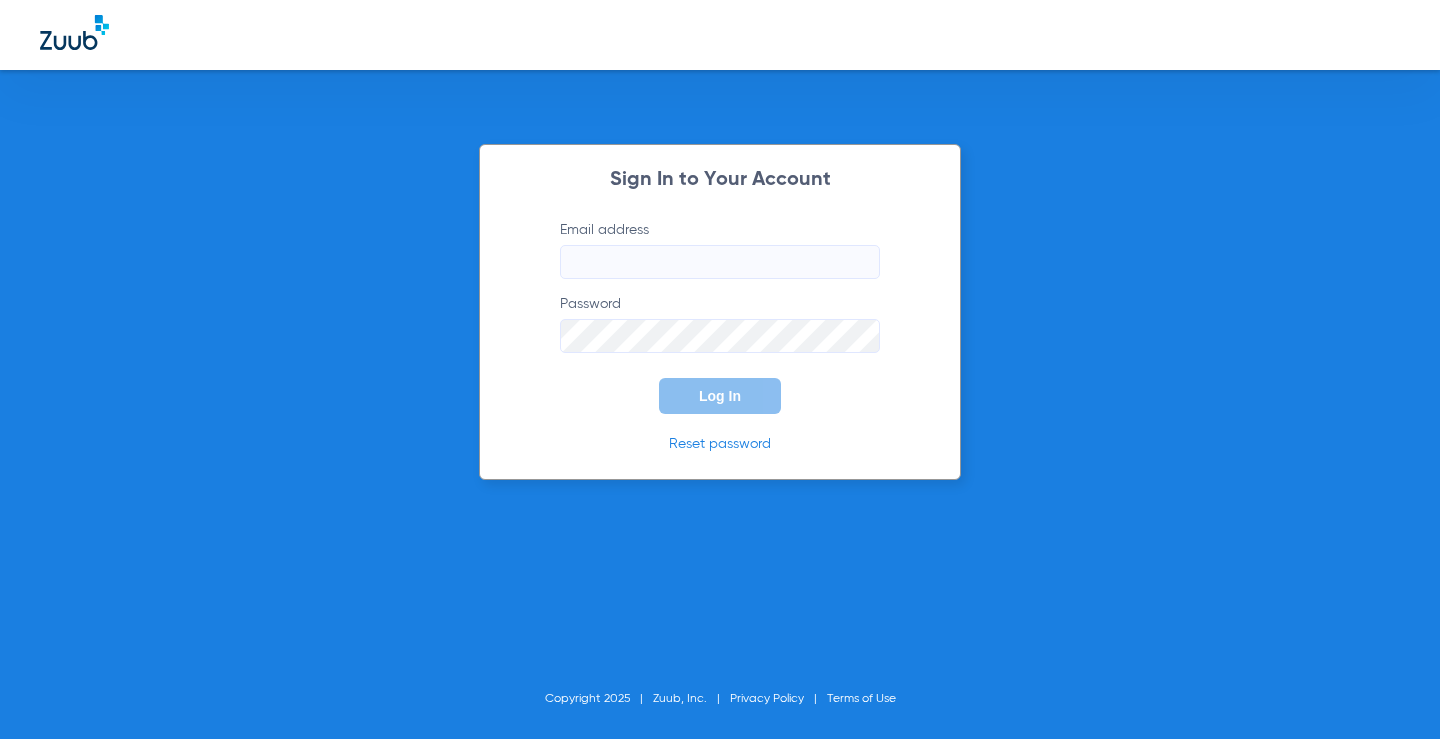 scroll, scrollTop: 0, scrollLeft: 0, axis: both 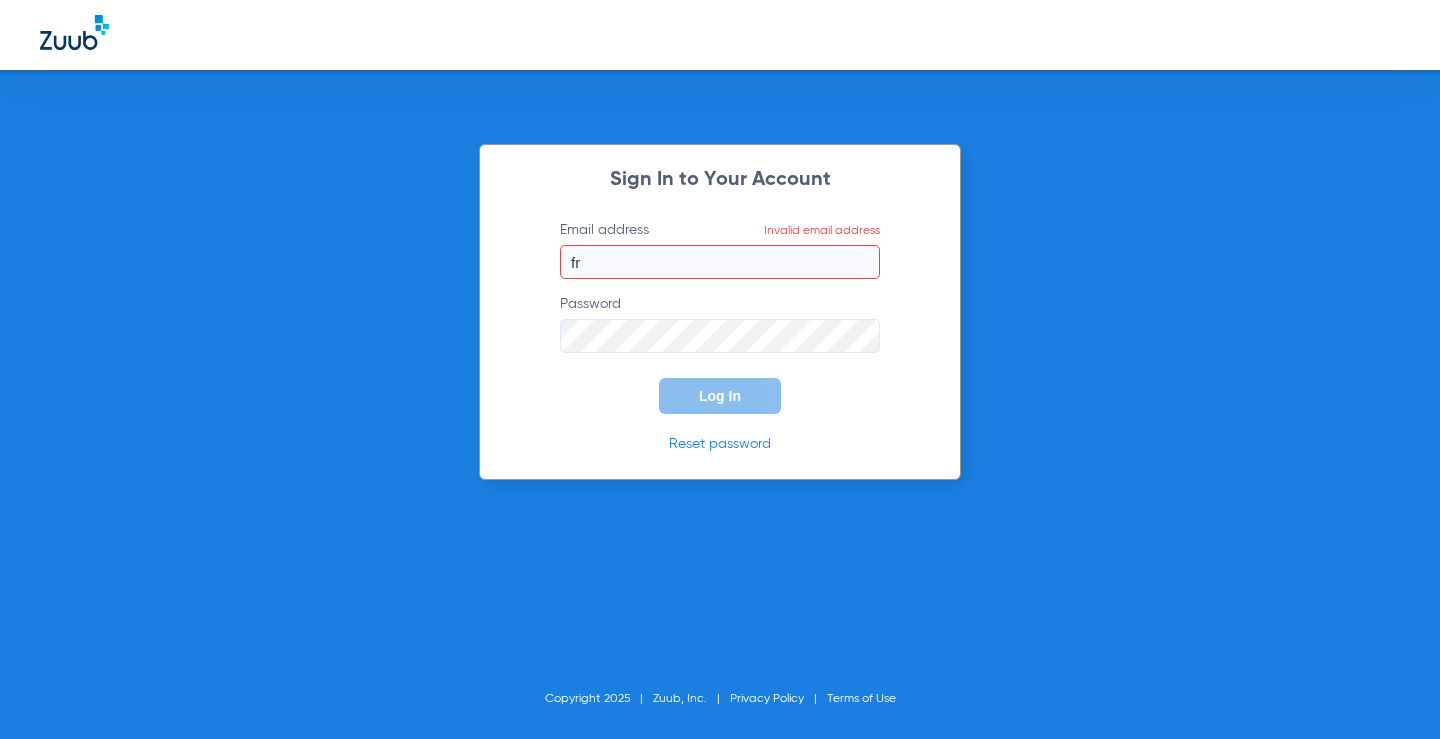 type on "f" 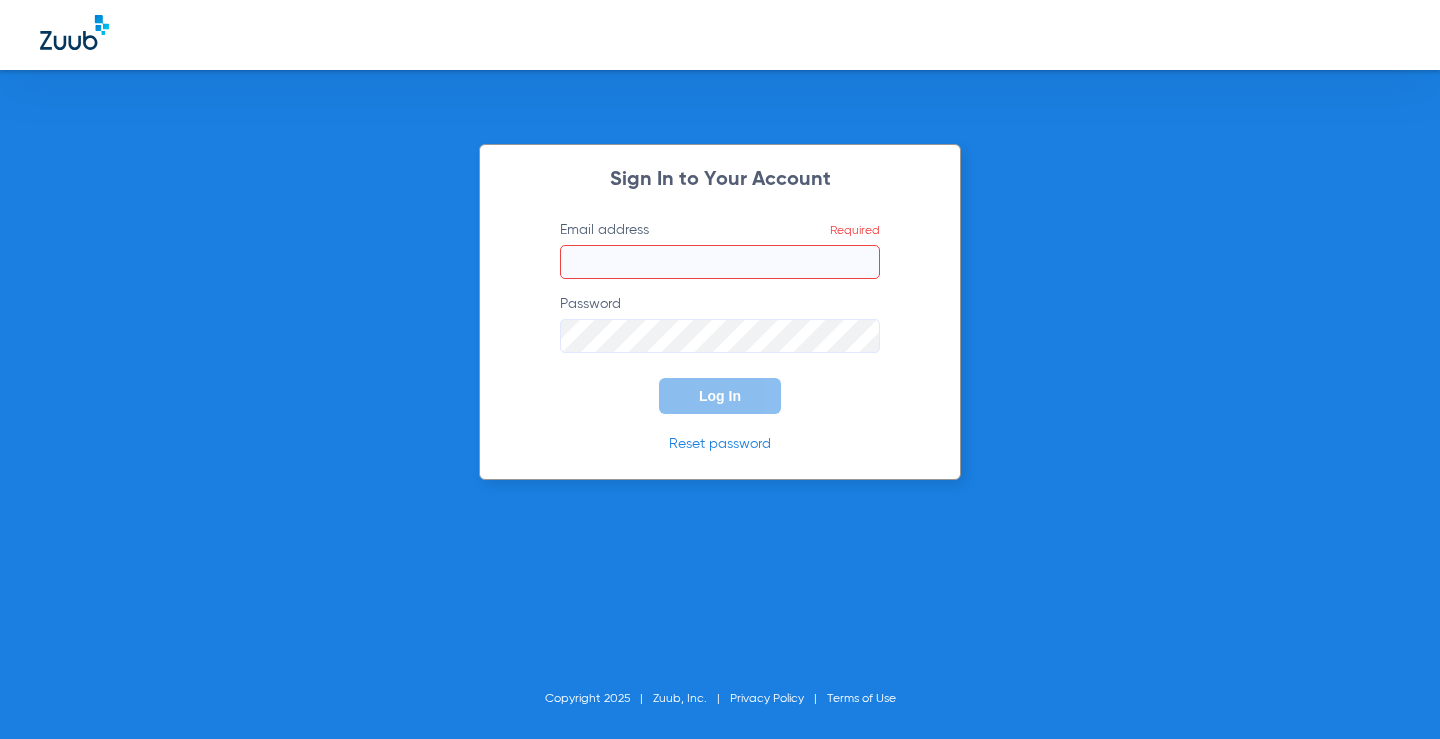 click on "Email address  Required" 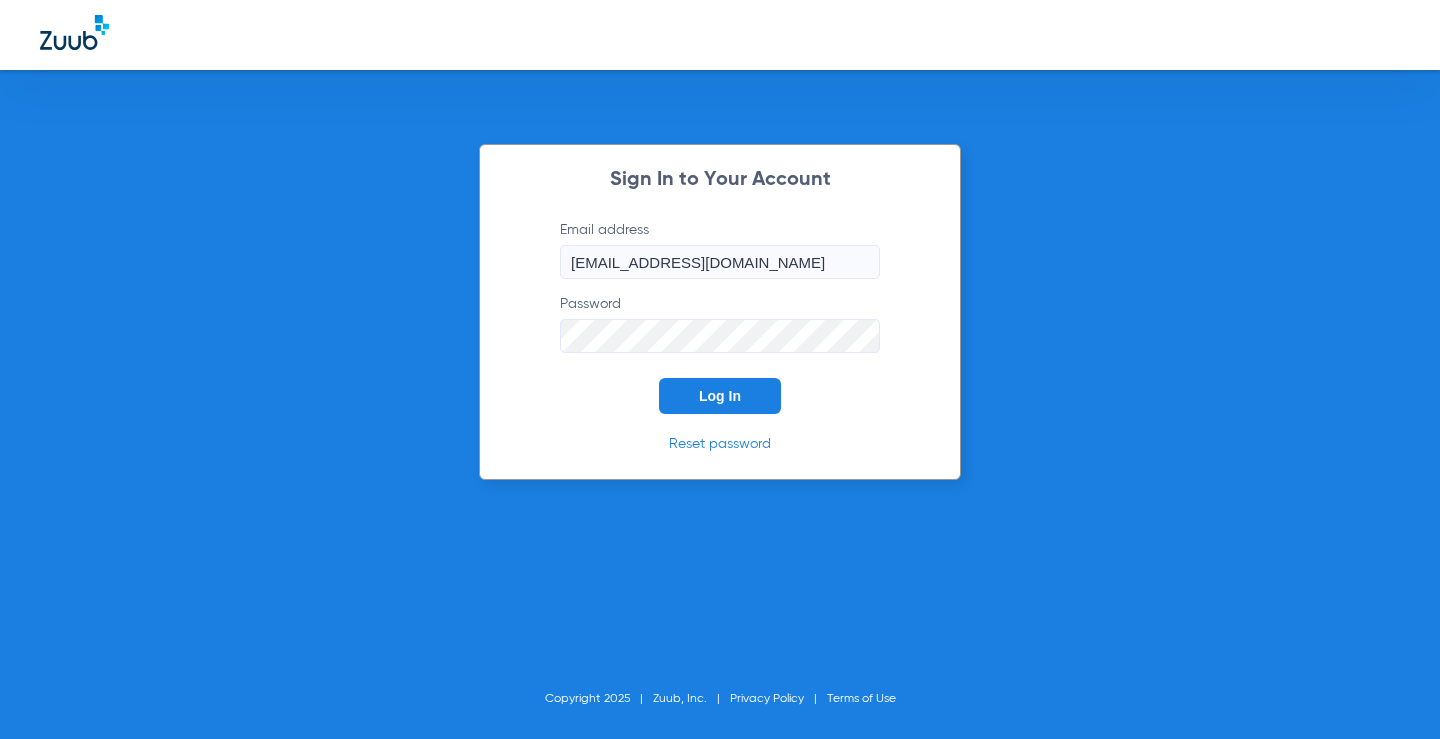 click on "Log In" 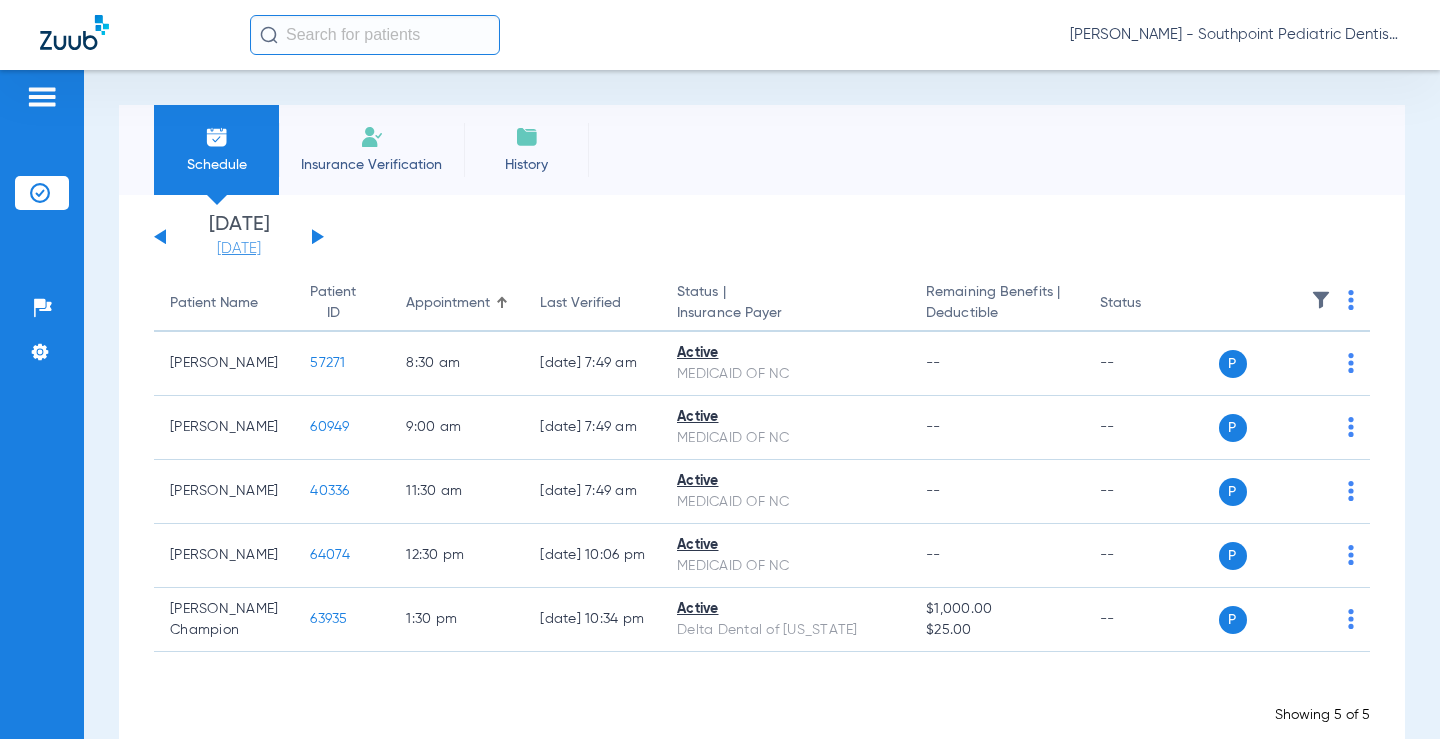 click on "[DATE]" 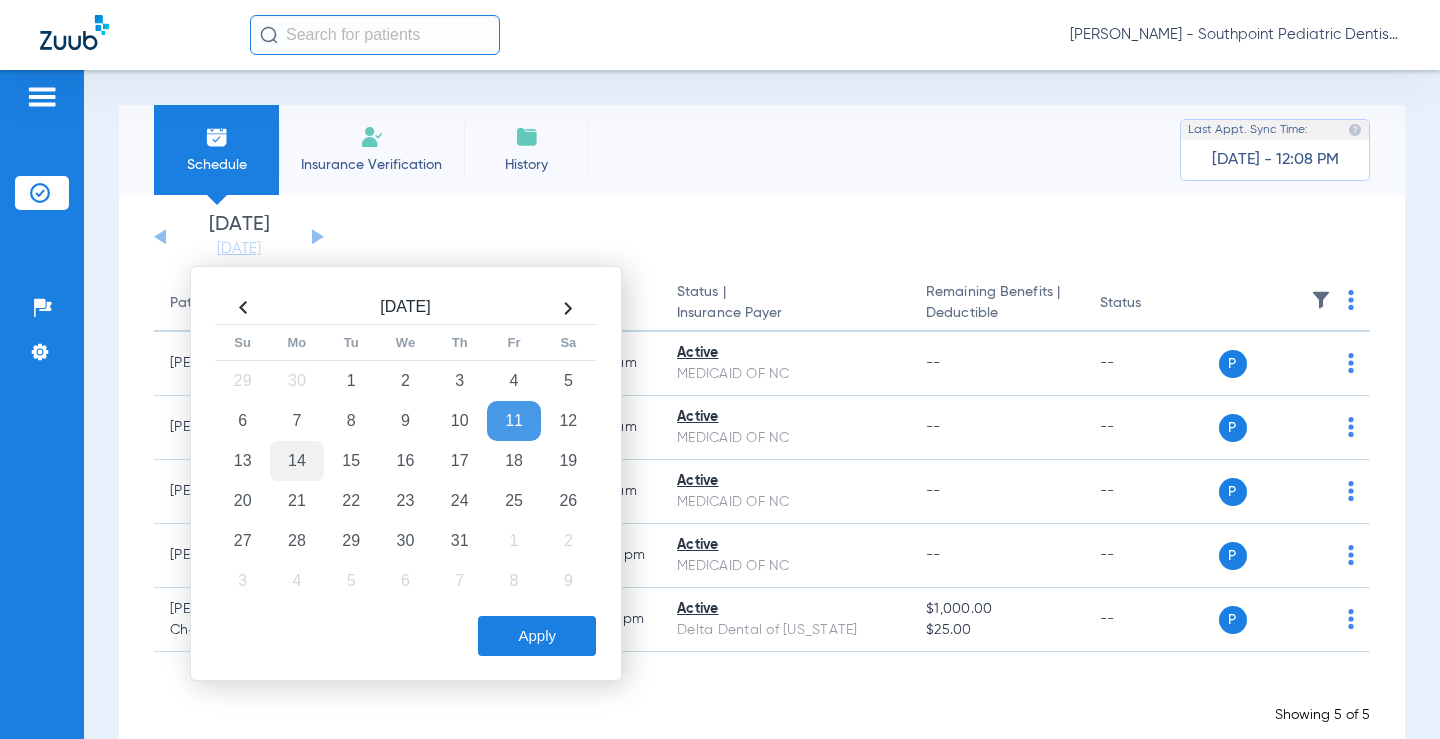 click on "14" 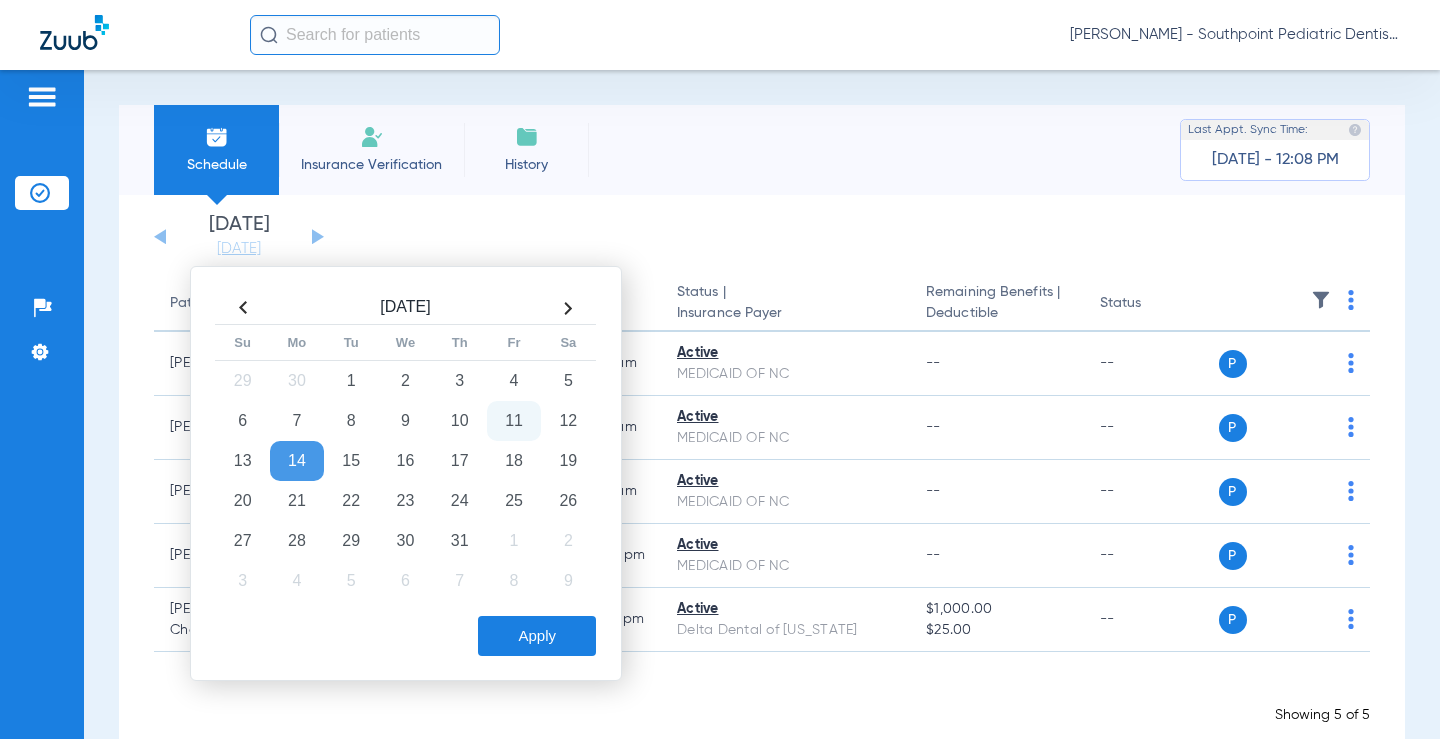 drag, startPoint x: 578, startPoint y: 632, endPoint x: 510, endPoint y: 691, distance: 90.02777 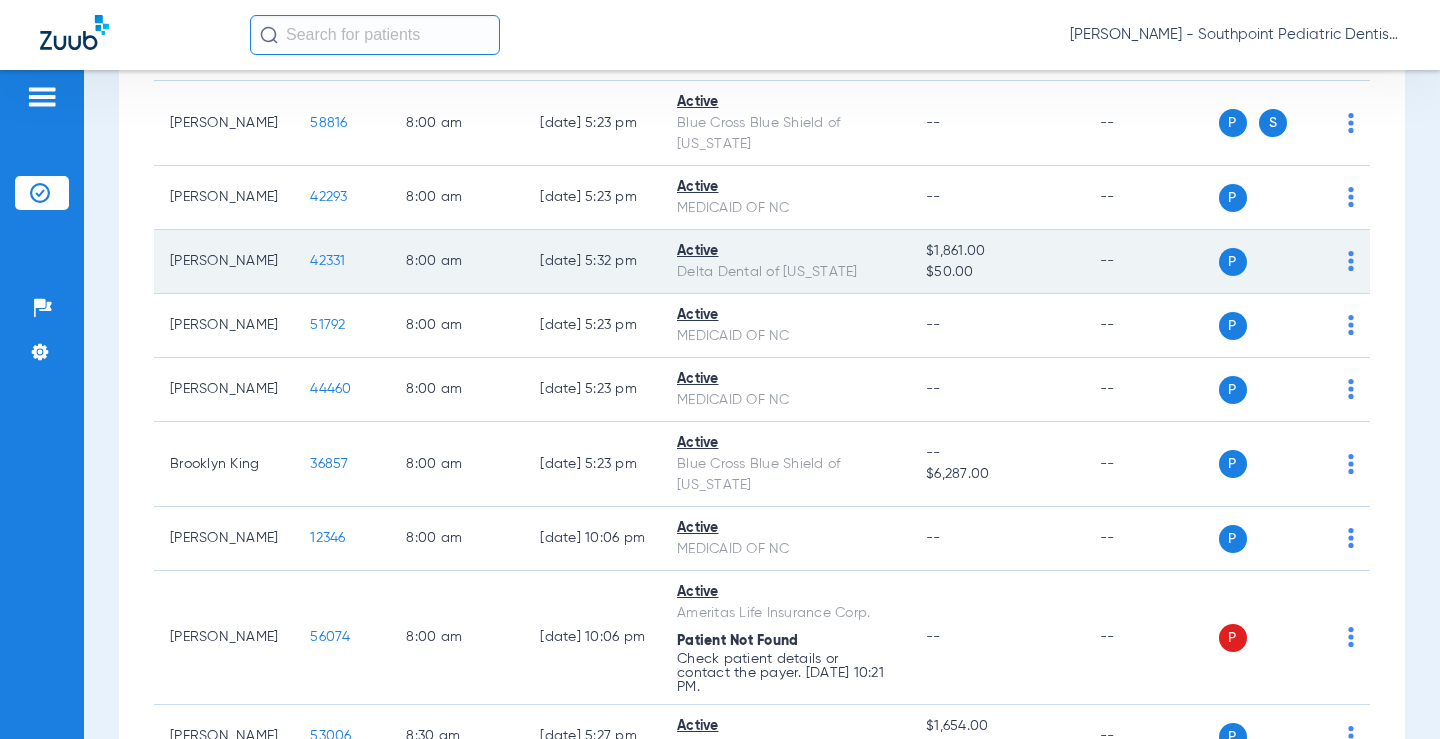 scroll, scrollTop: 0, scrollLeft: 0, axis: both 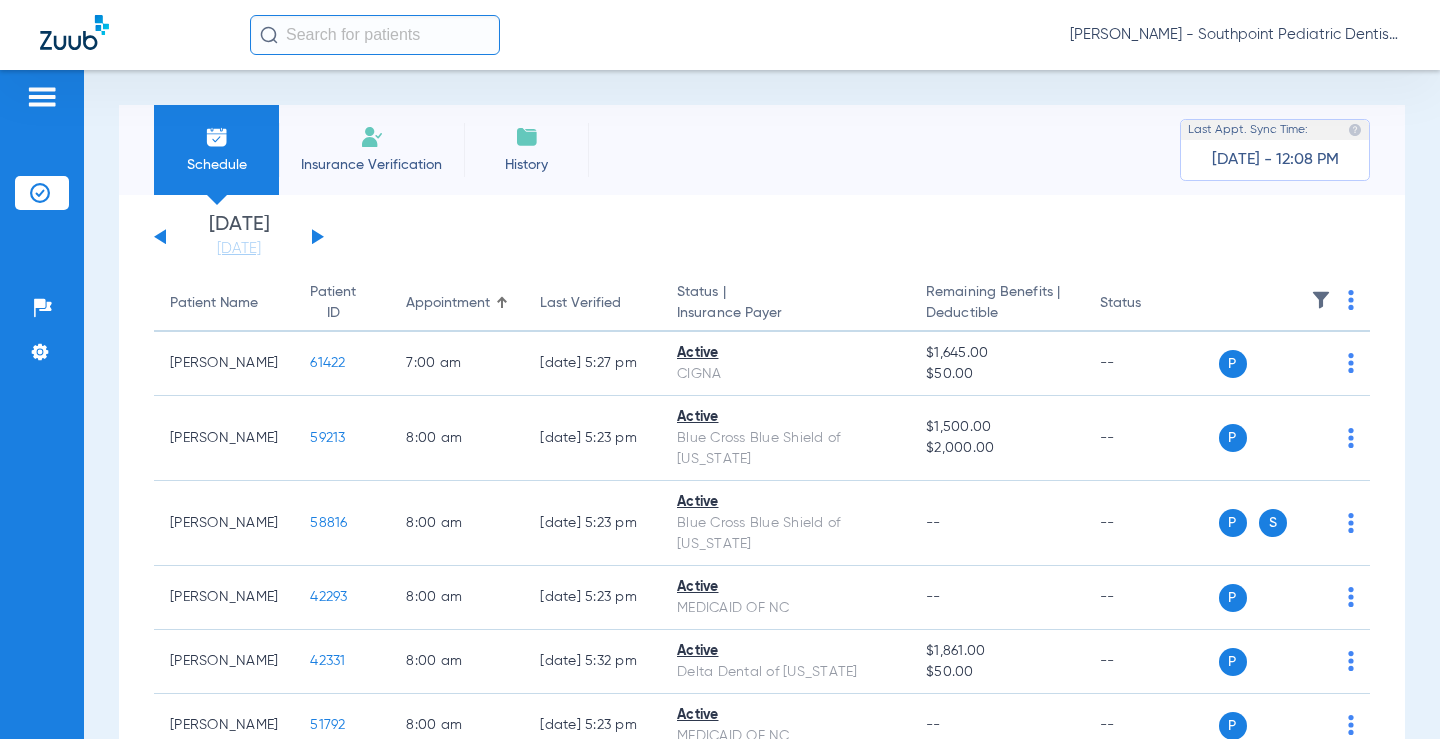 click 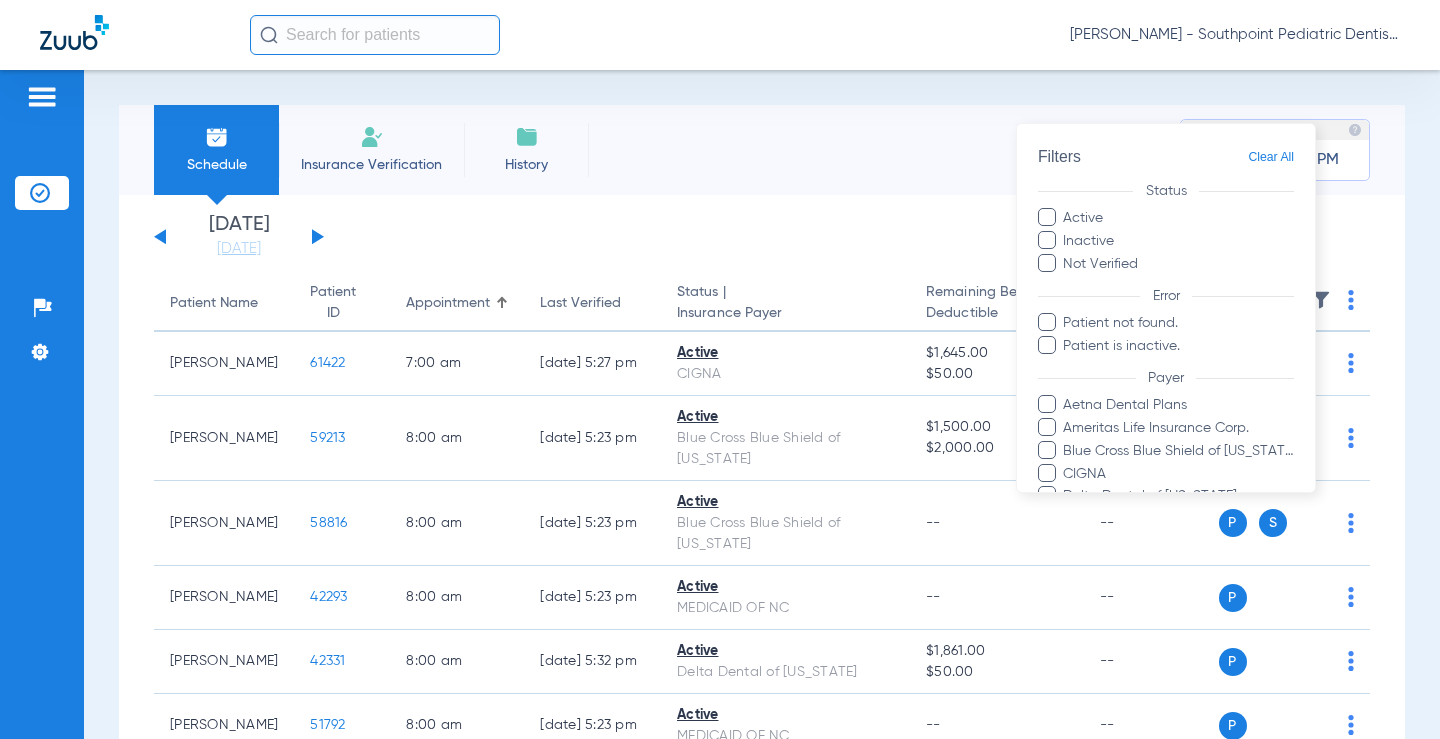 scroll, scrollTop: 200, scrollLeft: 0, axis: vertical 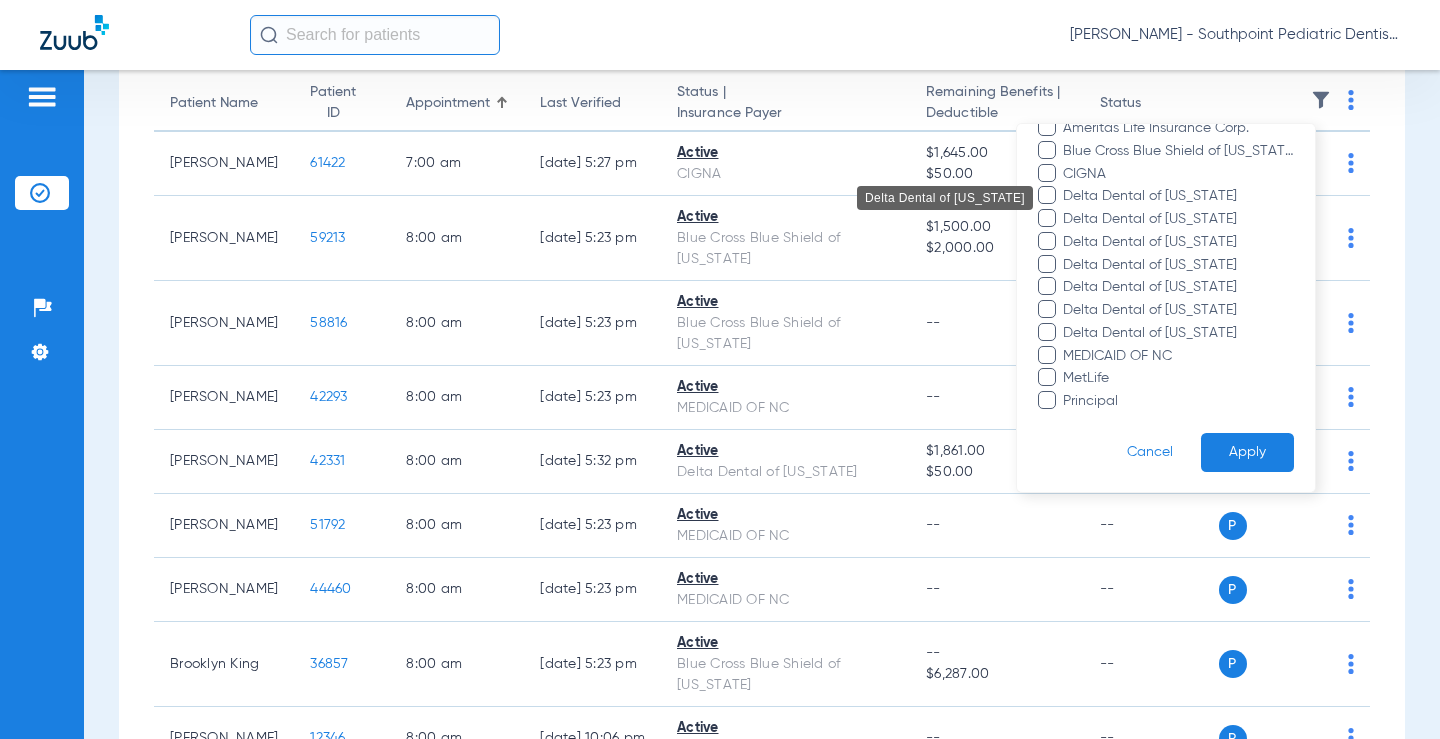 click on "Filters Clear All Status  Active   Inactive   Not Verified  Error  Patient not found.   Patient is inactive.  Payer  Aetna Dental Plans   Ameritas Life Insurance Corp.   Blue Cross Blue Shield of [US_STATE]   CIGNA   Delta Dental of [US_STATE]   Delta Dental of [US_STATE]   Delta Dental of [US_STATE]   Delta Dental of [US_STATE]   Delta Dental of [US_STATE]   Delta Dental of [US_STATE]   Delta Dental of [US_STATE]   MEDICAID OF NC   MetLife   Principal  Cancel Apply" at bounding box center (1166, 158) 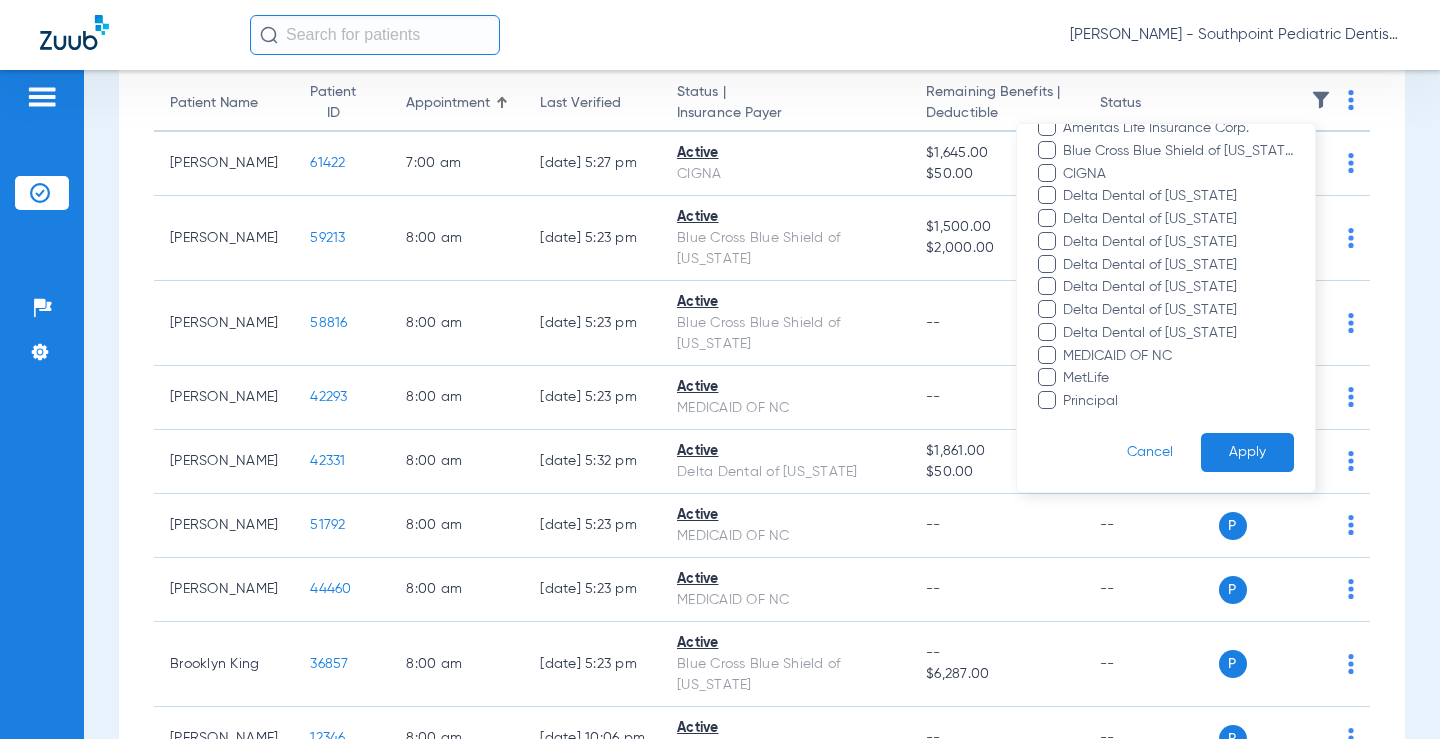 scroll, scrollTop: 200, scrollLeft: 0, axis: vertical 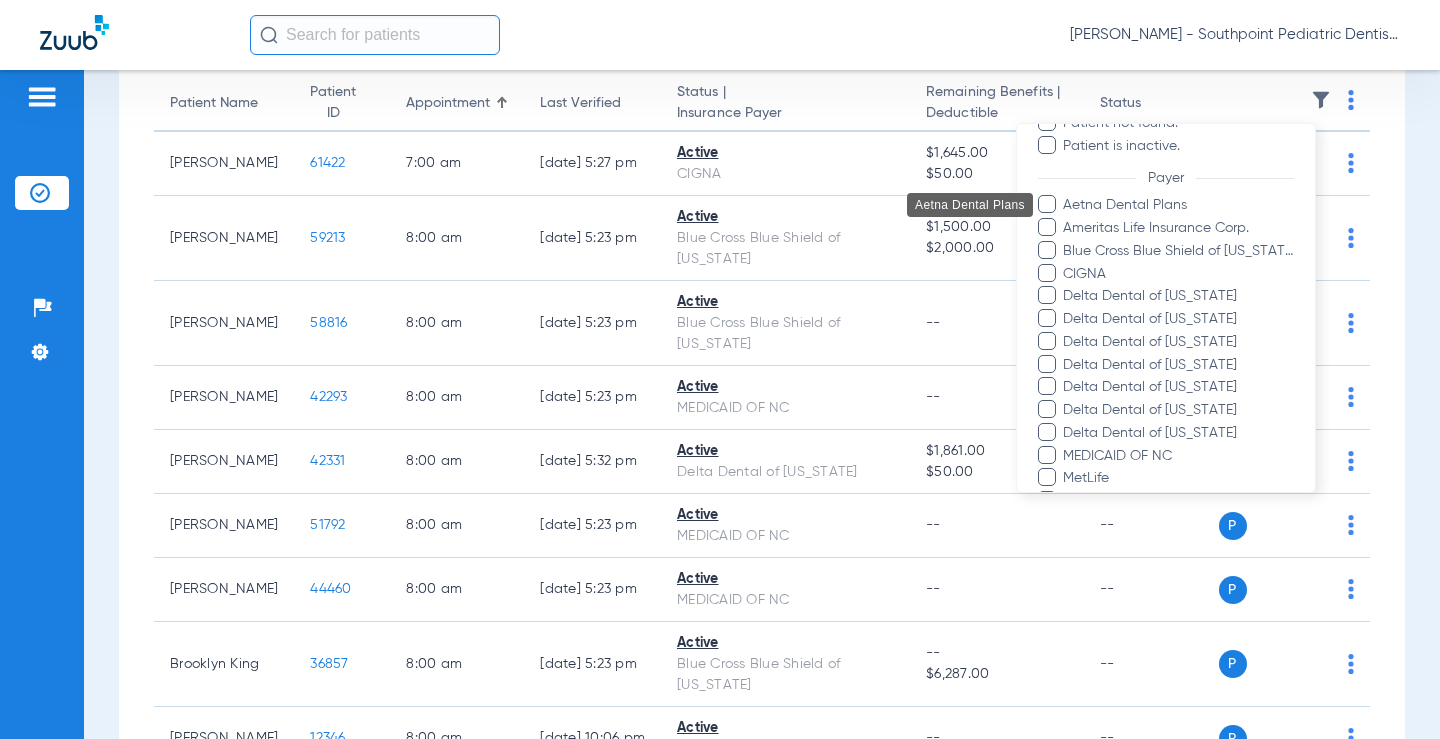 drag, startPoint x: 1107, startPoint y: 201, endPoint x: 1095, endPoint y: 316, distance: 115.62439 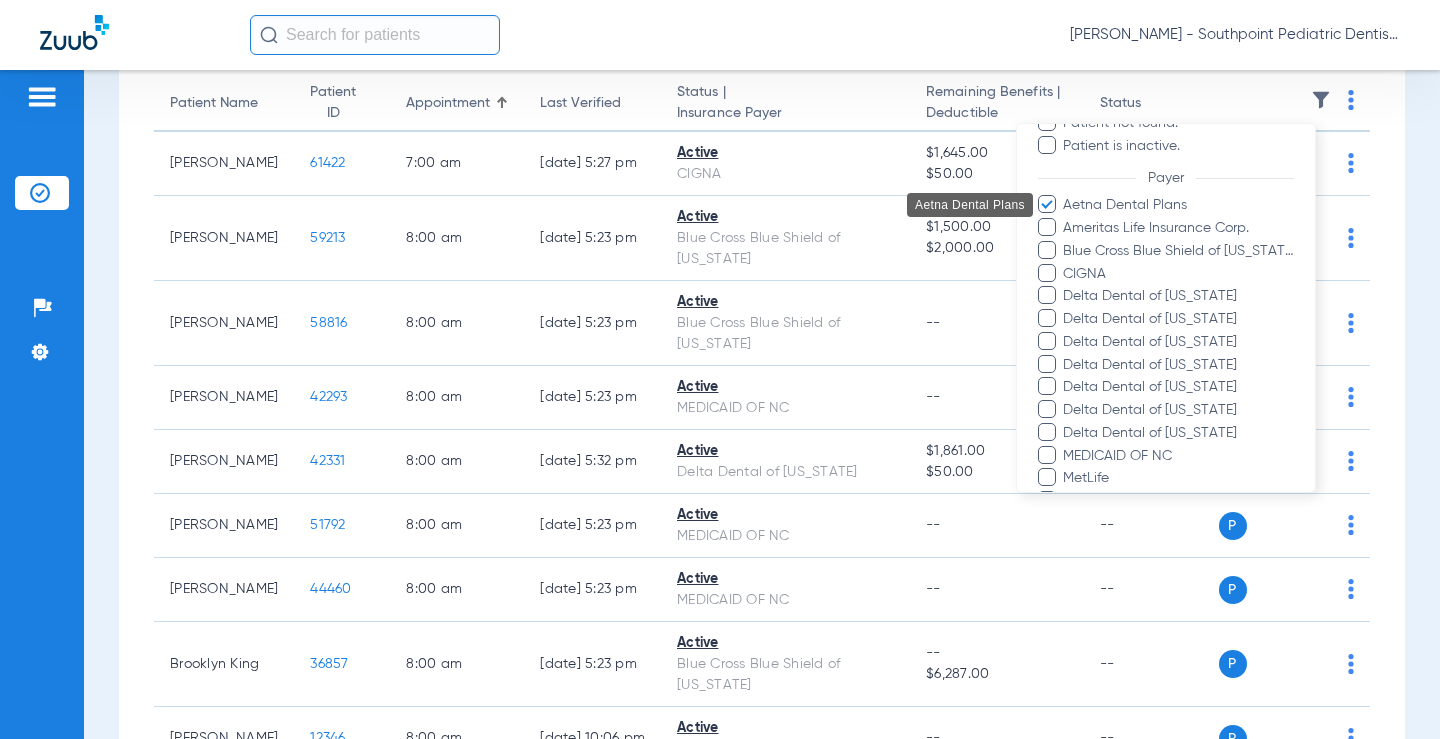 click on "CIGNA" at bounding box center [1178, 273] 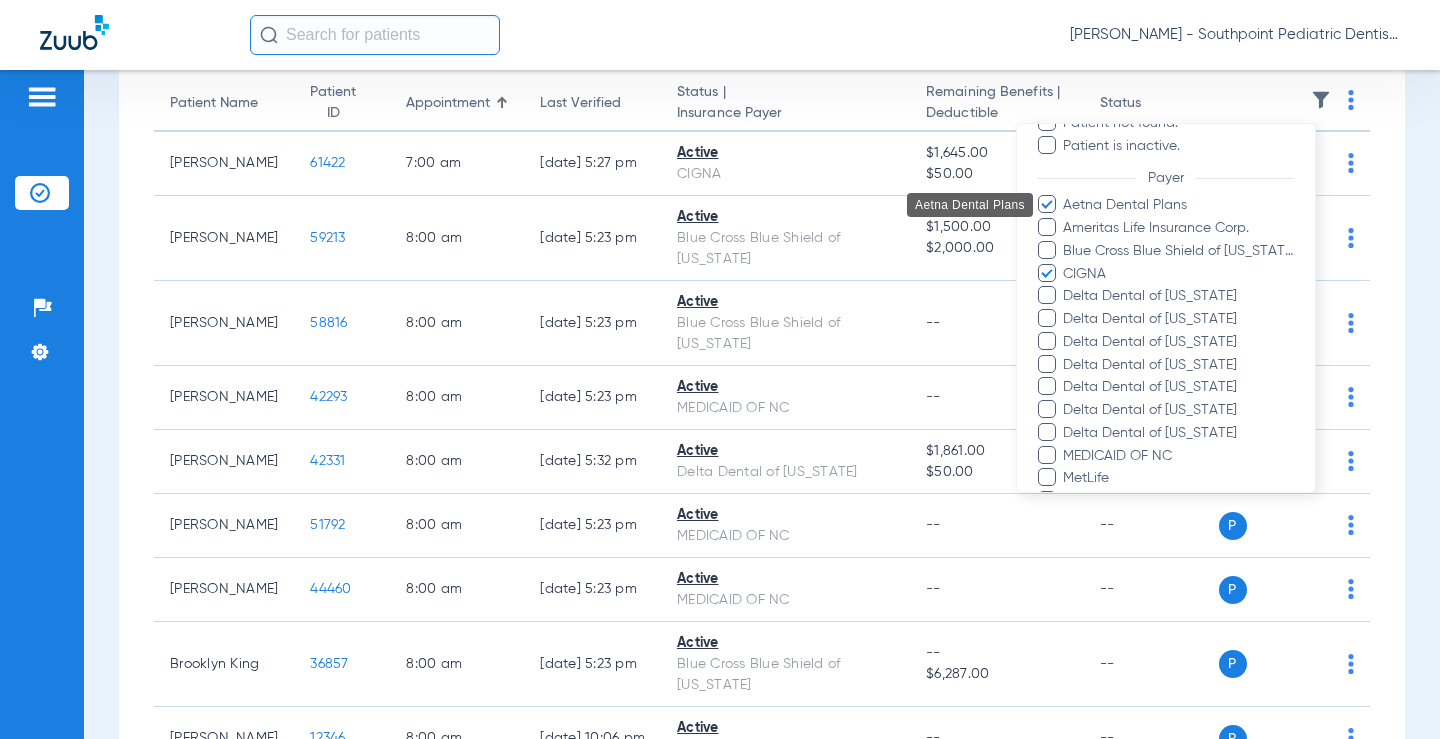 click on "Delta Dental of [US_STATE]" at bounding box center (1178, 296) 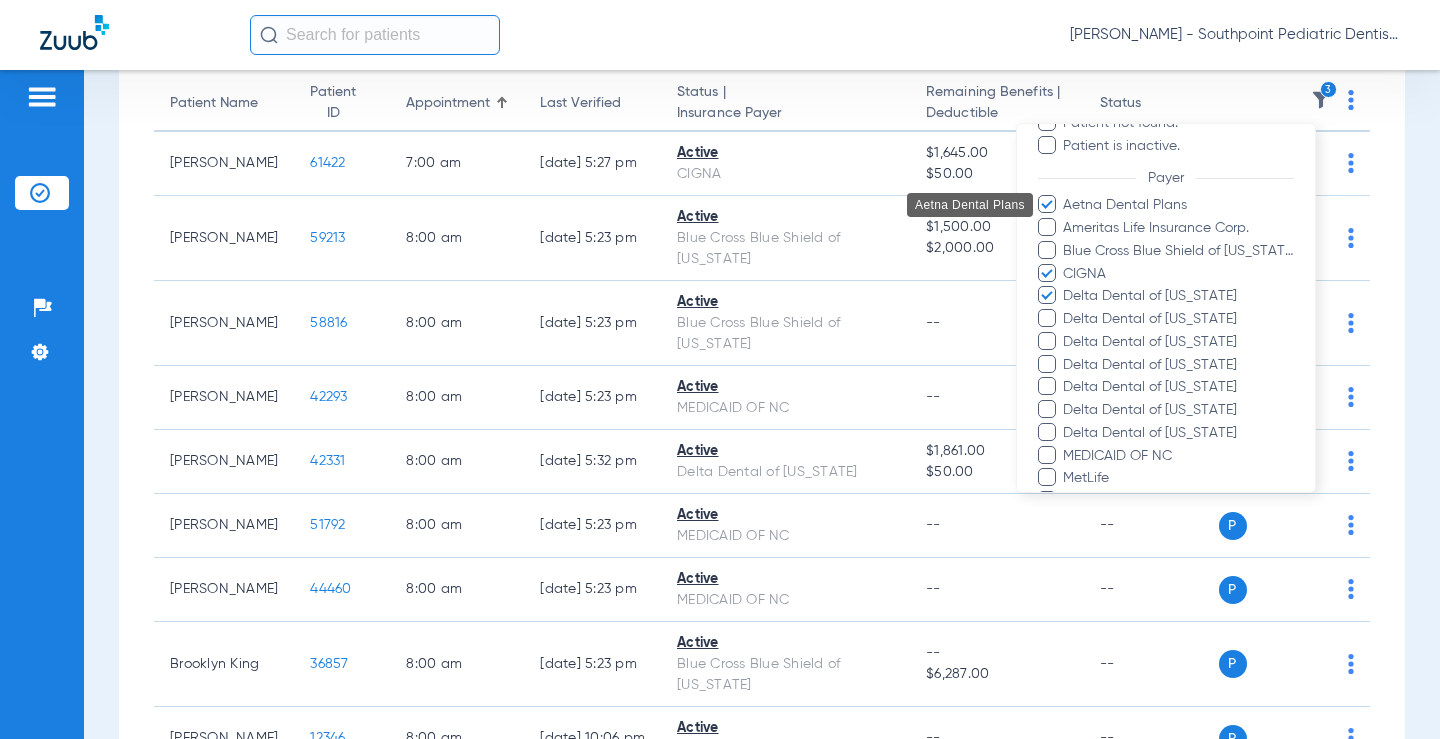 drag, startPoint x: 1095, startPoint y: 316, endPoint x: 1136, endPoint y: 363, distance: 62.369865 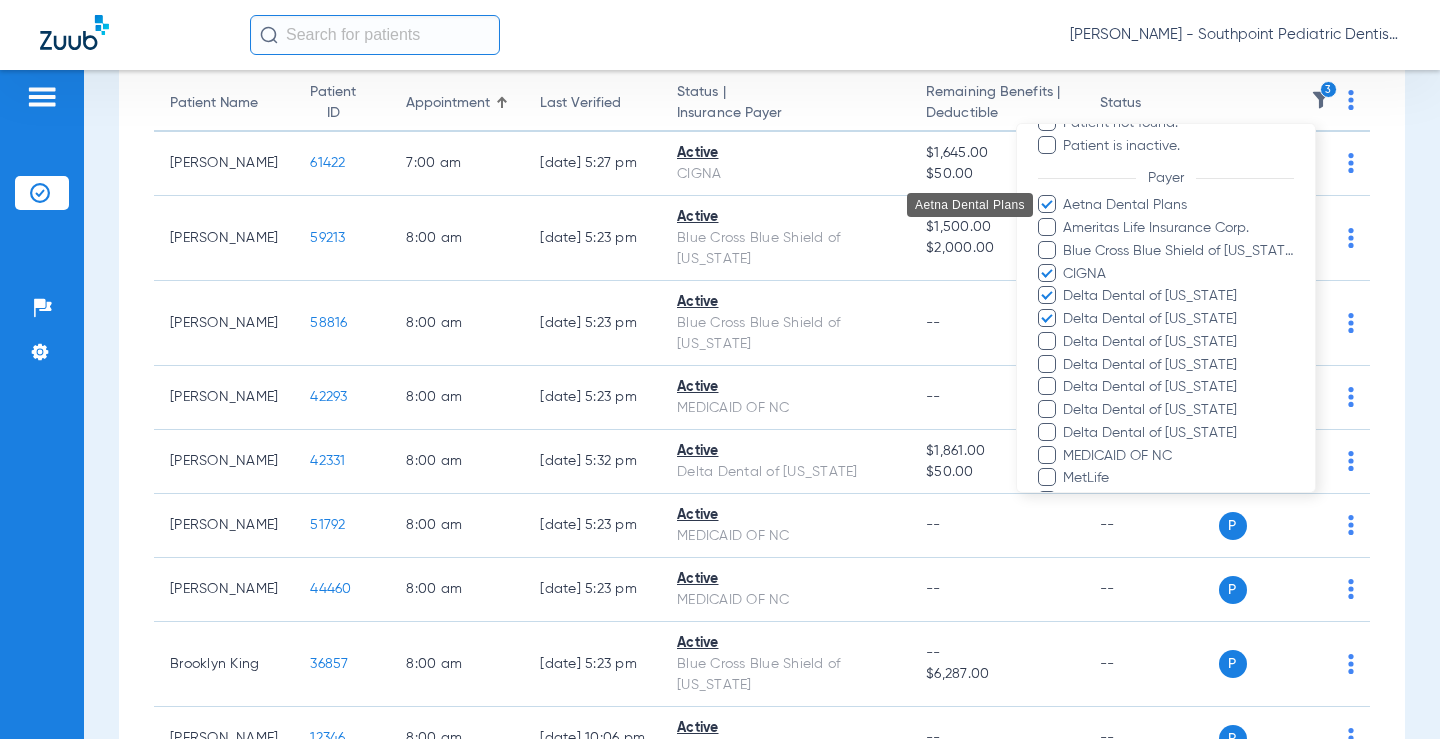 click on "Delta Dental of [US_STATE]" at bounding box center [1178, 341] 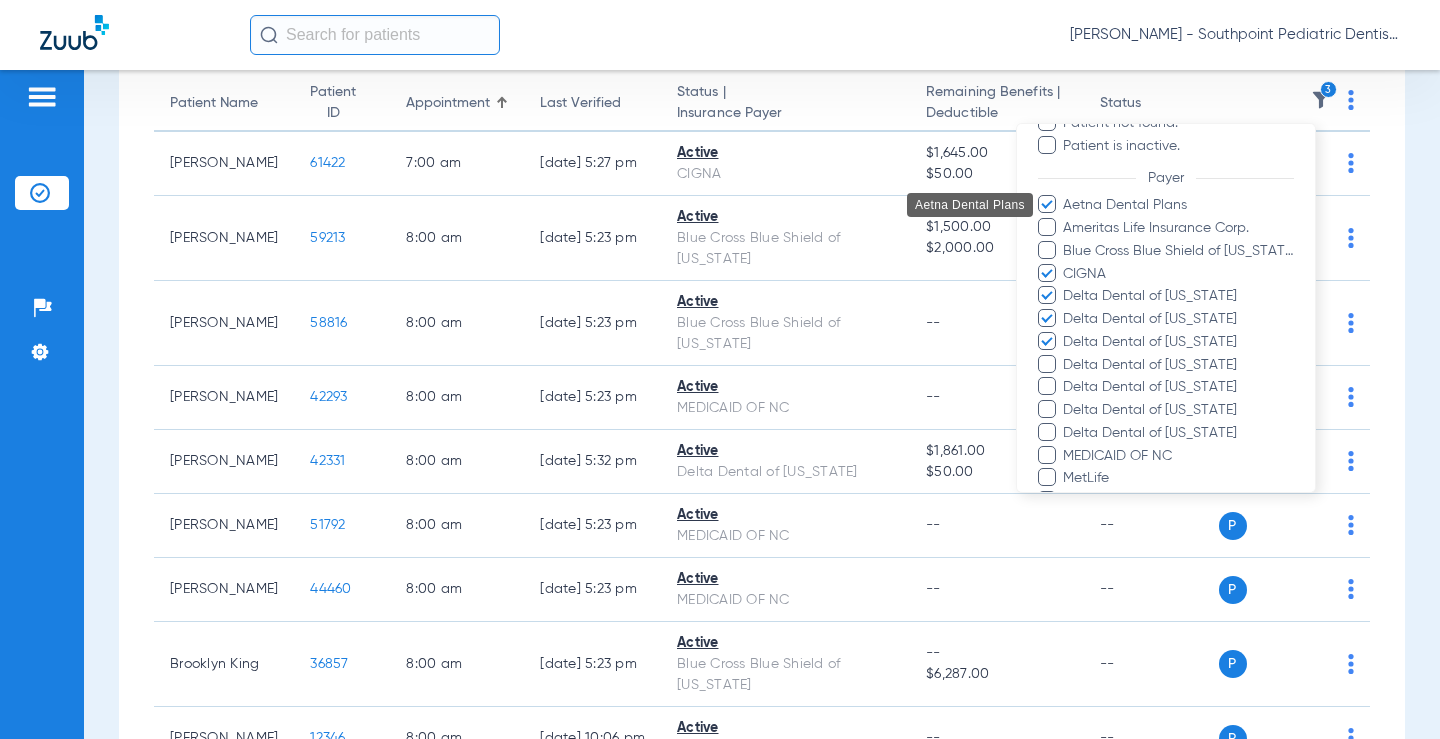 click on "Aetna Dental Plans   Ameritas Life Insurance Corp.   Blue Cross Blue Shield of [US_STATE]   CIGNA   Delta Dental of [US_STATE]   Delta Dental of [US_STATE]   Delta Dental of [US_STATE]   Delta Dental of [US_STATE]   Delta Dental of [US_STATE]   Delta Dental of [US_STATE]   Delta Dental of [US_STATE]   MEDICAID OF NC   MetLife   Principal" at bounding box center [1166, 353] 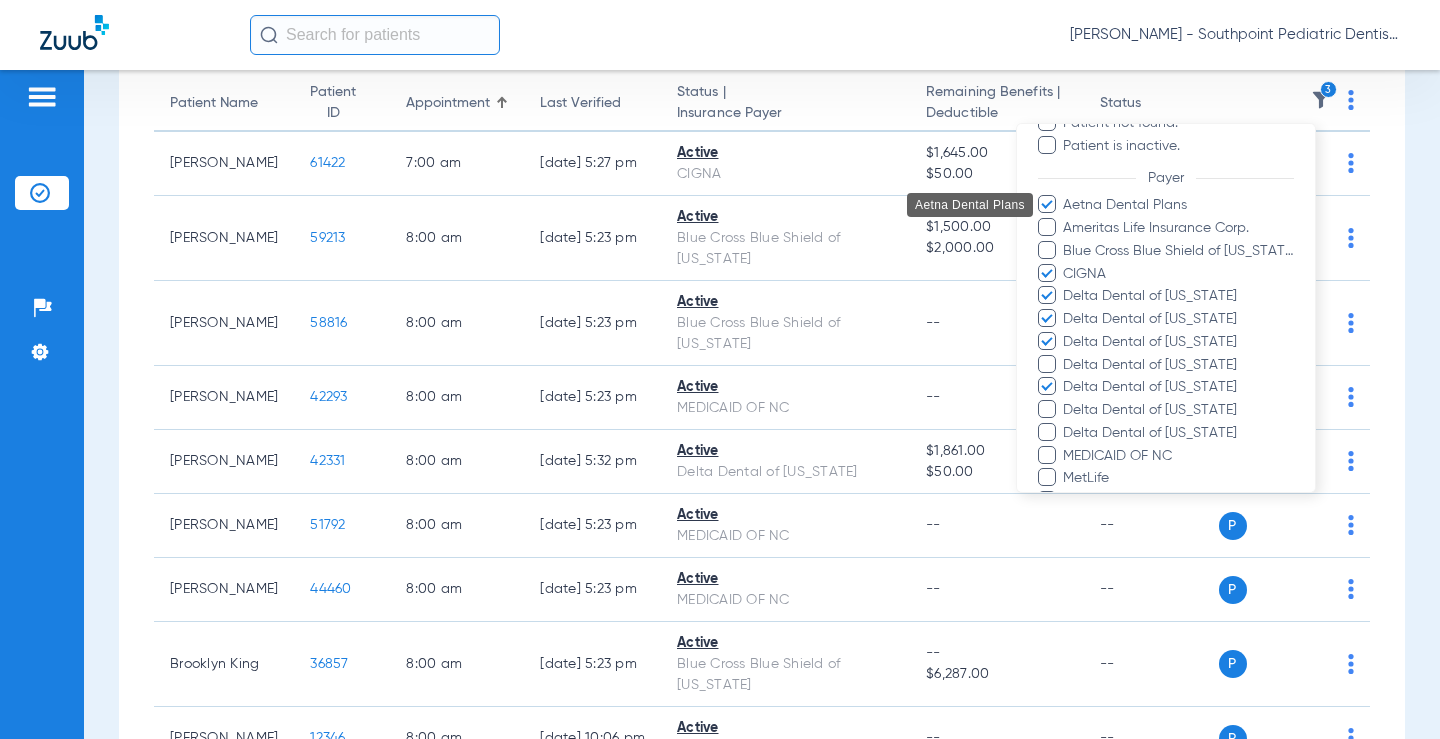 click on "Delta Dental of [US_STATE]" at bounding box center [1178, 410] 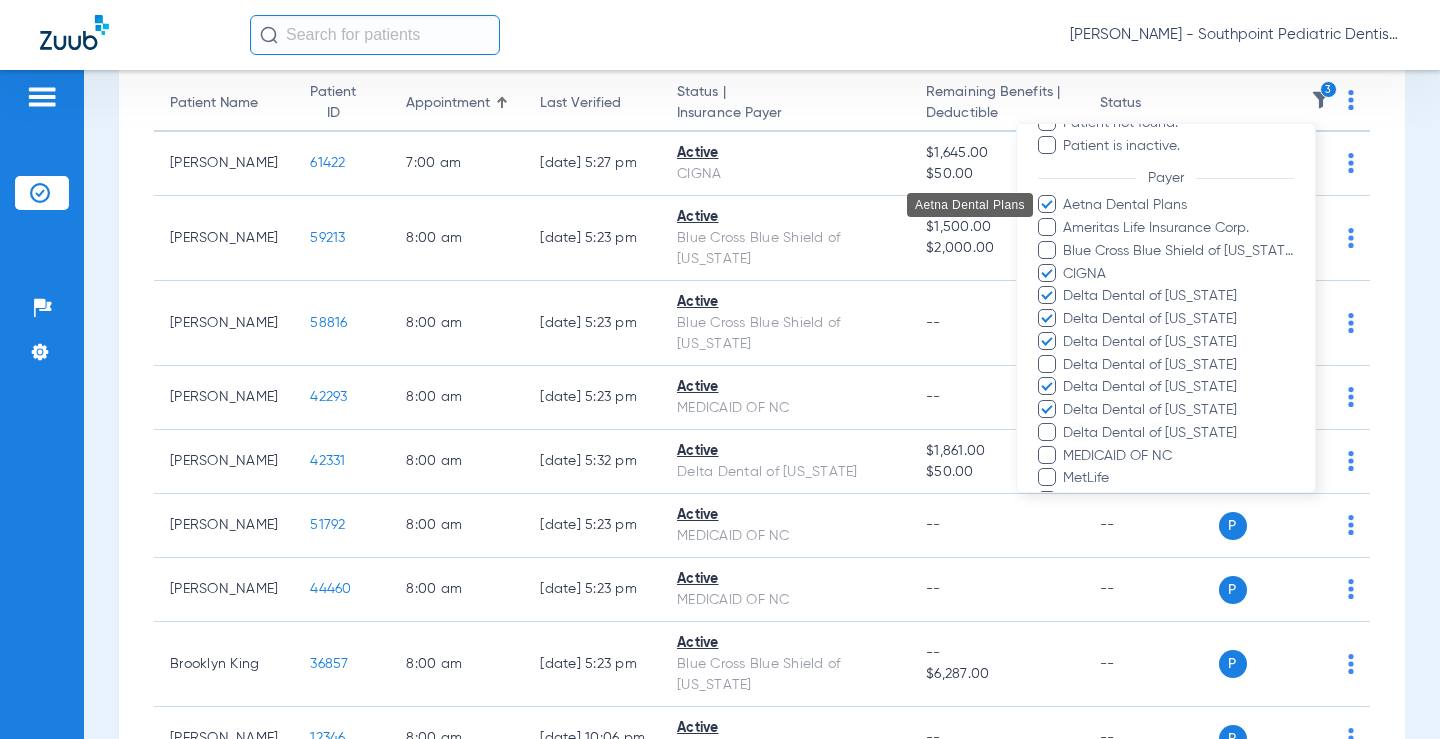 click on "Delta Dental of [US_STATE]" at bounding box center [1178, 432] 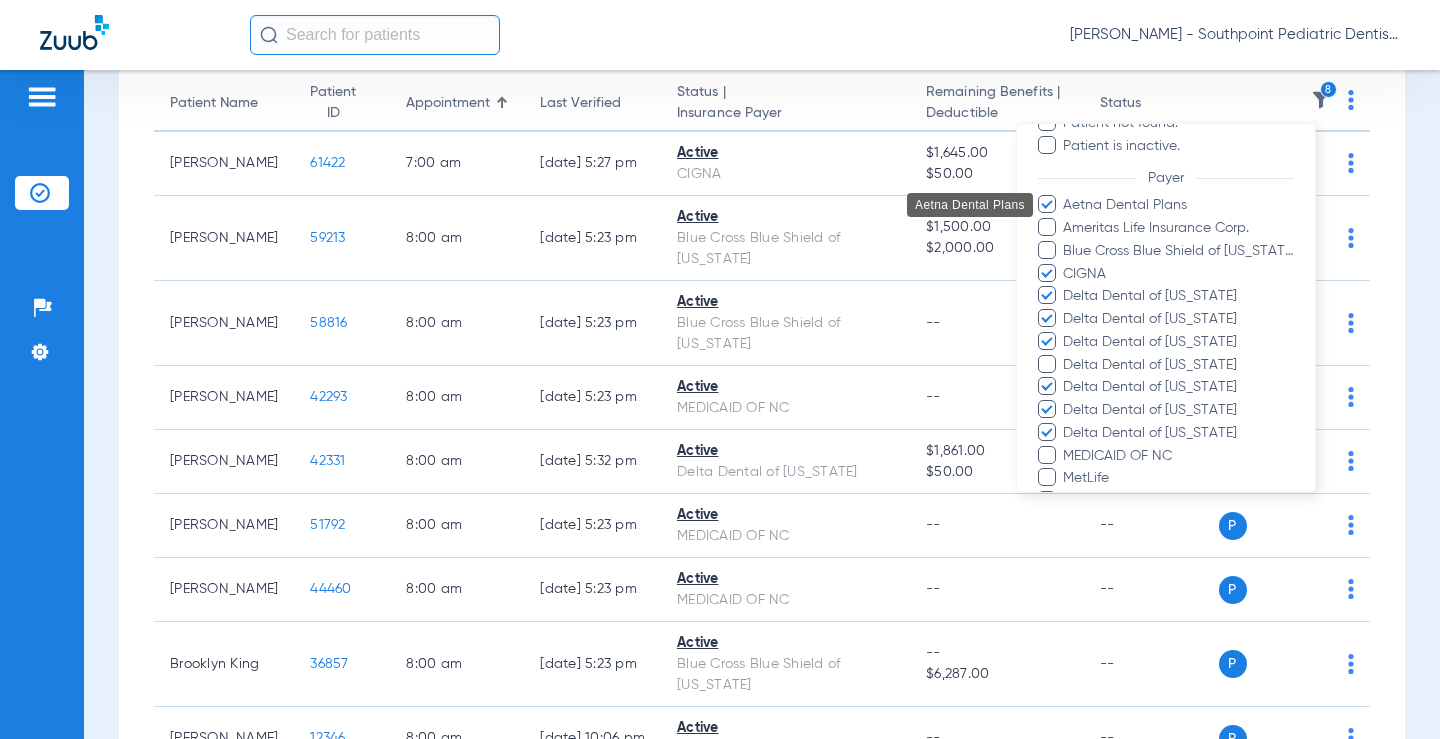 click on "Delta Dental of [US_STATE]" at bounding box center (1178, 364) 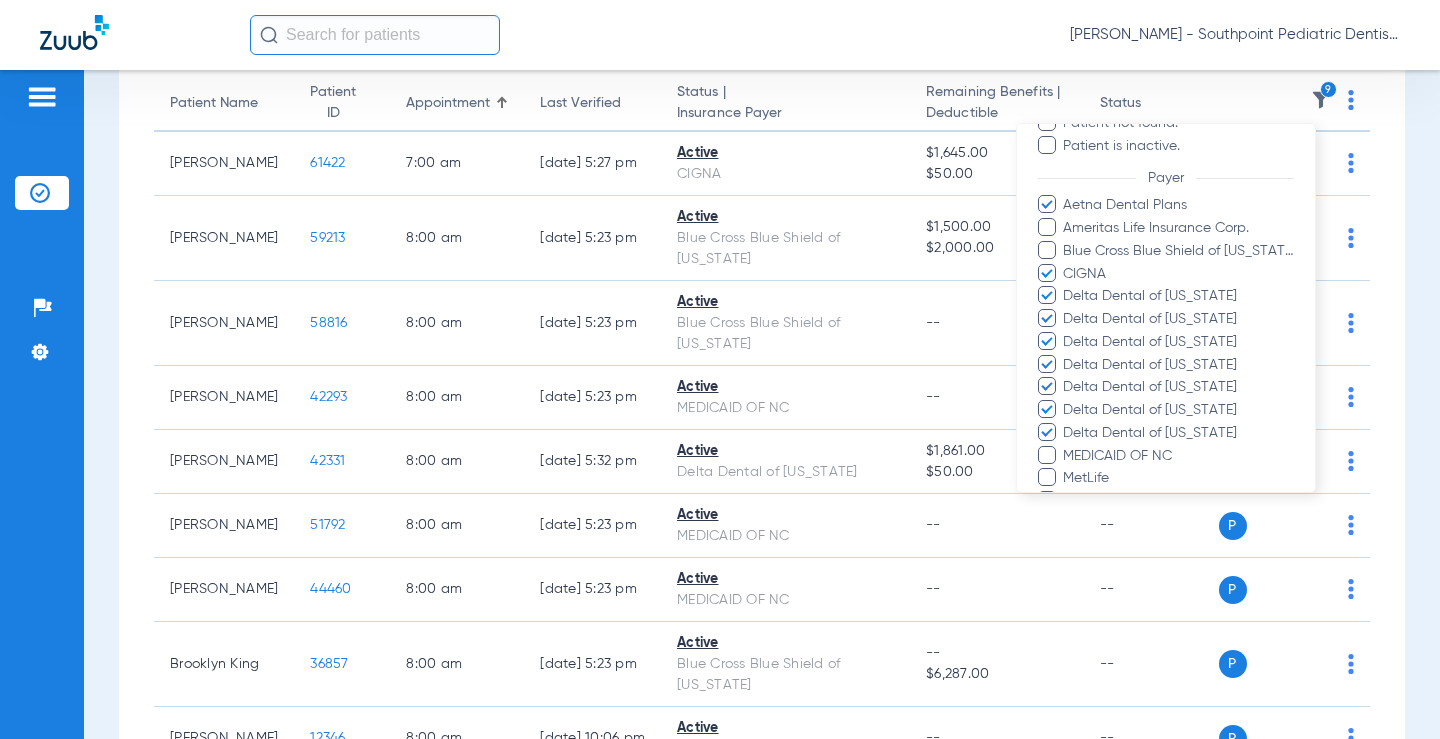 click on "MetLife" at bounding box center (1178, 478) 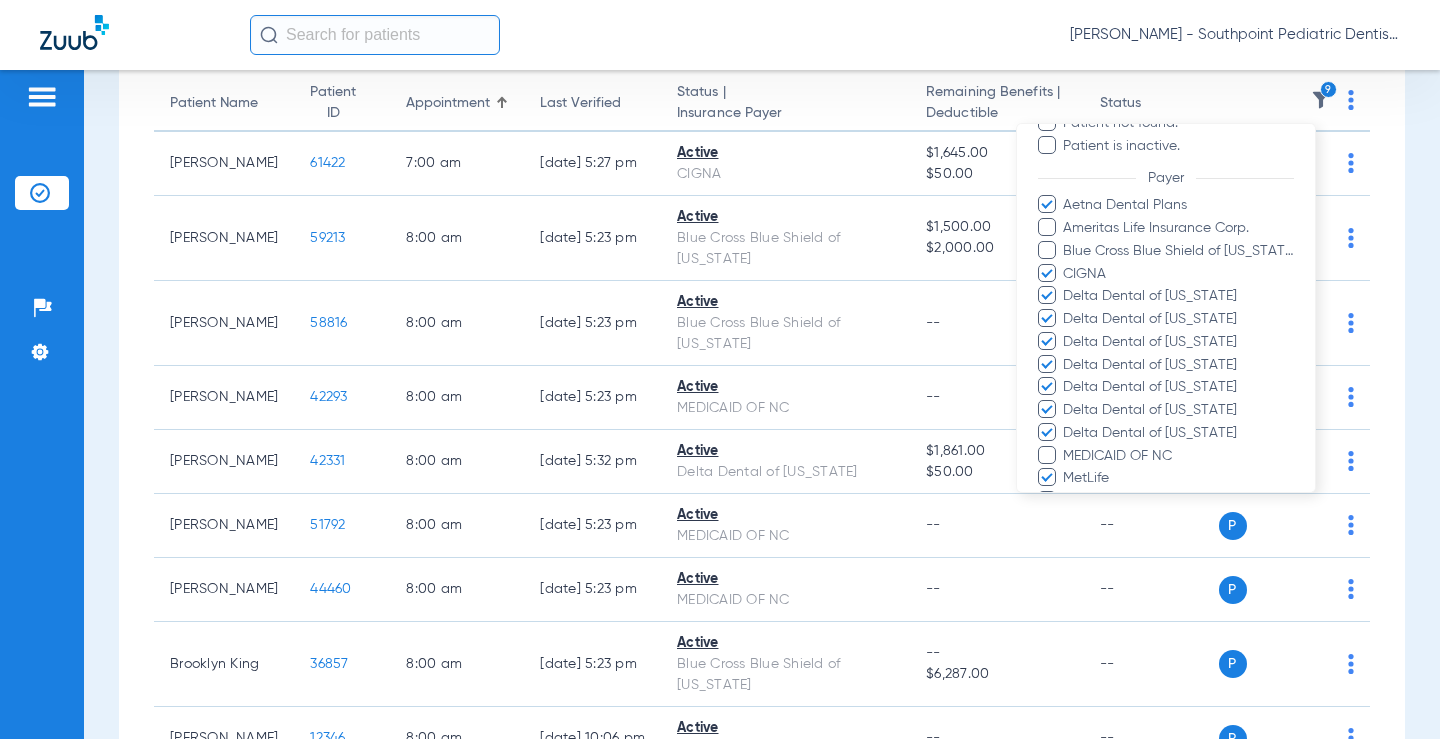 click on "Principal" at bounding box center [1178, 501] 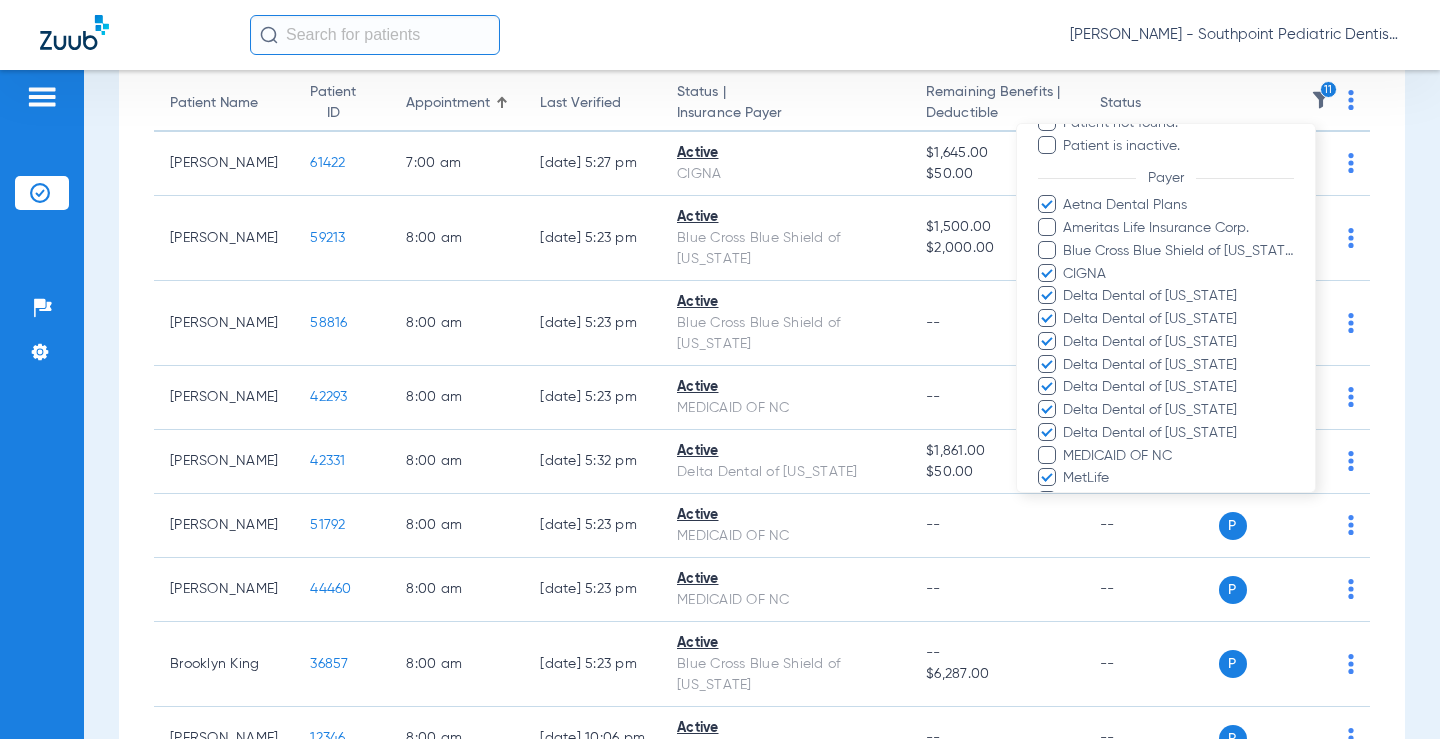 scroll, scrollTop: 301, scrollLeft: 0, axis: vertical 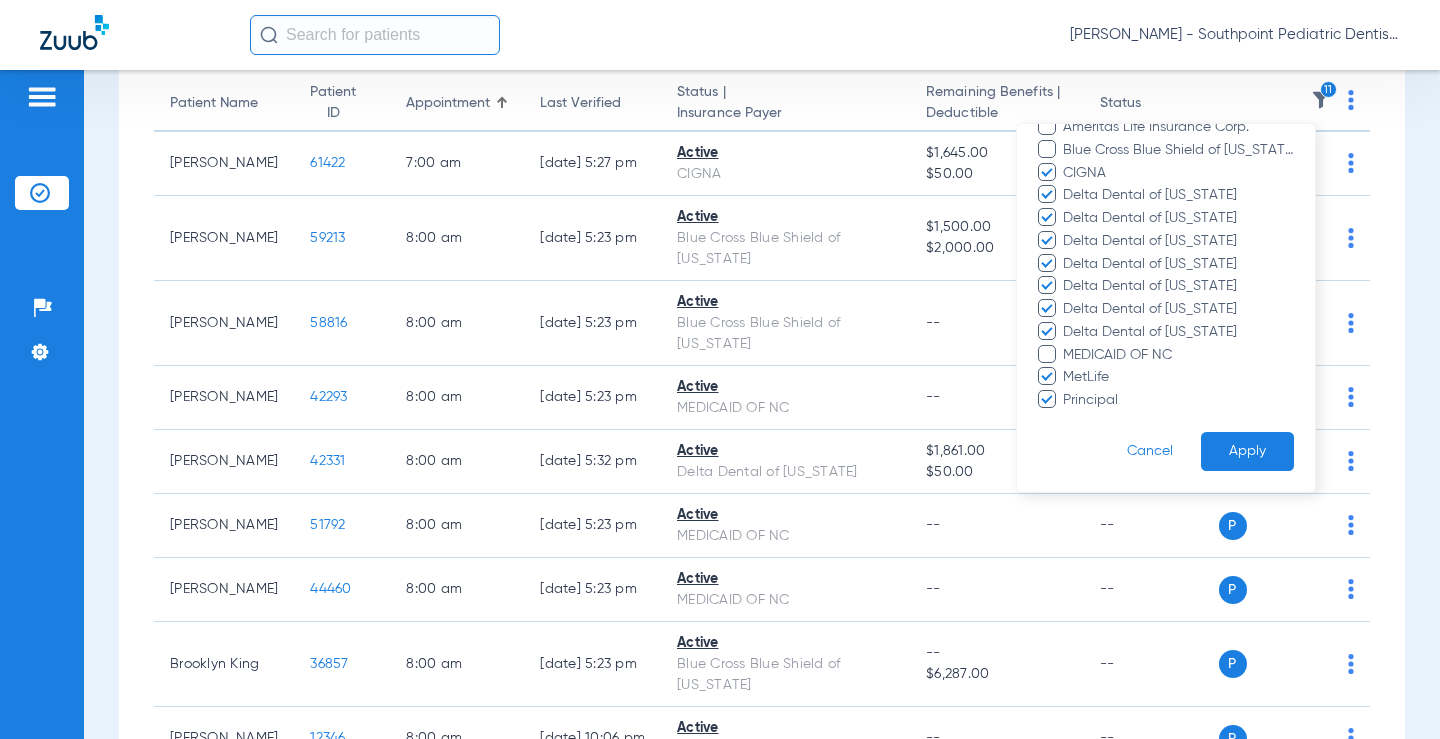 click on "Apply" at bounding box center (1247, 451) 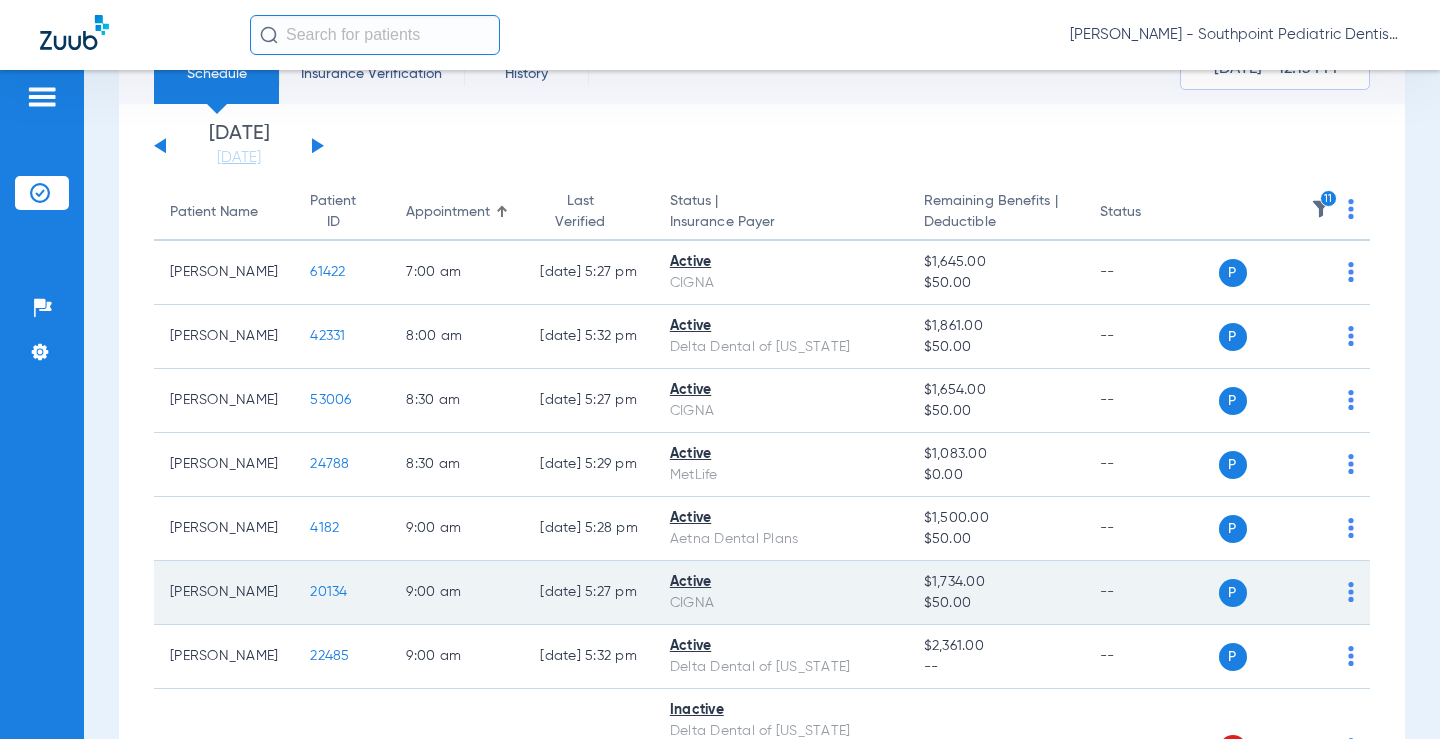 scroll, scrollTop: 0, scrollLeft: 0, axis: both 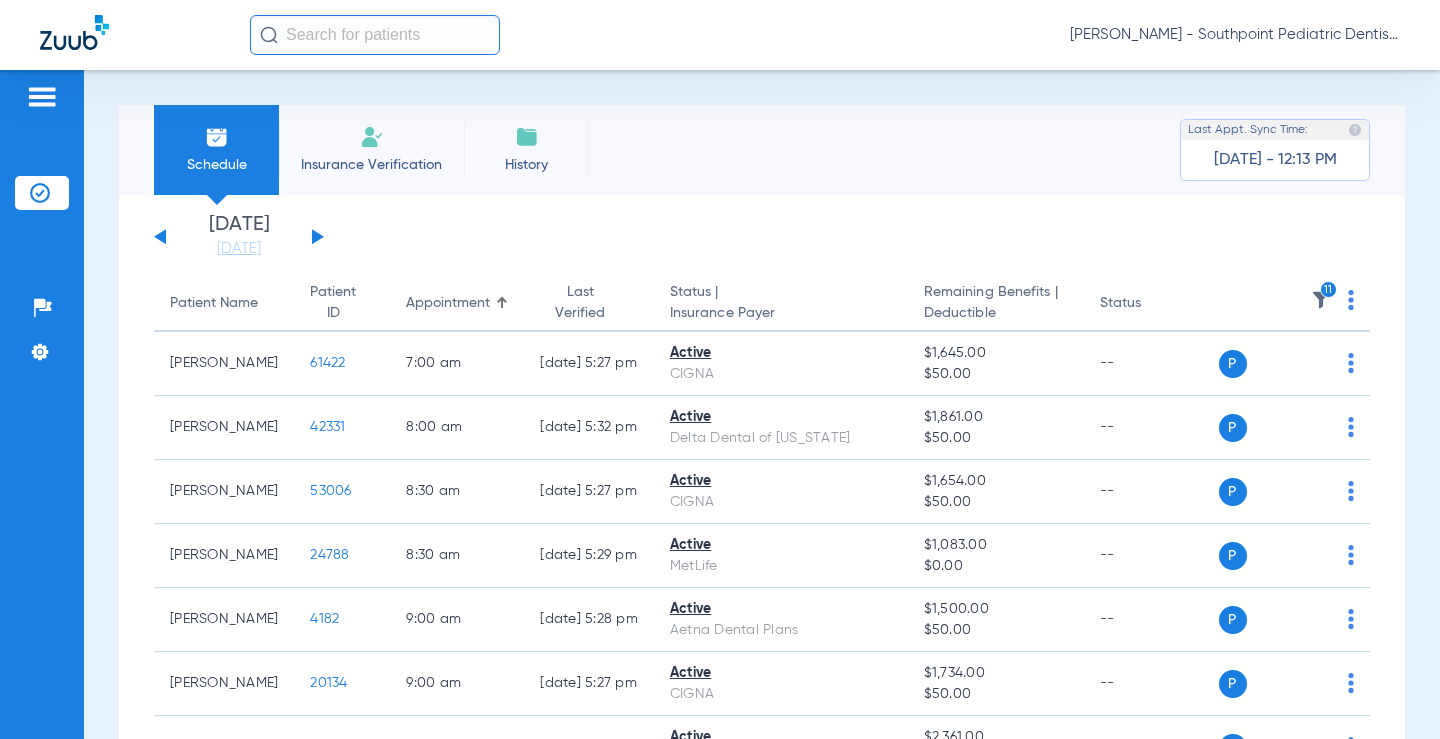 click 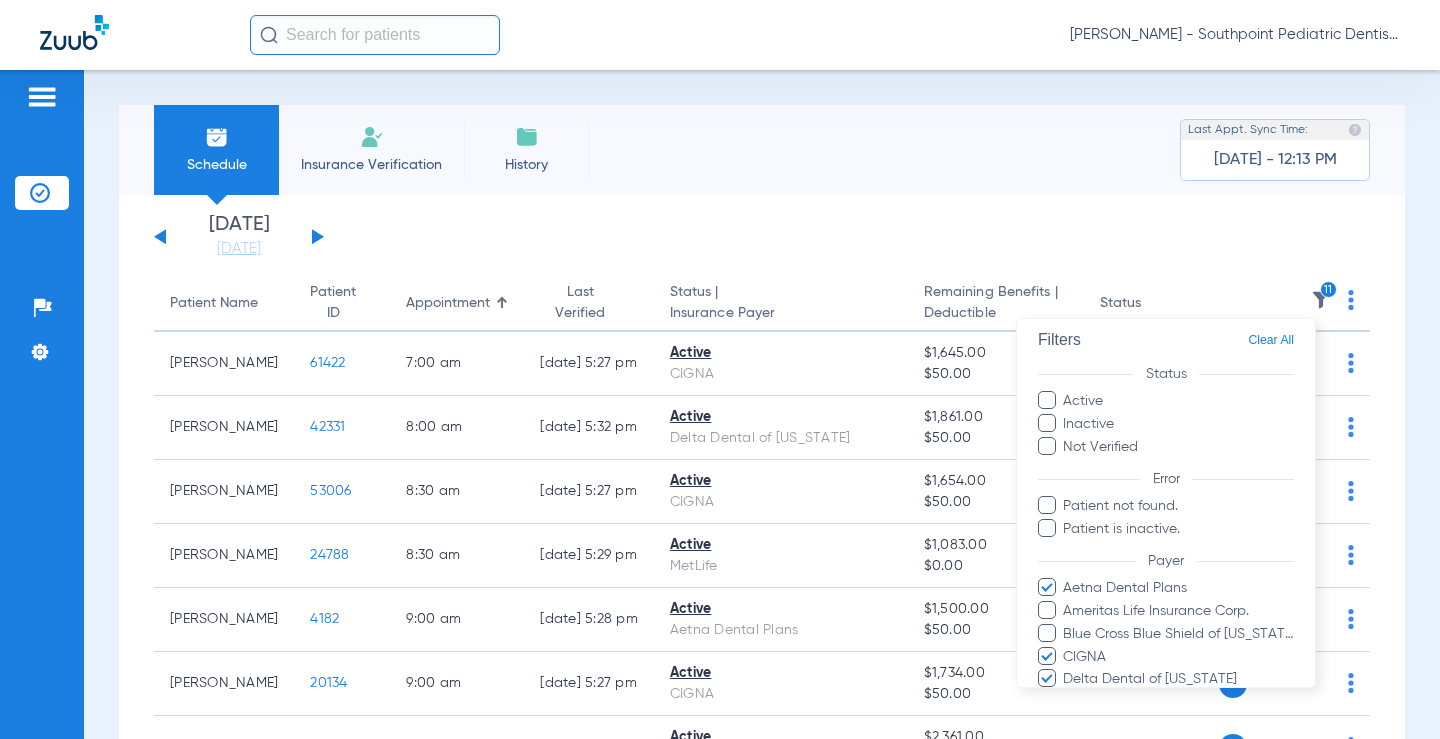 scroll, scrollTop: 1, scrollLeft: 0, axis: vertical 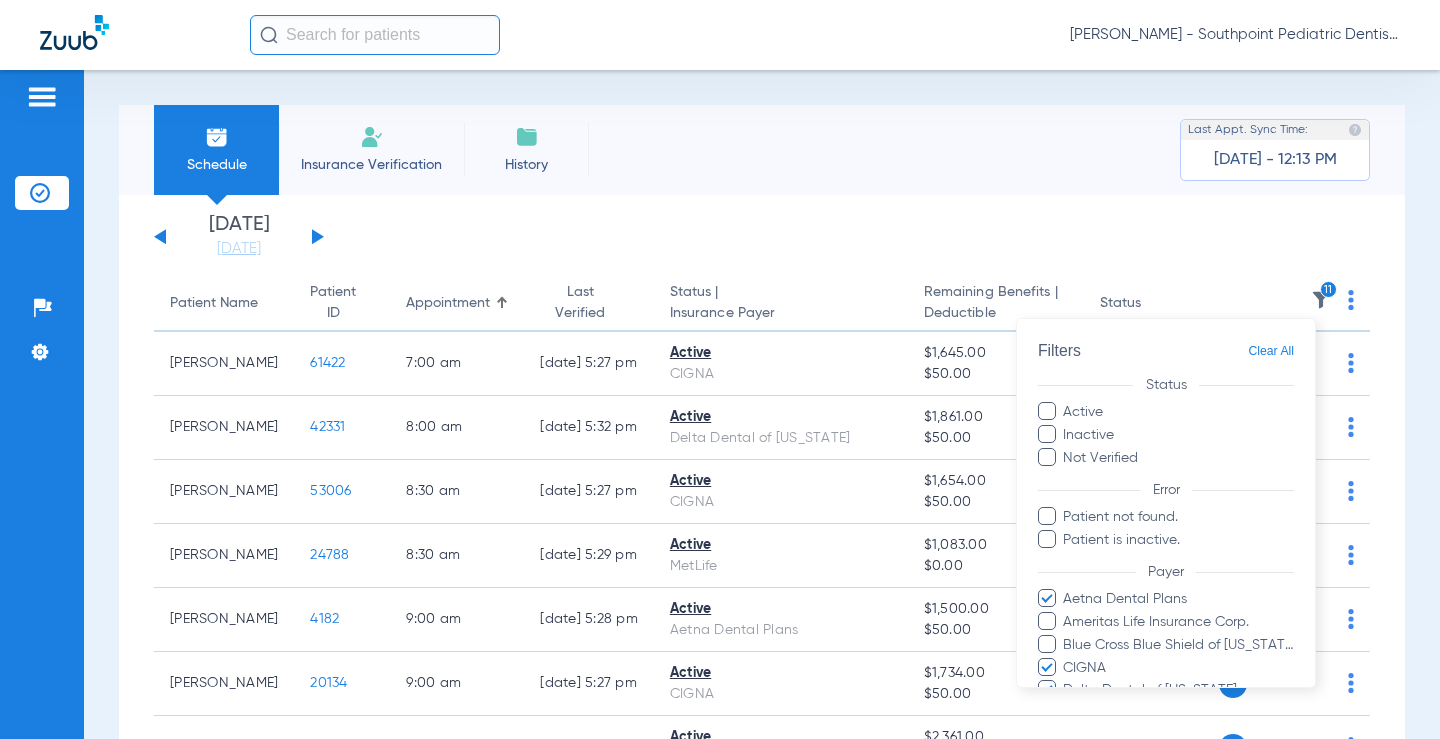 click at bounding box center [720, 369] 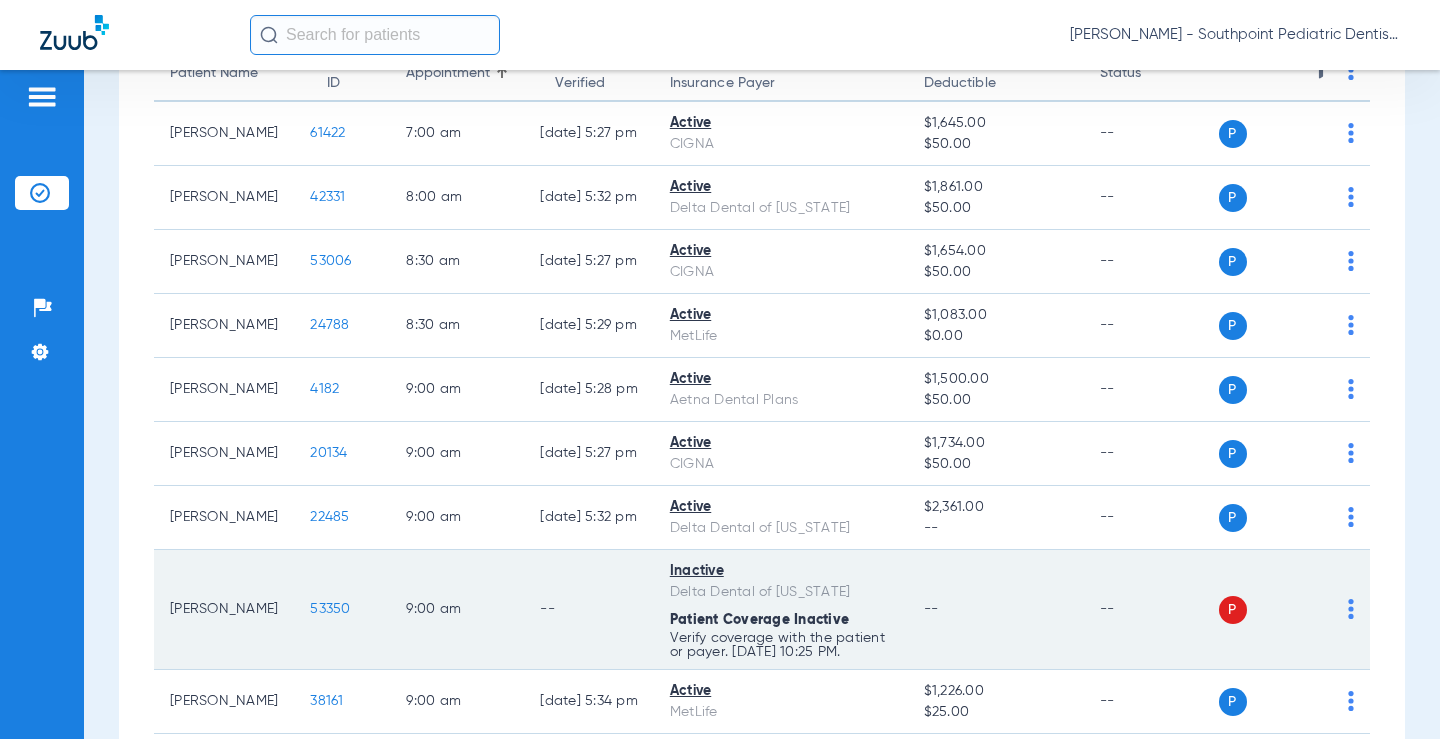 scroll, scrollTop: 0, scrollLeft: 0, axis: both 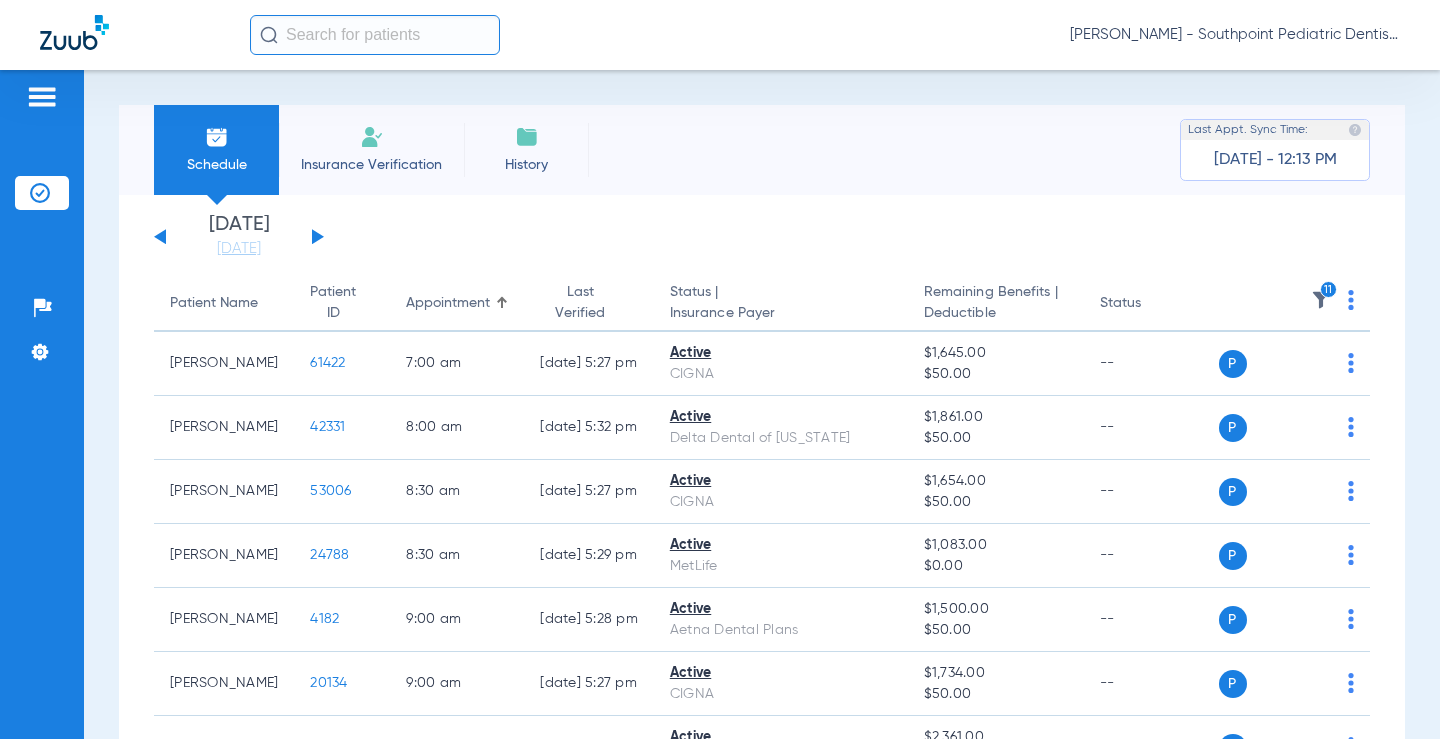 click on "[DATE]   [DATE]   [DATE]   [DATE]   [DATE]   [DATE]   [DATE]   [DATE]   [DATE]   [DATE]   [DATE]   [DATE]   [DATE]   [DATE]   [DATE]   [DATE]   [DATE]   [DATE]   [DATE]   [DATE]   [DATE]   [DATE]   [DATE]   [DATE]   [DATE]   [DATE]   [DATE]   [DATE]   [DATE]   [DATE]   [DATE]   [DATE]   [DATE]   [DATE]   [DATE]   [DATE]   [DATE]   [DATE]   [DATE]   [DATE]   [DATE]   [DATE]   [DATE]   [DATE]" 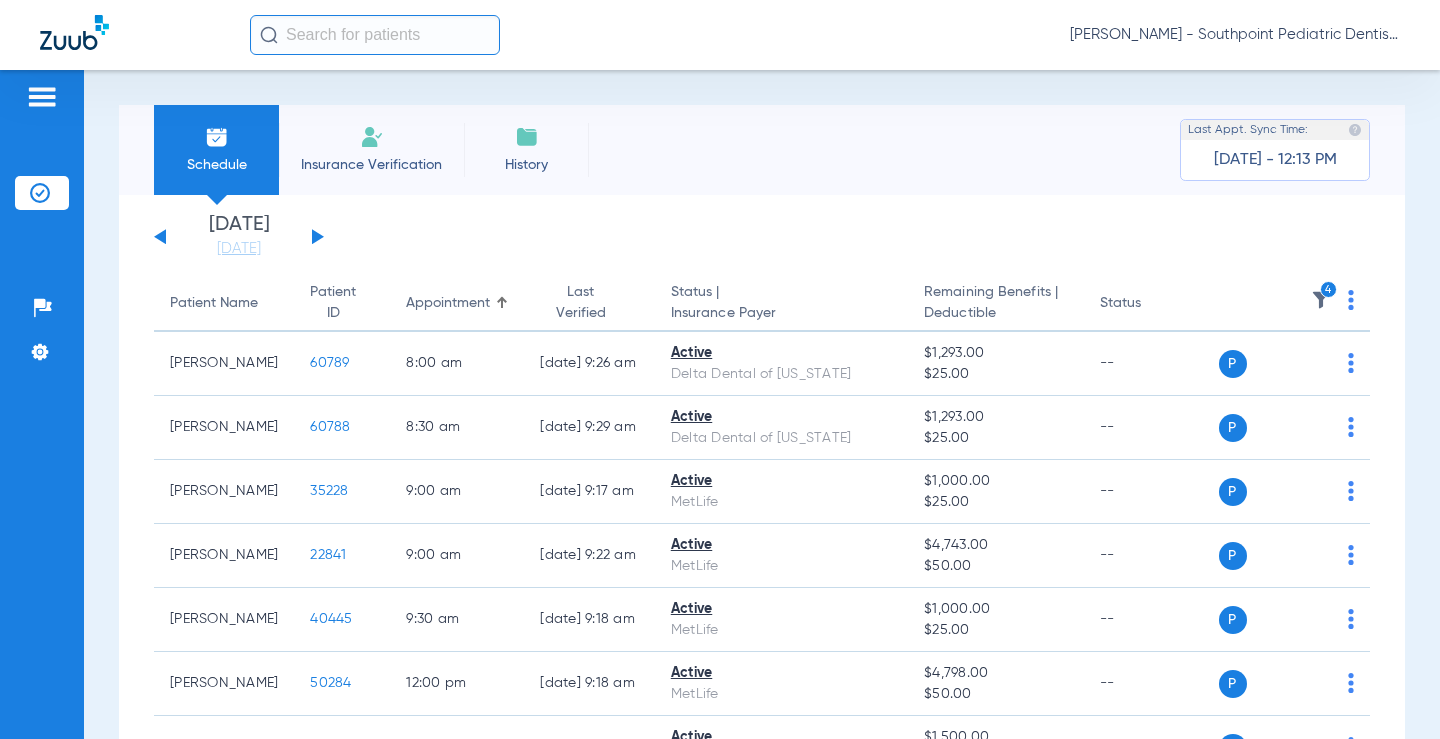 click on "4" 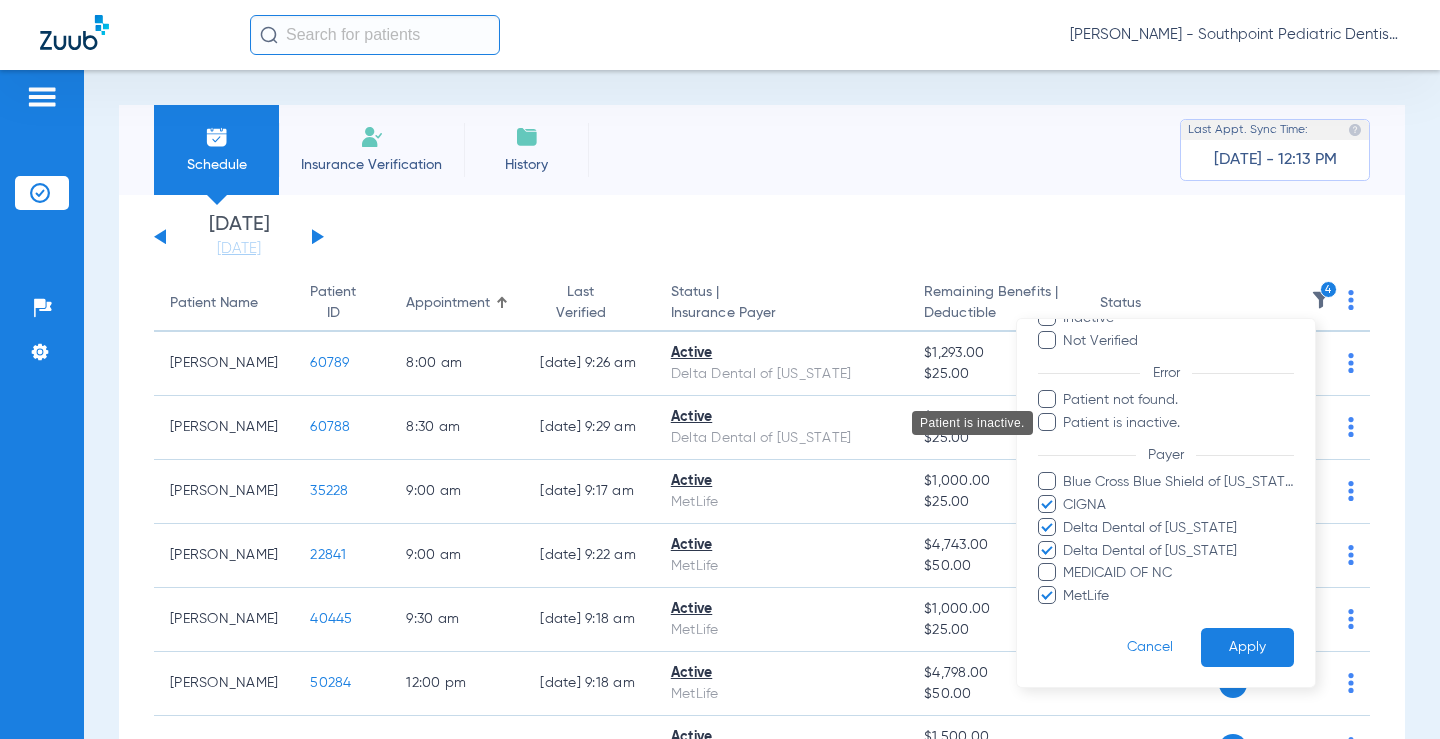 scroll, scrollTop: 119, scrollLeft: 0, axis: vertical 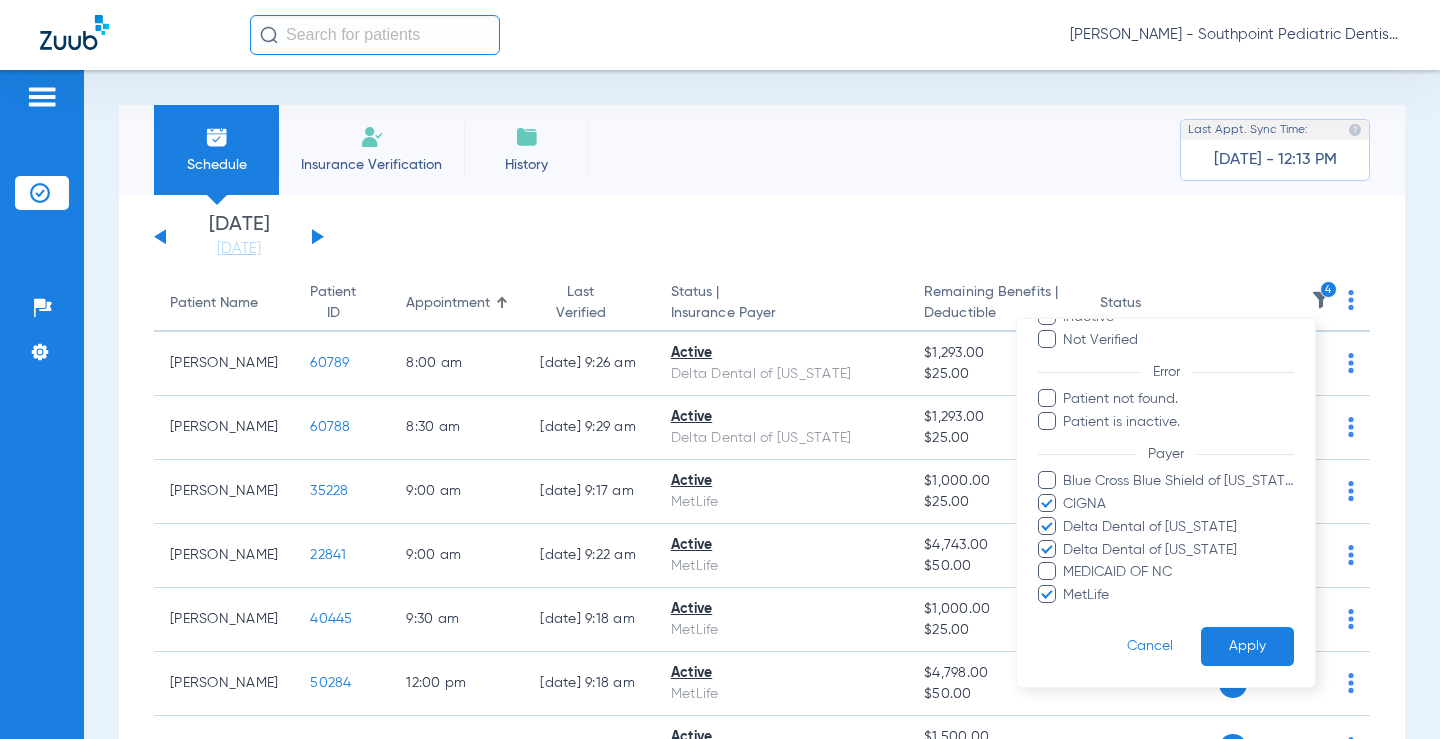 click at bounding box center [720, 369] 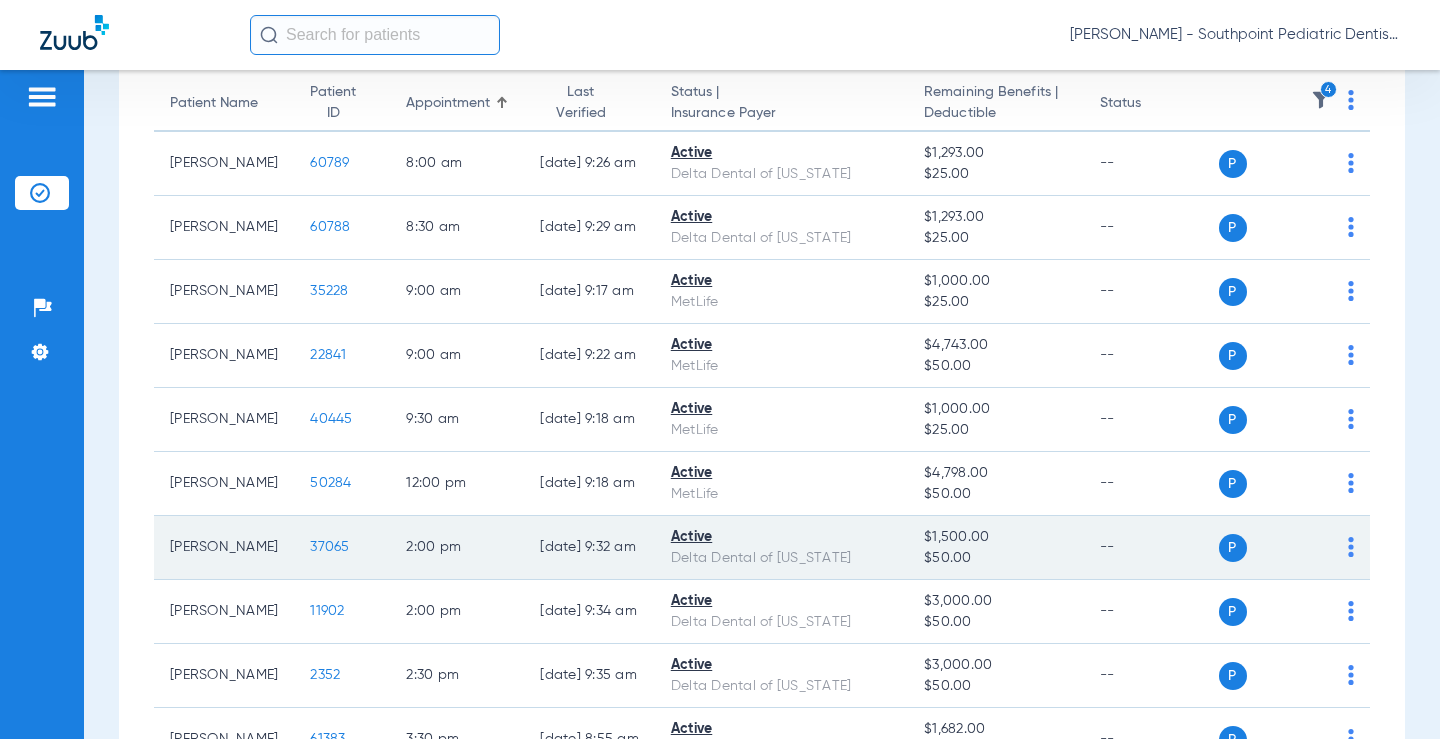 scroll, scrollTop: 0, scrollLeft: 0, axis: both 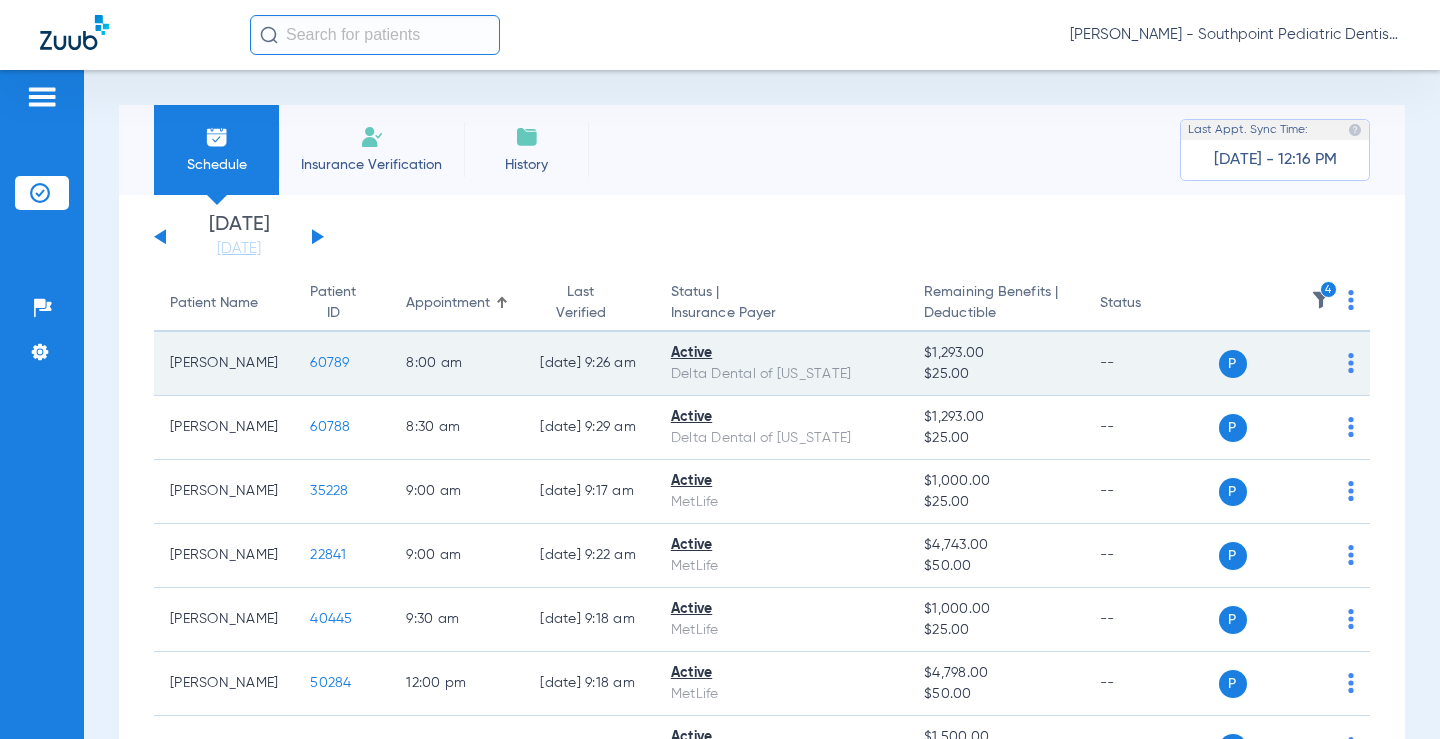 click on "60789" 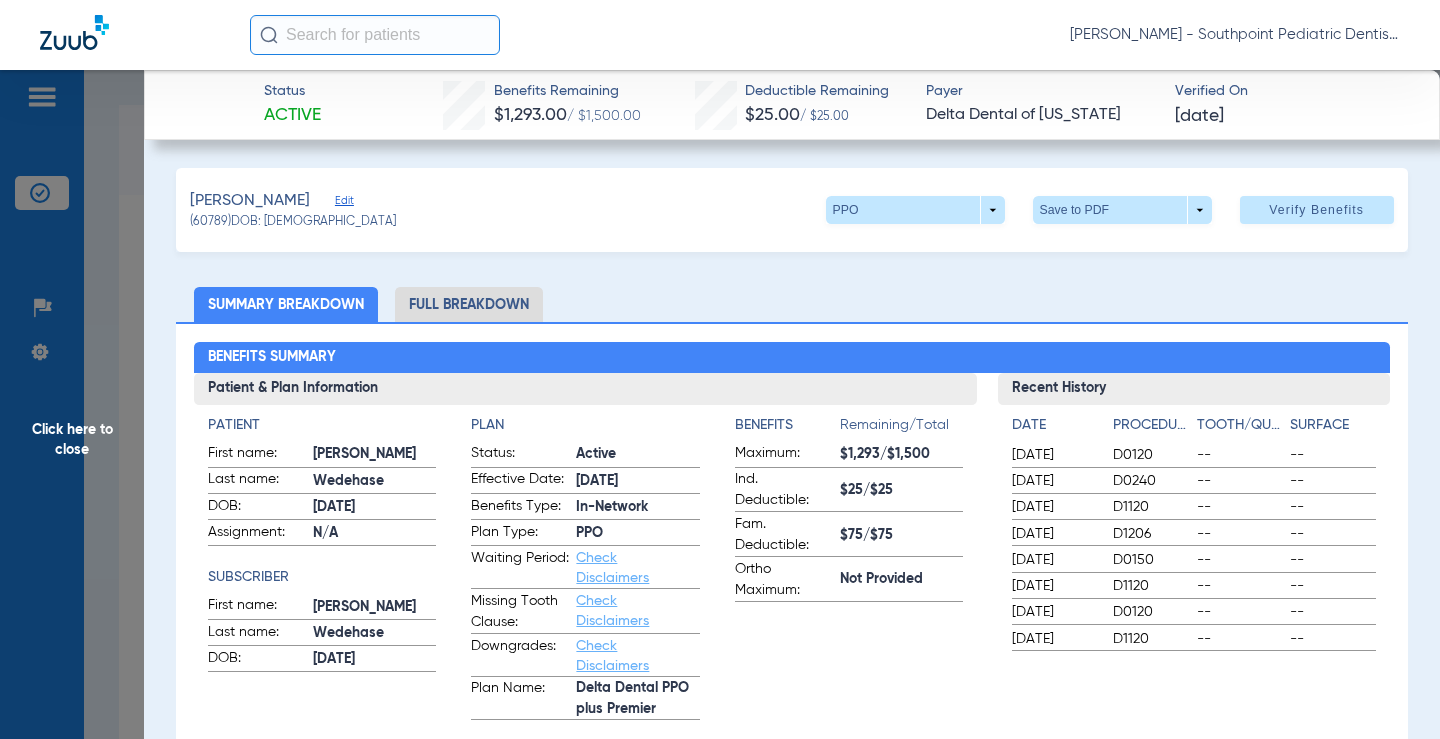 click on "Full Breakdown" 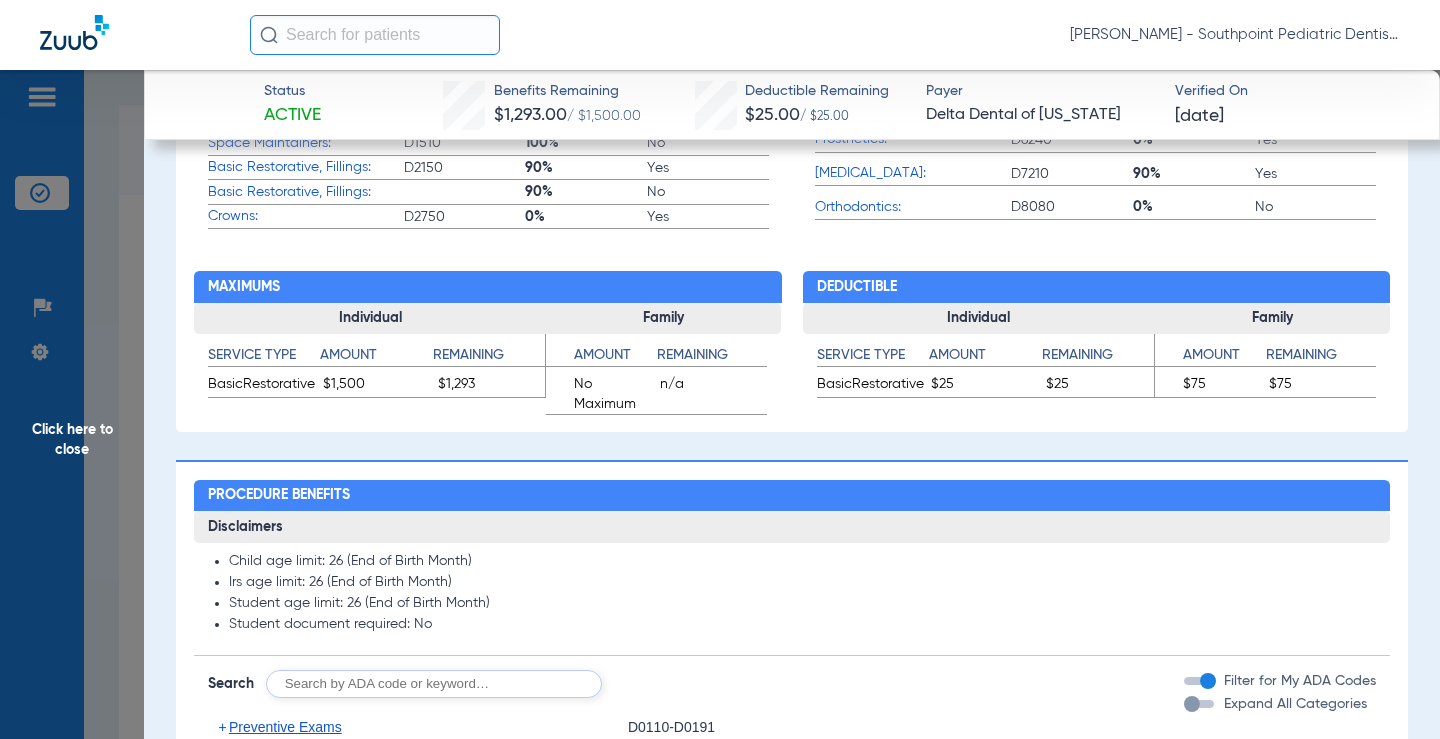 scroll, scrollTop: 1400, scrollLeft: 0, axis: vertical 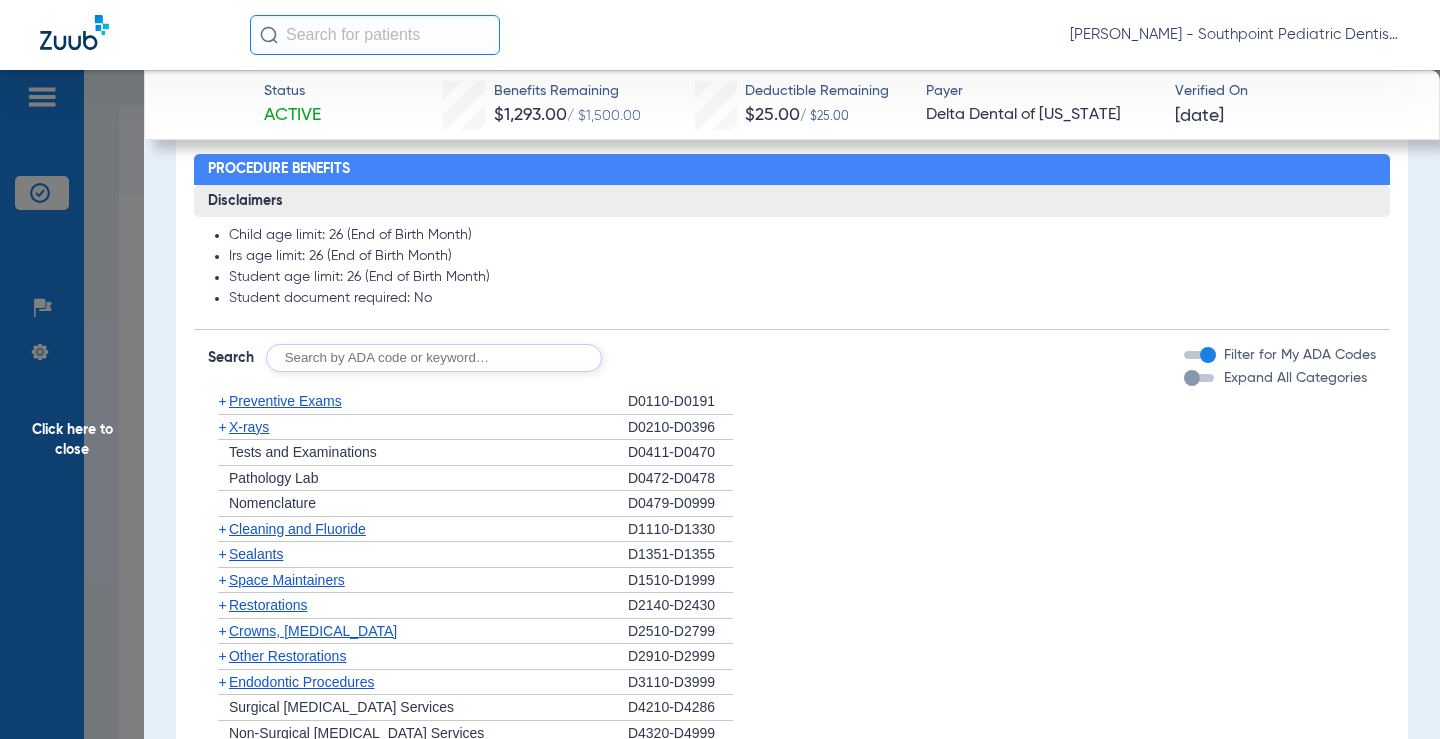 click on "Disclaimers Child age limit: 26 (End of Birth Month) Irs age limit: 26 (End of Birth Month) Student age limit: 26 (End of Birth Month) Student document required: No Search  Filter for My ADA Codes   Expand All Categories   +   Preventive Exams   D0110-D0191   +   X-rays   D0210-D0396   +   Tests and Examinations   D0411-D0470   +   Pathology Lab   D0472-D0478   +   Nomenclature   D0479-D0999   +   Cleaning and Fluoride   D1110-D1330   +   Sealants   D1351-D1355   +   Space Maintainers   D1510-D1999   +   Restorations   D2140-D2430   +   Crowns, [MEDICAL_DATA]   D2510-D2799   +   Other Restorations   D2910-D2999   +   Endodontic Procedures   D3110-D3999   +   Surgical [MEDICAL_DATA] Services   D4210-D4286   +   Non-Surgical [MEDICAL_DATA] Services   D4320-D4999   +   Dentures, Denture Adjustments, Denture Repairs, Relining   D5110-D5999   +   Surgical Implant Procedures   D6010-D6040   +   Implant Supported Prosthetics   D6050-D6199   +   Fixed Prosthetics   D6205-D6634   +   Fixed Partial Denture Retainers   +" 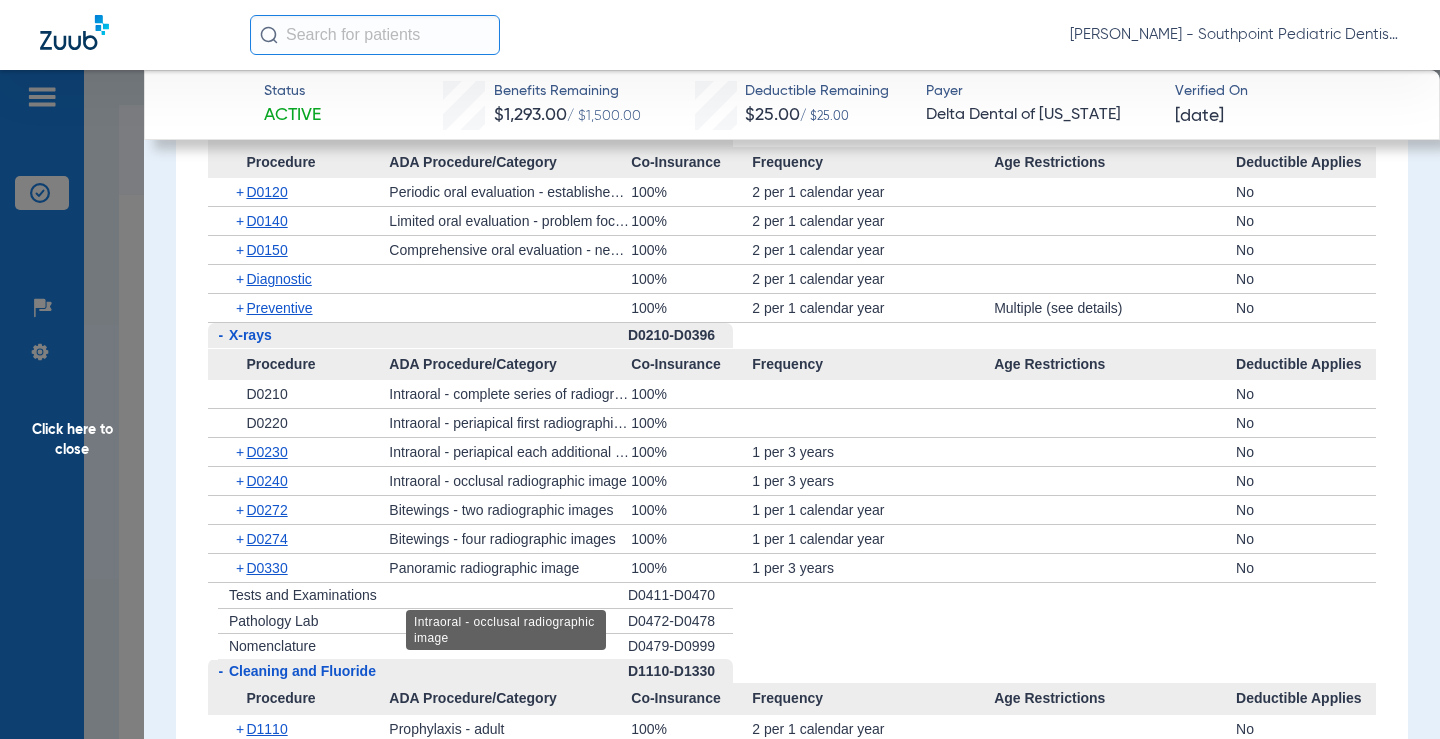 scroll, scrollTop: 1700, scrollLeft: 0, axis: vertical 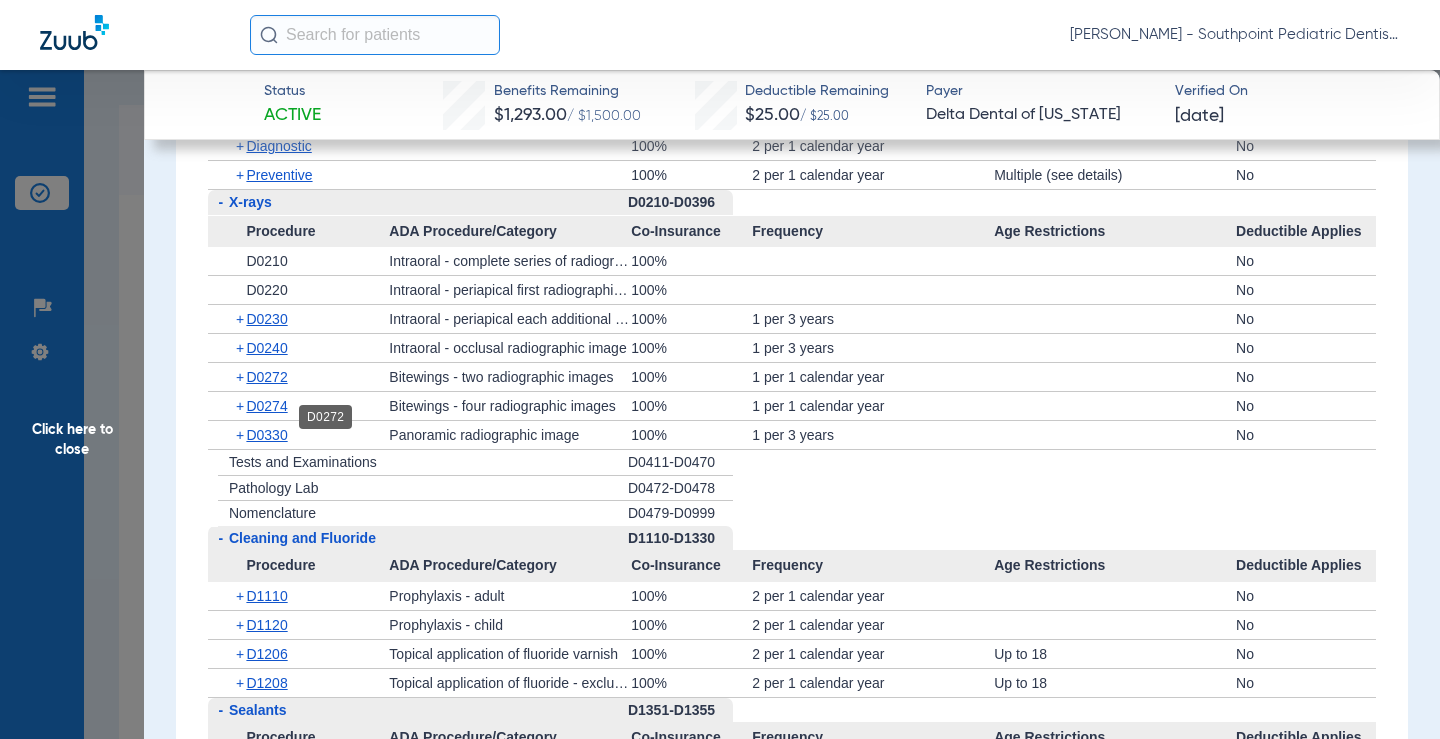 click on "D0272" 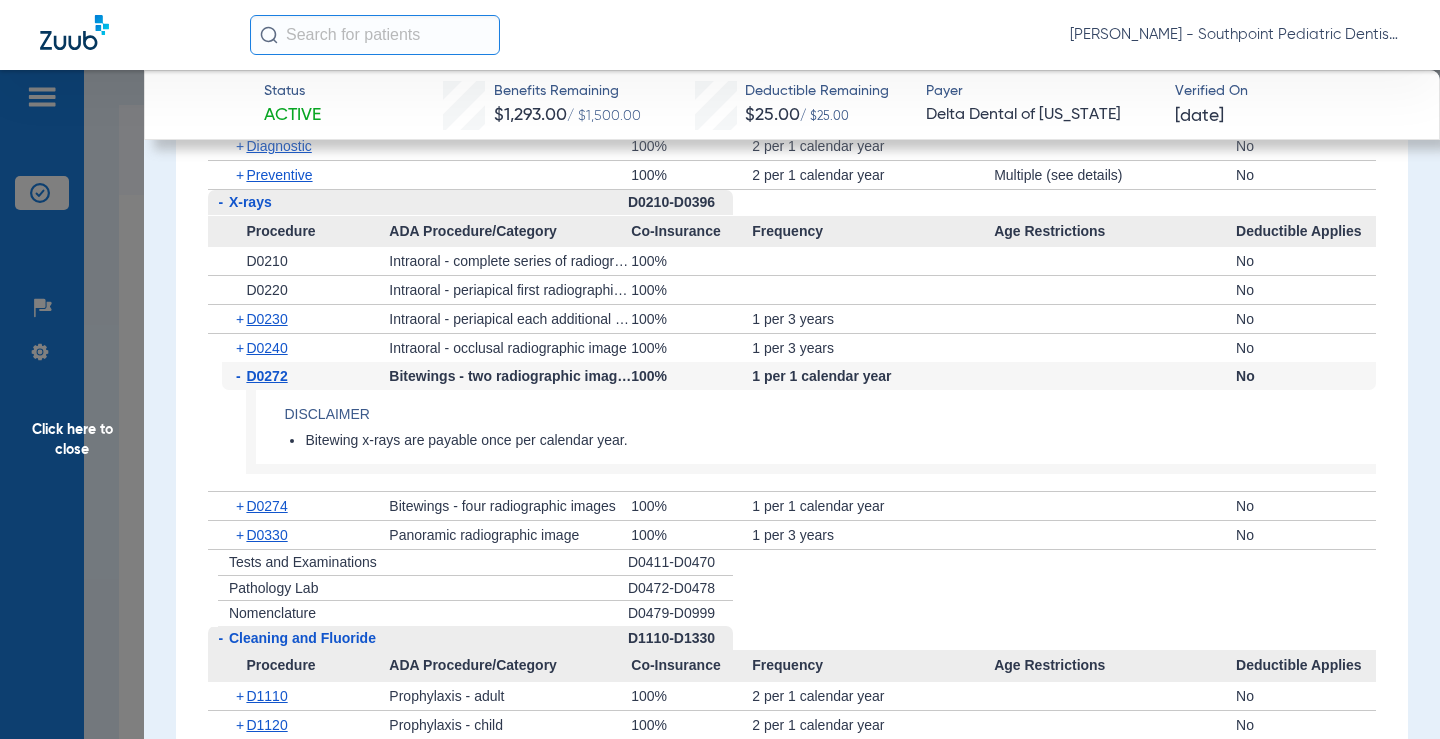 drag, startPoint x: 271, startPoint y: 422, endPoint x: 417, endPoint y: 366, distance: 156.37135 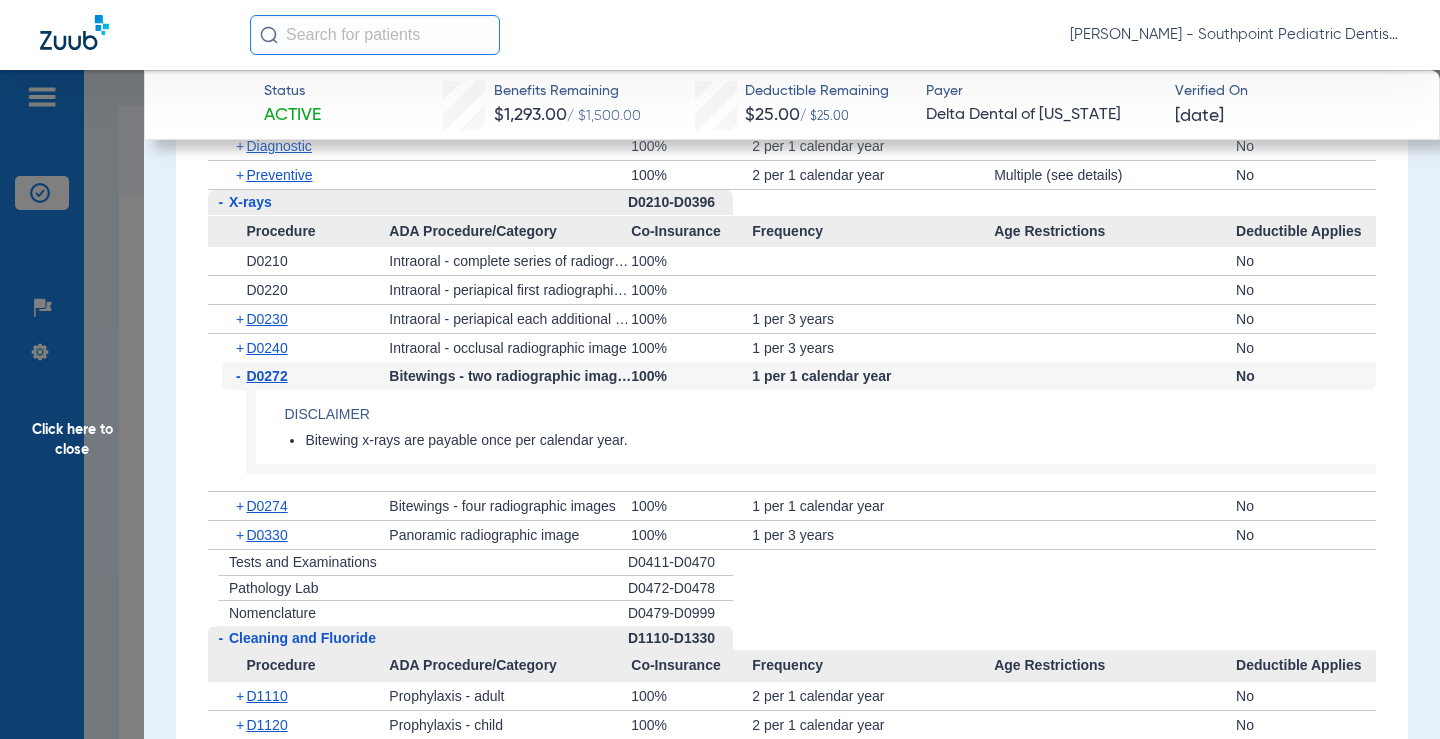 click on "Bitewing x-rays are payable once per calendar year." 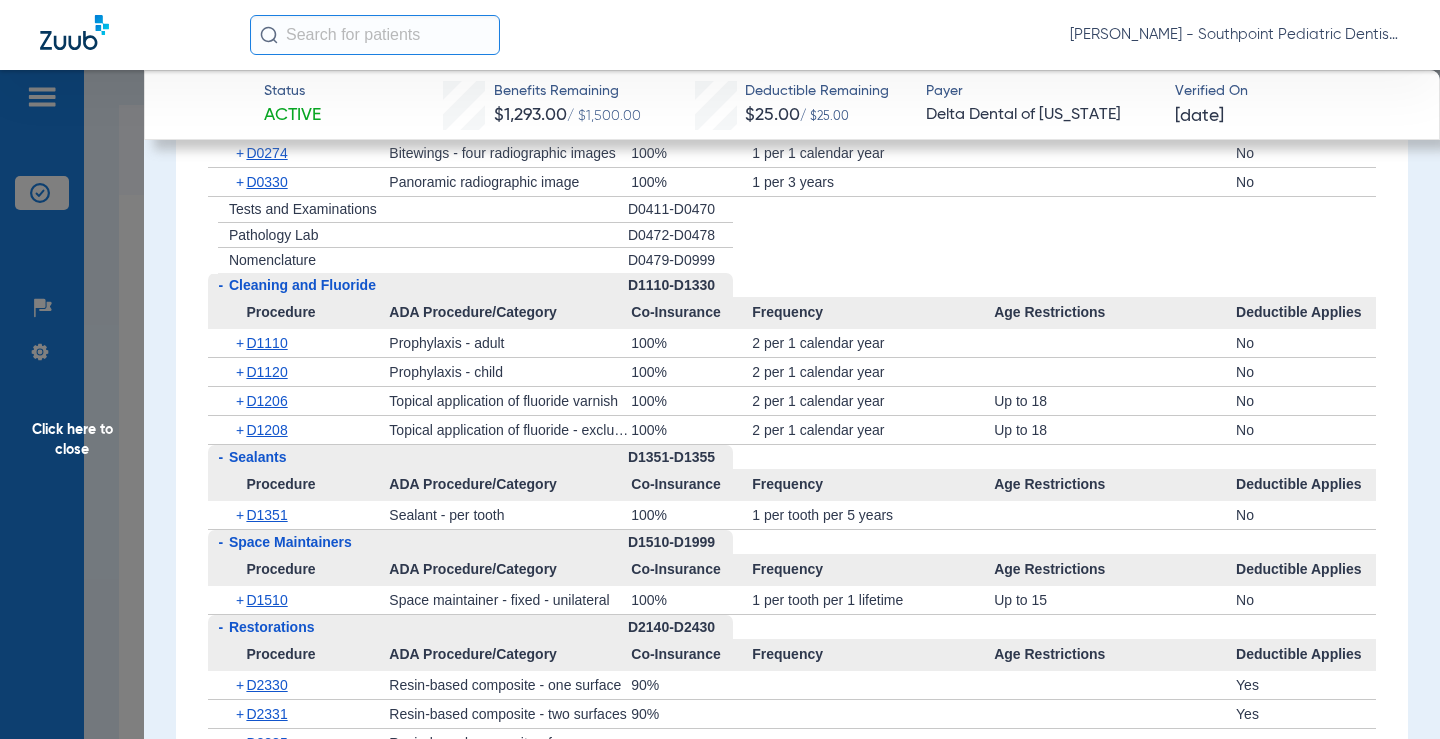 scroll, scrollTop: 2200, scrollLeft: 0, axis: vertical 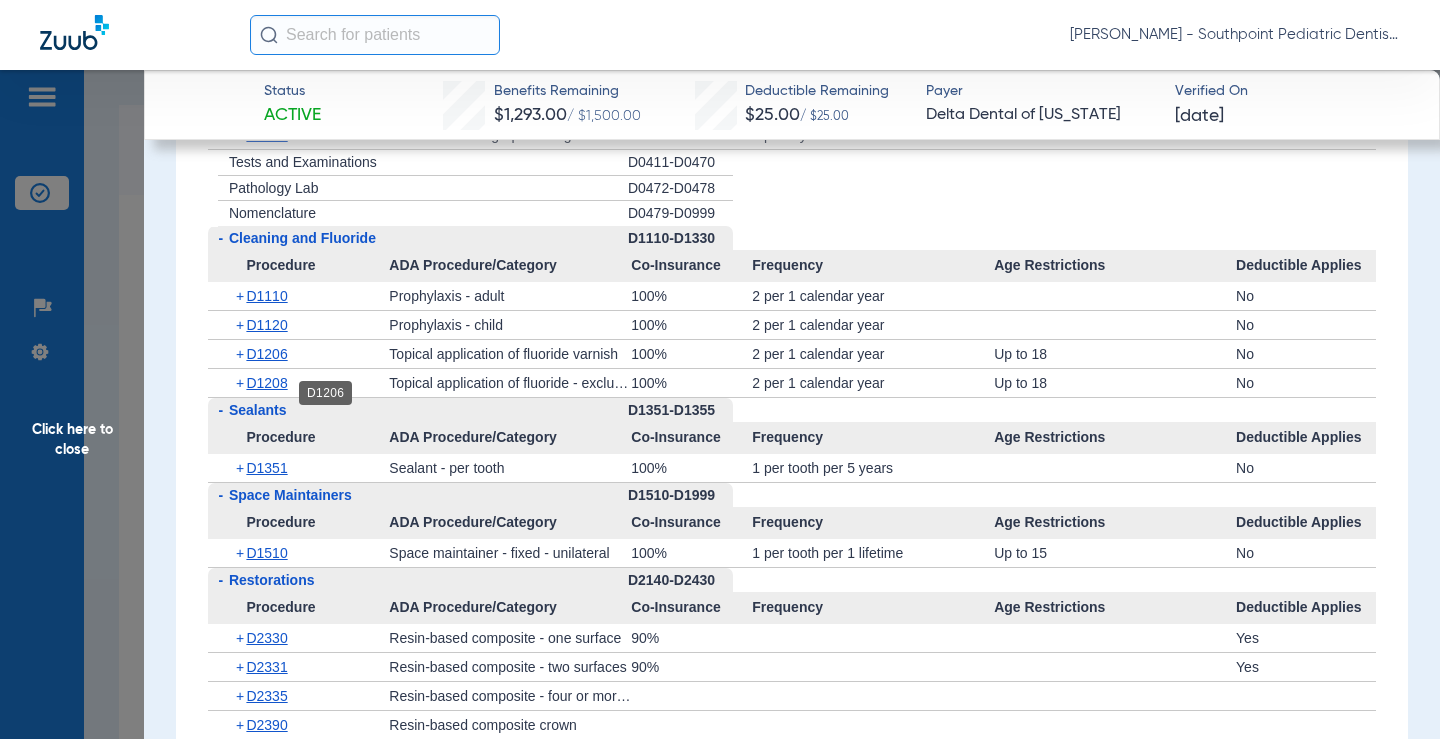 click on "D1206" 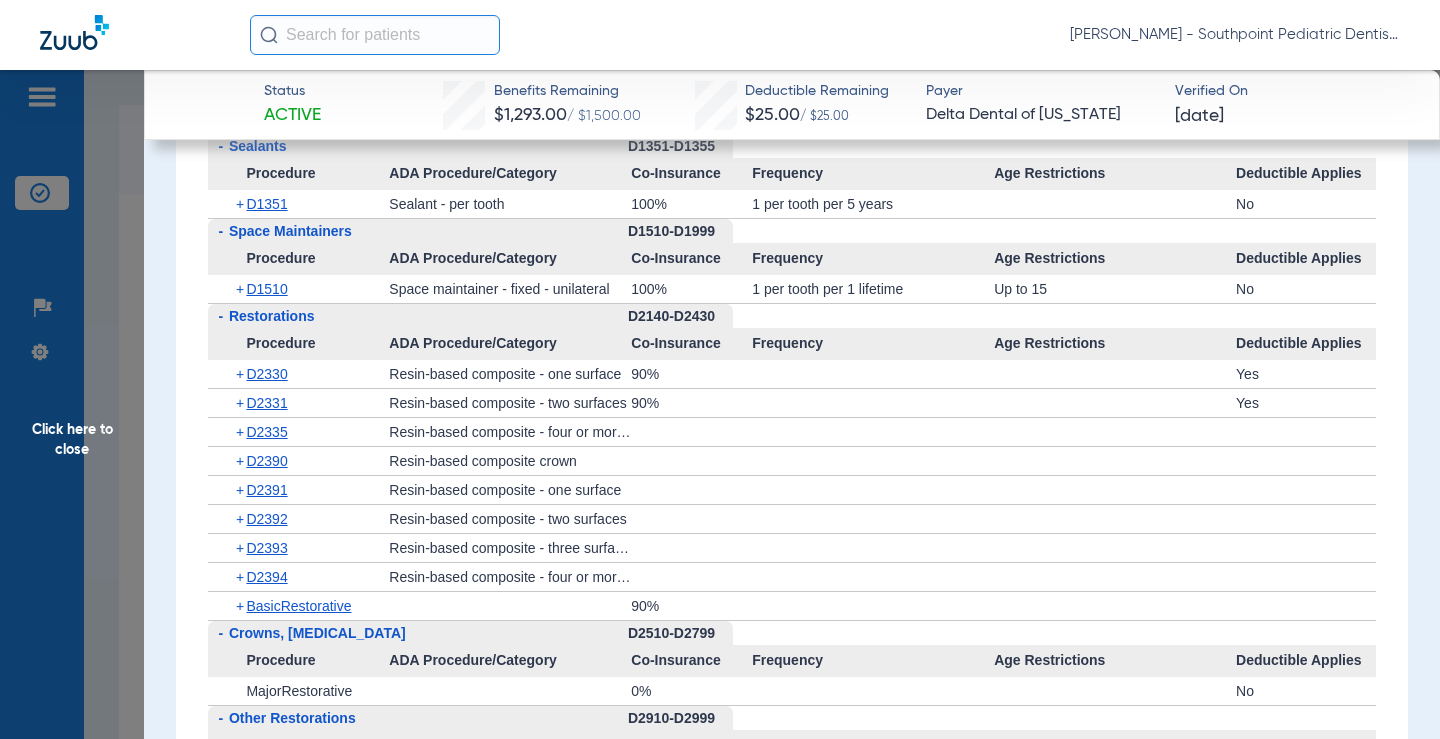 scroll, scrollTop: 2700, scrollLeft: 0, axis: vertical 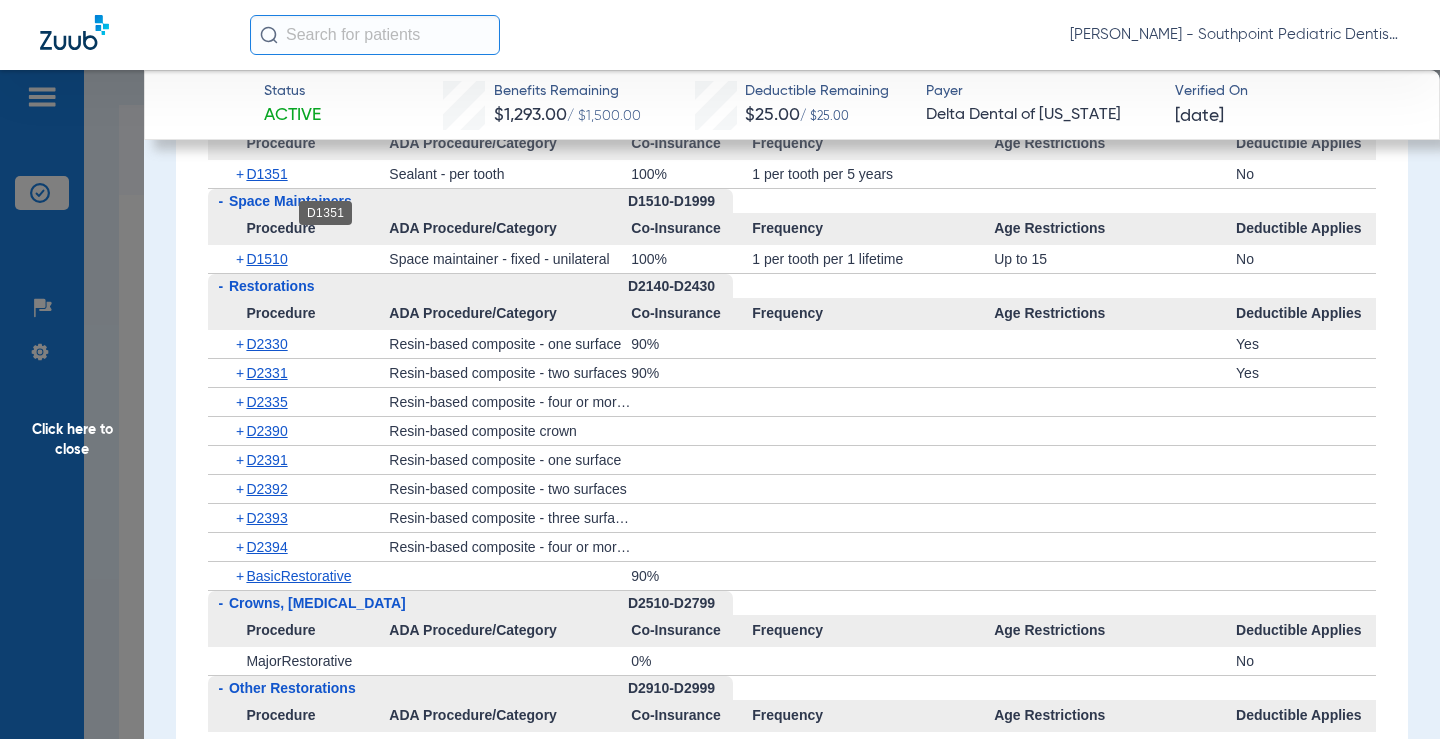 click on "D1351" 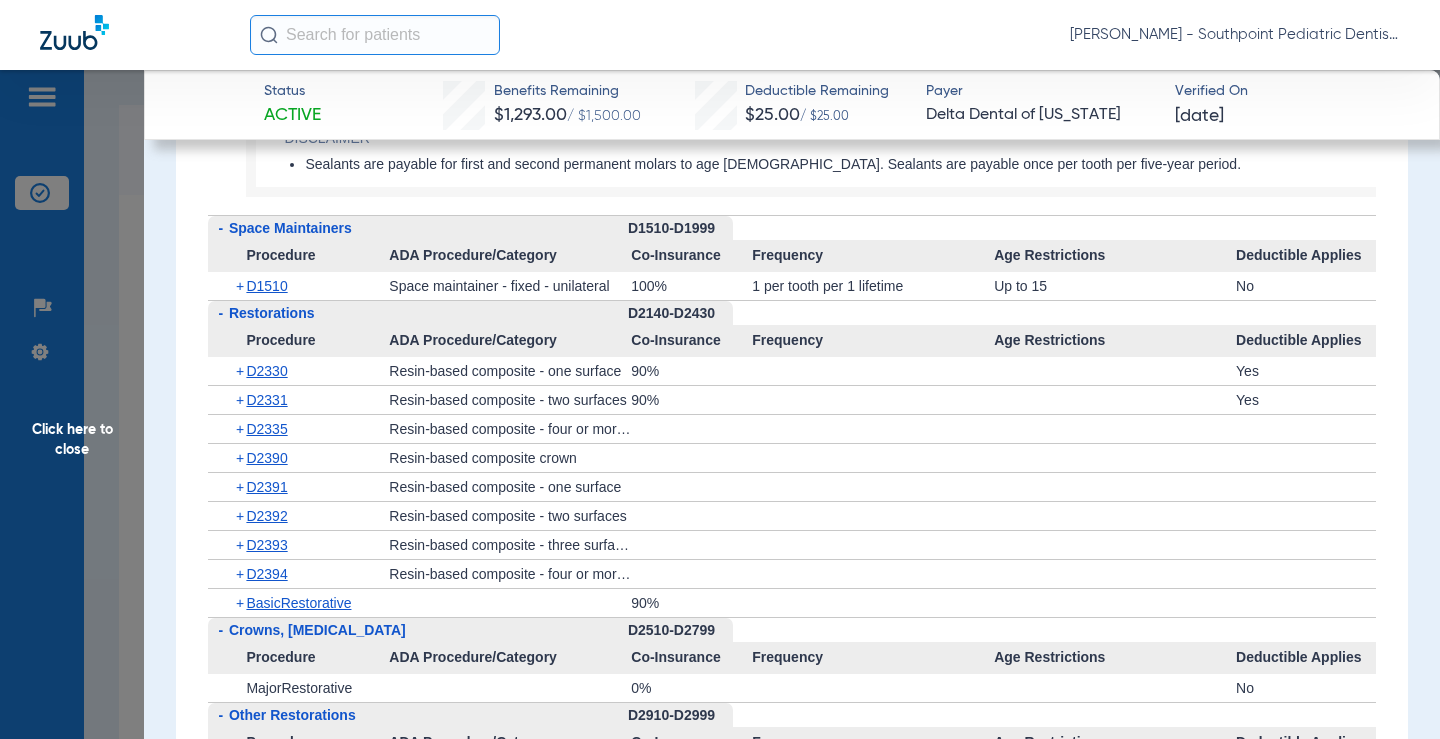 scroll, scrollTop: 2800, scrollLeft: 0, axis: vertical 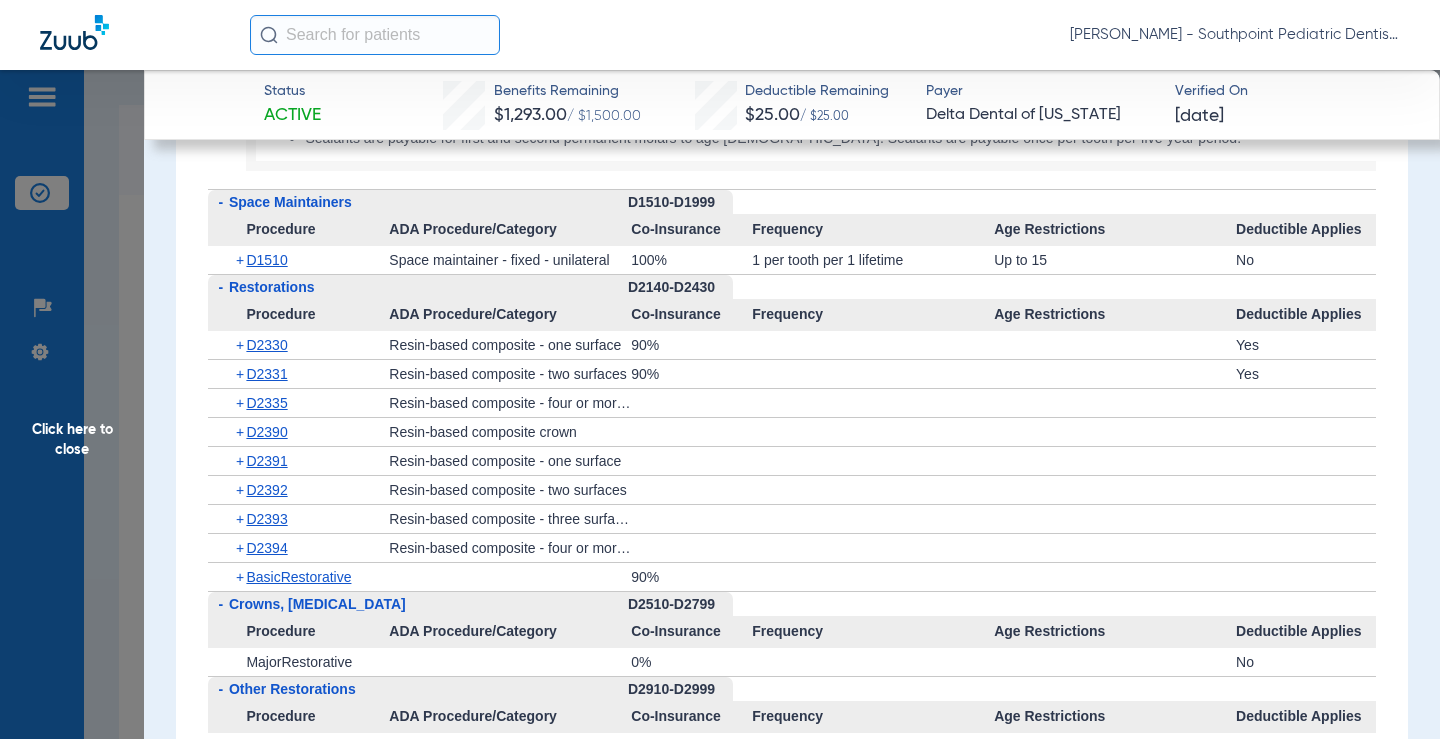 click on "D2391" 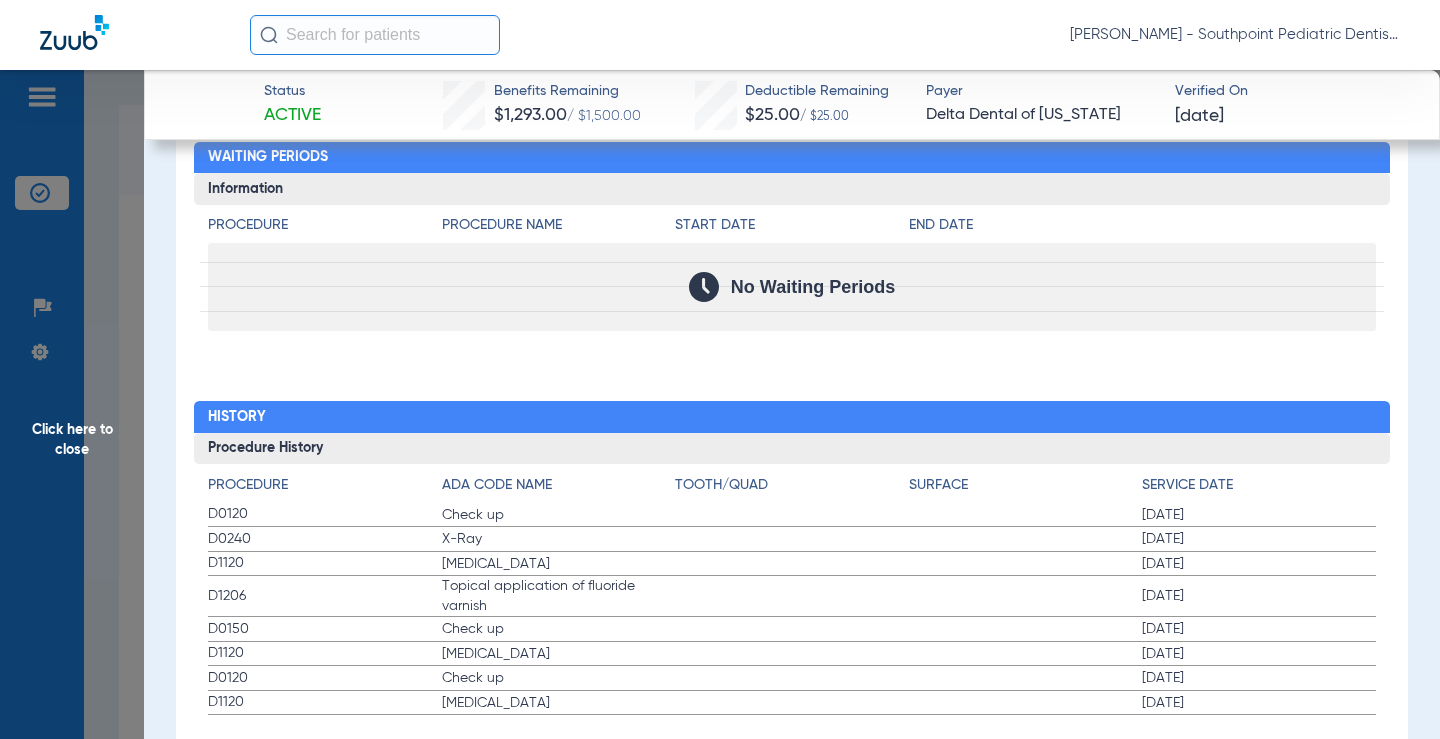 scroll, scrollTop: 4458, scrollLeft: 0, axis: vertical 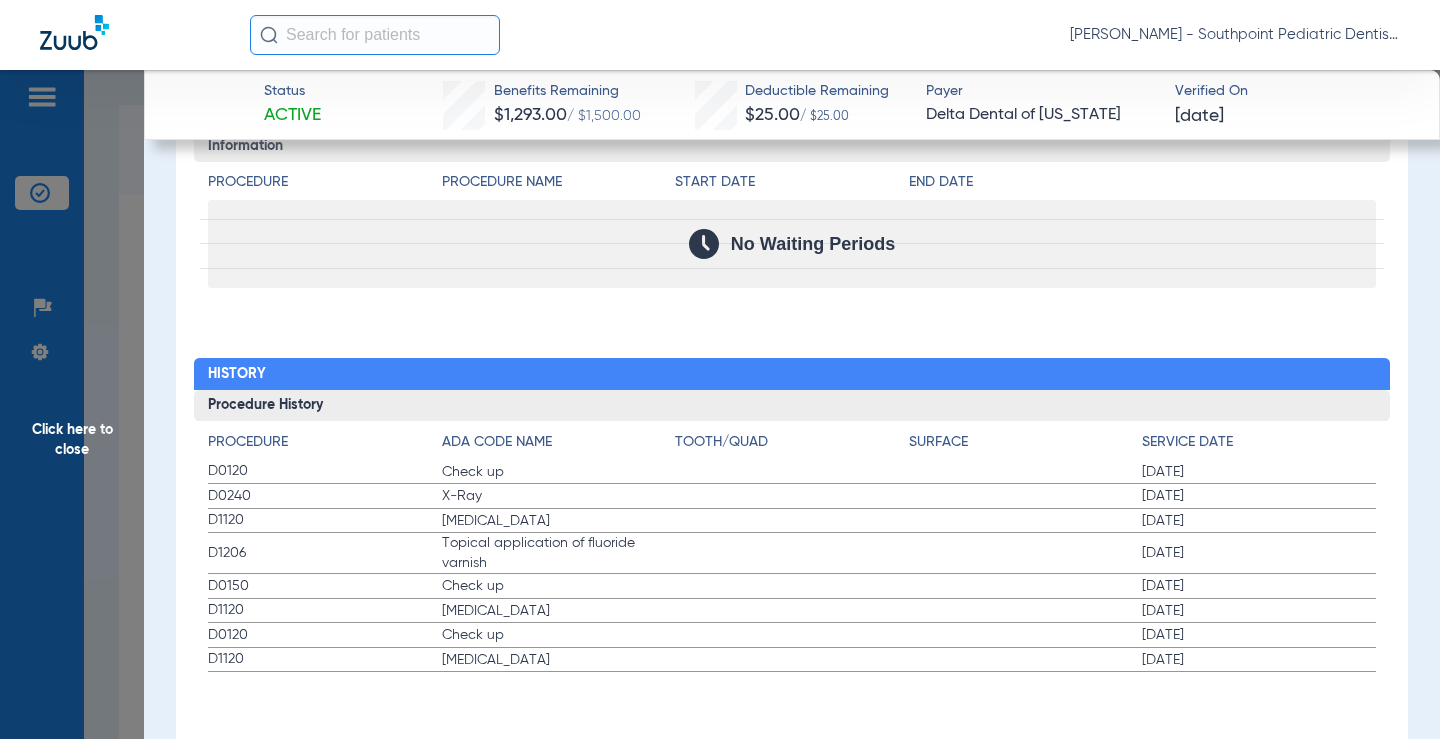 drag, startPoint x: 65, startPoint y: 446, endPoint x: 401, endPoint y: 392, distance: 340.3116 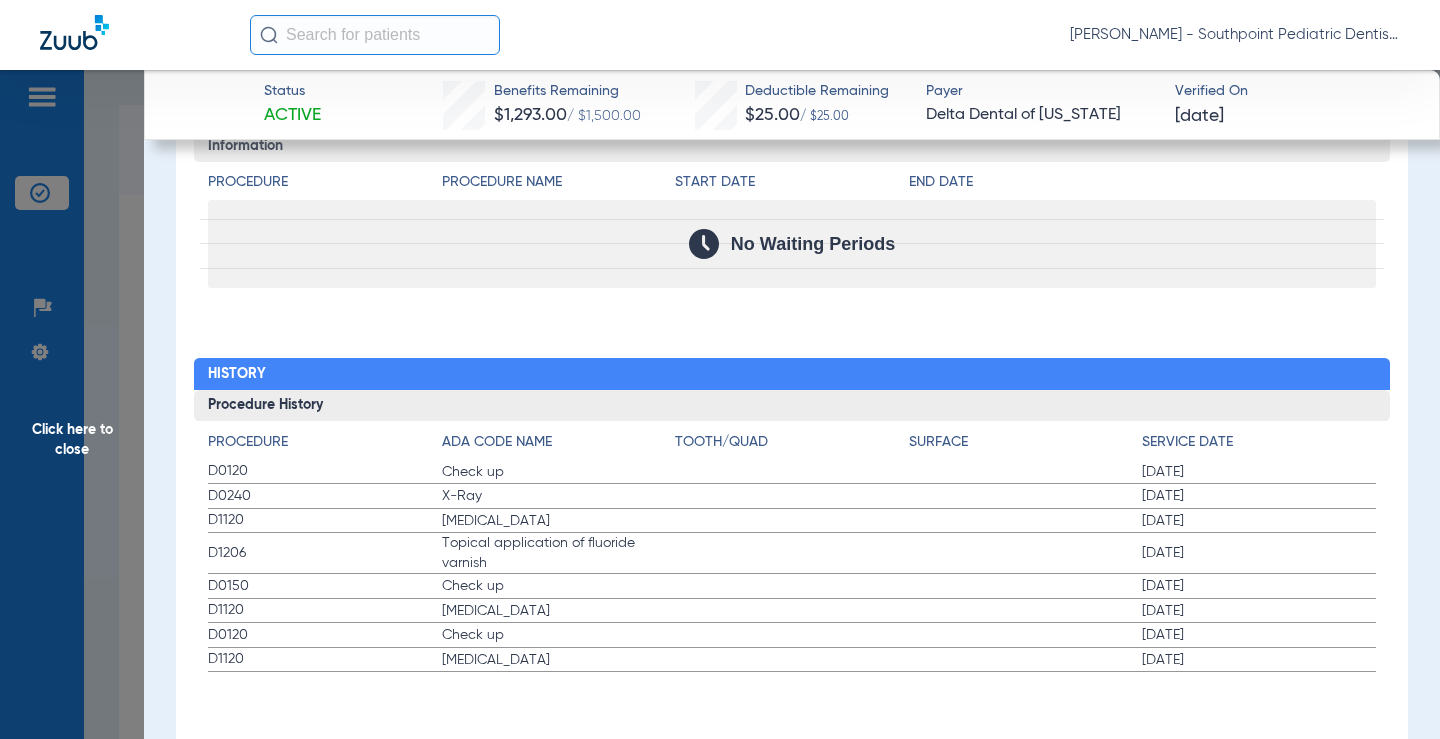 click on "Click here to close Status Active  Benefits Remaining   $1,293.00   / $1,500.00   Deductible Remaining   $25.00   / $25.00  Payer Delta Dental of [US_STATE]  Verified On
[DATE]   [PERSON_NAME]   (60789)   DOB: [DEMOGRAPHIC_DATA]   PPO  arrow_drop_down  Save to PDF  arrow_drop_down  Verify Benefits   Subscriber Information   First name  [PERSON_NAME]  Last name  Wedehase  DOB  mm / dd / yyyy [DATE]  Member ID  910692398  Group ID (optional)  12191000  Insurance Payer   Insurance
Delta Dental Of [US_STATE]  Provider   Dentist
[PERSON_NAME]  1033261615  remove   Dependent Information   First name  [PERSON_NAME]  Last name  Wedehase  DOB  mm / dd / yyyy [DATE]  Member ID  same as subscriber 910692398  Summary Breakdown   Full Breakdown  Member - Plan - Insurance Patient & Plan Information Patient First name:  [PERSON_NAME]  Last name:  Wedehase  DOB:  [DEMOGRAPHIC_DATA]  Gender:    Address:    Address 2:    City:    State:    Zip:    Member ID:  910692398  Group ID:  1219  Sub-Group ID:  1000  Assignment:  N/A  Subscriber" 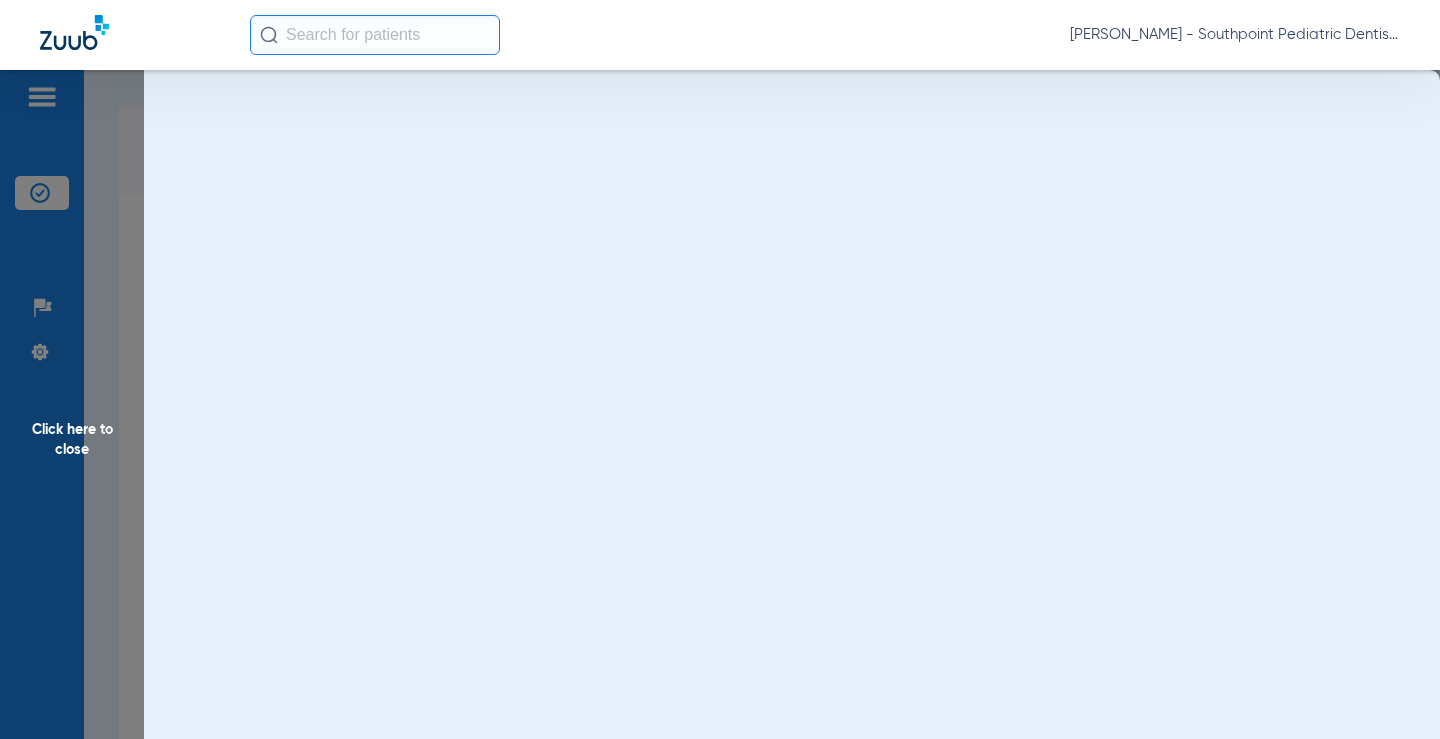 scroll, scrollTop: 0, scrollLeft: 0, axis: both 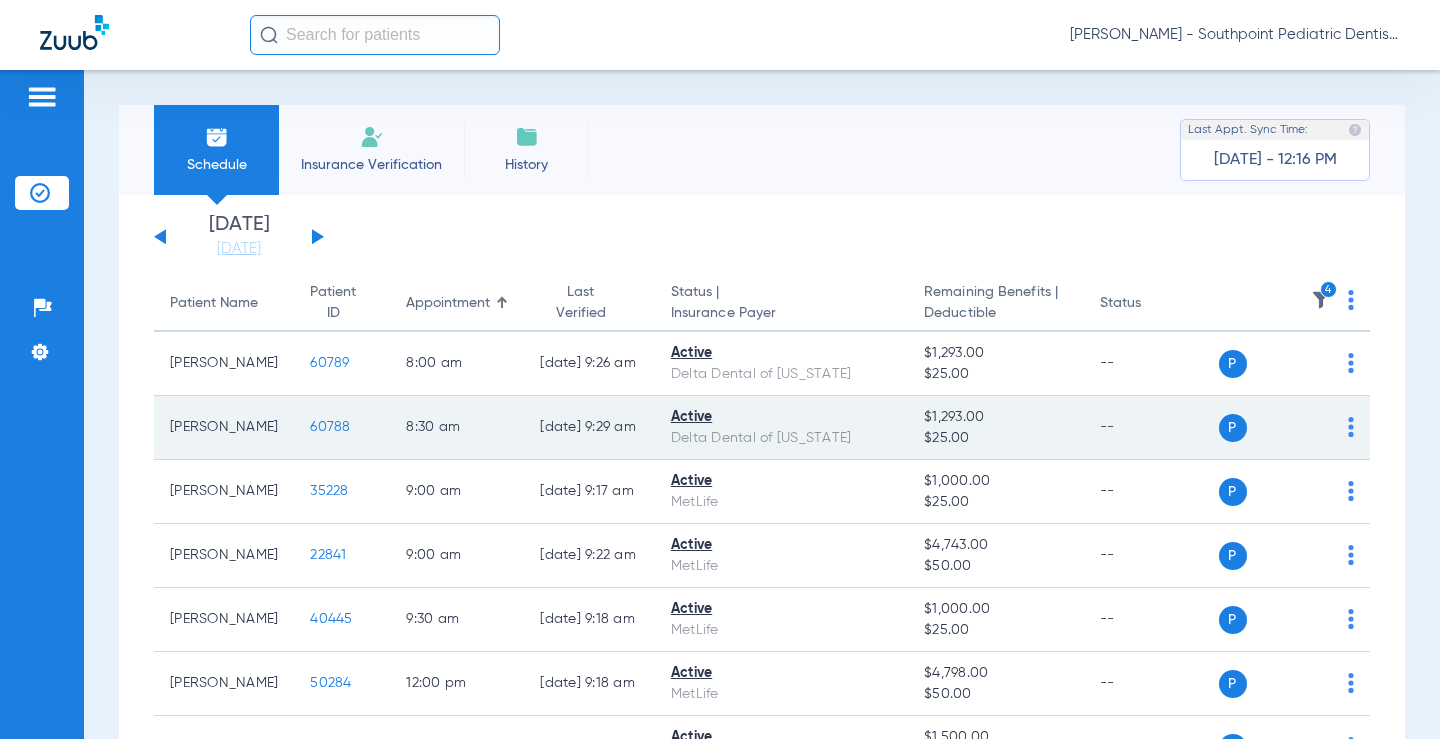 click on "60788" 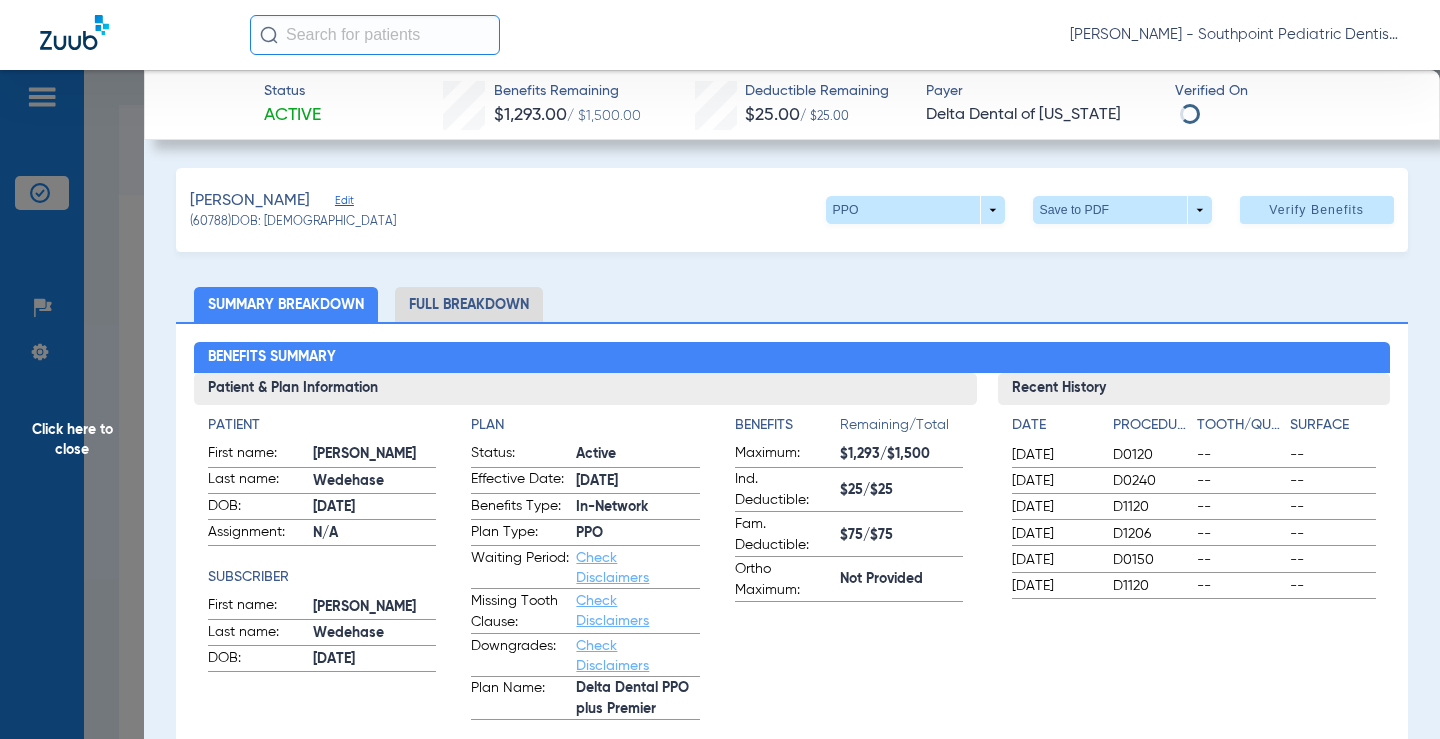 click on "Full Breakdown" 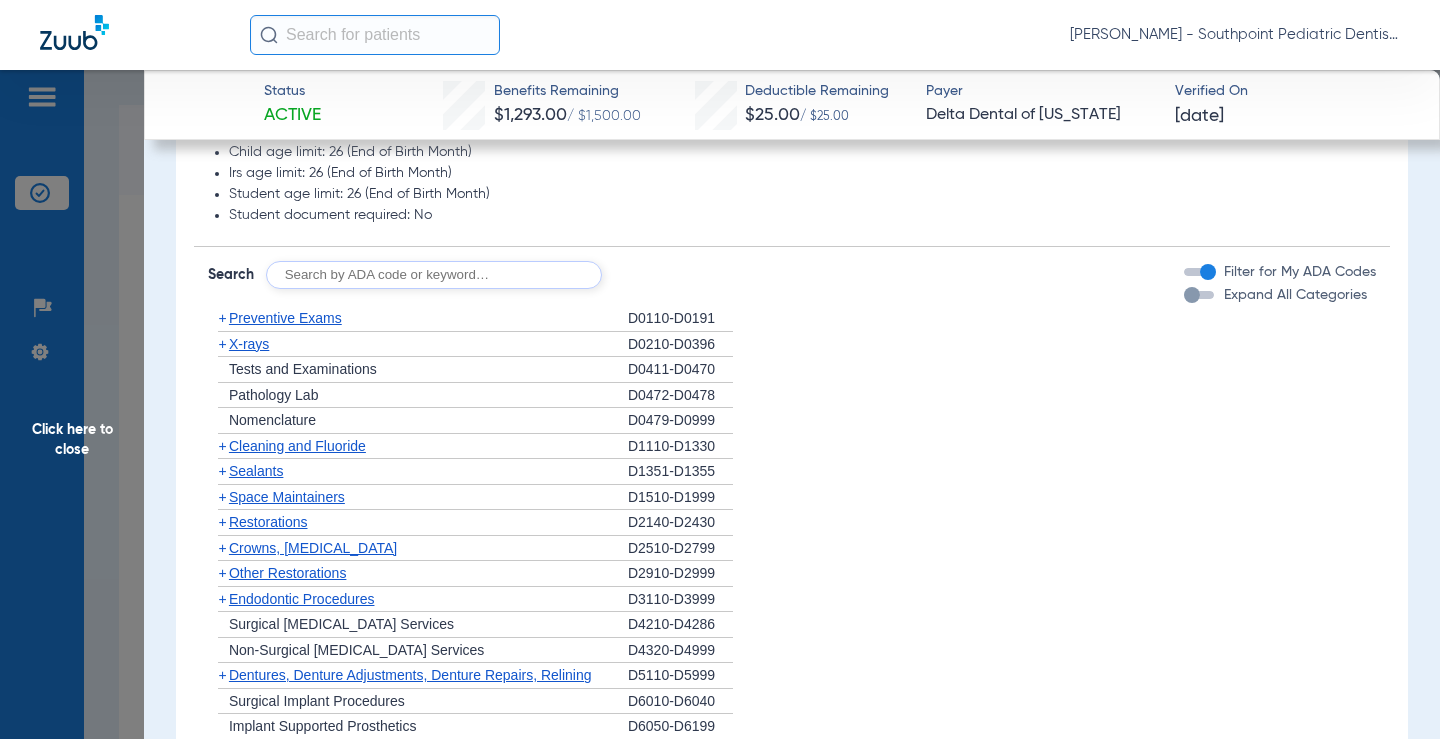scroll, scrollTop: 1500, scrollLeft: 0, axis: vertical 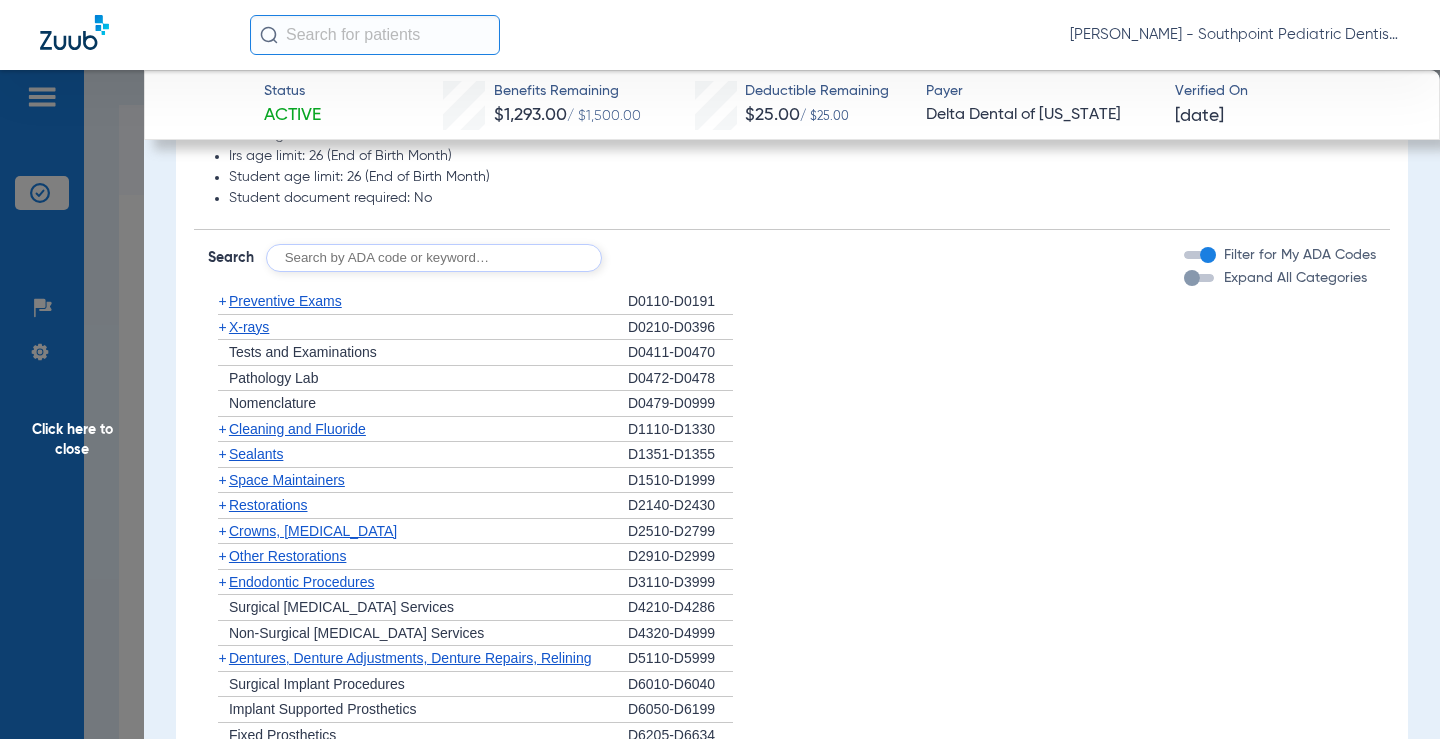 click on "Expand All Categories" at bounding box center [1295, 278] 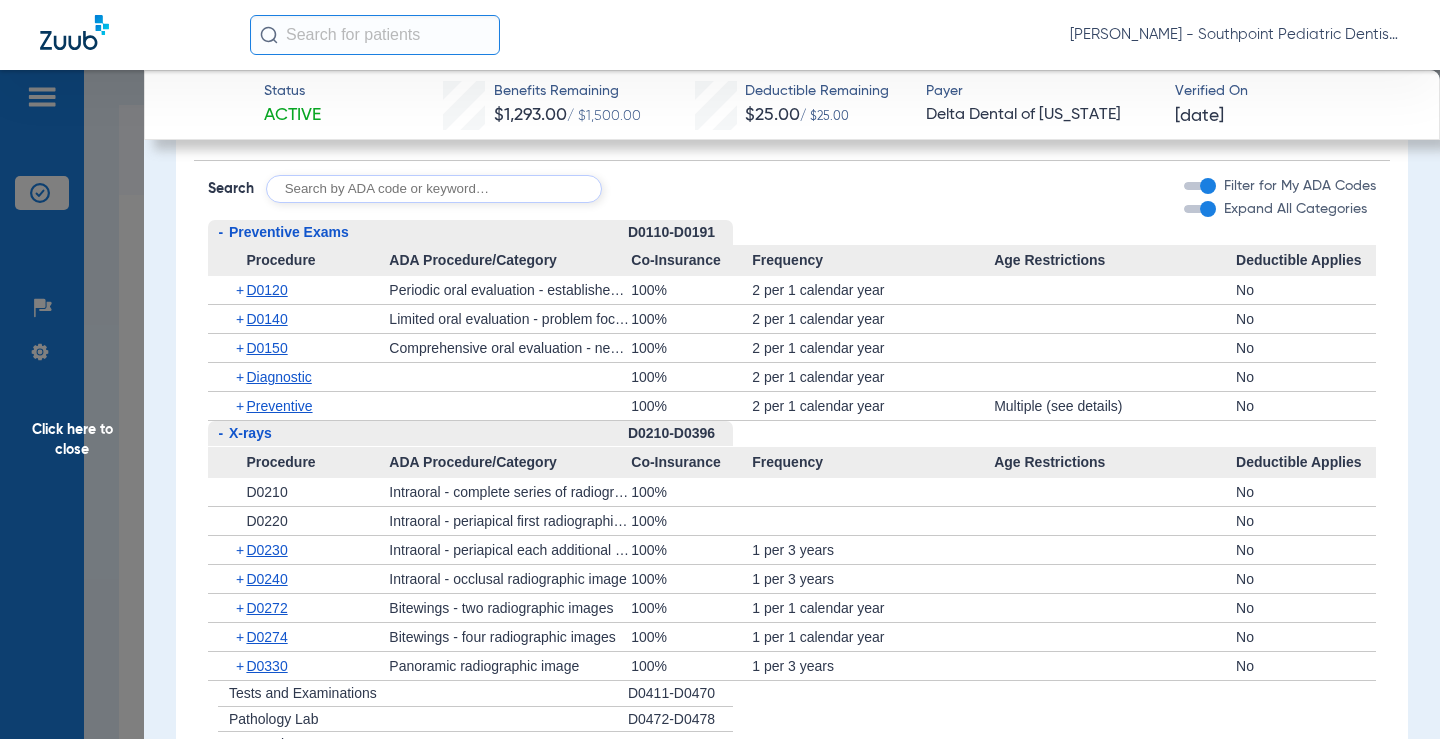 scroll, scrollTop: 1600, scrollLeft: 0, axis: vertical 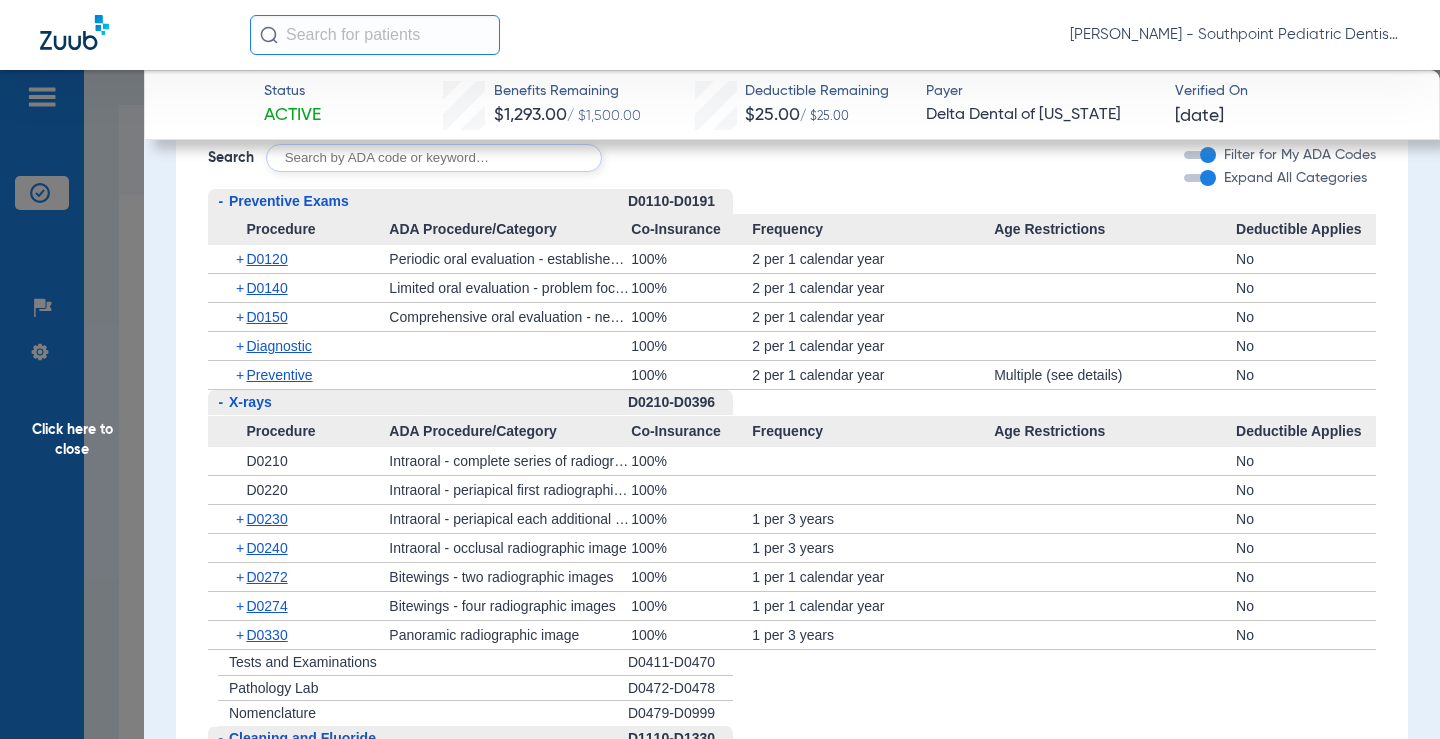 click on "+   D0140" 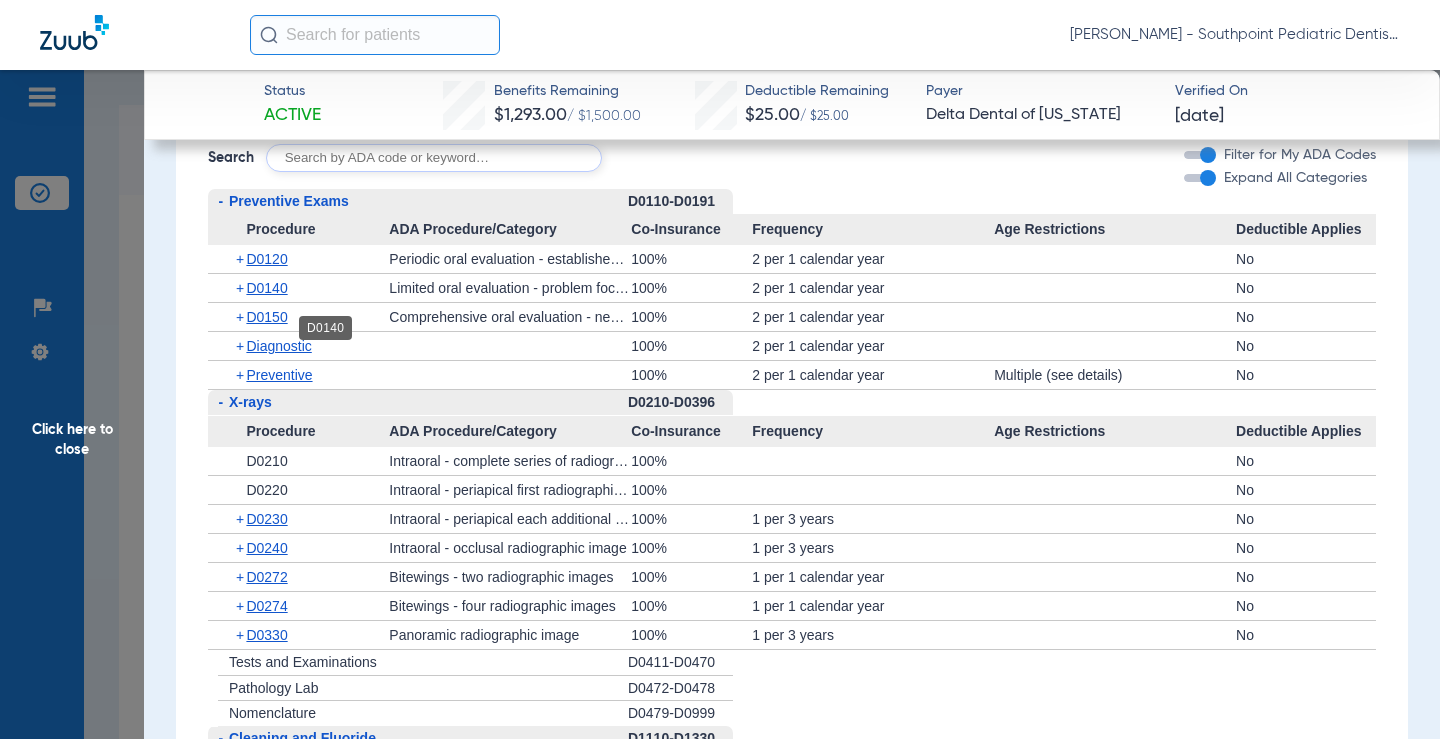 click on "D0140" 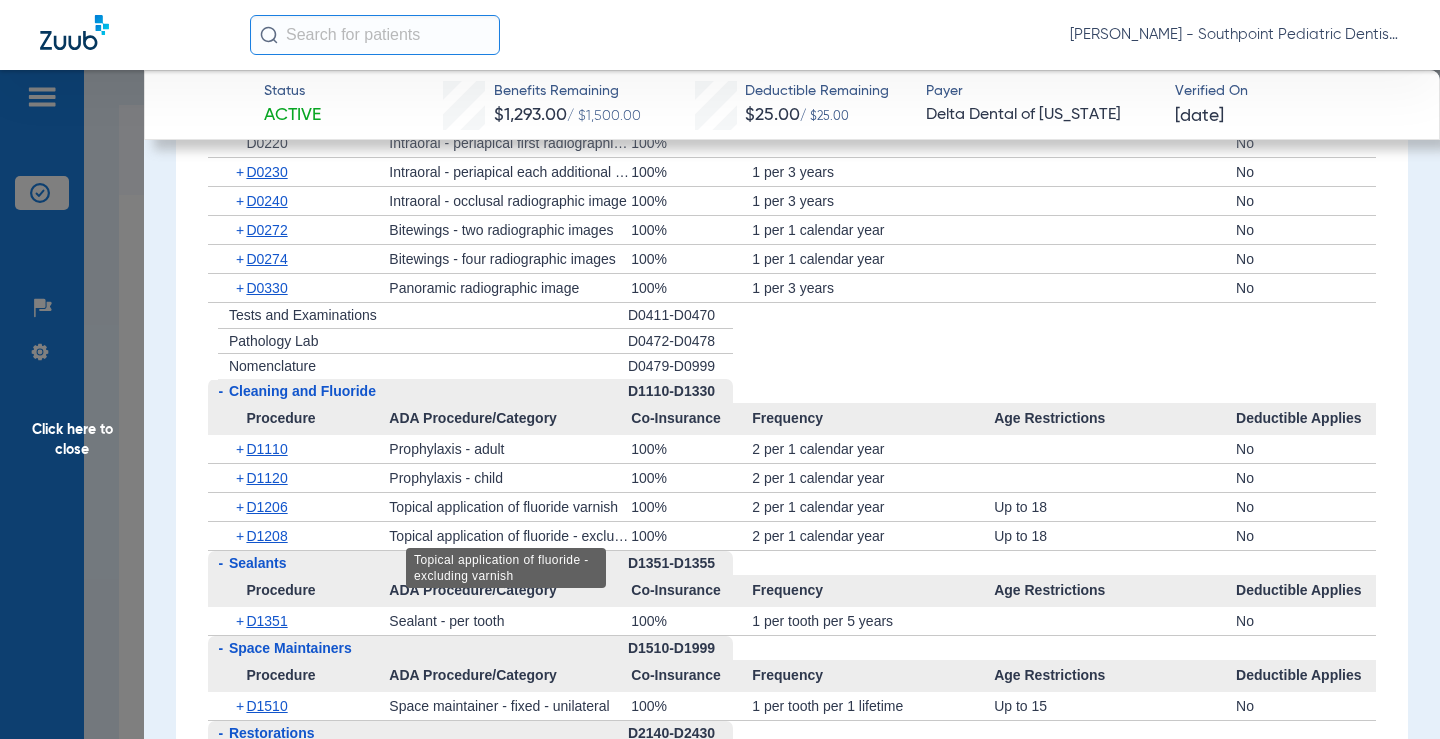 scroll, scrollTop: 2100, scrollLeft: 0, axis: vertical 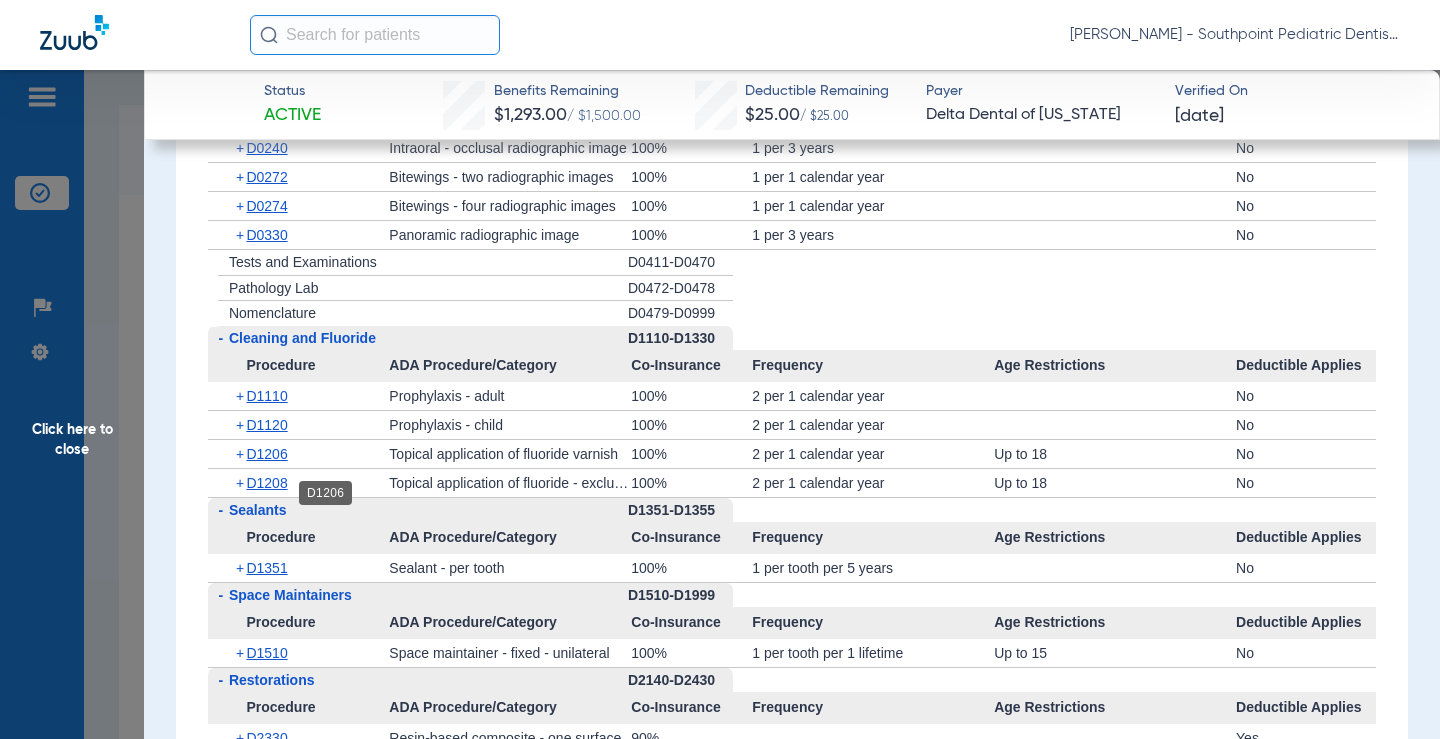 click on "D1206" 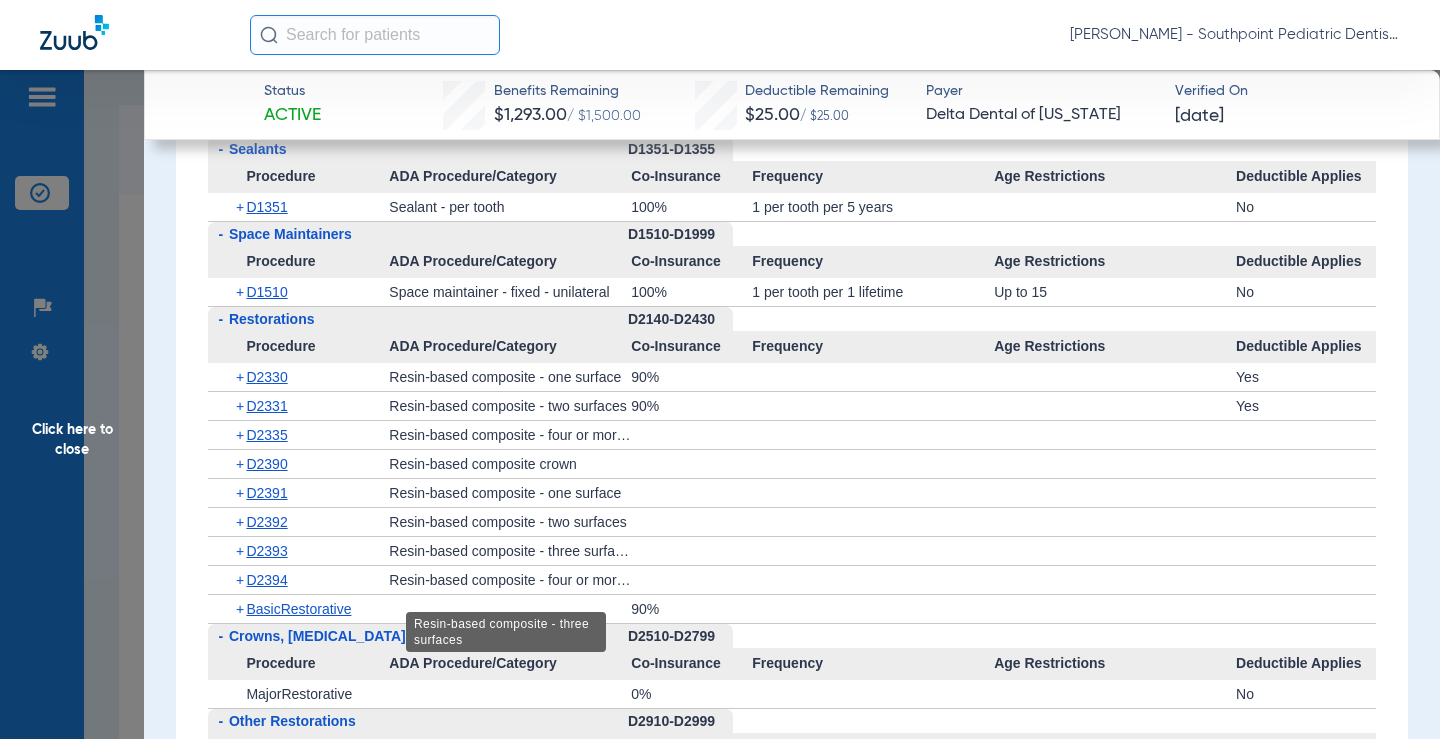 scroll, scrollTop: 2700, scrollLeft: 0, axis: vertical 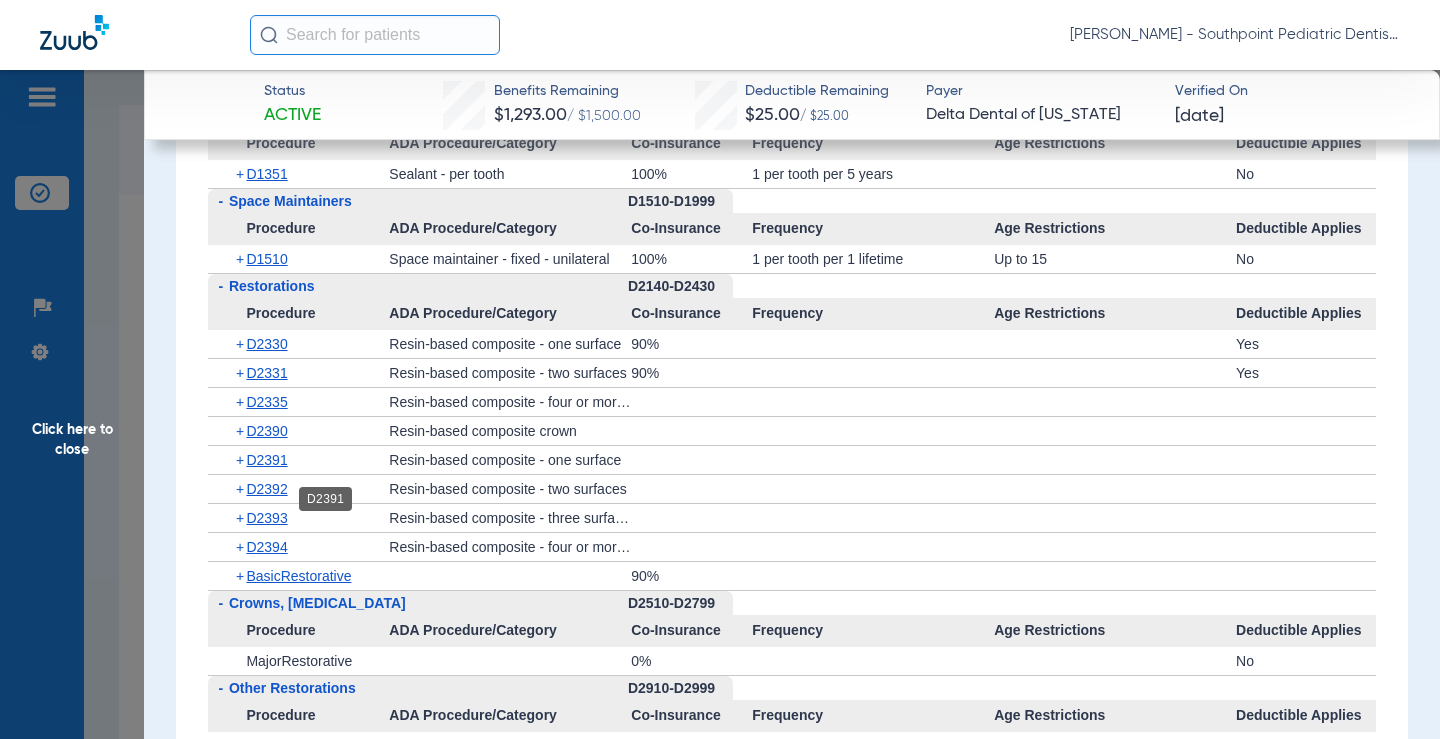 click on "D2391" 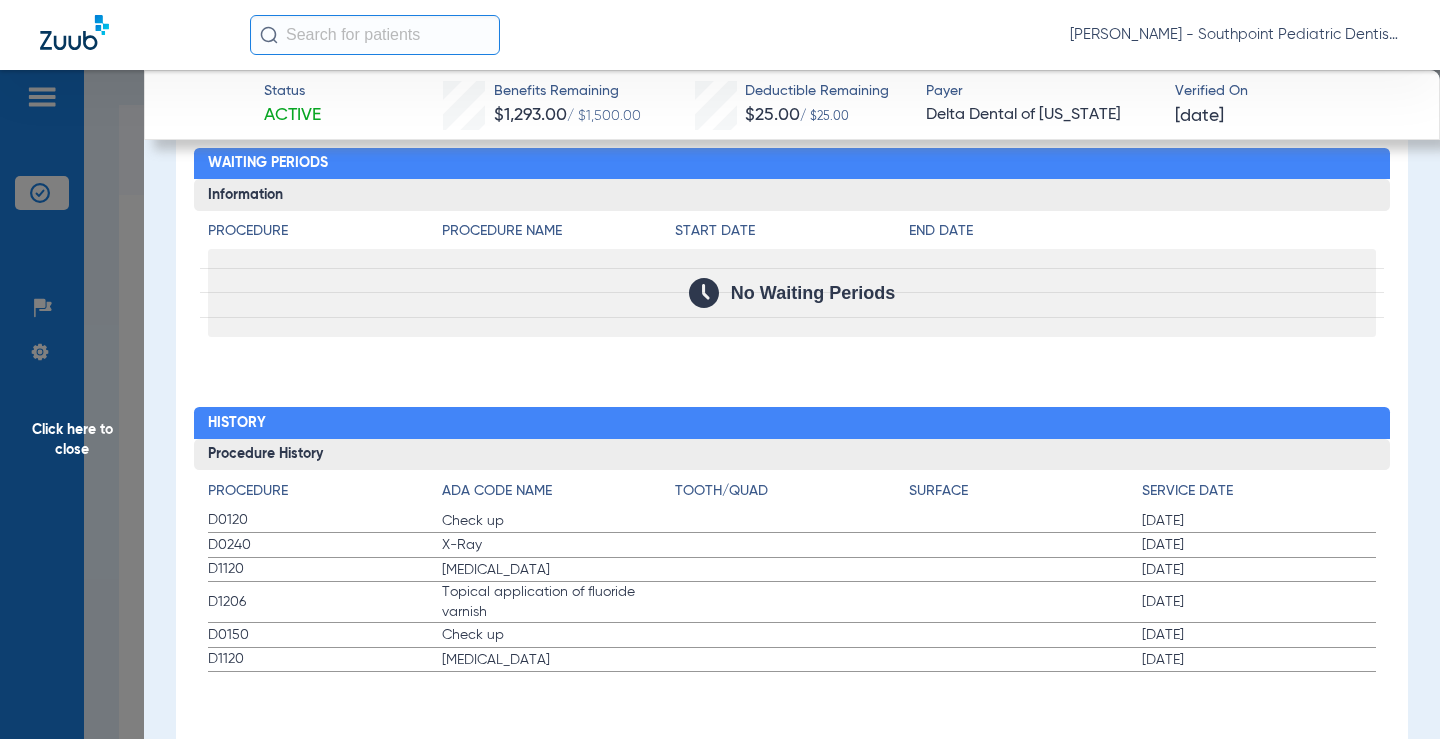 scroll, scrollTop: 4308, scrollLeft: 0, axis: vertical 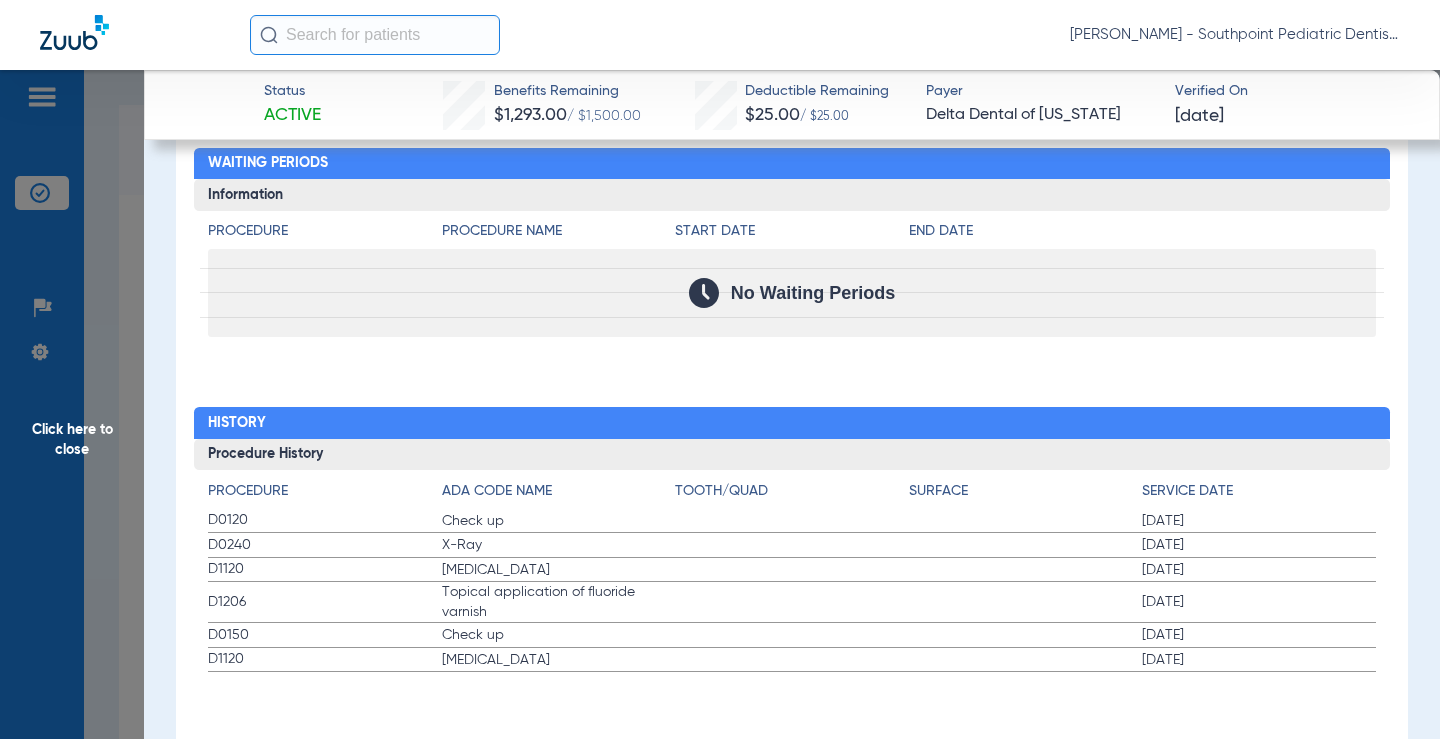 click on "Click here to close" 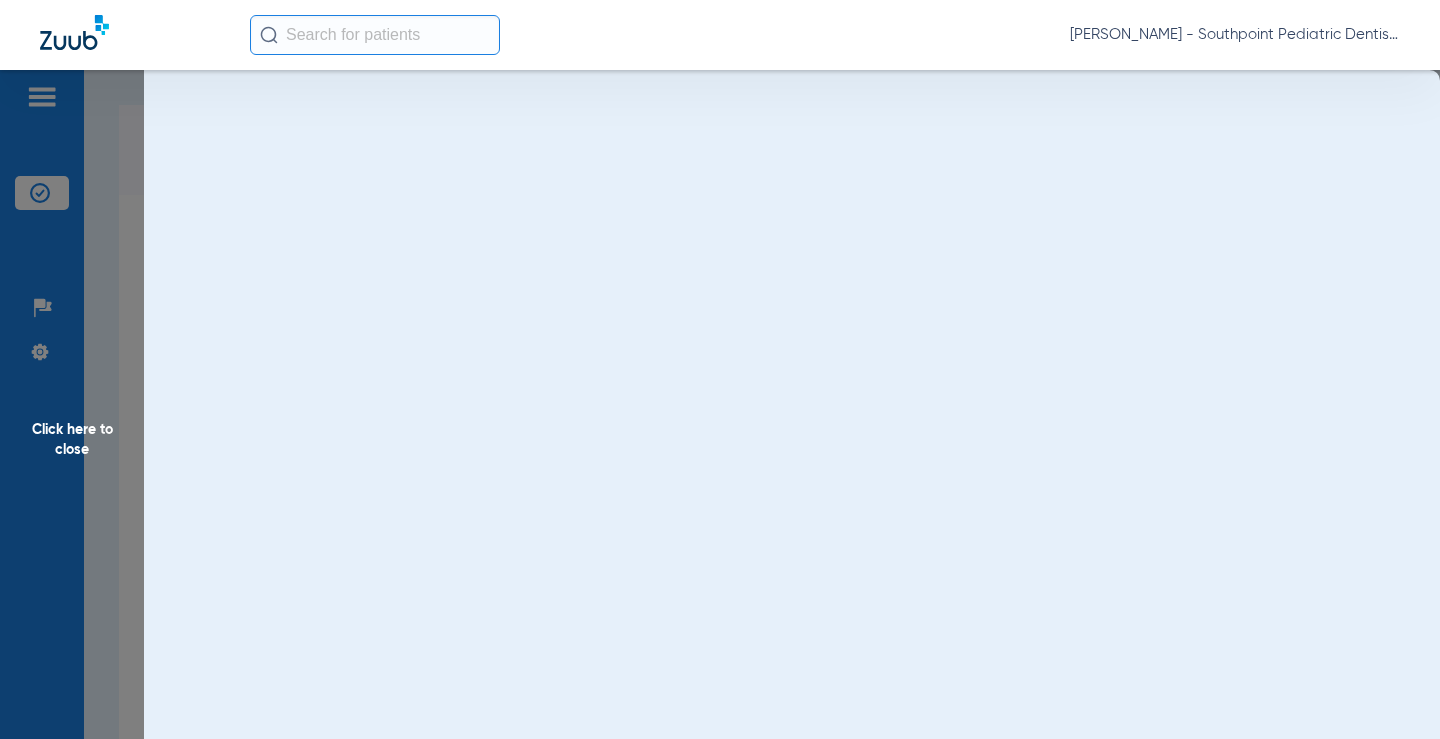 scroll, scrollTop: 0, scrollLeft: 0, axis: both 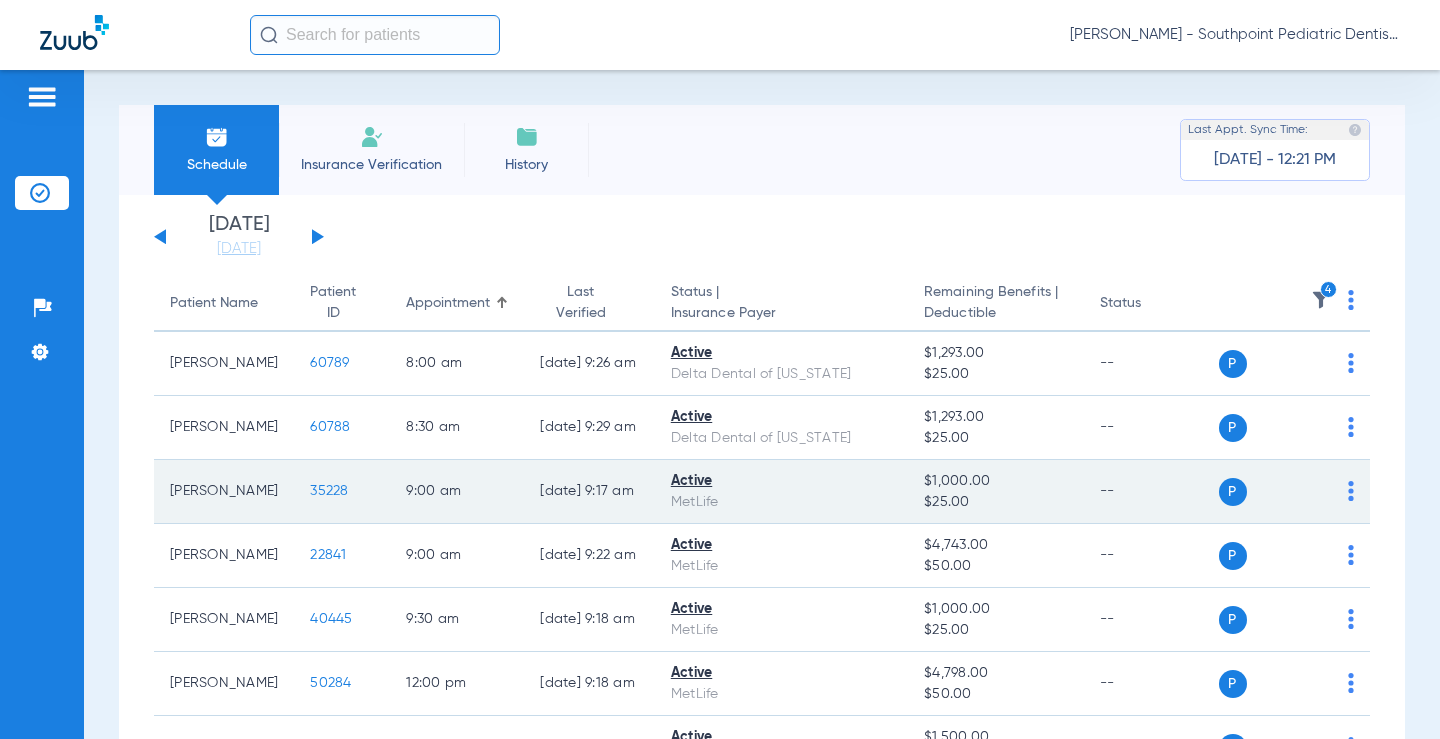 click on "35228" 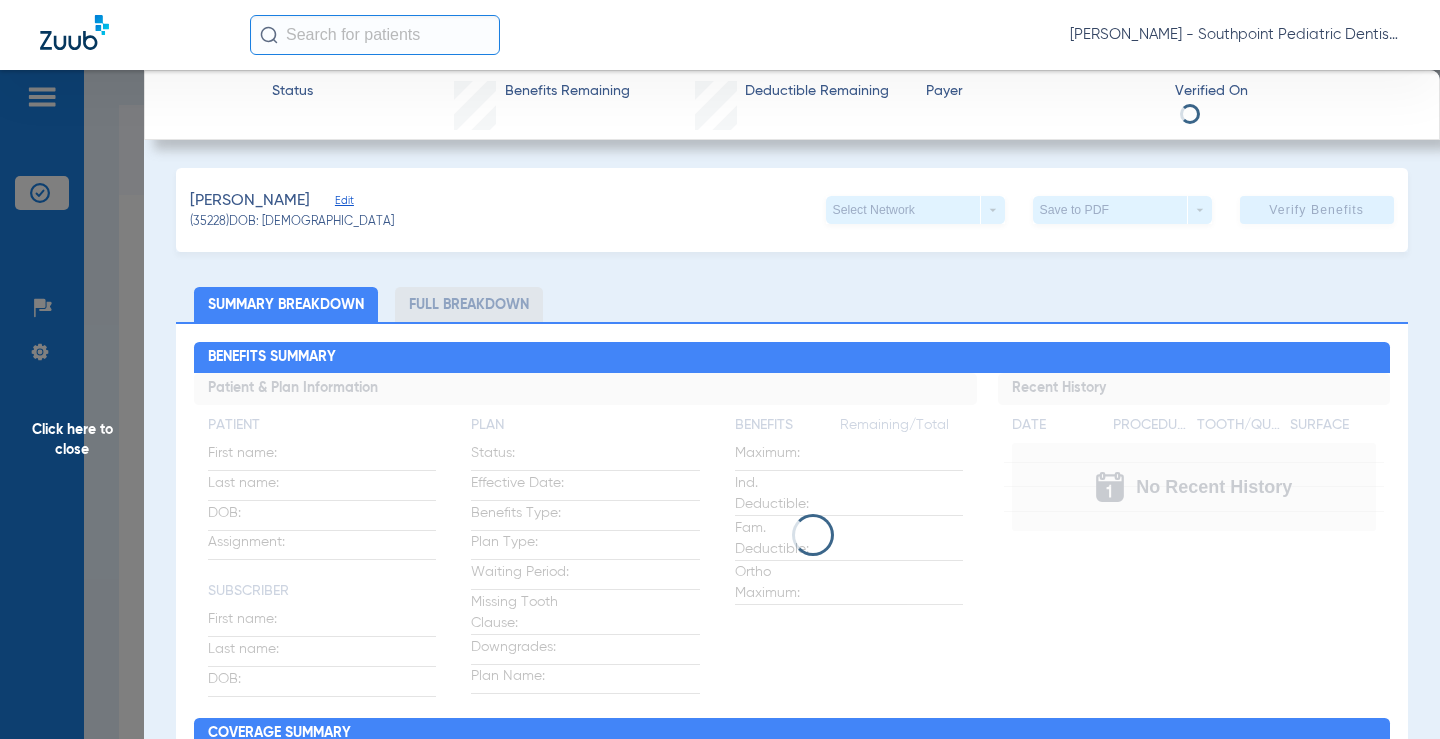 click on "Full Breakdown" 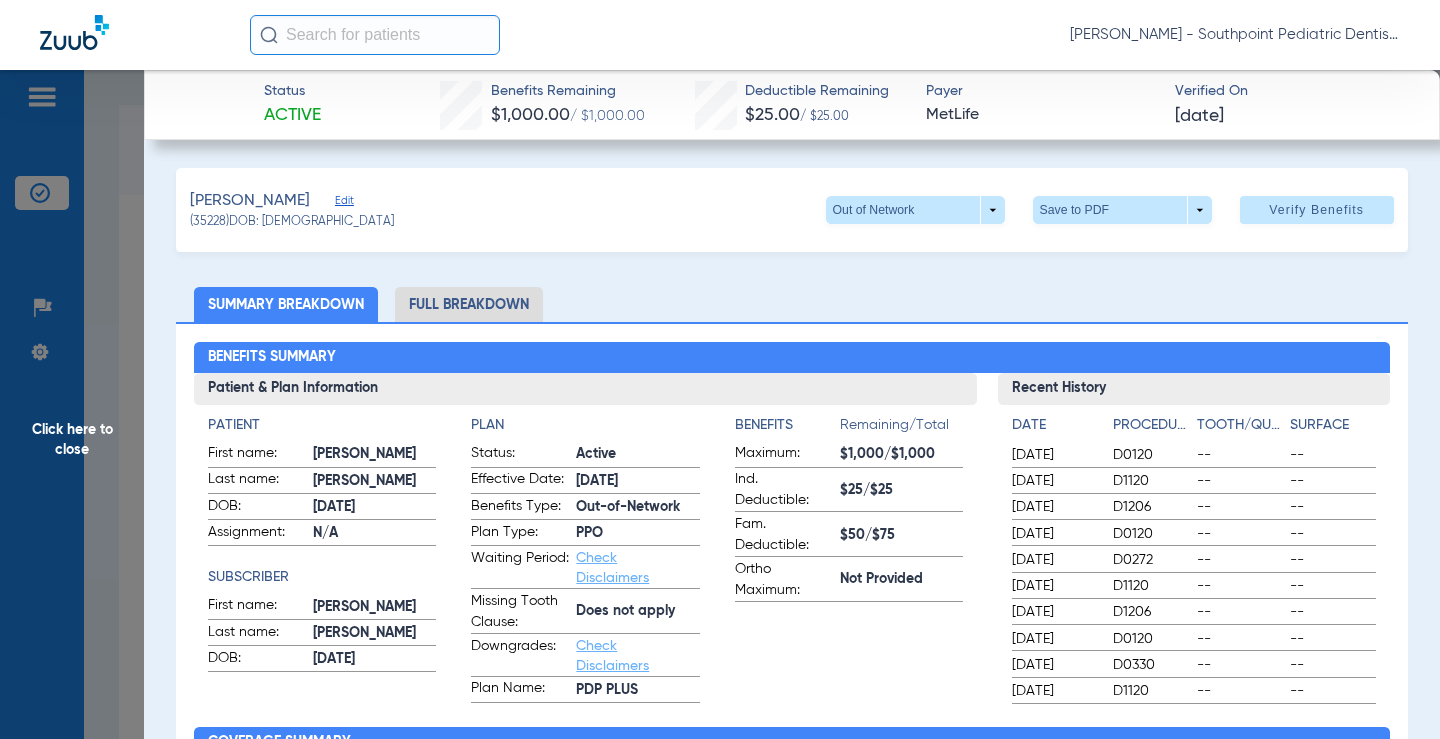 click on "Full Breakdown" 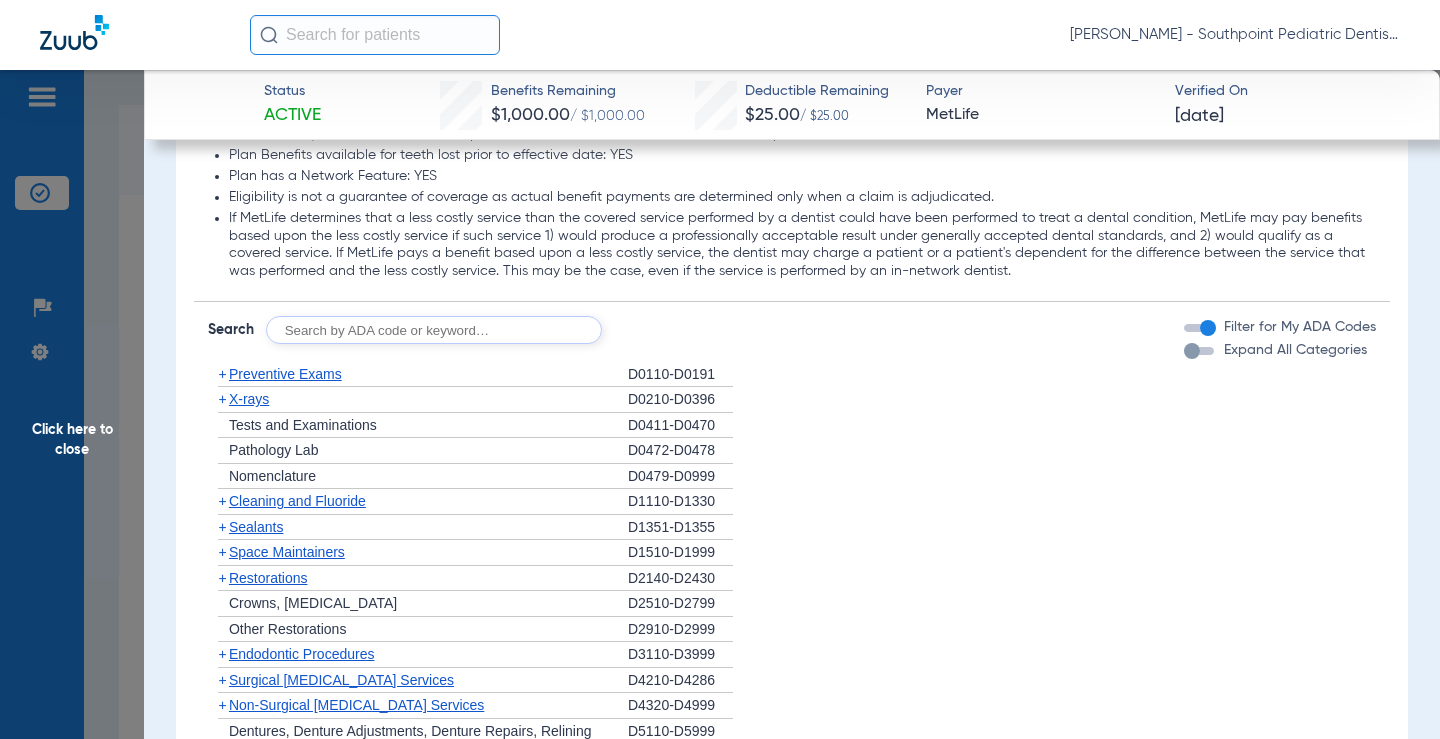 scroll, scrollTop: 2500, scrollLeft: 0, axis: vertical 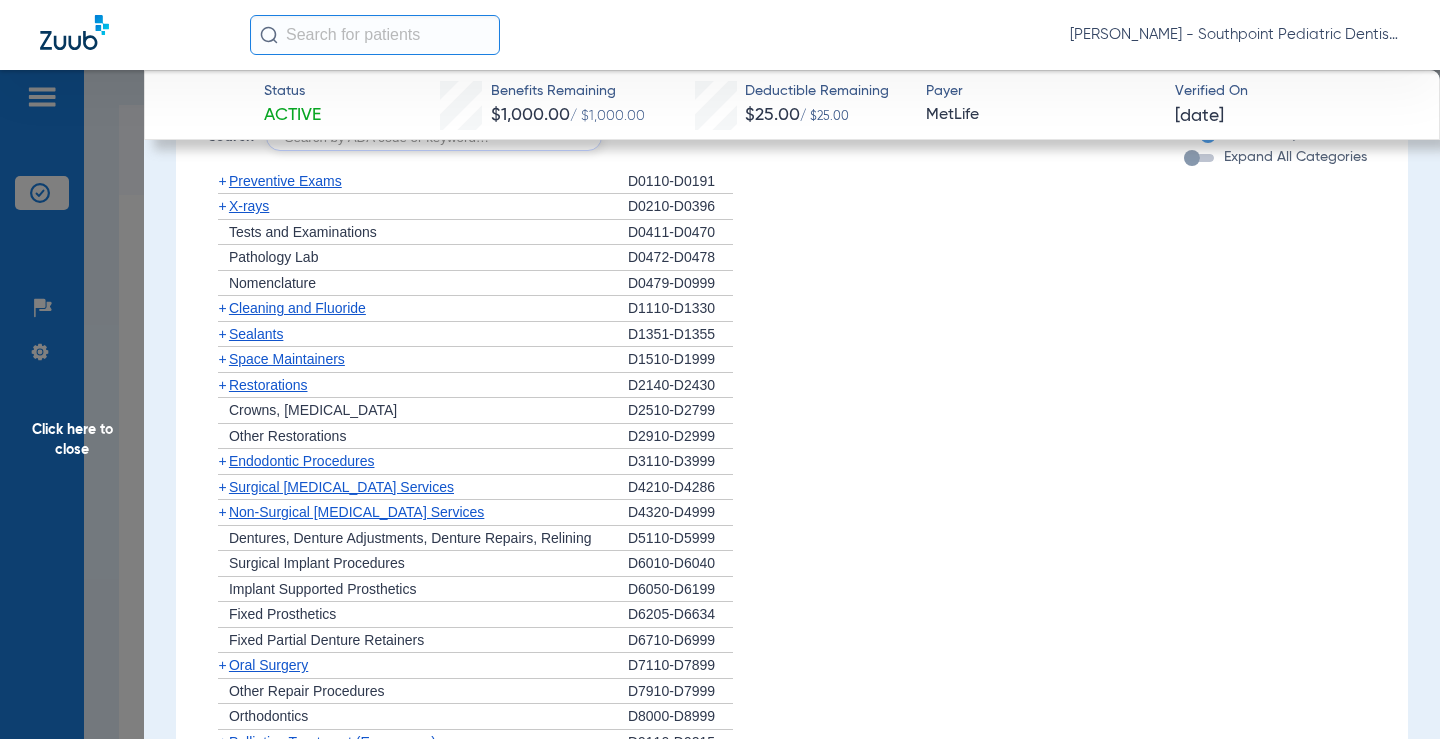 click on "Expand All Categories" at bounding box center [1295, 157] 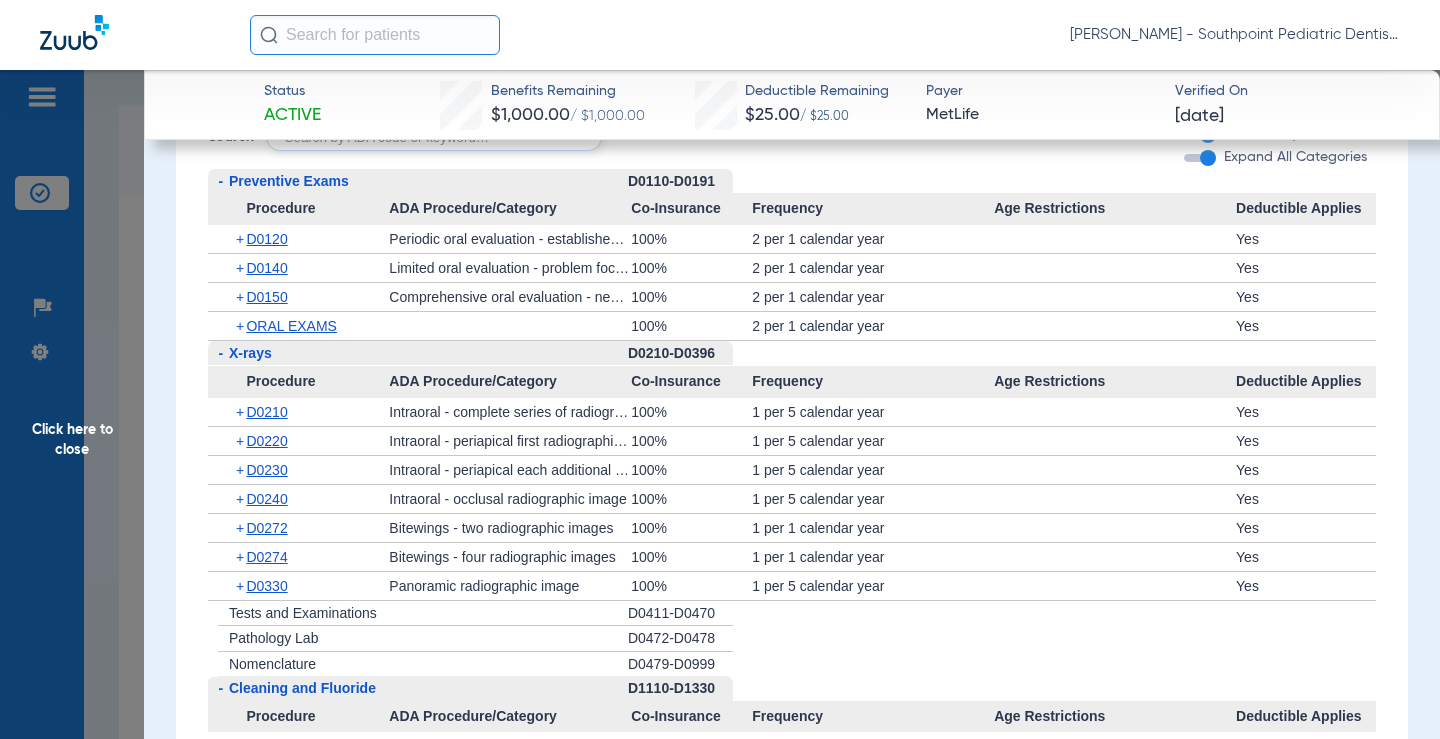 scroll, scrollTop: 2400, scrollLeft: 0, axis: vertical 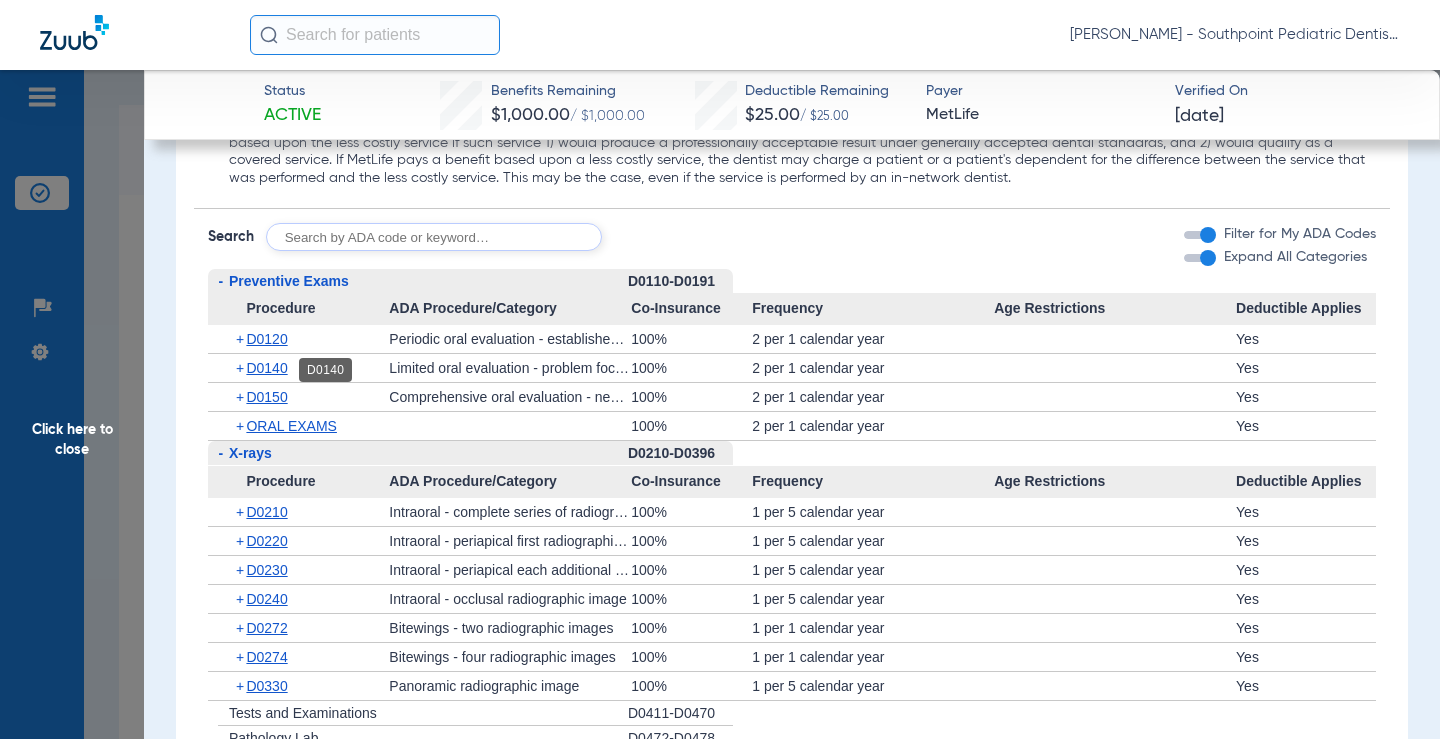 click on "D0140" 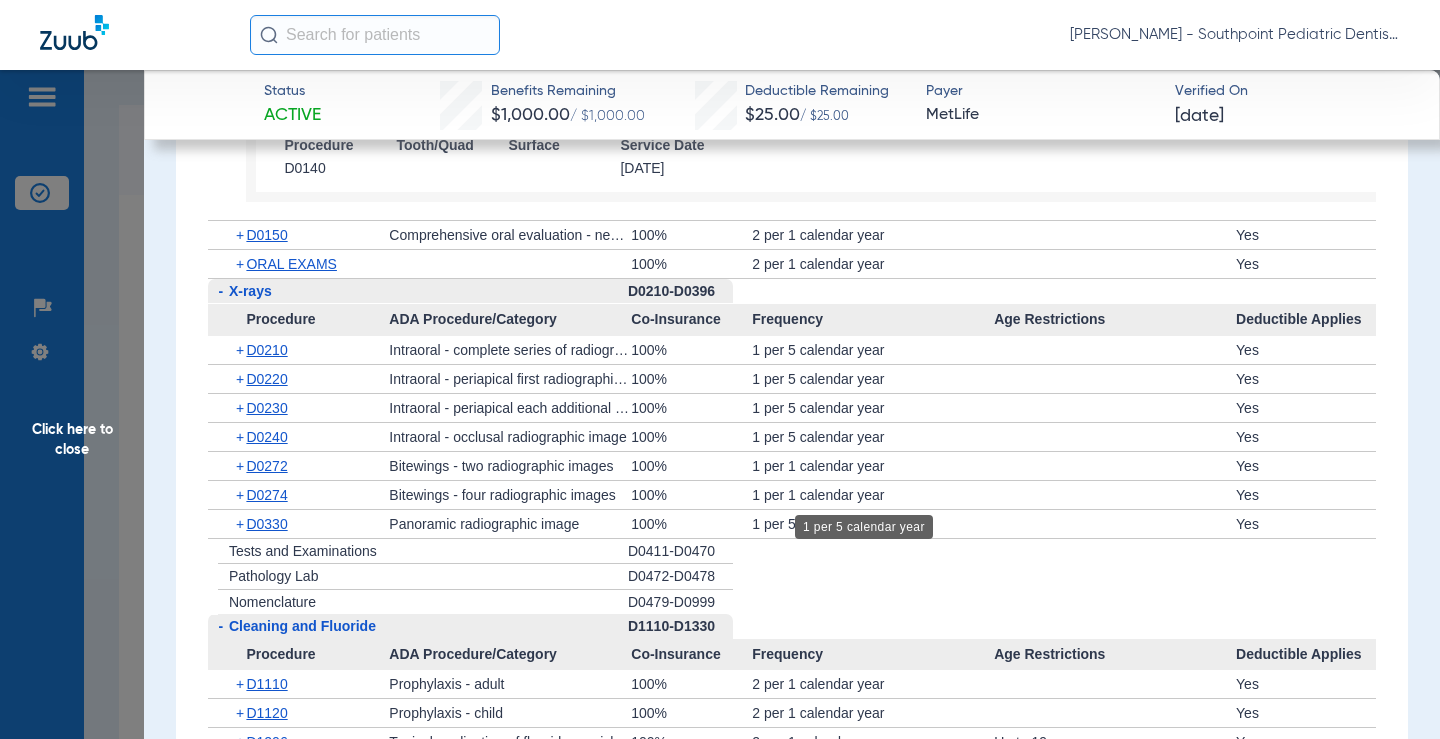 scroll, scrollTop: 2800, scrollLeft: 0, axis: vertical 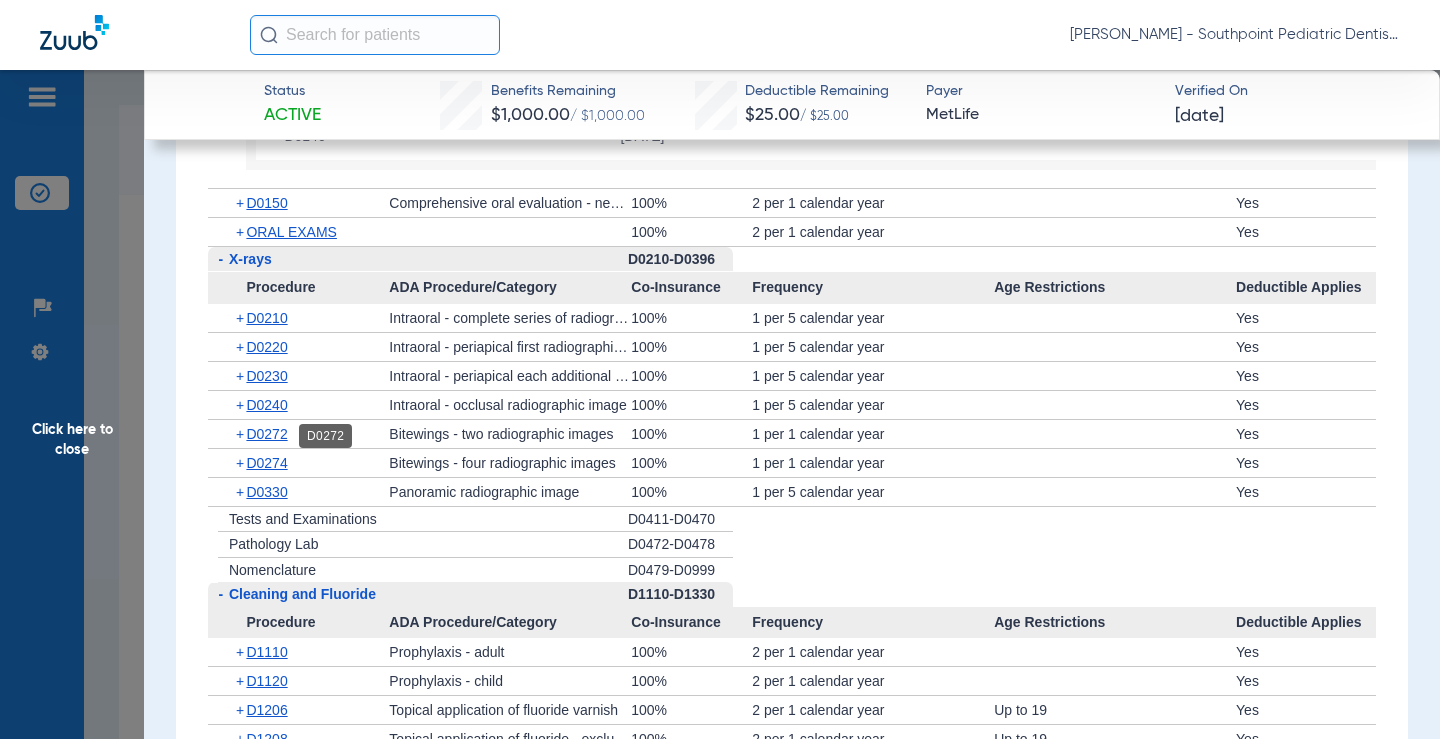 click on "D0272" 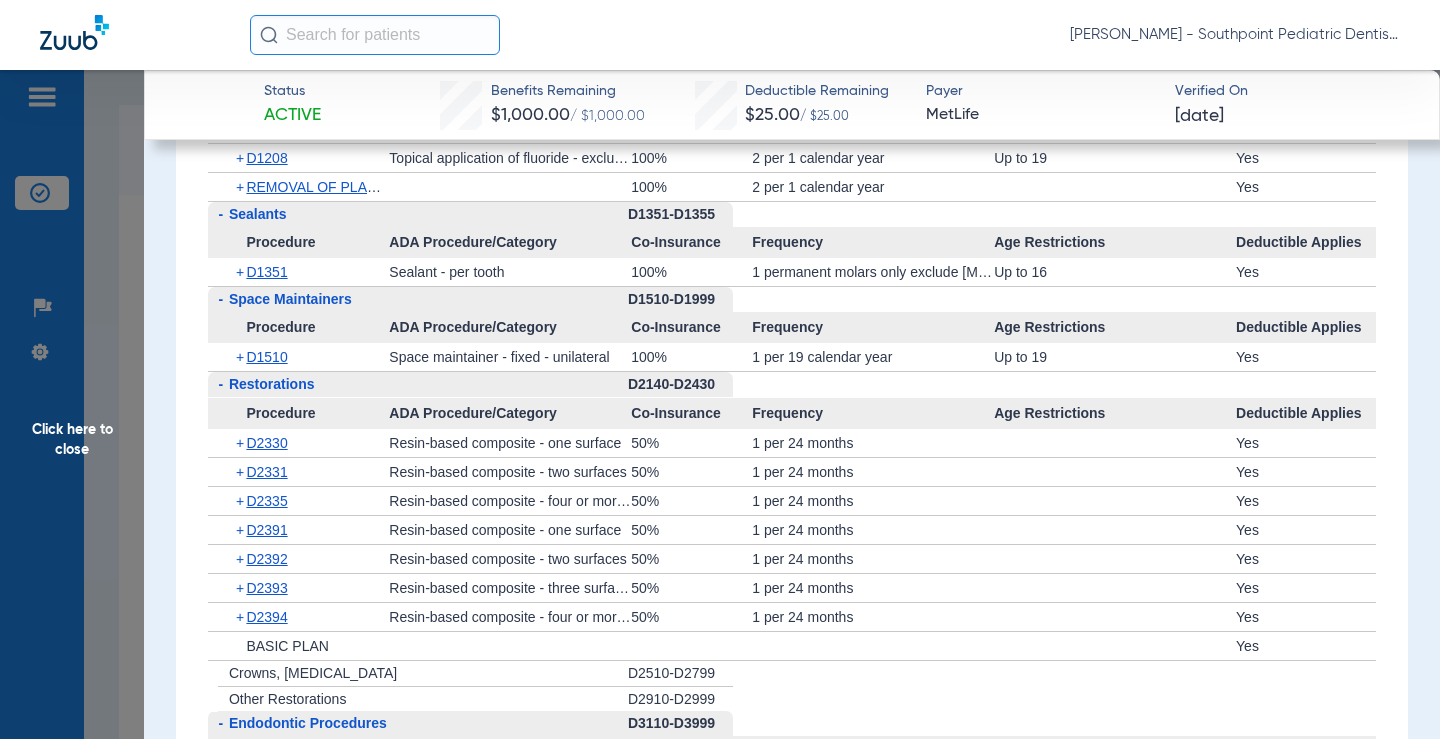 scroll, scrollTop: 3700, scrollLeft: 0, axis: vertical 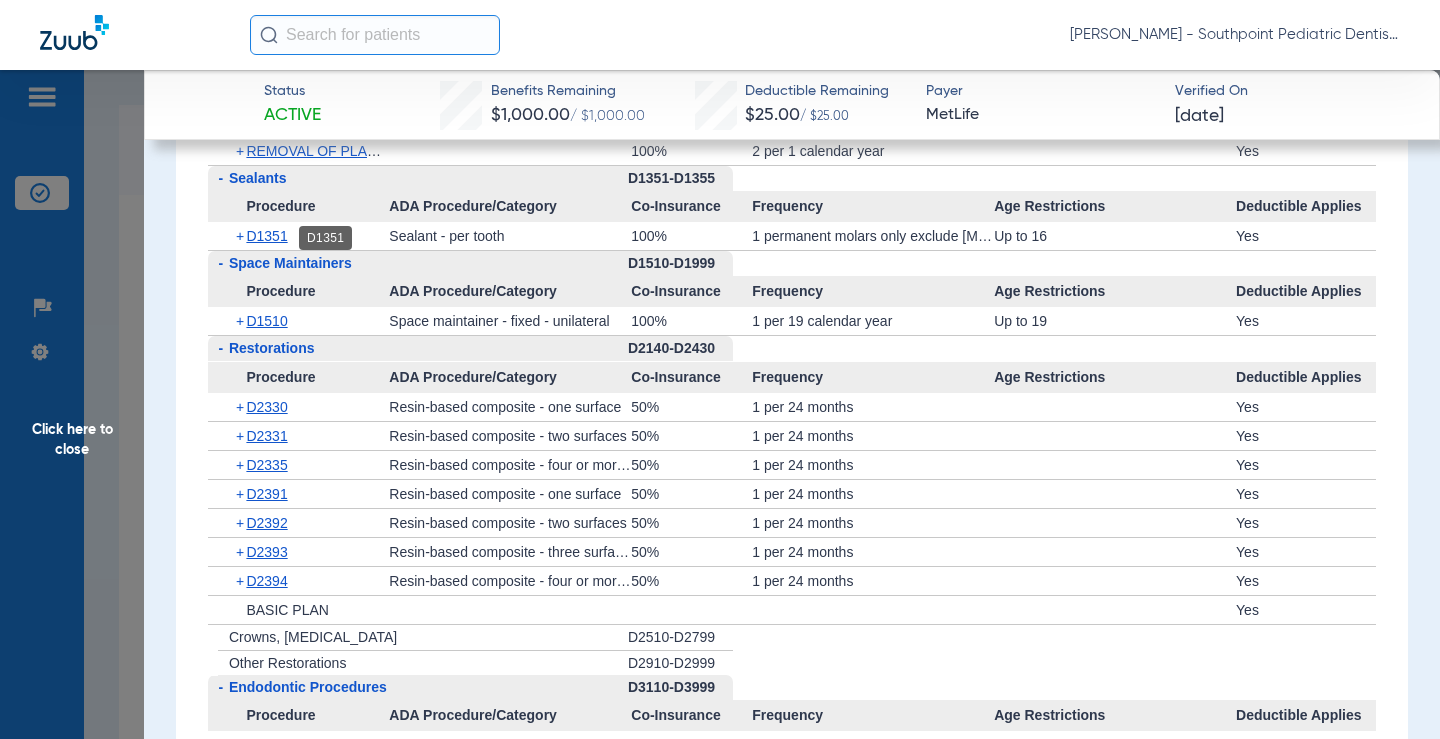 click on "D1351" 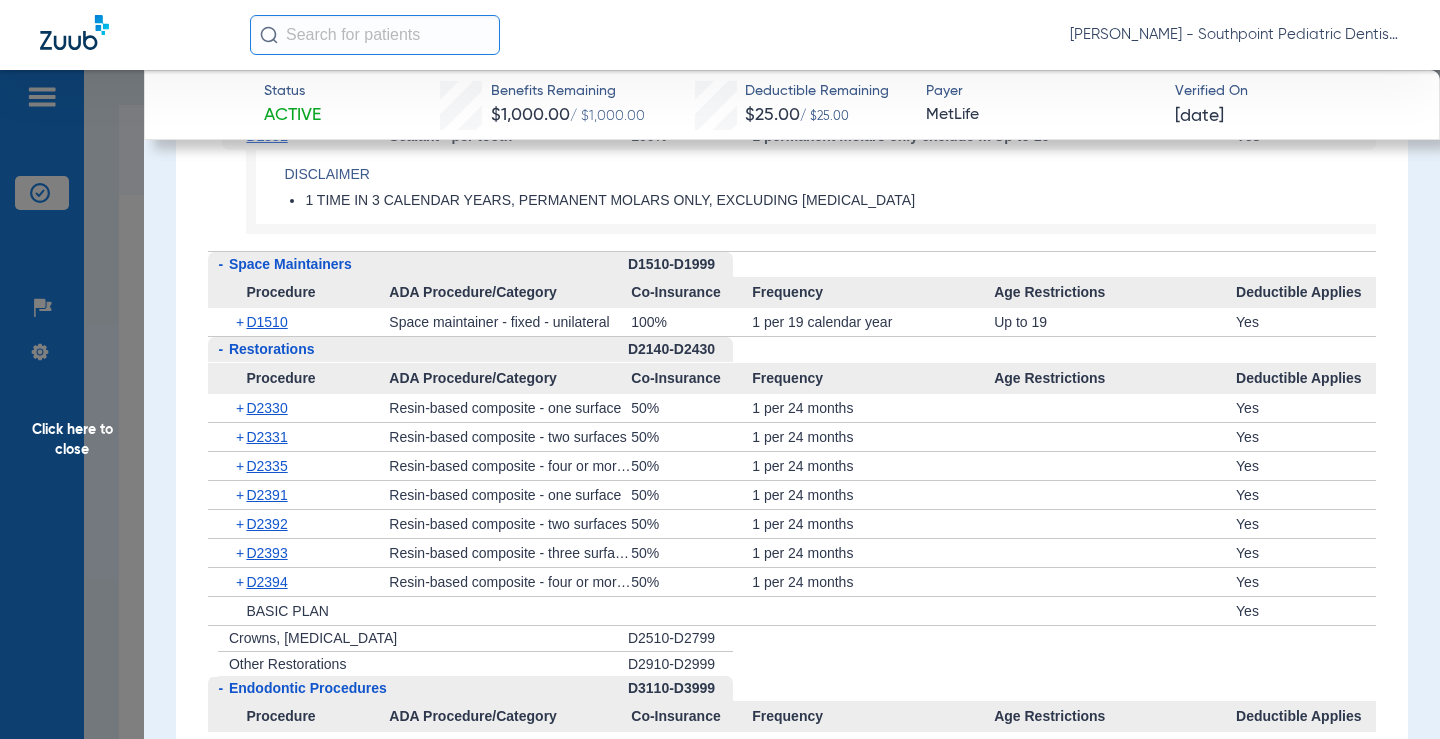 scroll, scrollTop: 3900, scrollLeft: 0, axis: vertical 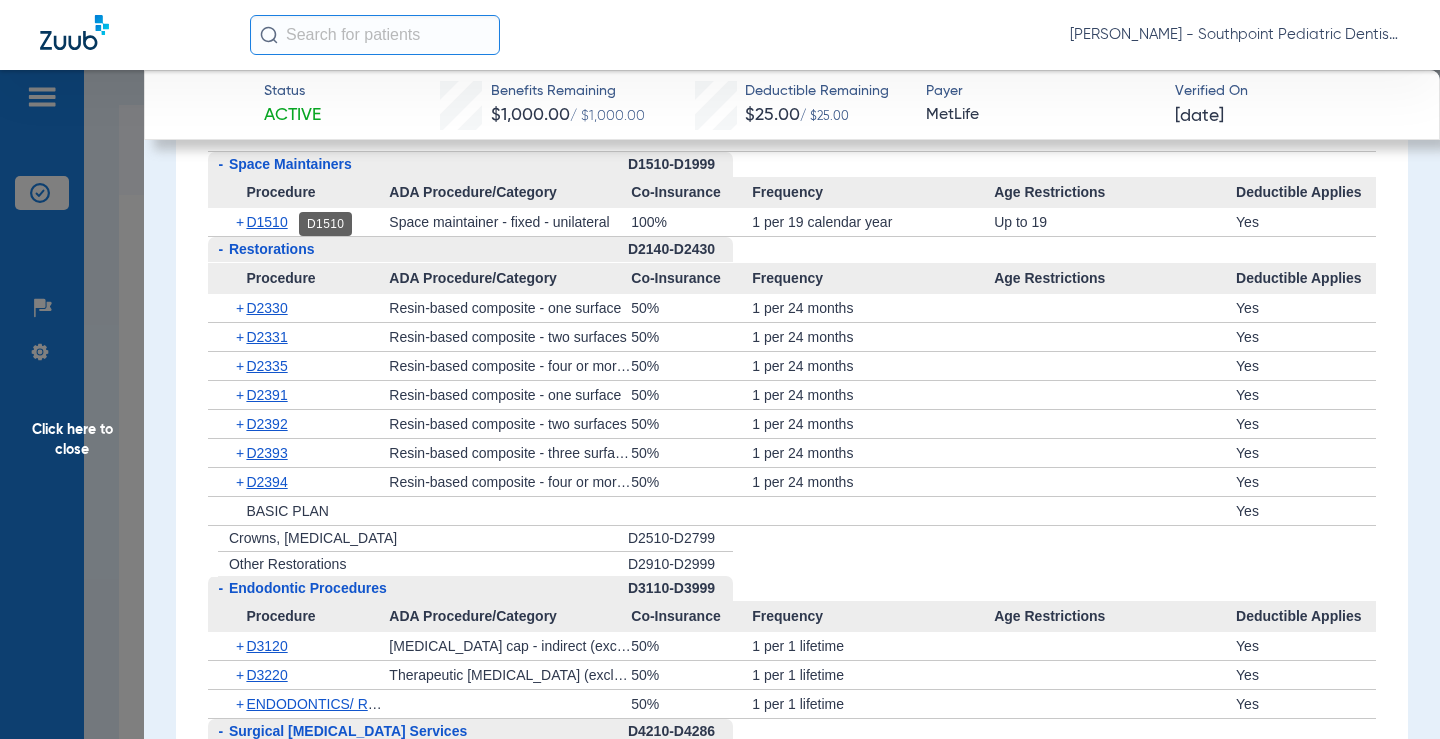 click on "D1510" 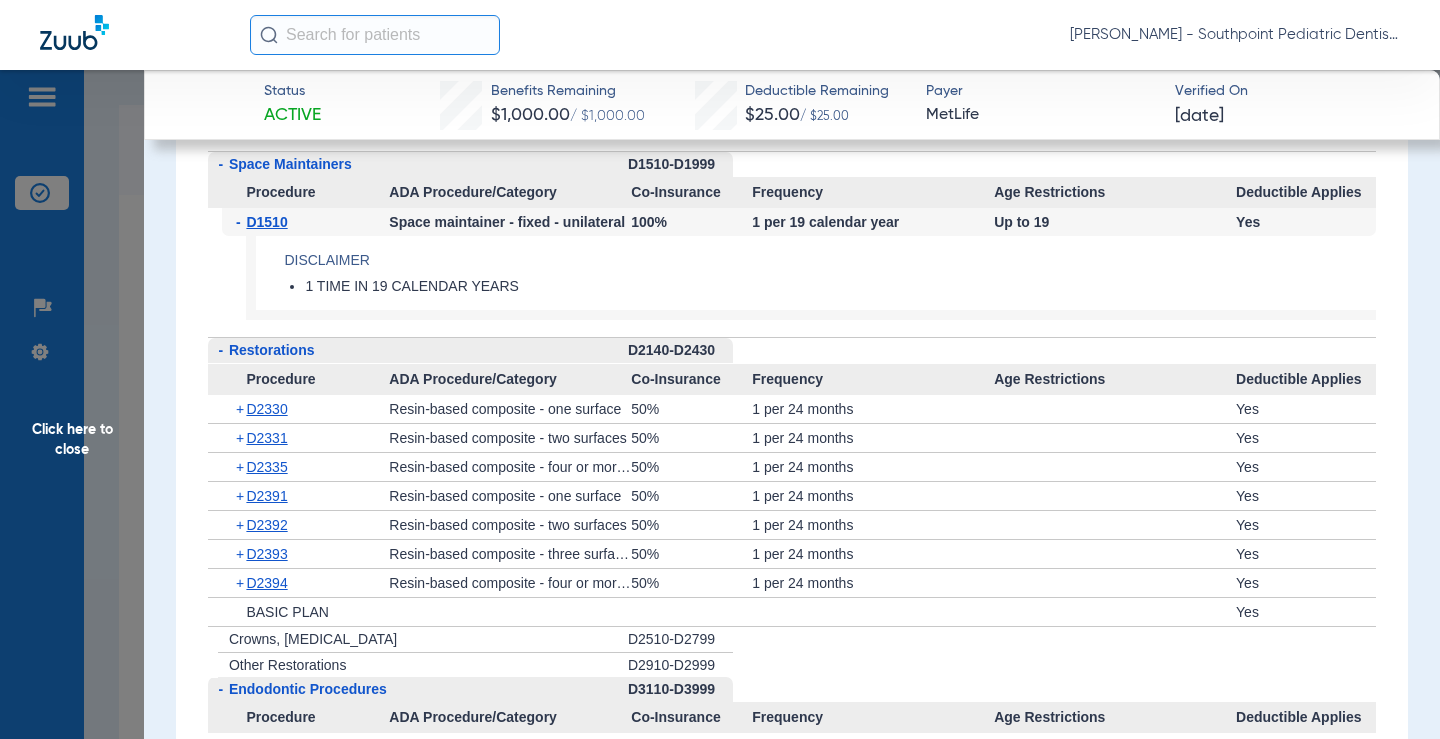 scroll, scrollTop: 4000, scrollLeft: 0, axis: vertical 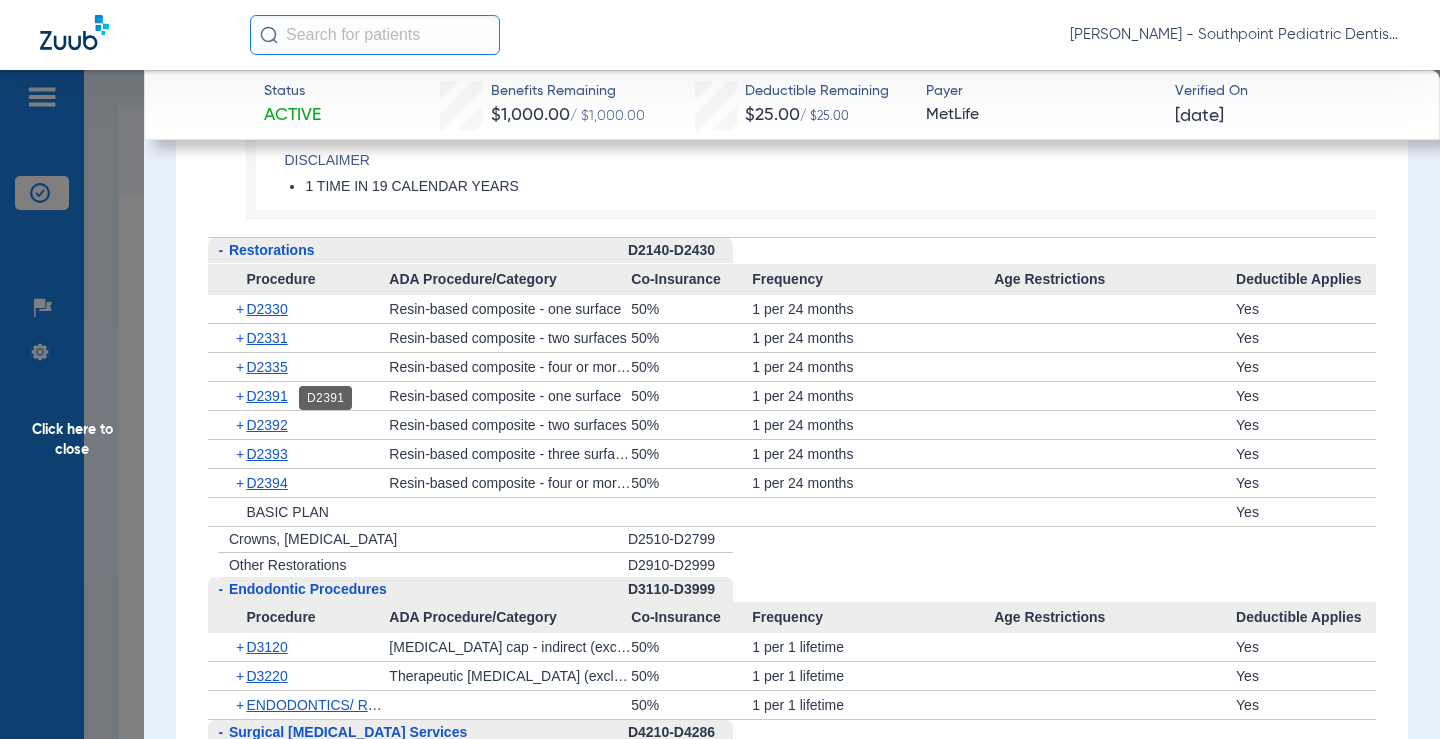 click on "D2391" 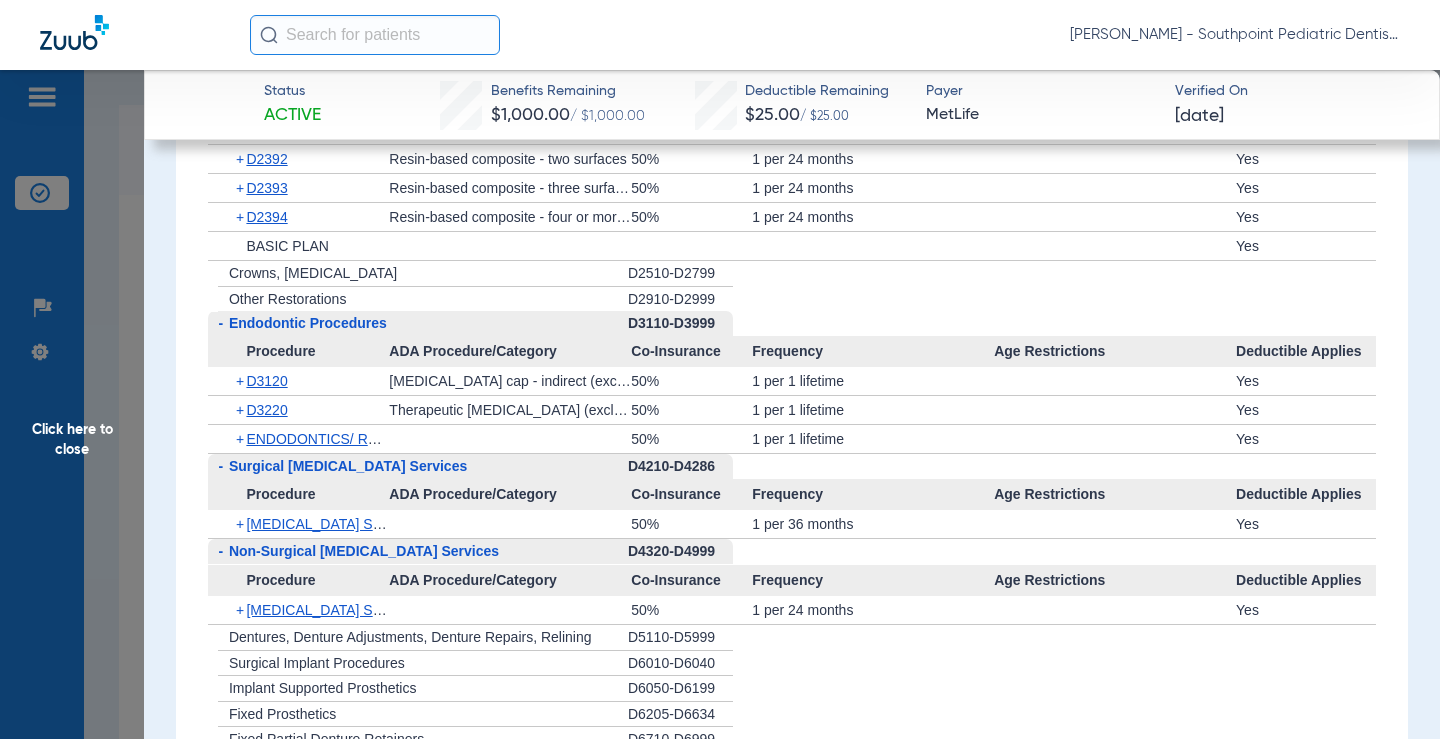scroll, scrollTop: 4400, scrollLeft: 0, axis: vertical 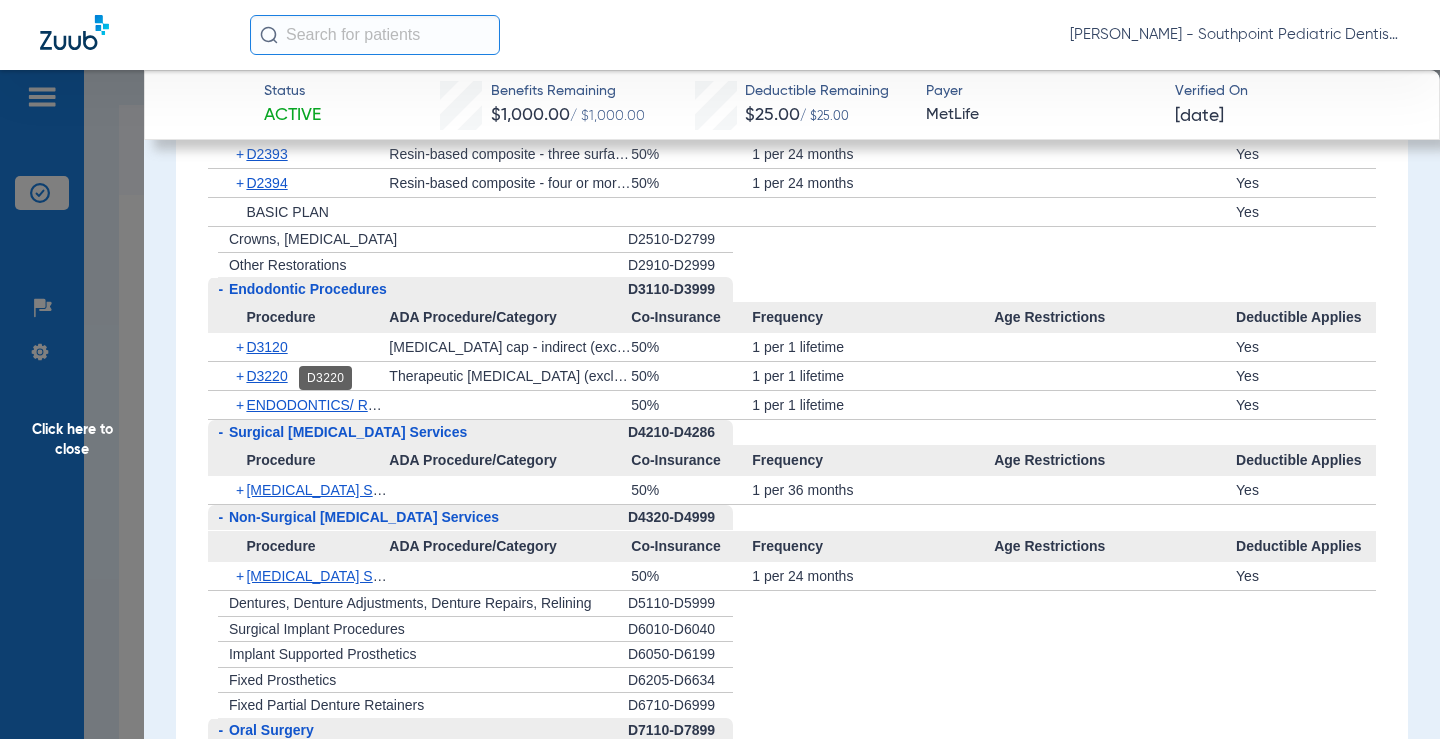 click on "D3220" 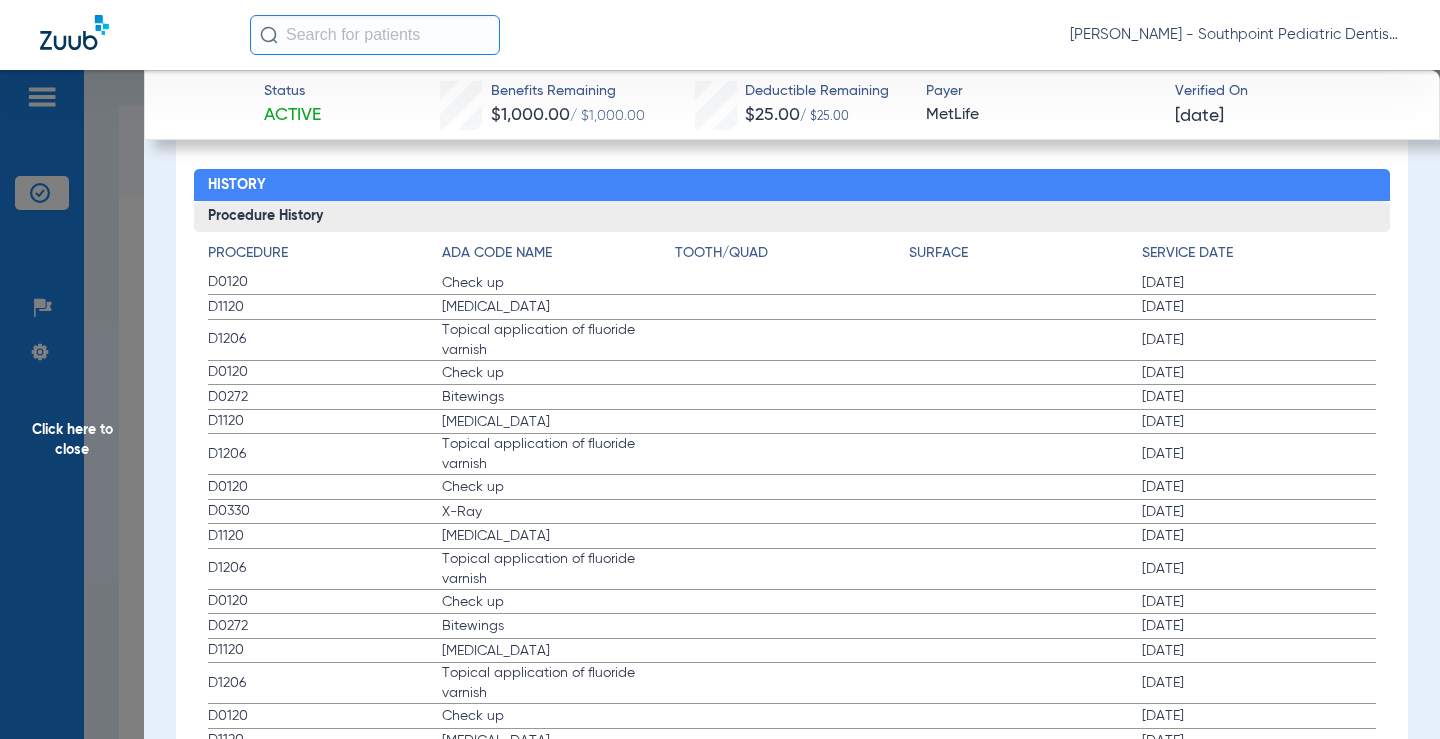 scroll, scrollTop: 5800, scrollLeft: 0, axis: vertical 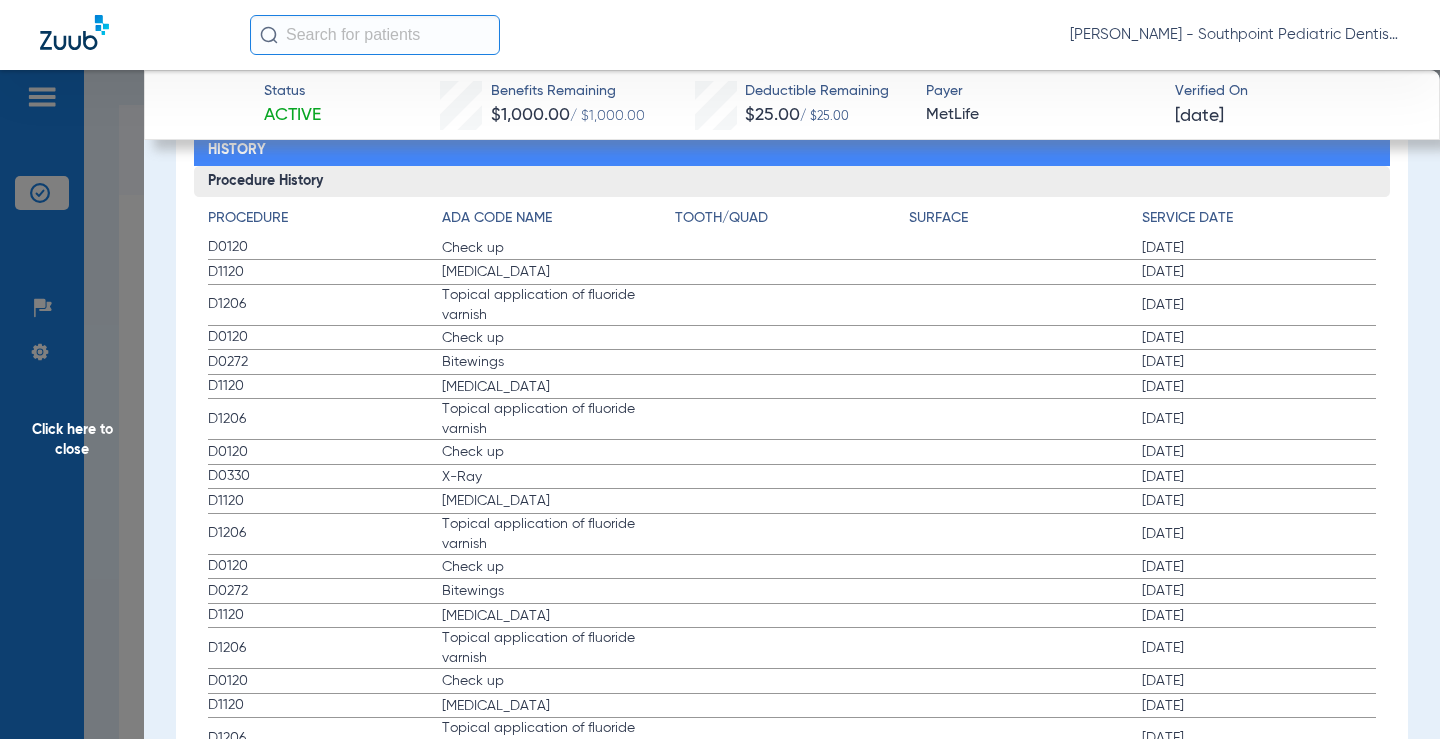click on "Click here to close" 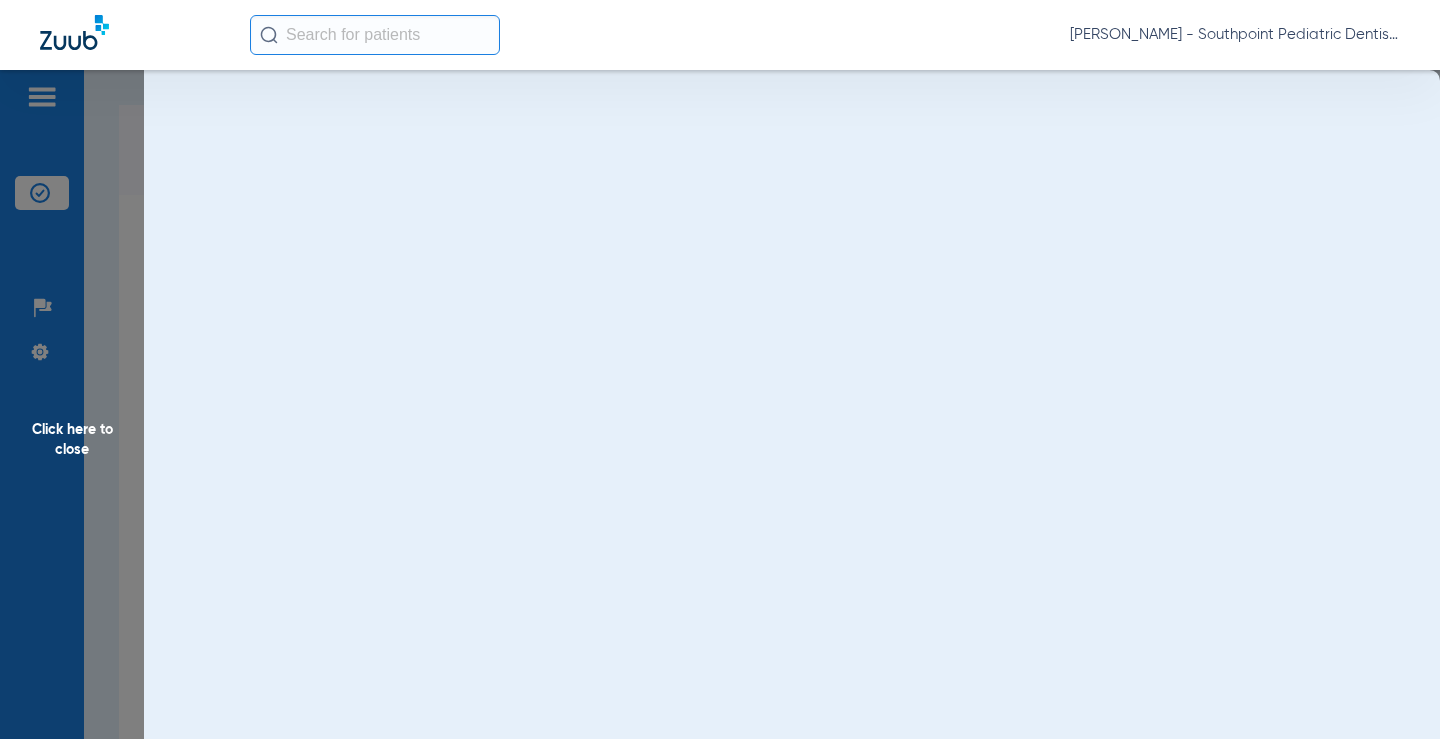 scroll, scrollTop: 0, scrollLeft: 0, axis: both 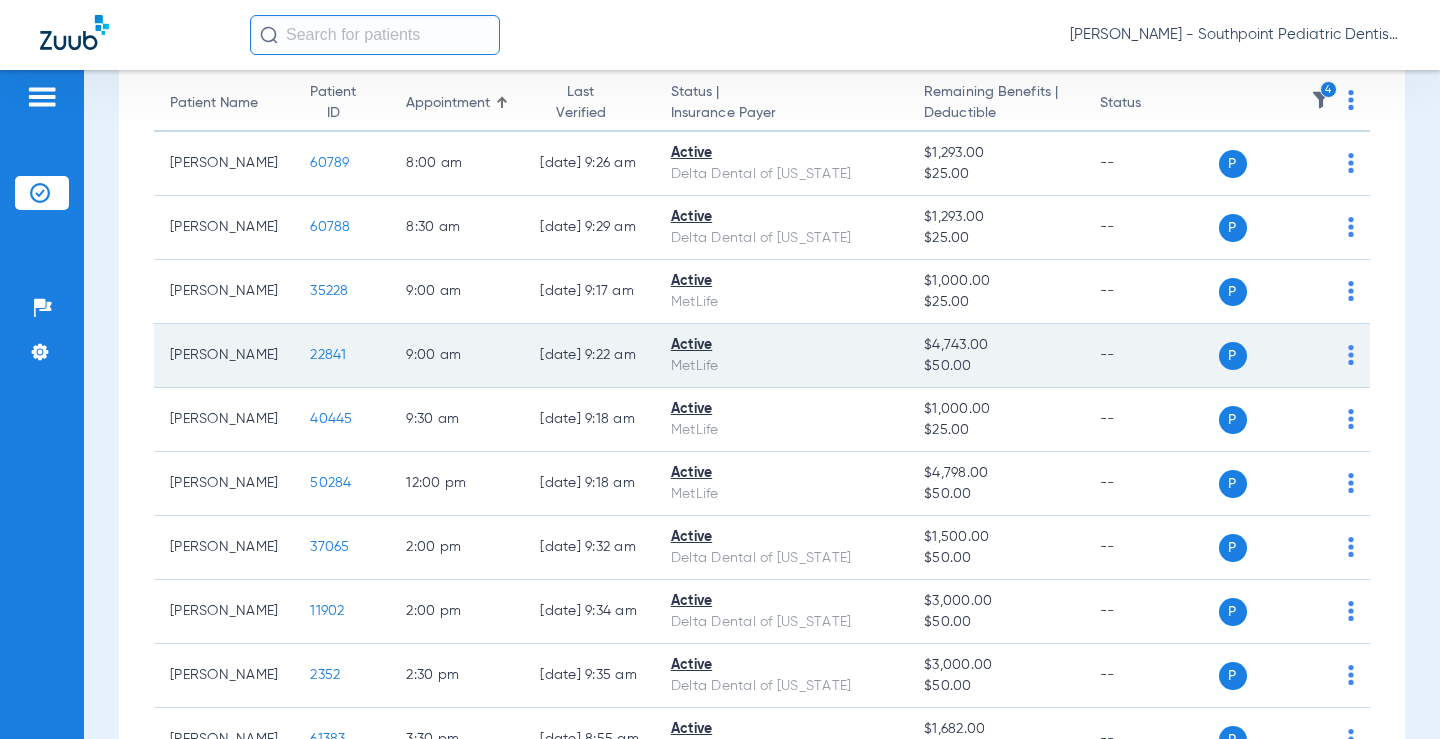 click on "22841" 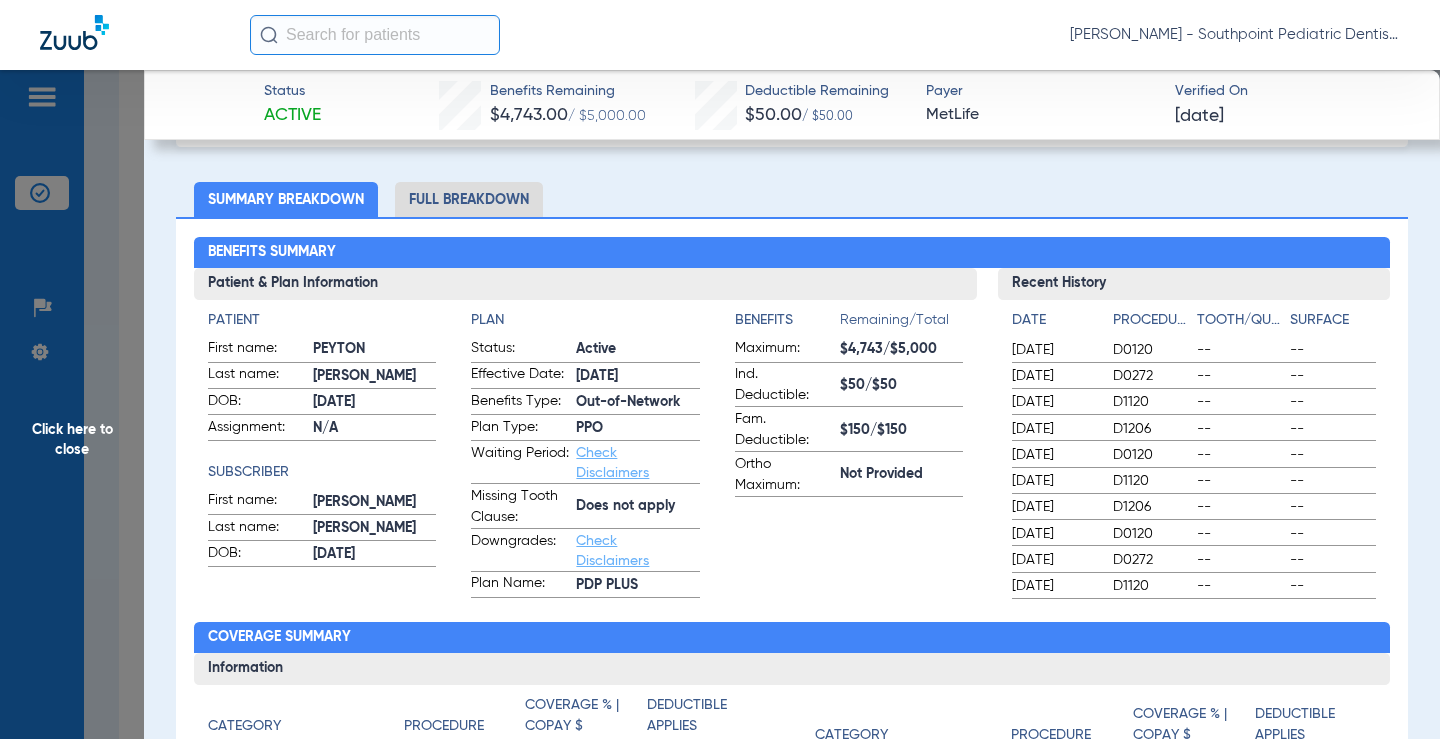 scroll, scrollTop: 0, scrollLeft: 0, axis: both 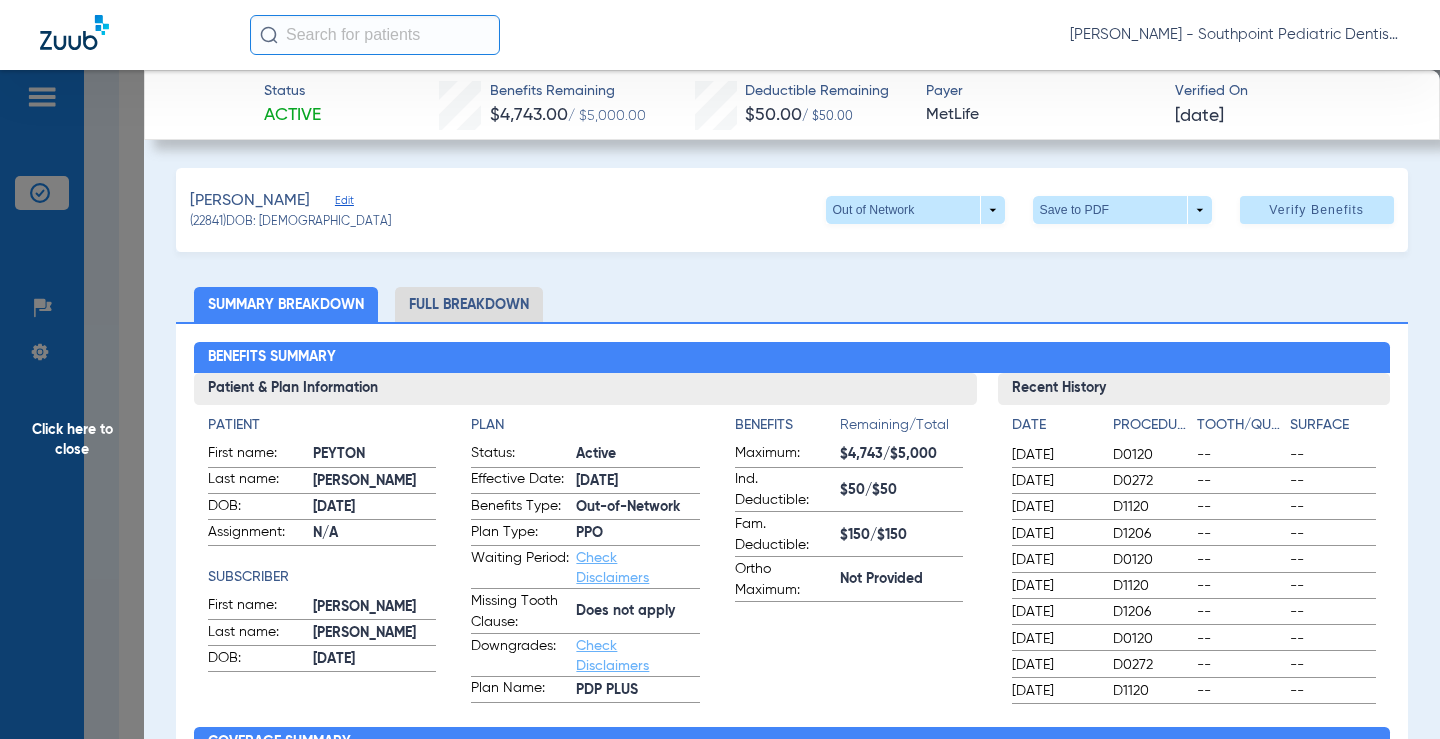 click on "Benefits Summary Patient & Plan Information Patient First name:  [PERSON_NAME]  Last name:  [PERSON_NAME]:  [DEMOGRAPHIC_DATA]  Assignment:  N/A  Subscriber First name:  [PERSON_NAME] A  Last name:  [PERSON_NAME]:  [DEMOGRAPHIC_DATA]  Plan Status:  Active  Effective Date:  [DATE]  Benefits Type:  Out-of-Network  Plan Type:  PPO  Waiting Period:  Check Disclaimers  Missing Tooth Clause:  Does not apply  Downgrades:  Check Disclaimers  Plan Name:  PDP PLUS  Benefits  Remaining/Total  Maximum:  $4,743/$5,000  Ind. Deductible:  $50/$50  Fam. Deductible:  $150/$150  Ortho Maximum:  Not Provided  Recent History Date Procedure Tooth/Quad Surface  [DATE]  D0120 -- --  [DATE]  D0272 -- --  [DATE]  D1120 -- --  [DATE]  D1206 -- --  [DATE]  D0120 -- --  [DATE]  D1120 -- --  [DATE]  D1206 -- --  [DATE]  D0120 -- --  [DATE]  D0272 -- --  [DATE]  D1120 -- -- Coverage Summary Information Category Procedure Coverage % | Copay $ Deductible Applies Exams: D0120  100%      No  Full Mouth X-rays: D0210  100%      No  D0274" 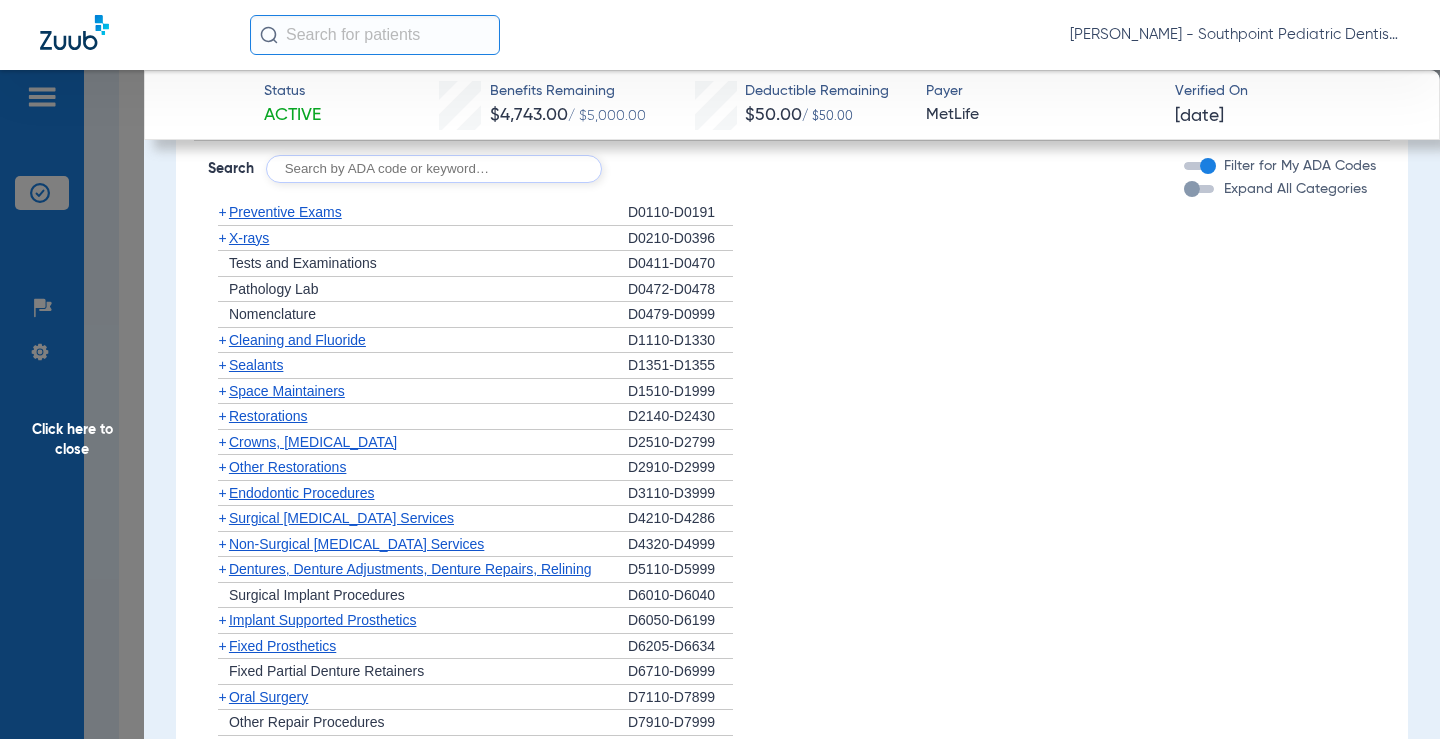 scroll, scrollTop: 2500, scrollLeft: 0, axis: vertical 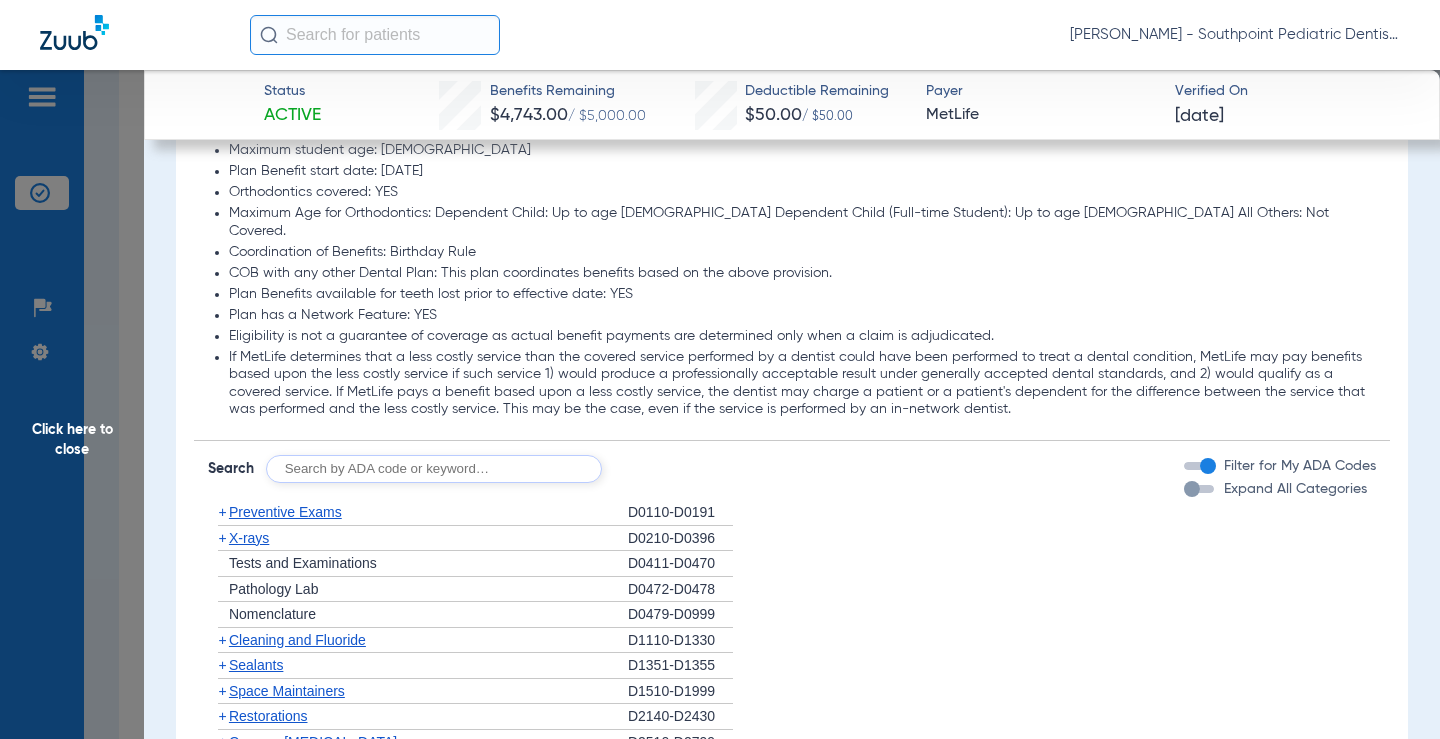 click on "Expand All Categories" at bounding box center (1295, 489) 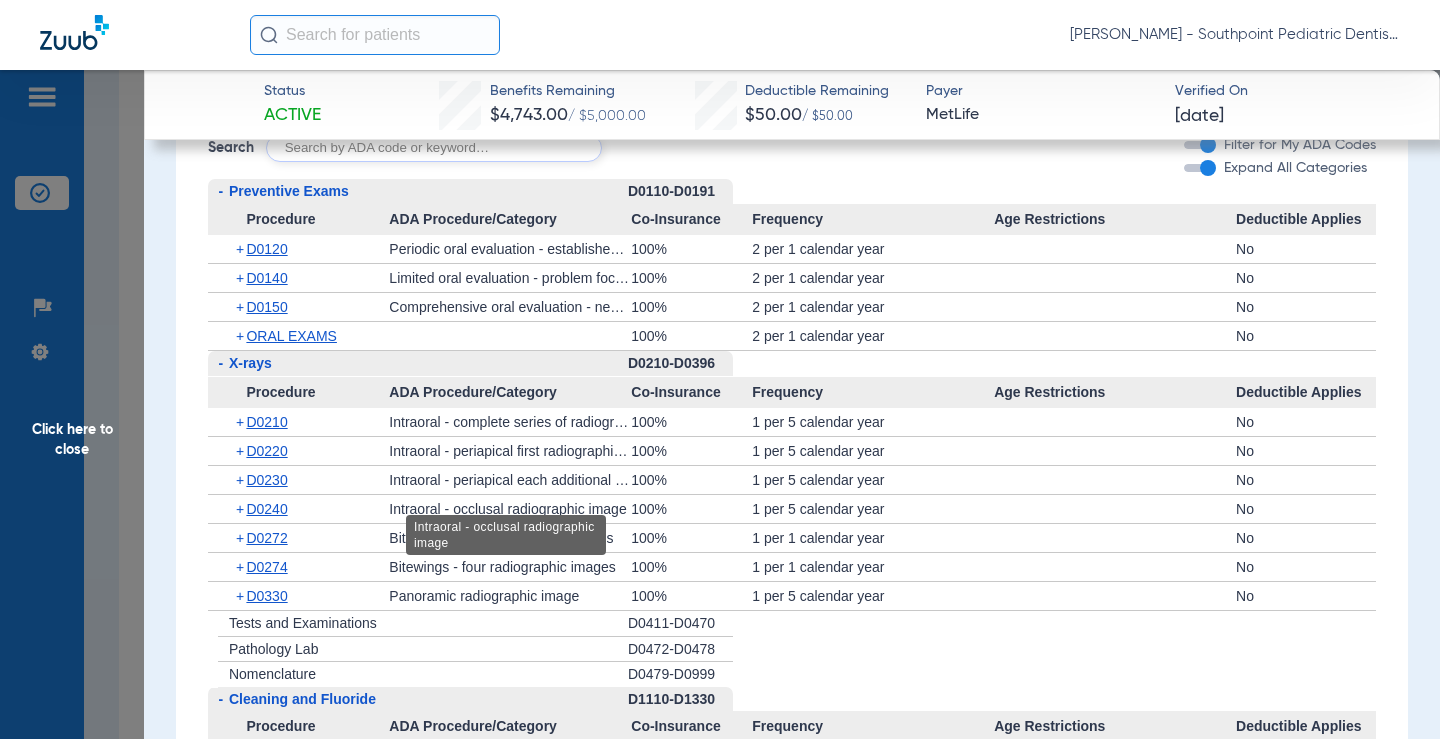 scroll, scrollTop: 2800, scrollLeft: 0, axis: vertical 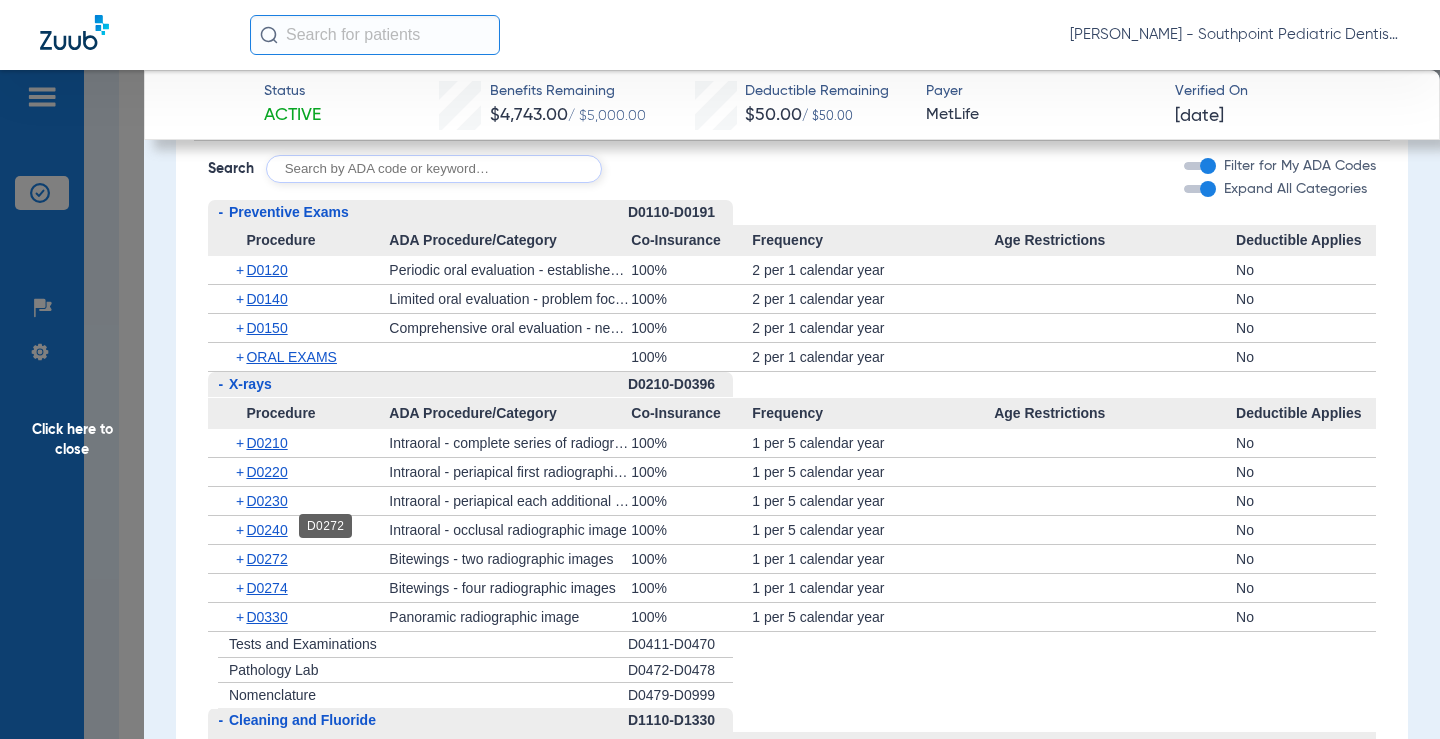 click on "D0272" 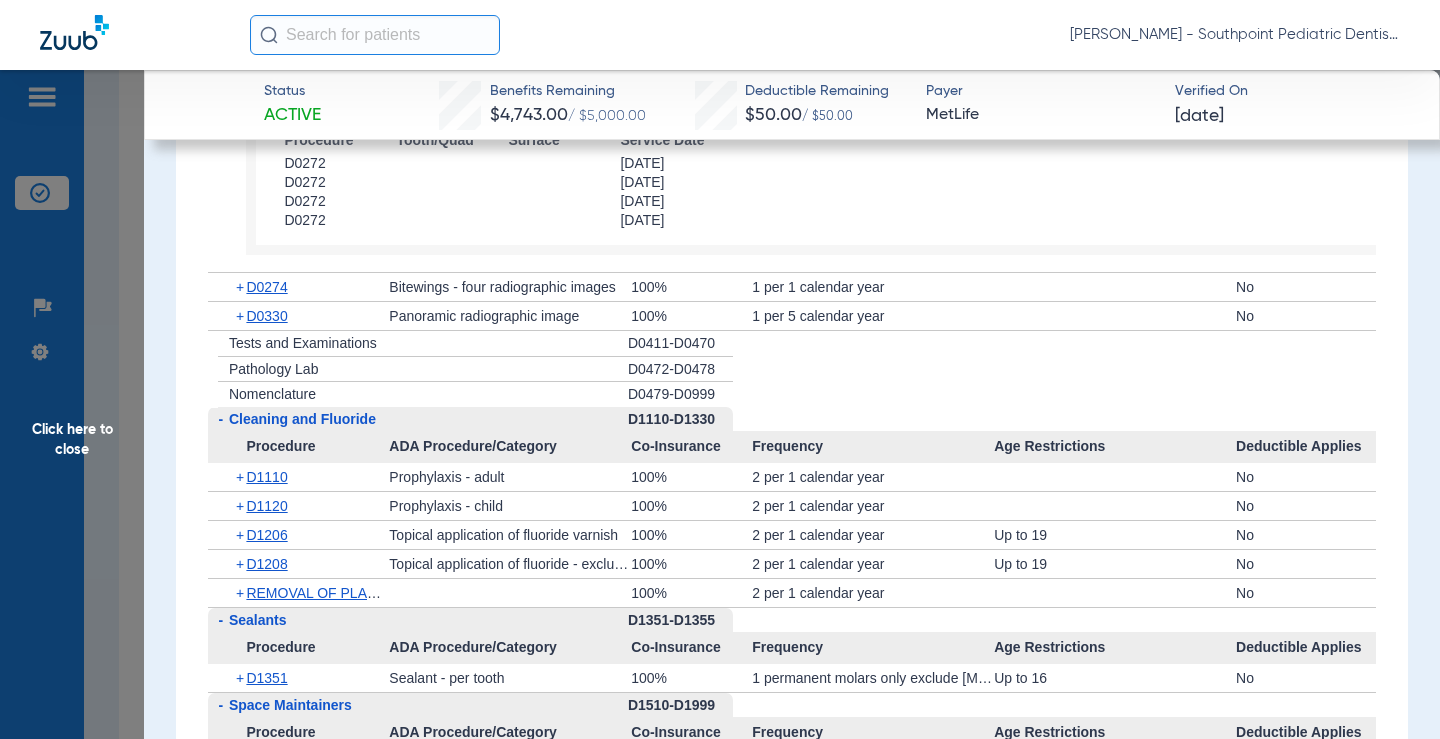 scroll, scrollTop: 3400, scrollLeft: 0, axis: vertical 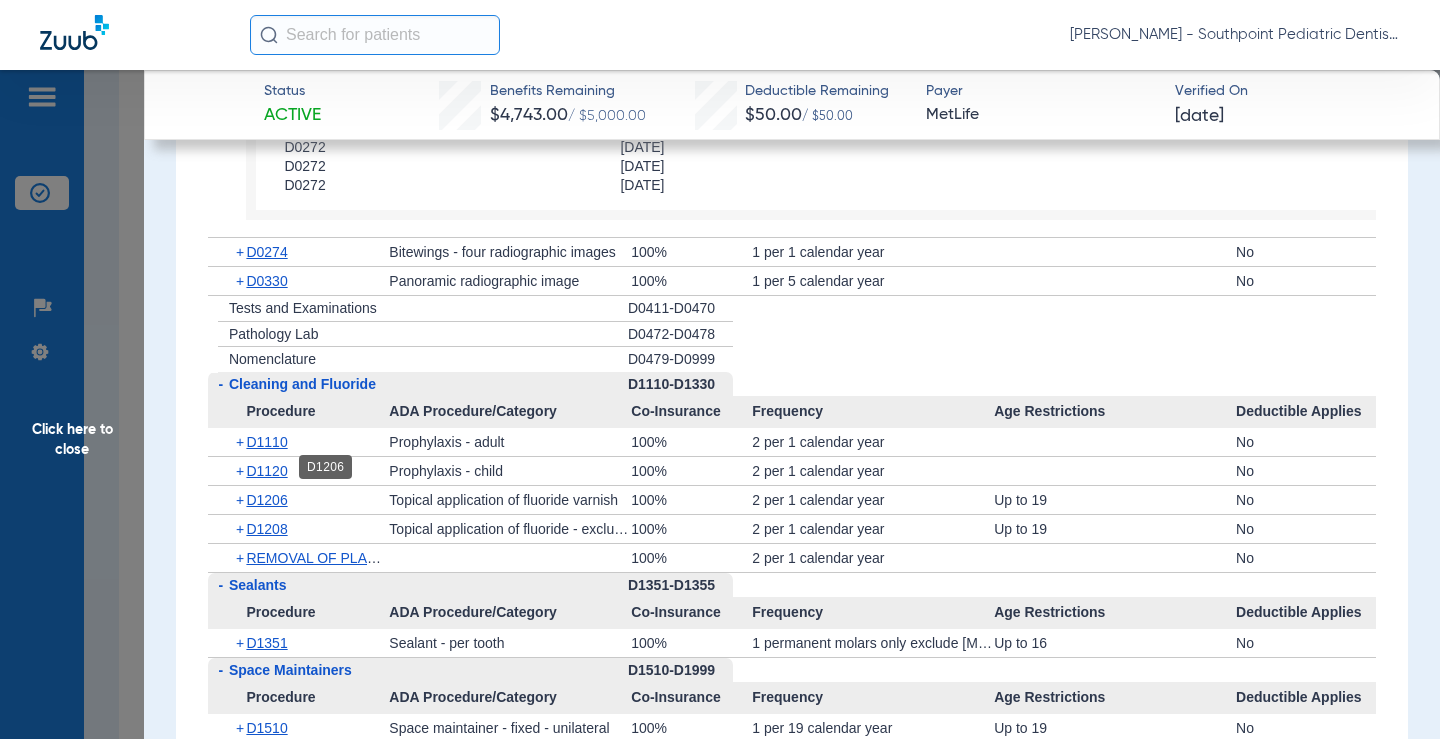 click on "D1206" 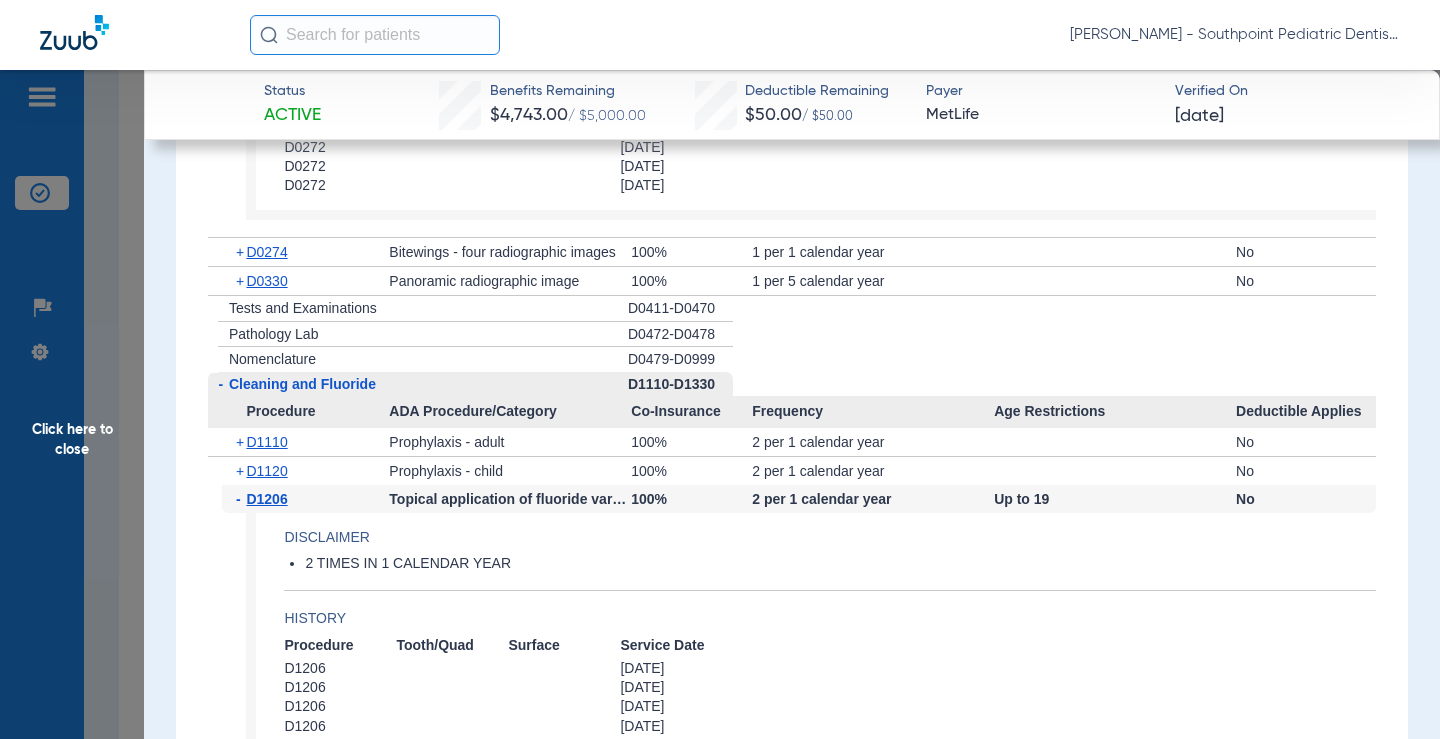 click on "D1206" 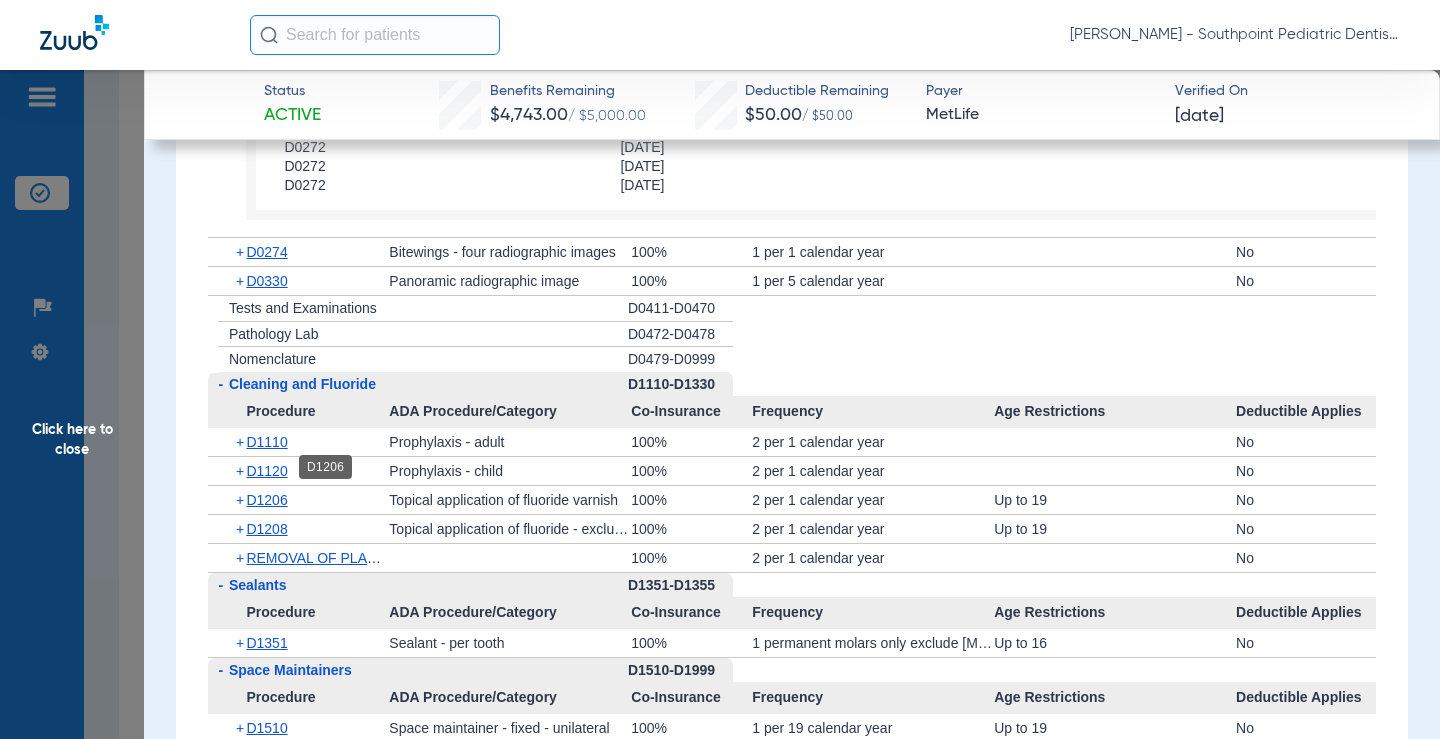 click on "D1206" 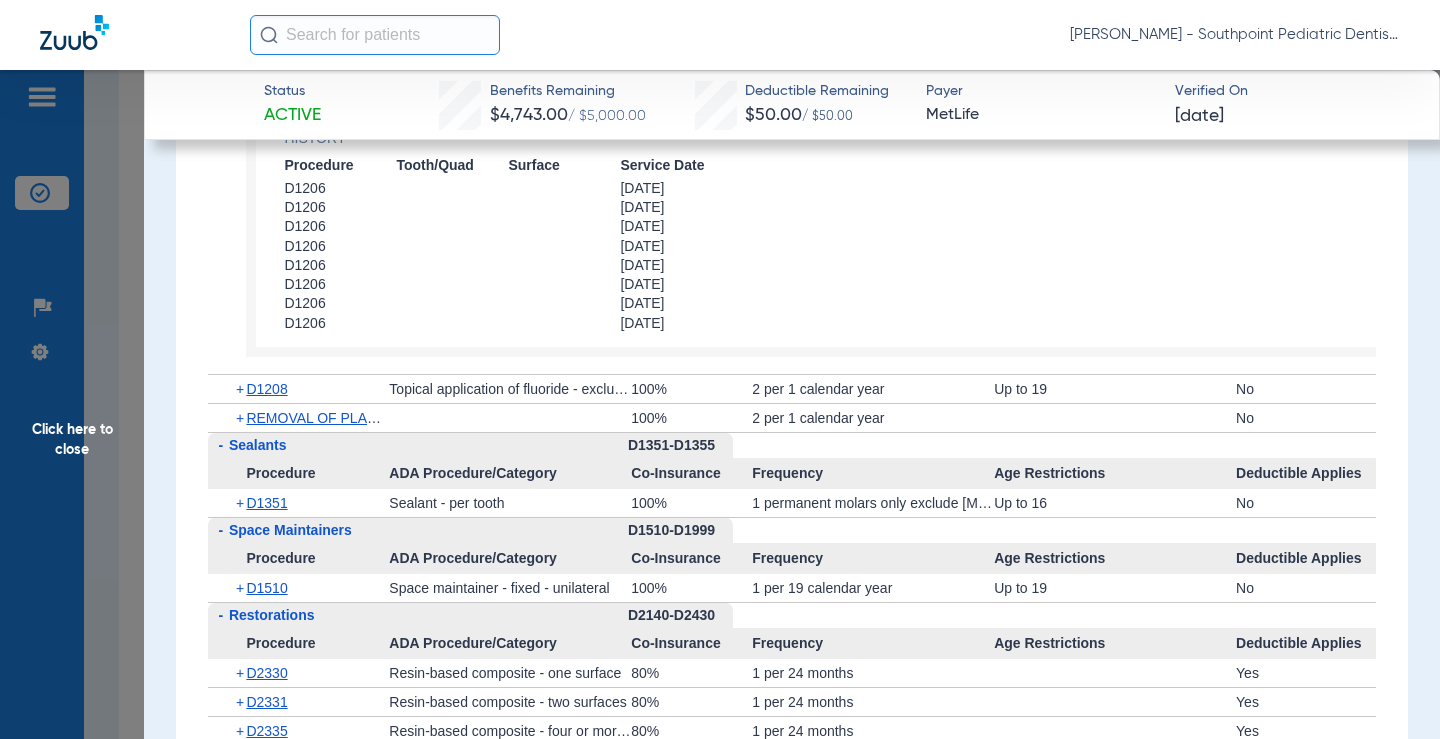 scroll, scrollTop: 3900, scrollLeft: 0, axis: vertical 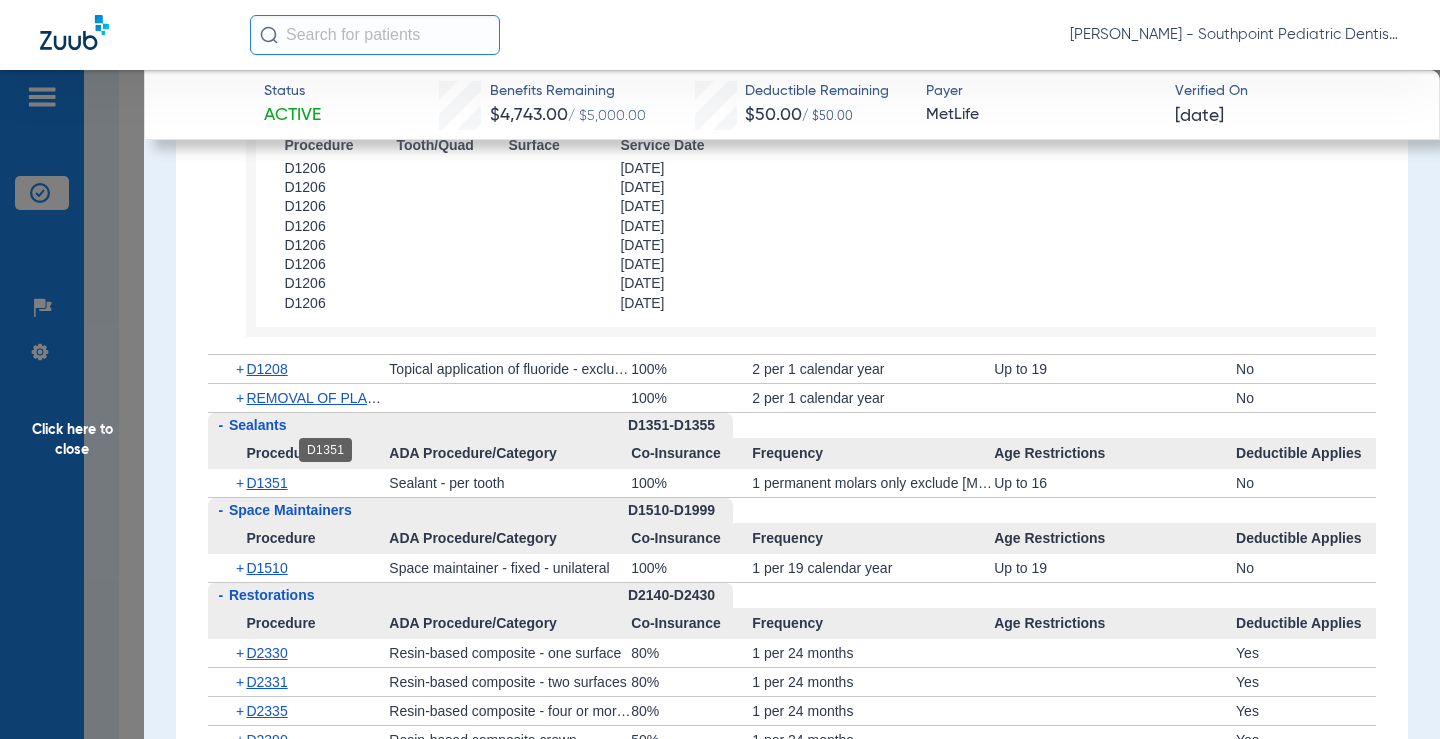 click on "D1351" 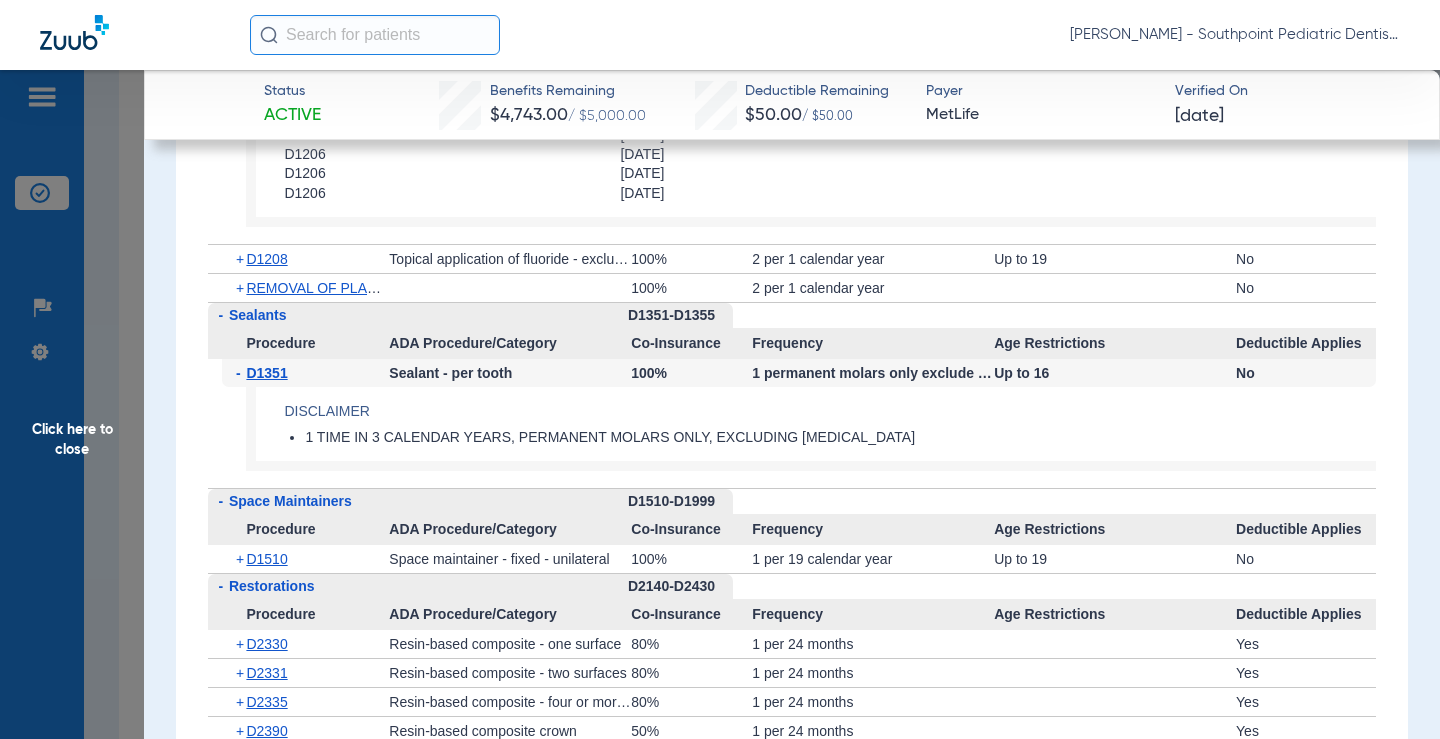 scroll, scrollTop: 4100, scrollLeft: 0, axis: vertical 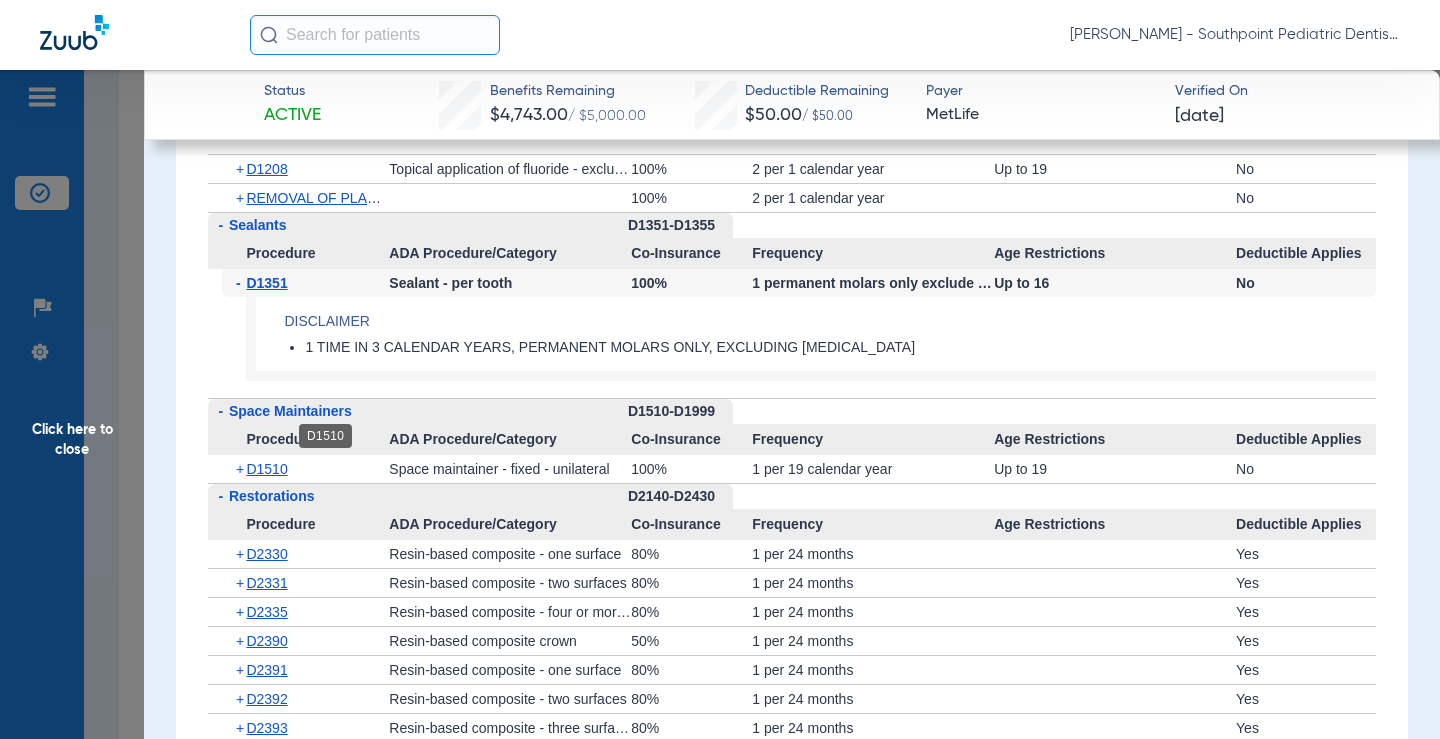 click on "D1510" 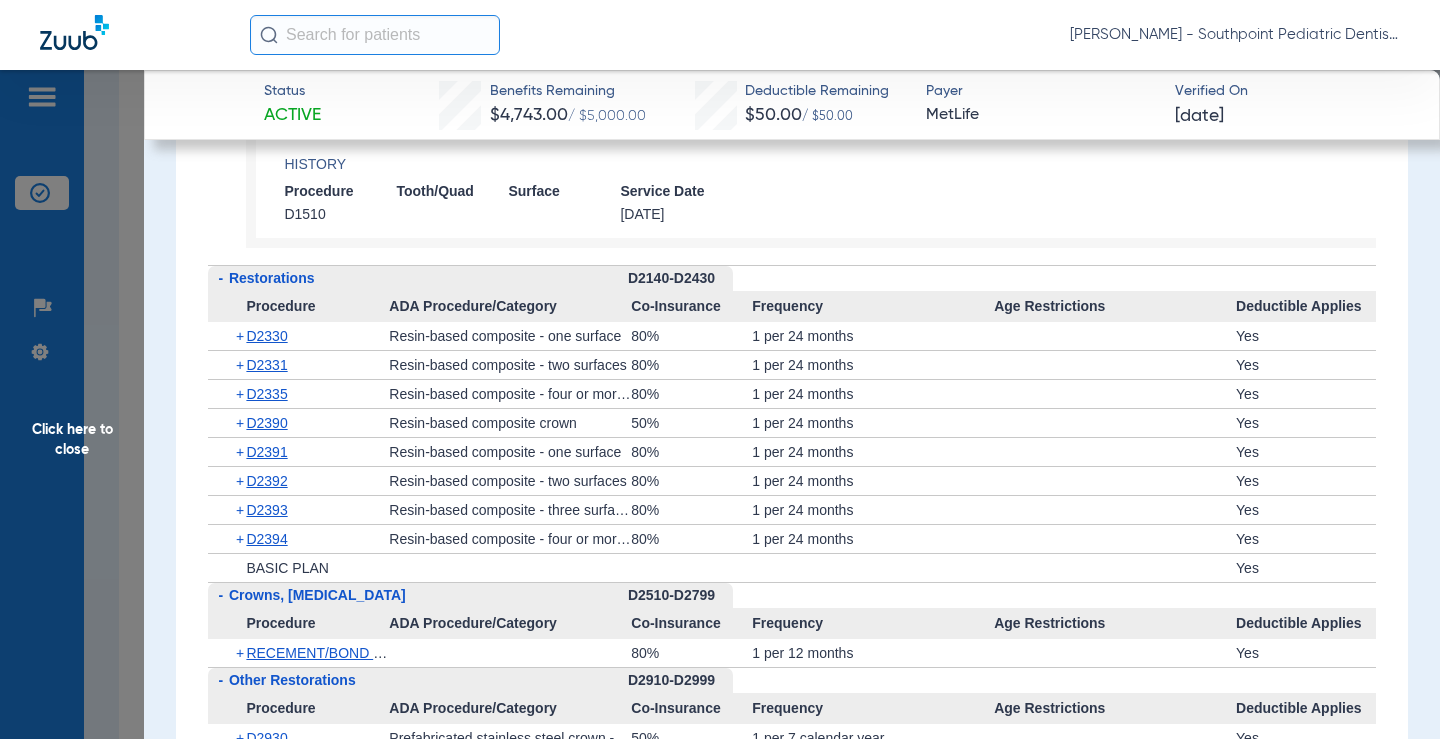 scroll, scrollTop: 4600, scrollLeft: 0, axis: vertical 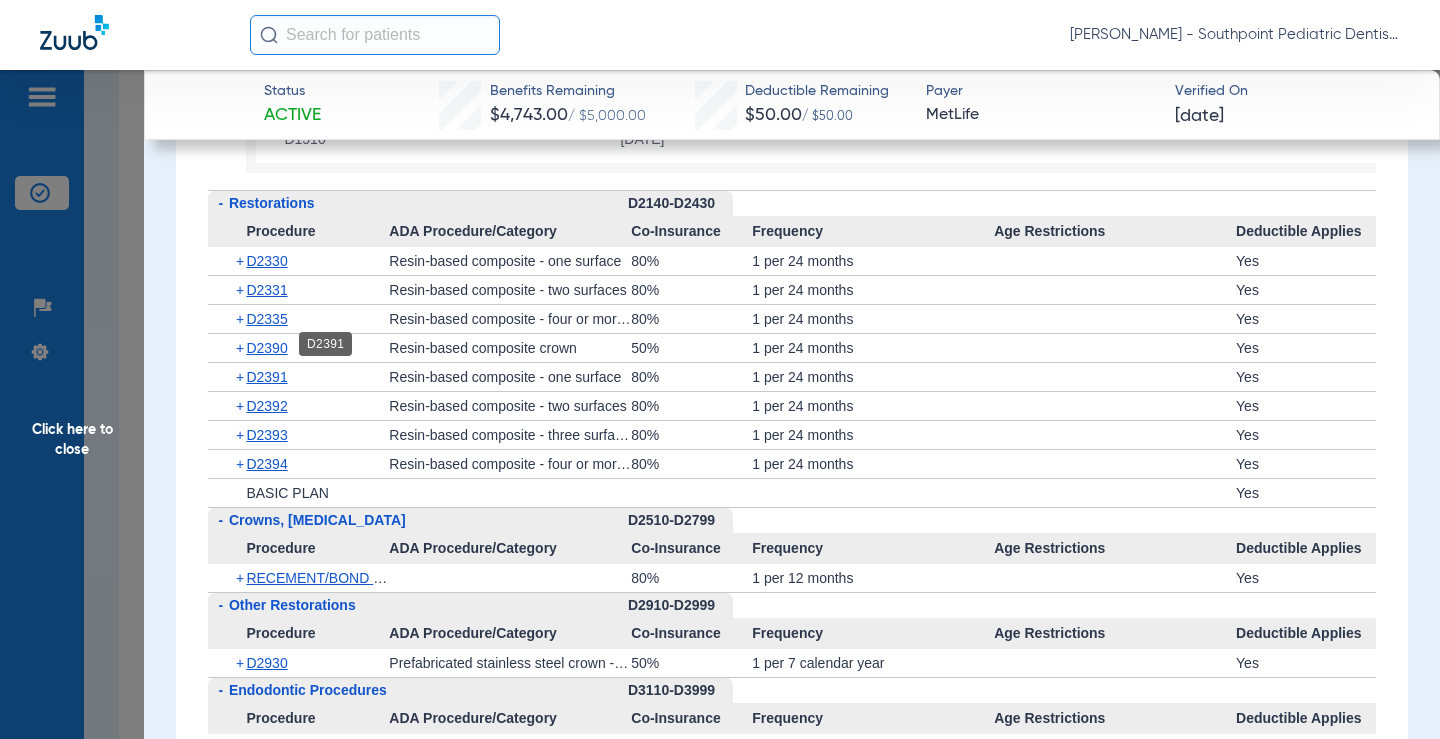 click on "D2391" 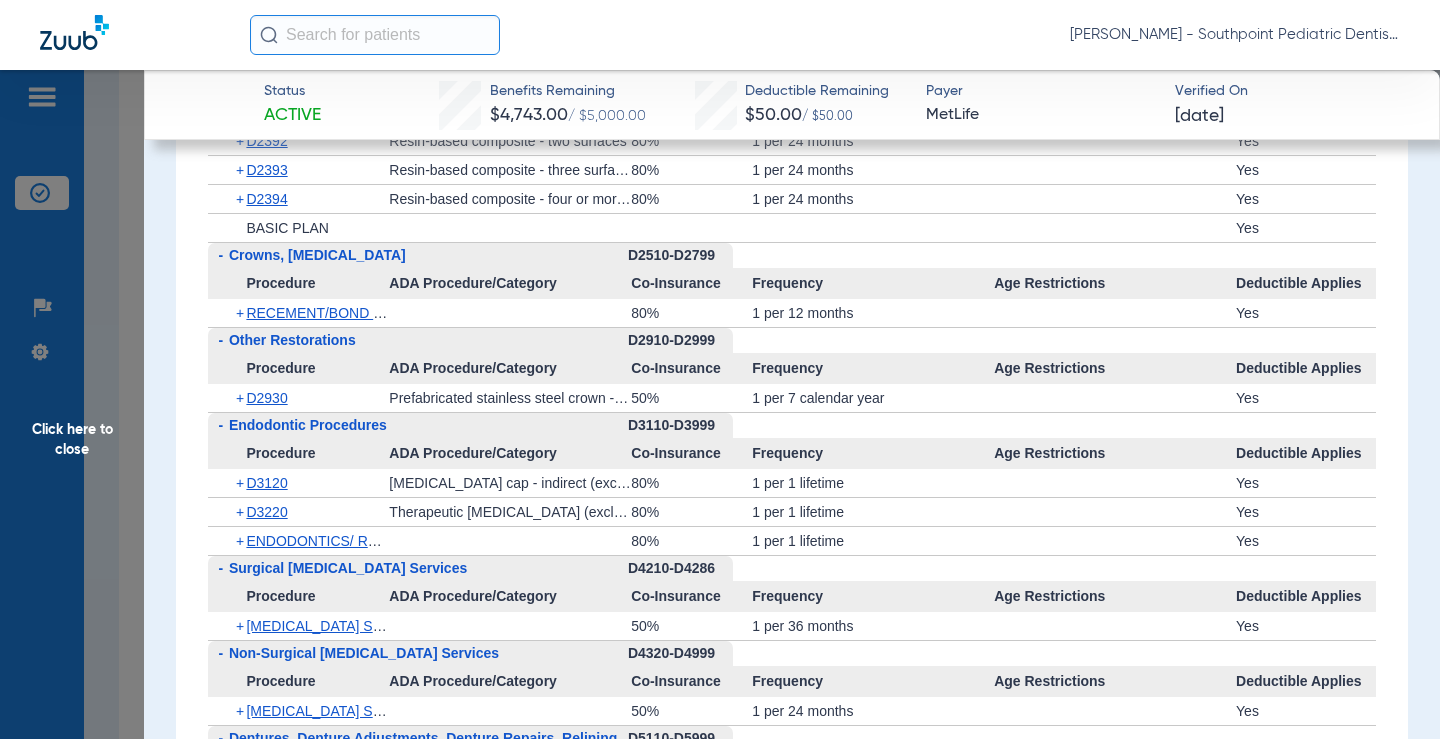 scroll, scrollTop: 5000, scrollLeft: 0, axis: vertical 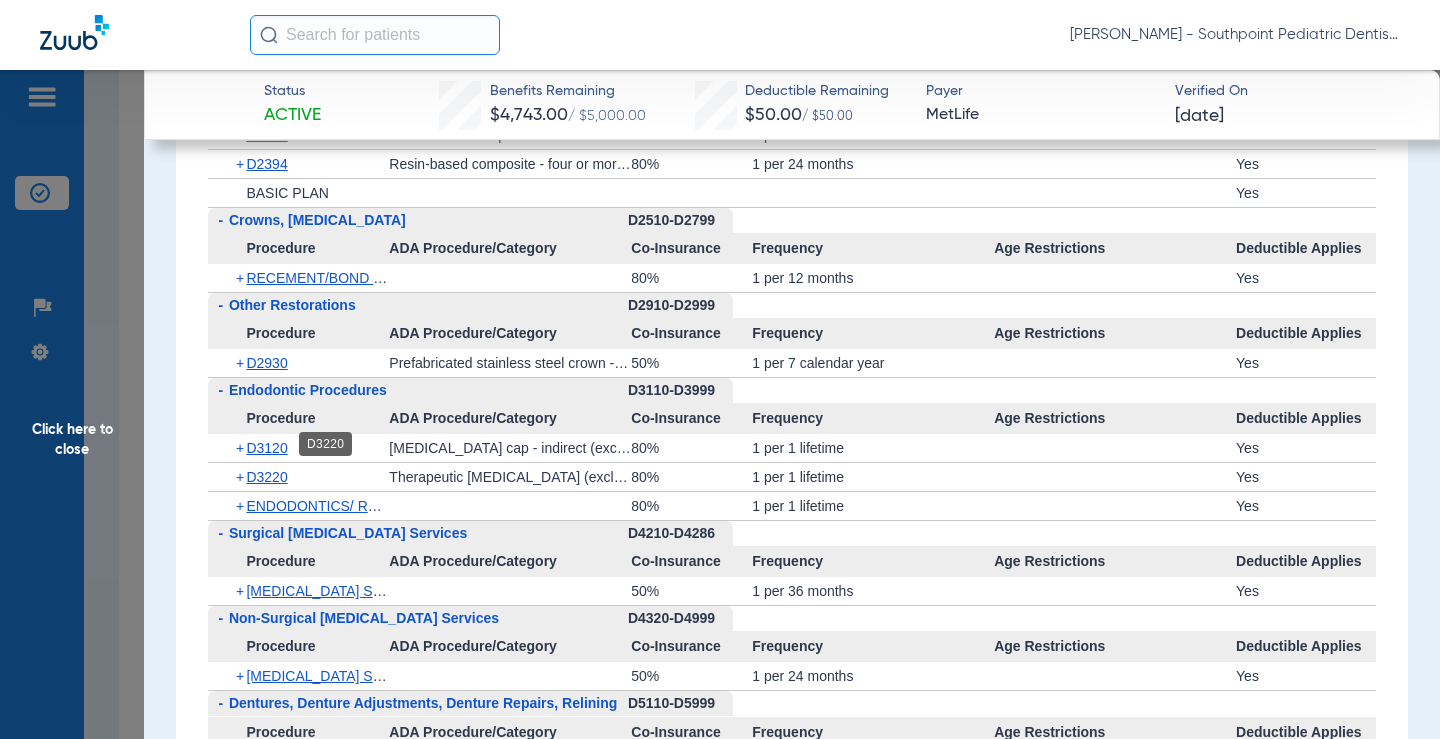 click on "D3220" 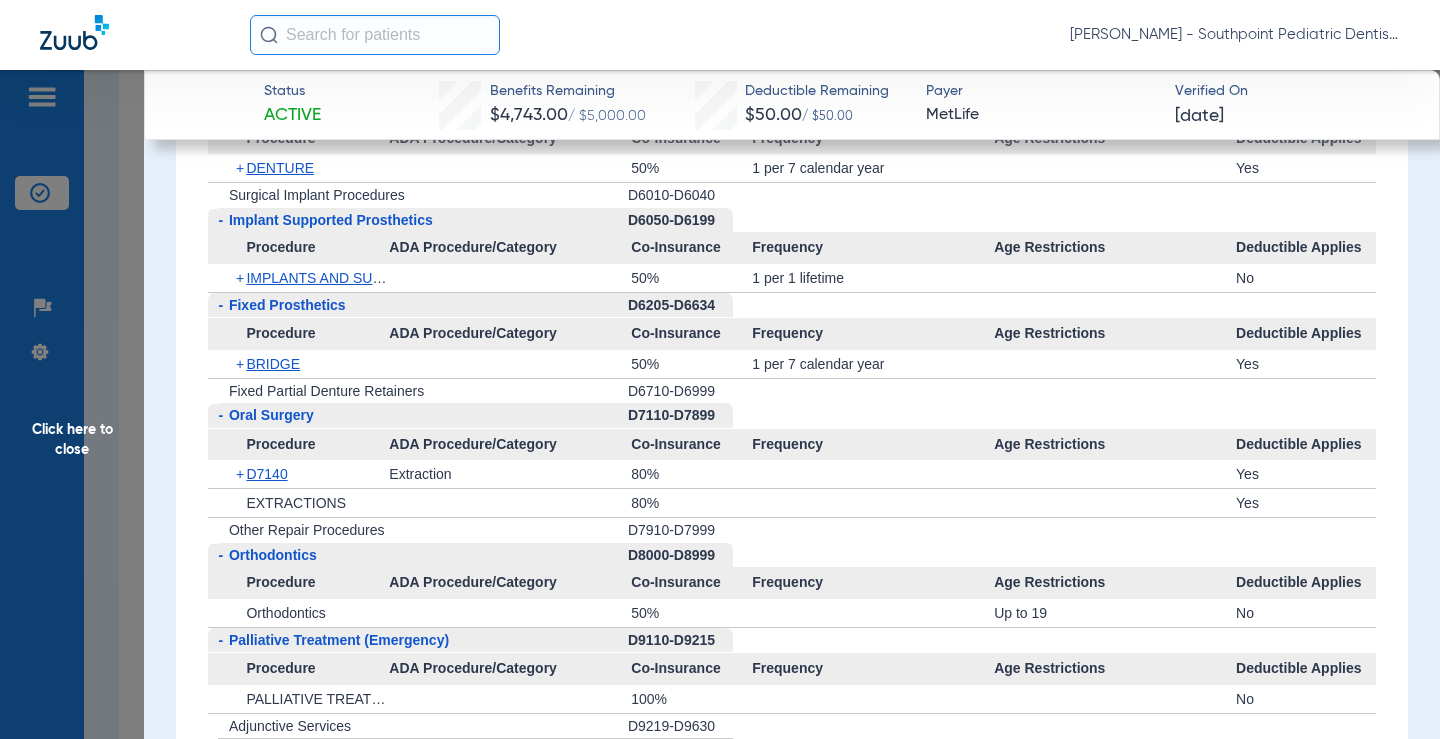 scroll, scrollTop: 5900, scrollLeft: 0, axis: vertical 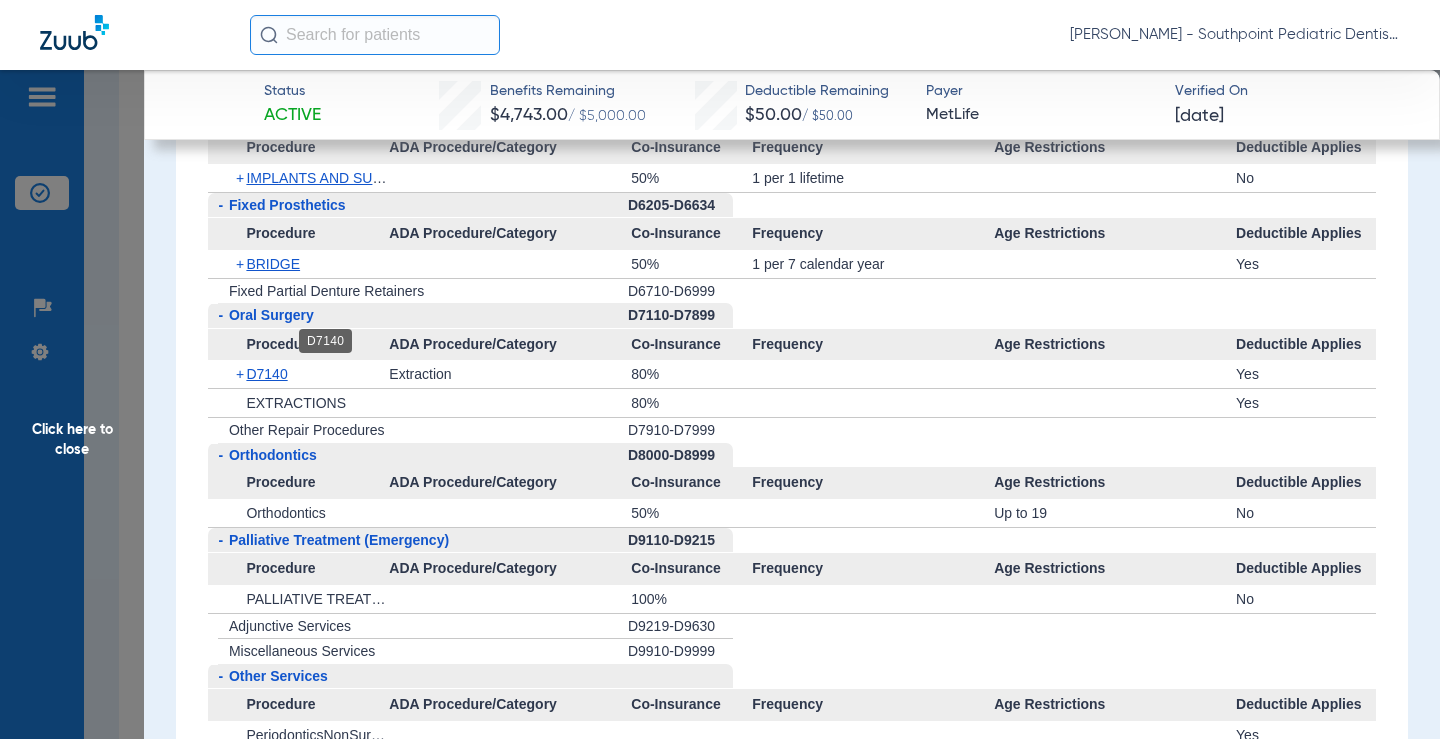 click on "D7140" 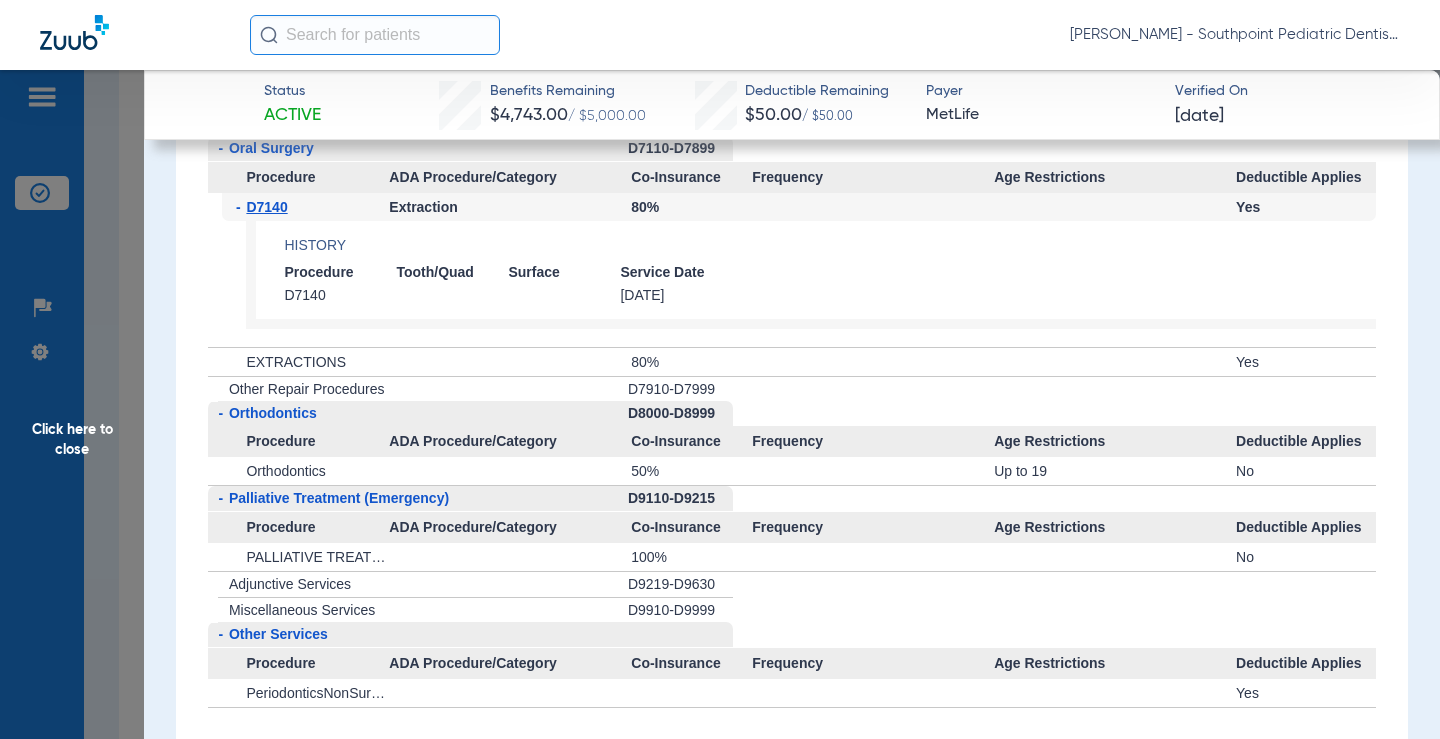 scroll, scrollTop: 6100, scrollLeft: 0, axis: vertical 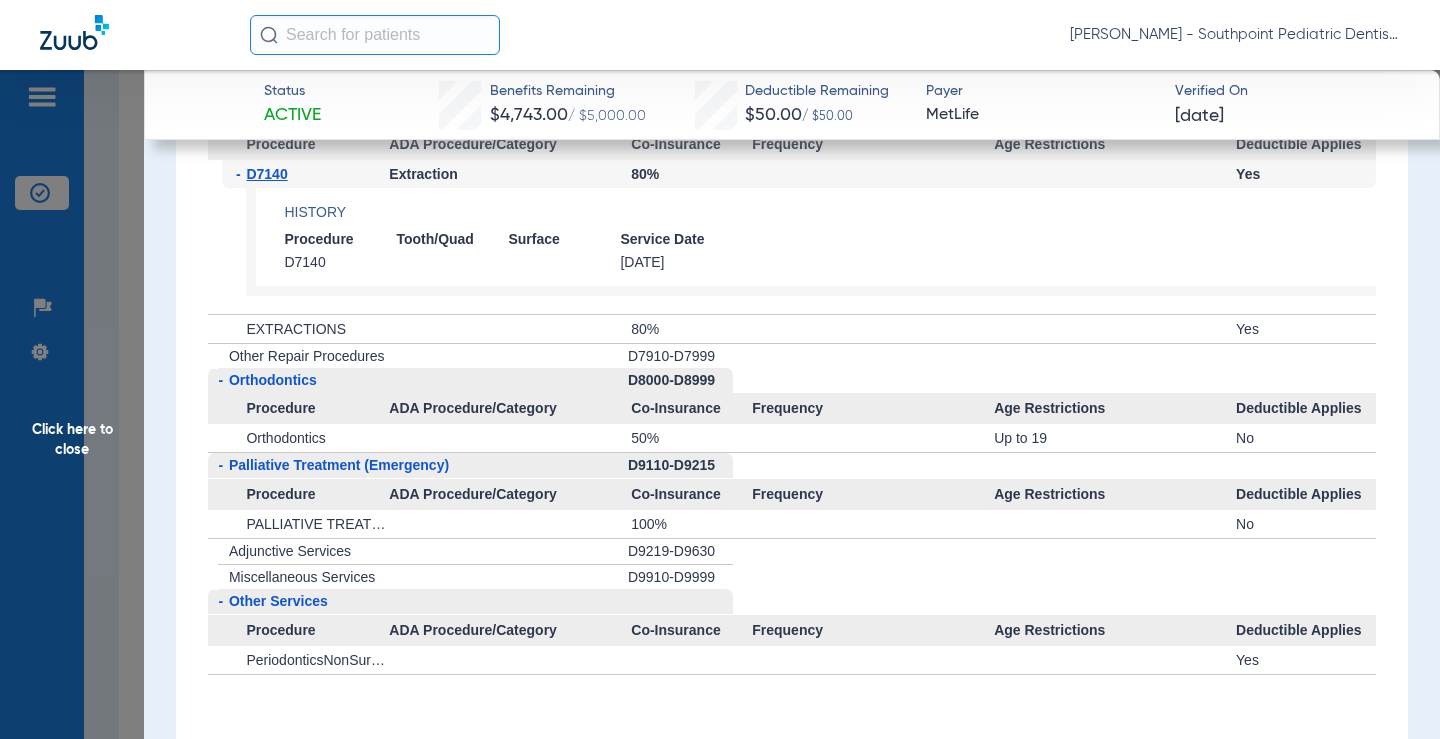 click on "Click here to close" 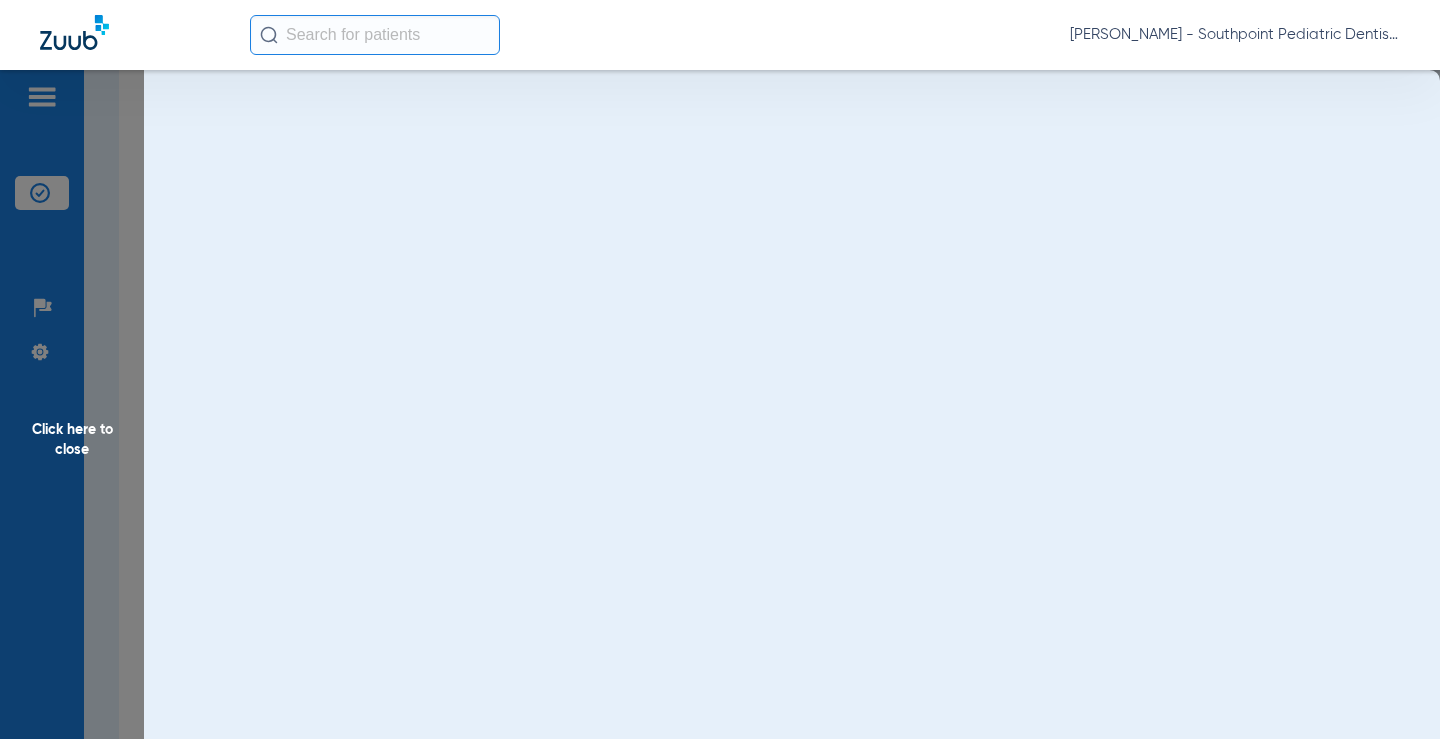 scroll, scrollTop: 0, scrollLeft: 0, axis: both 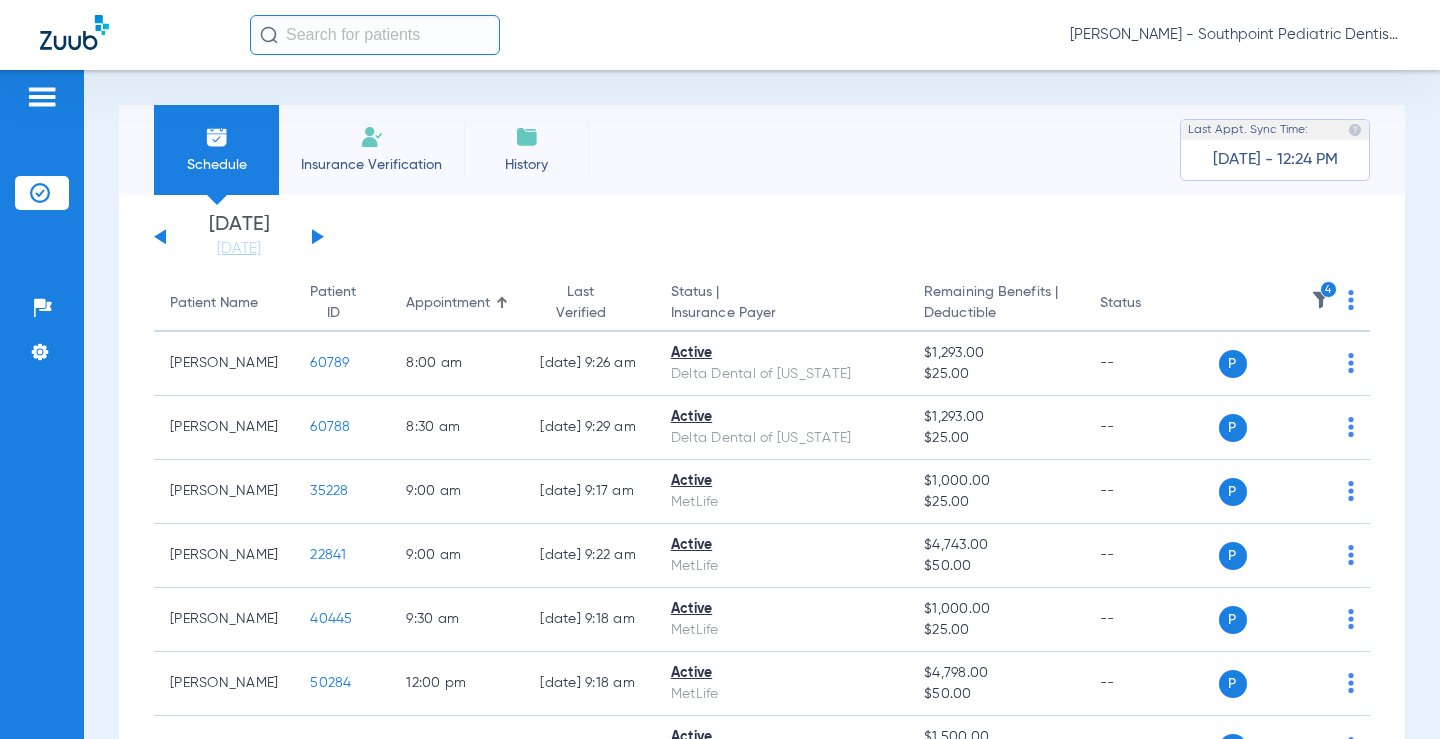 click on "4" 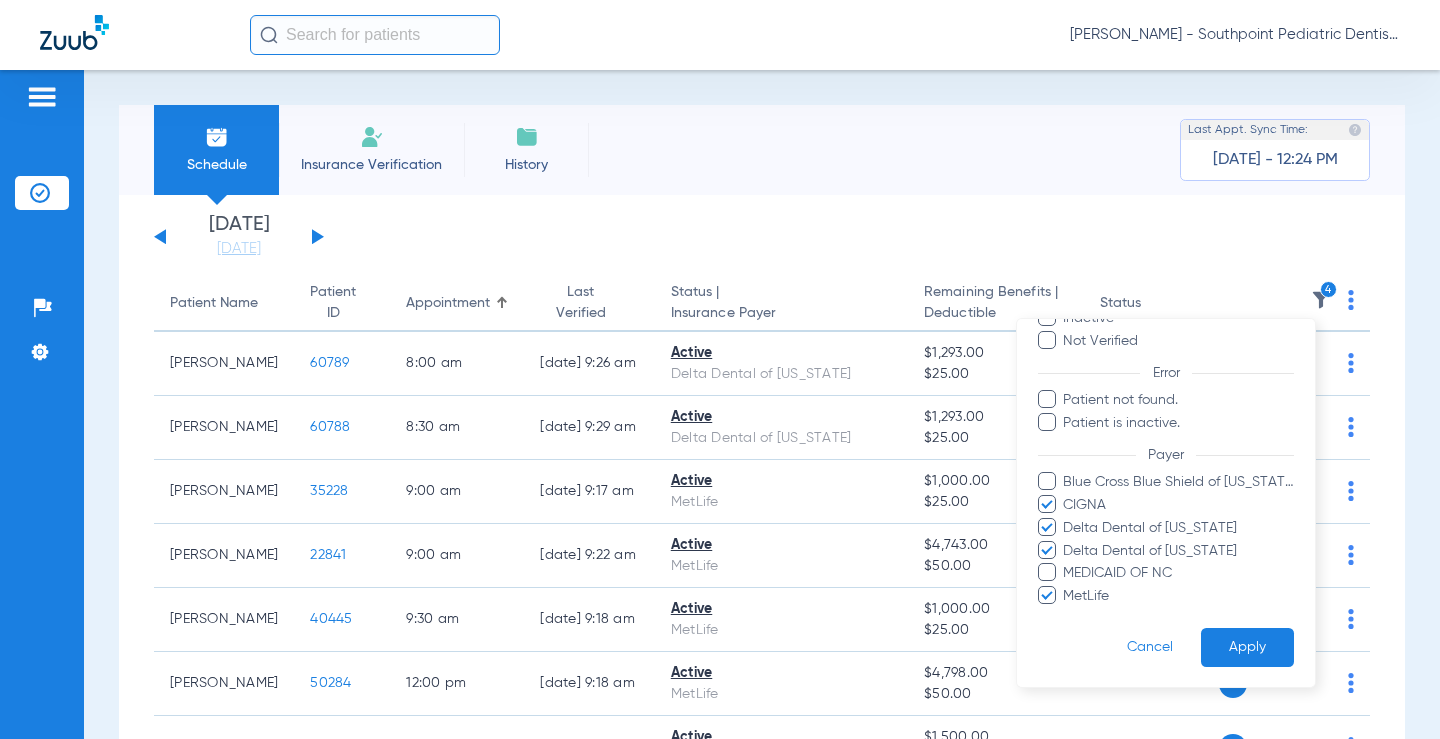 scroll, scrollTop: 119, scrollLeft: 0, axis: vertical 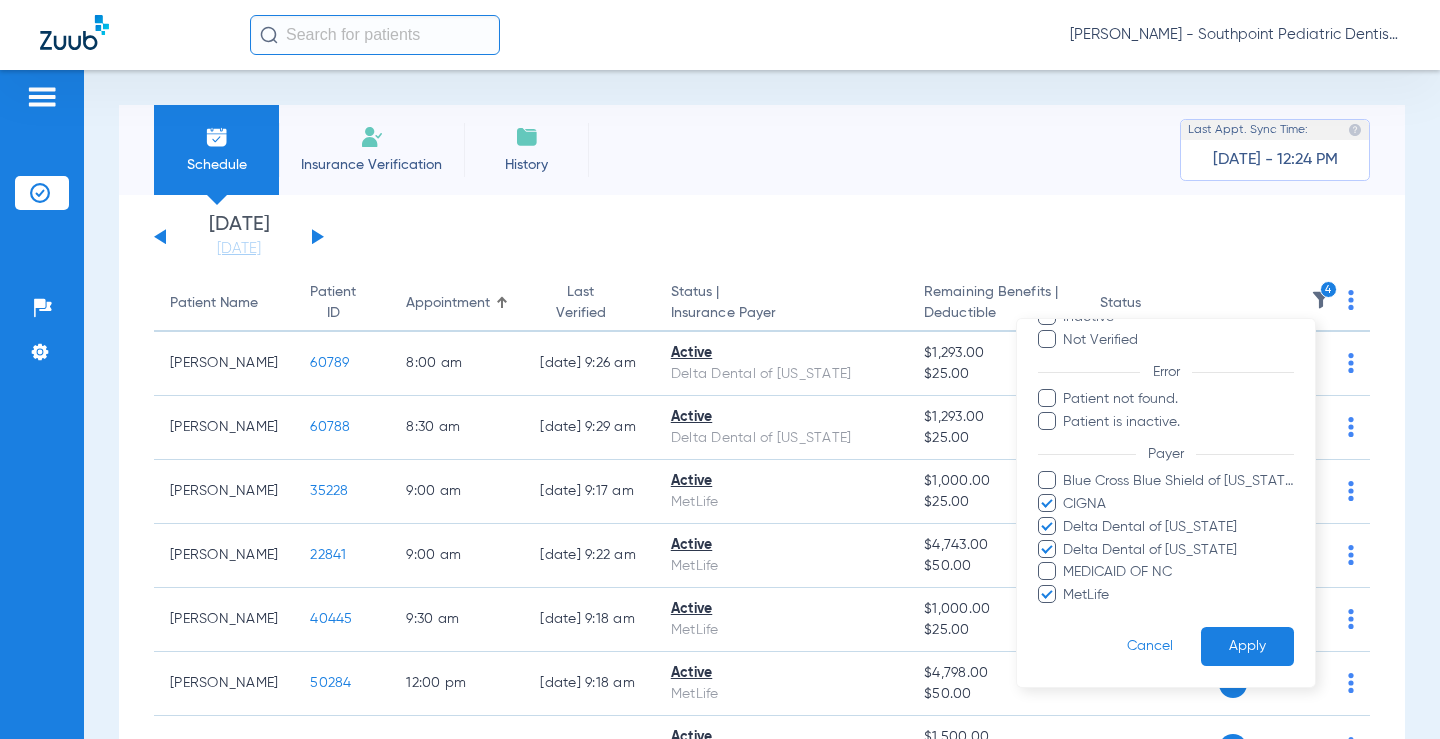 click at bounding box center (720, 369) 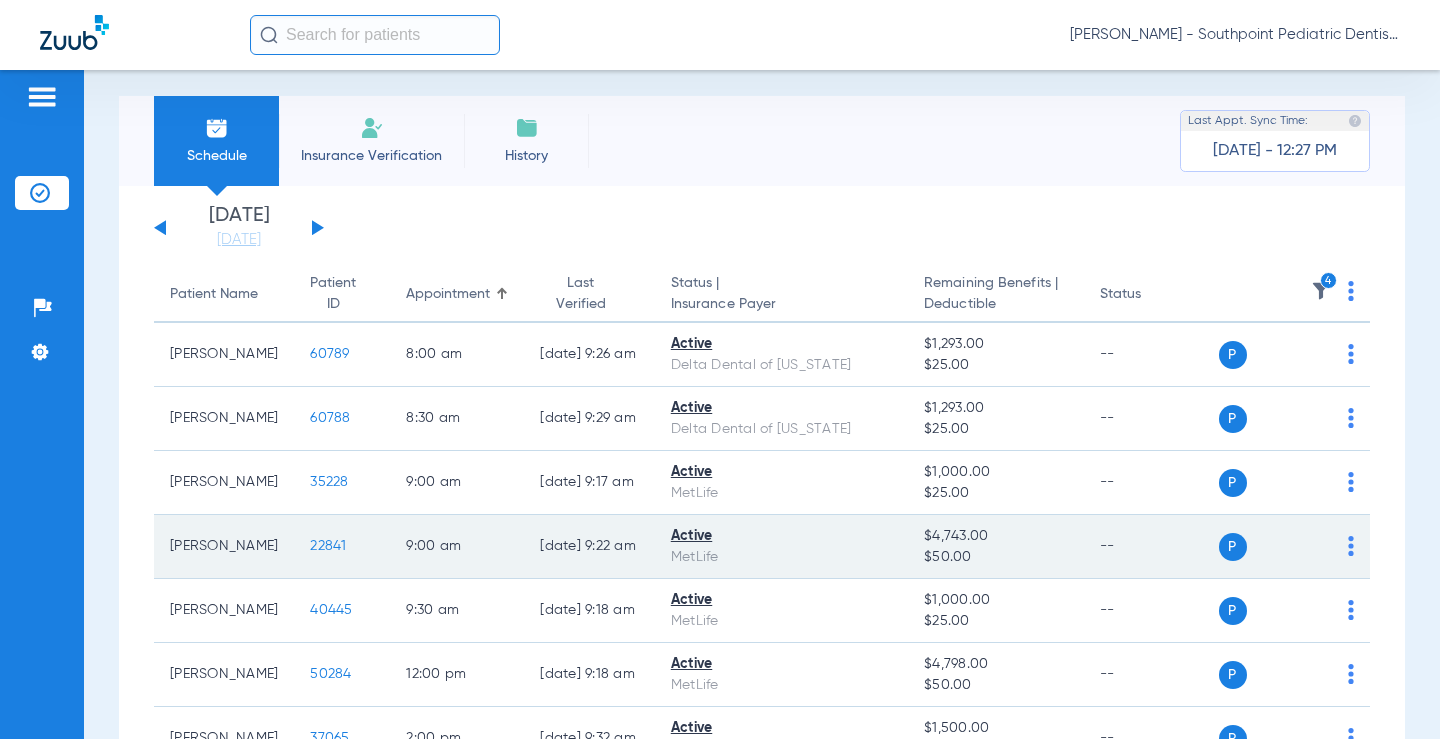 scroll, scrollTop: 0, scrollLeft: 0, axis: both 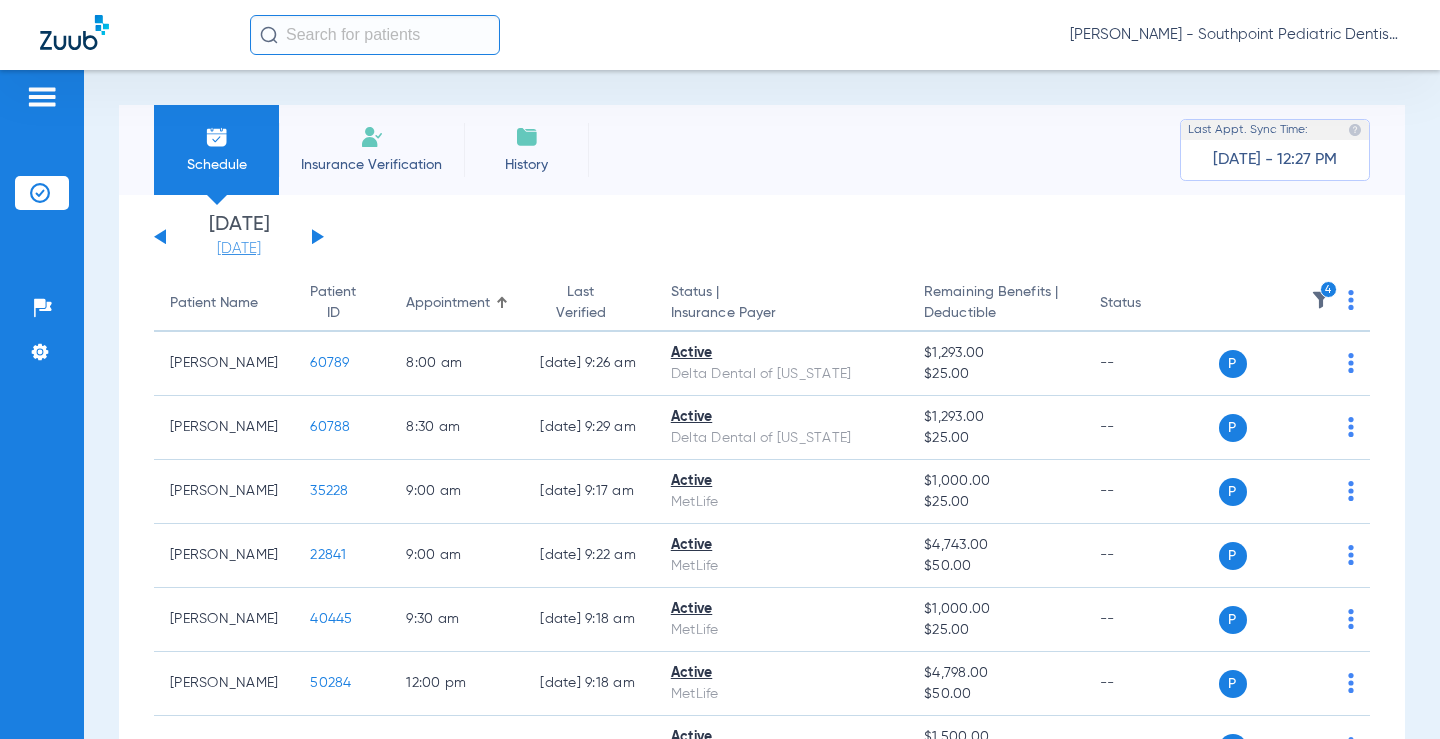 drag, startPoint x: 203, startPoint y: 230, endPoint x: 208, endPoint y: 241, distance: 12.083046 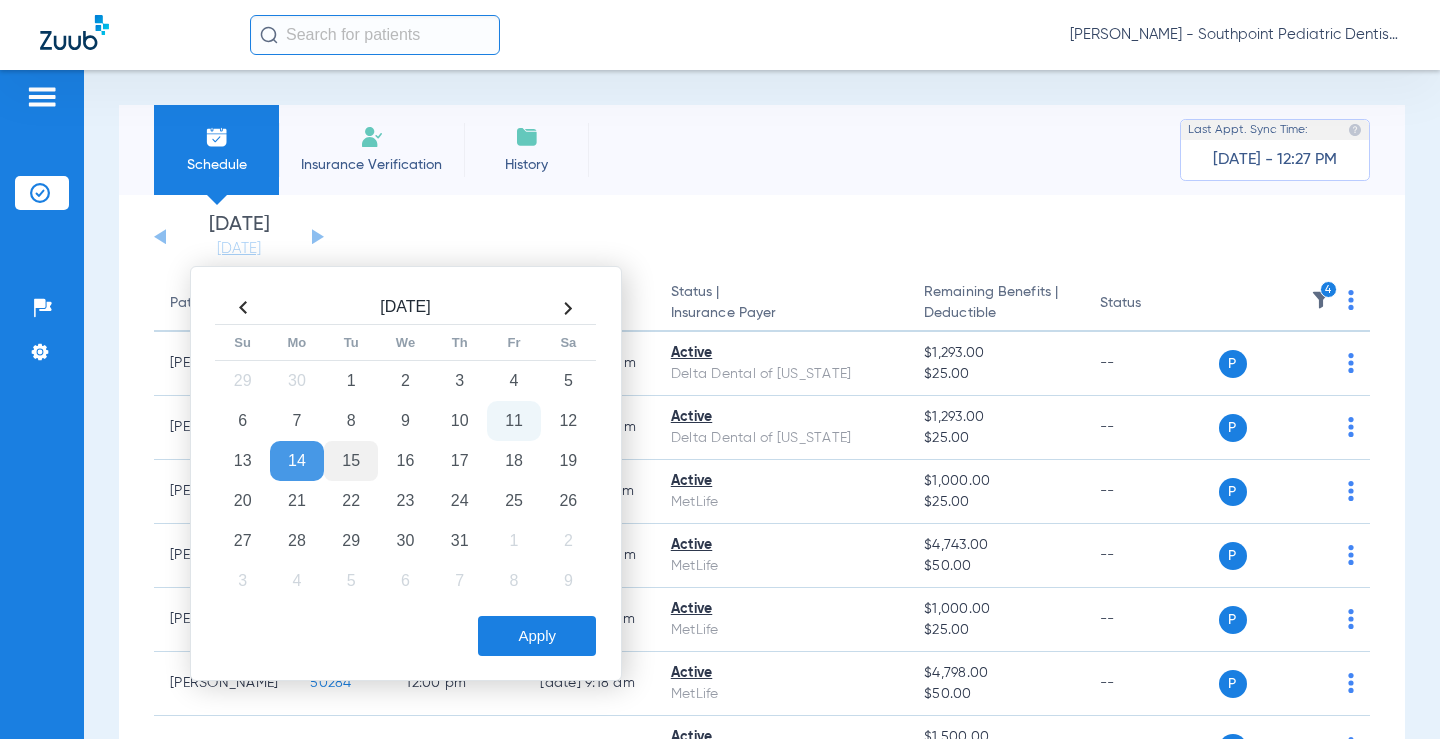 click on "15" 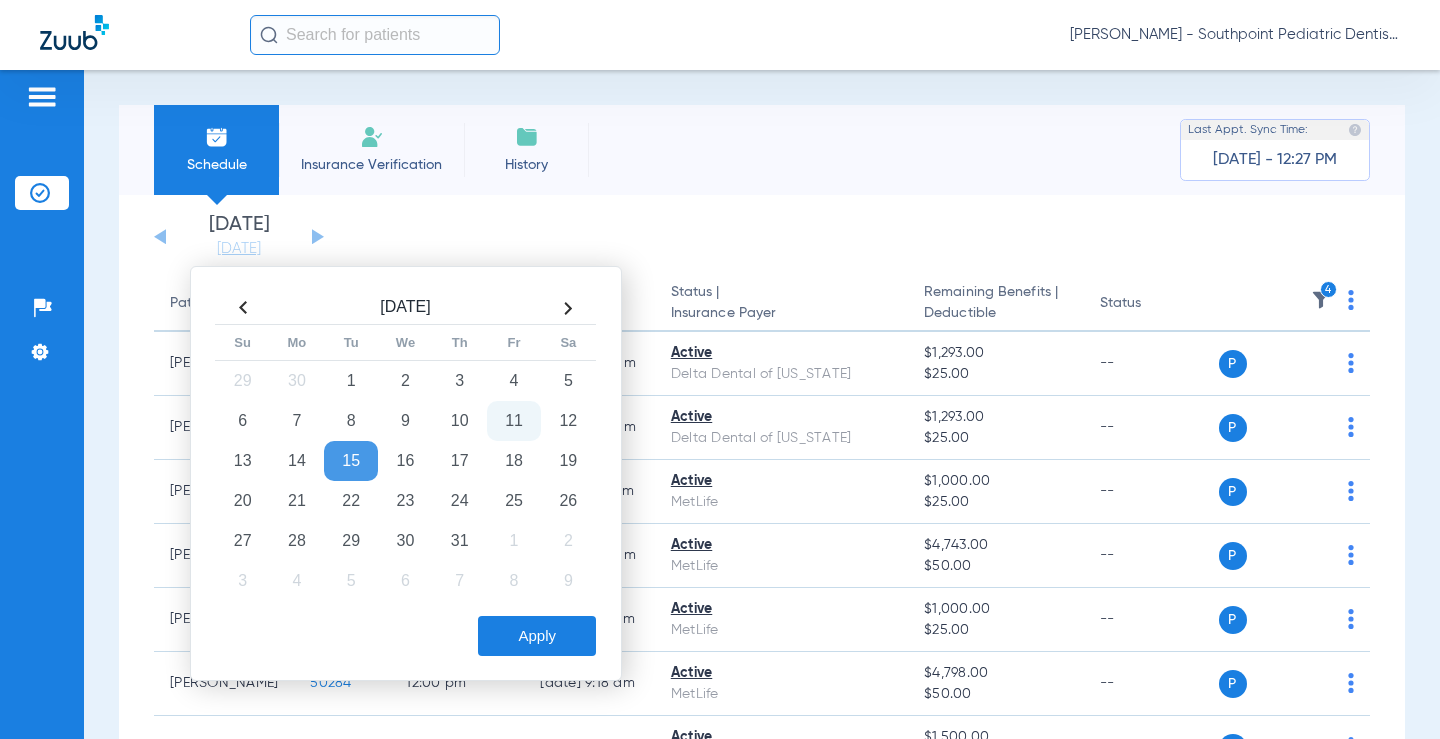 click on "Apply" 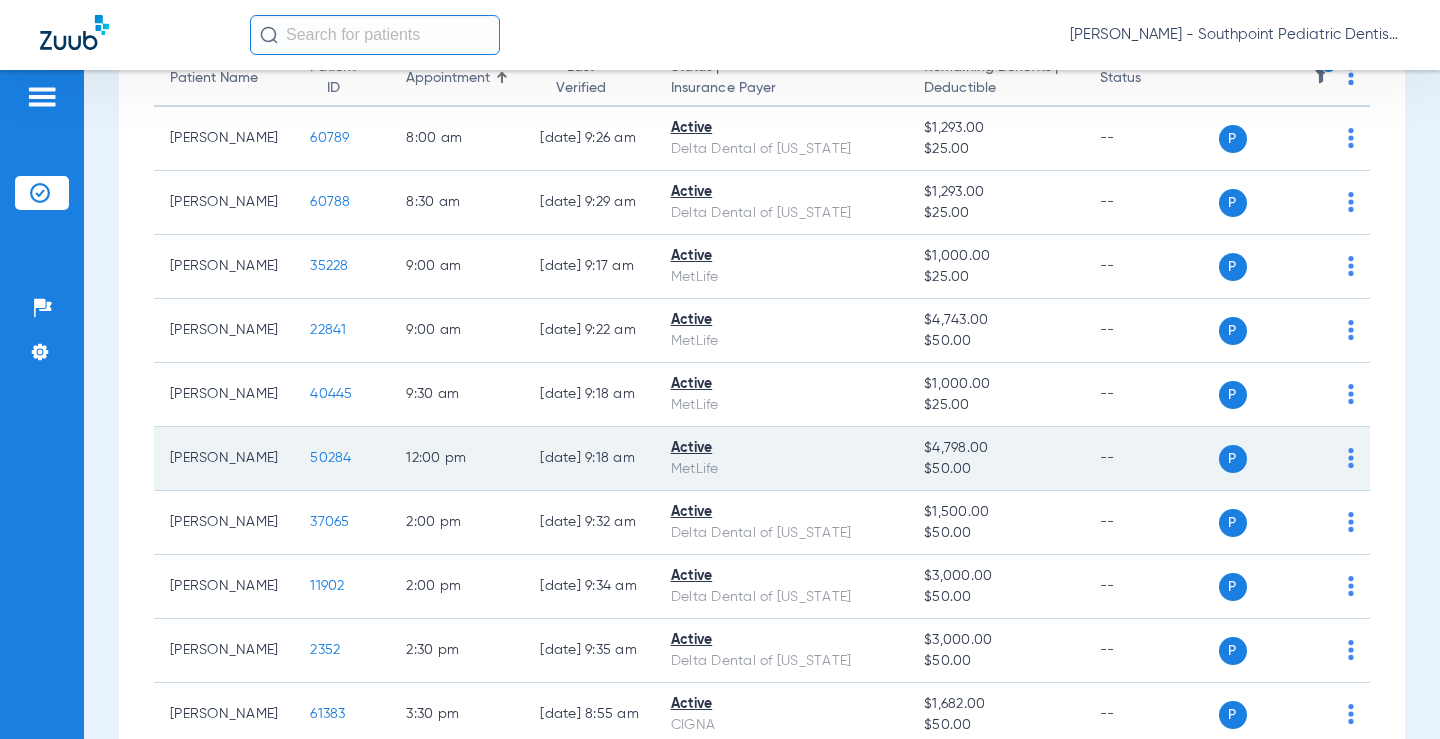 scroll, scrollTop: 125, scrollLeft: 0, axis: vertical 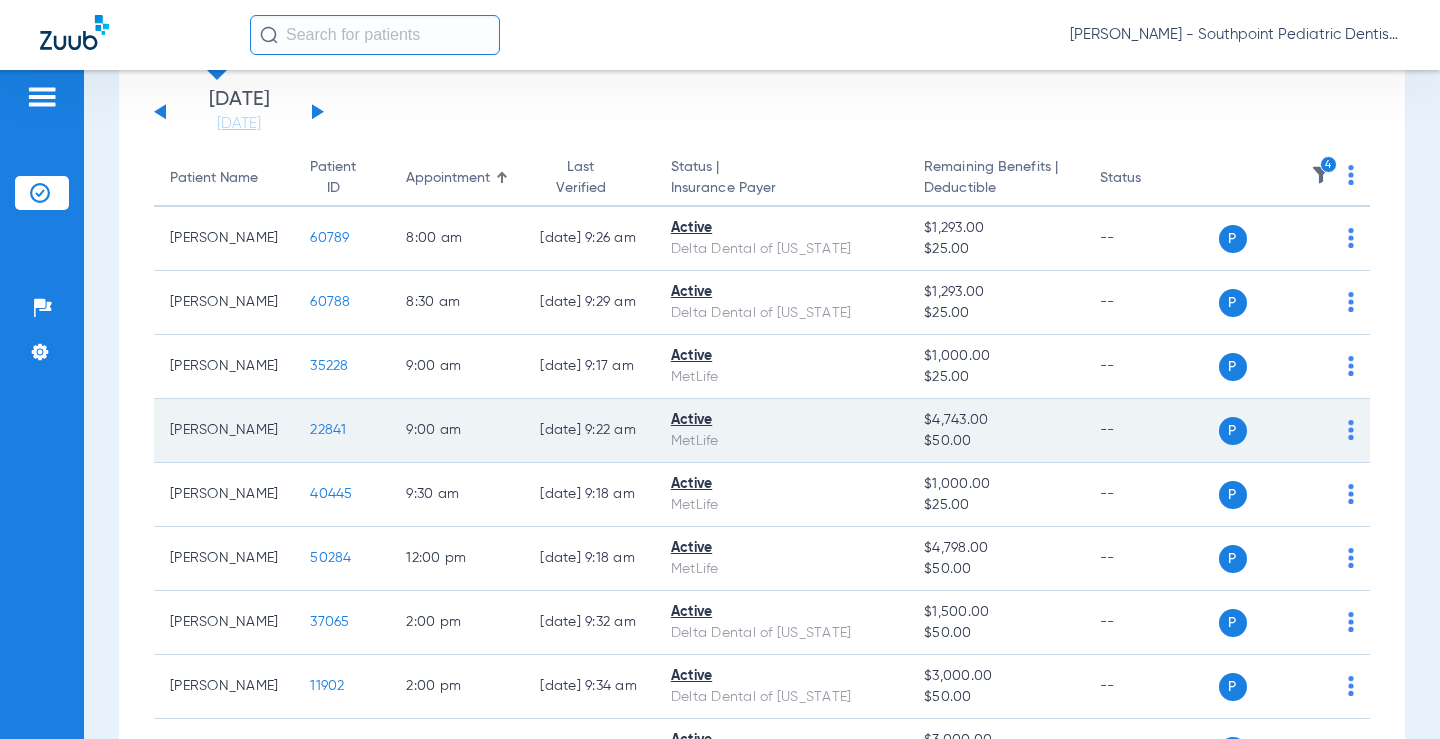 click on "22841" 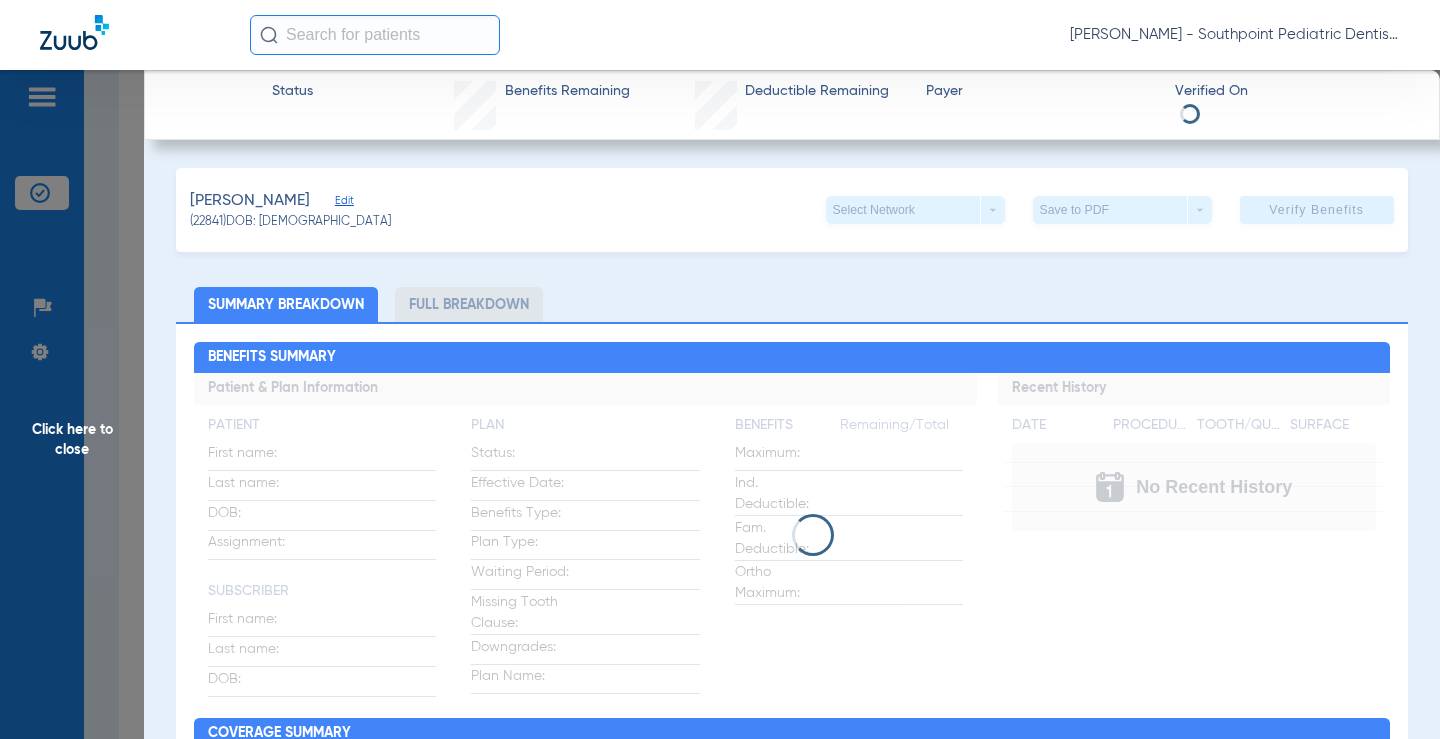 drag, startPoint x: 439, startPoint y: 302, endPoint x: 427, endPoint y: 309, distance: 13.892444 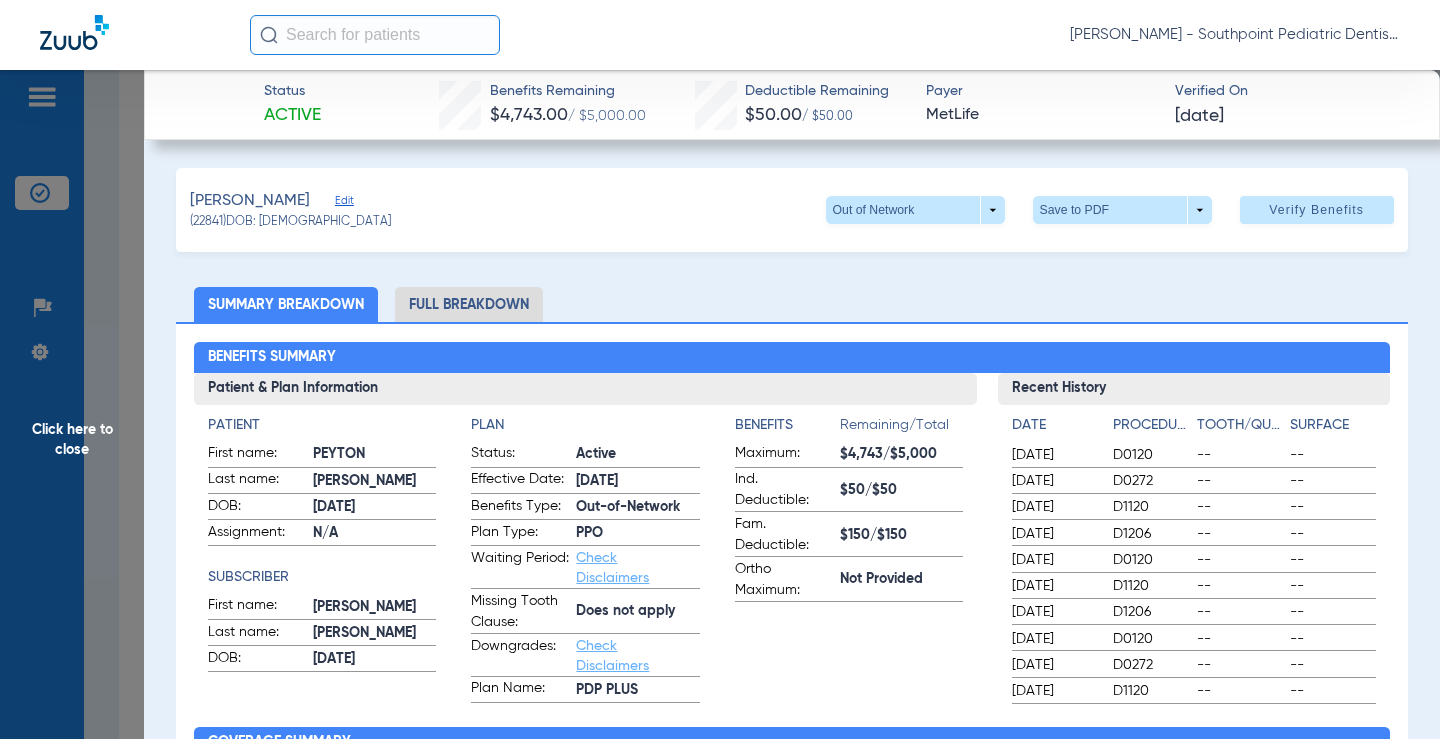 click on "Full Breakdown" 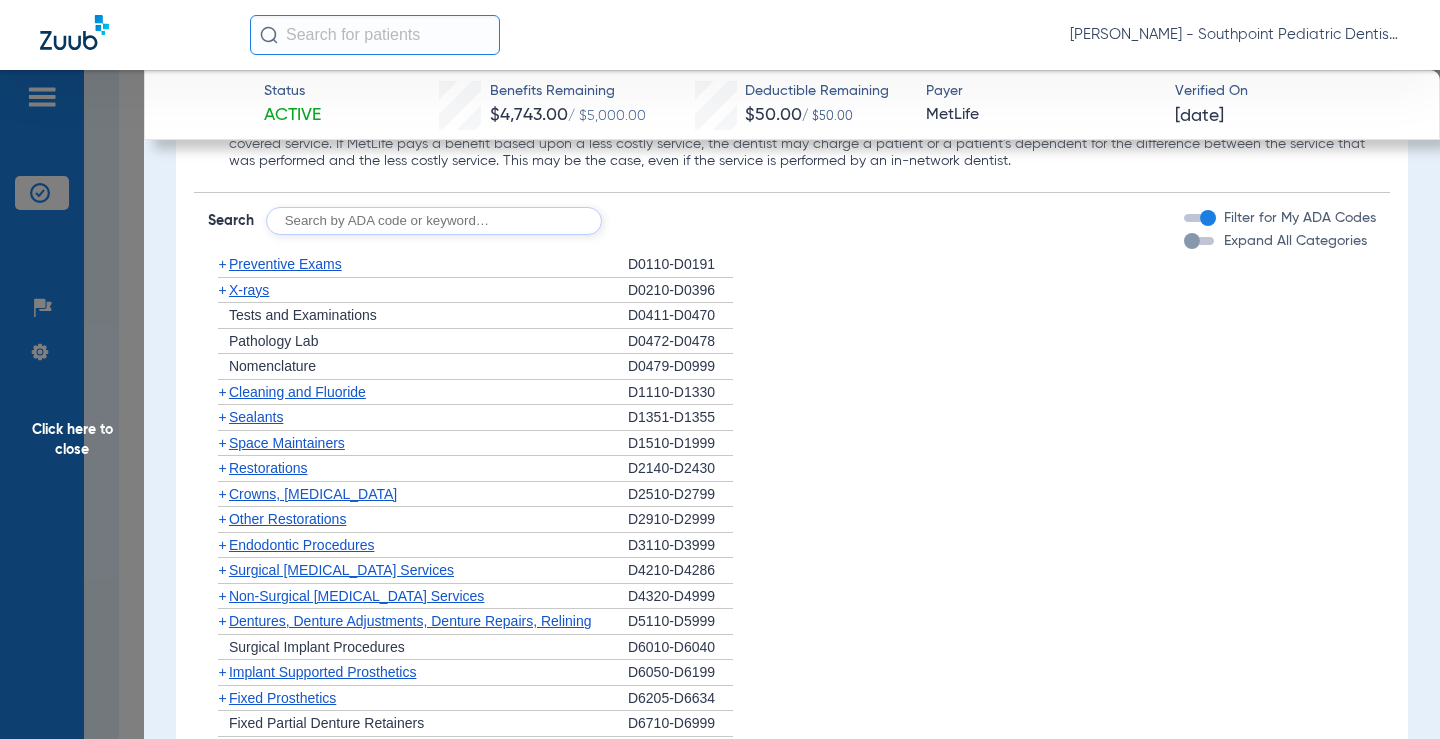 scroll, scrollTop: 2690, scrollLeft: 0, axis: vertical 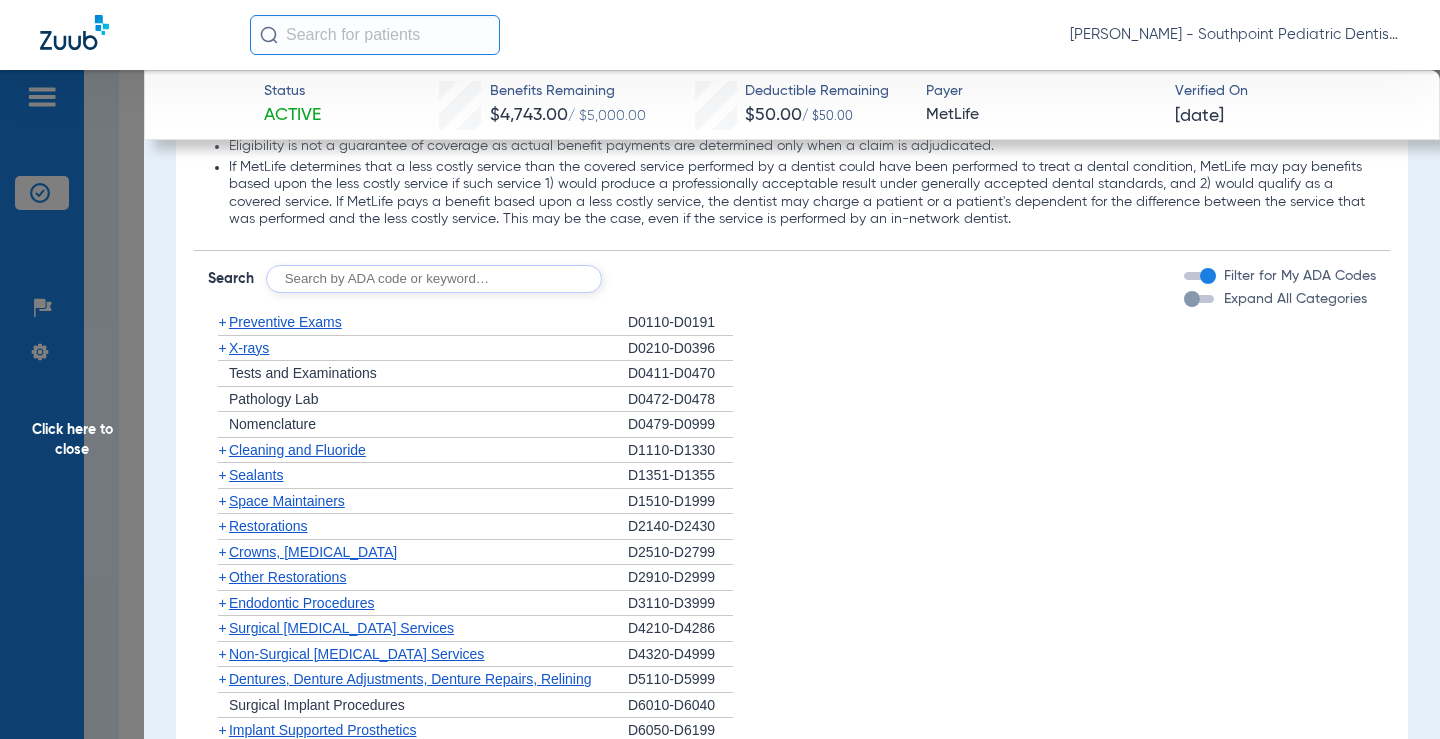 click on "Expand All Categories" at bounding box center (1295, 299) 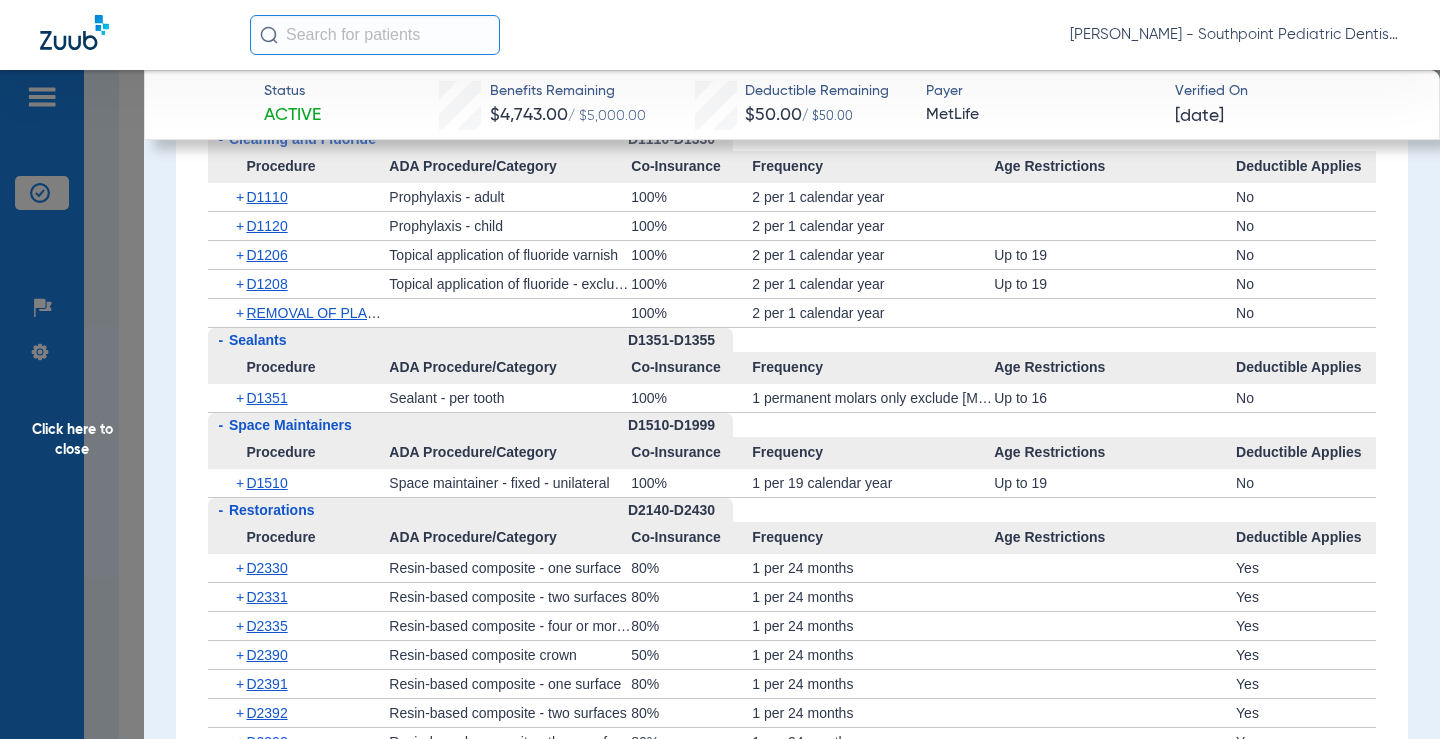 scroll, scrollTop: 3390, scrollLeft: 0, axis: vertical 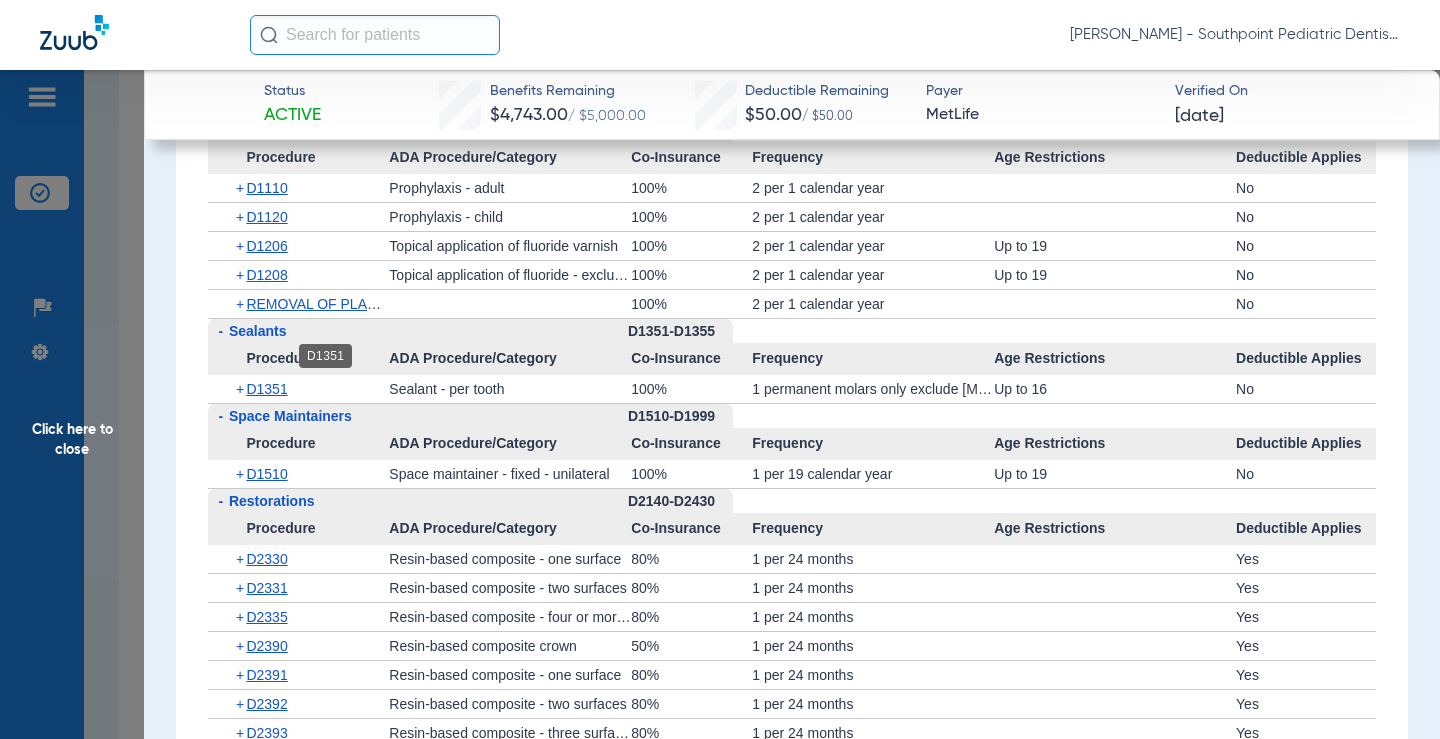 click on "+   D1351" 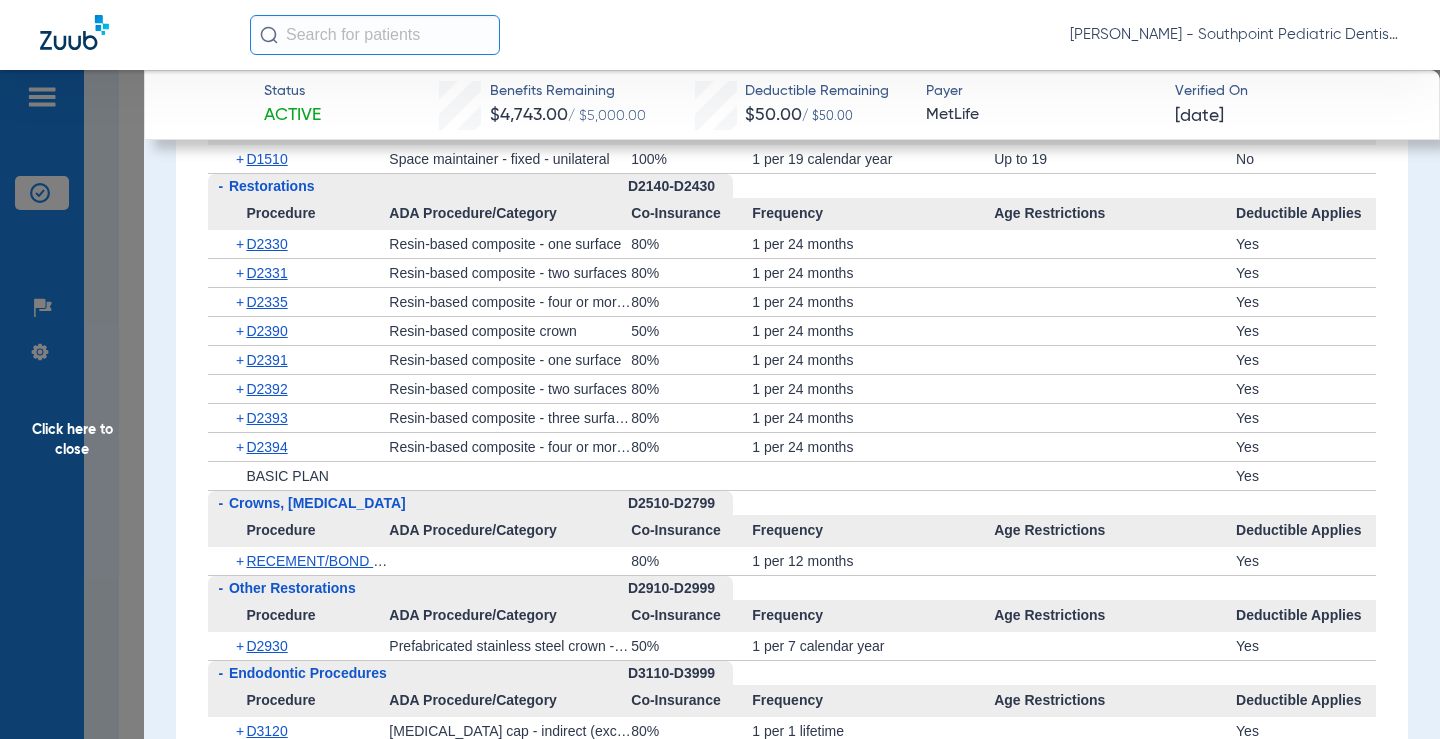 scroll, scrollTop: 3890, scrollLeft: 0, axis: vertical 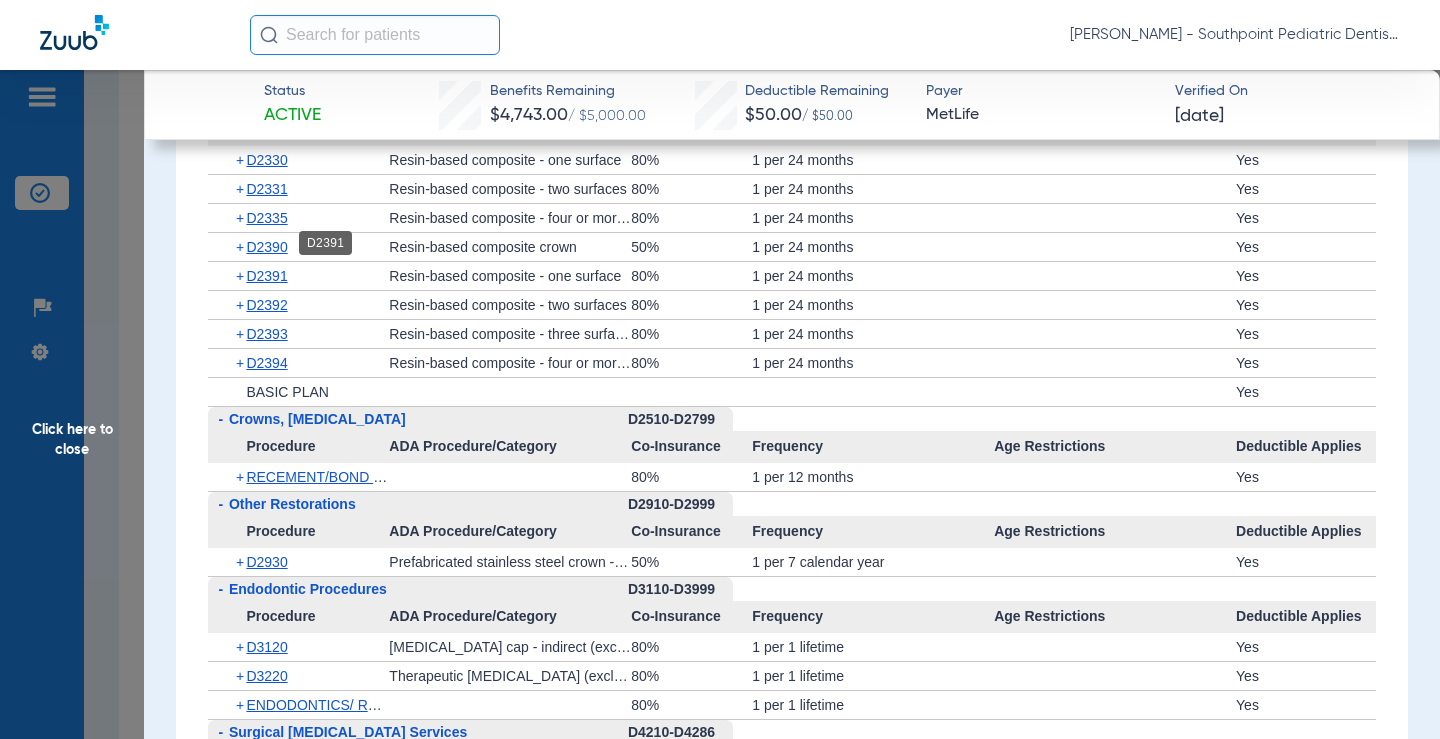 click on "D2391" 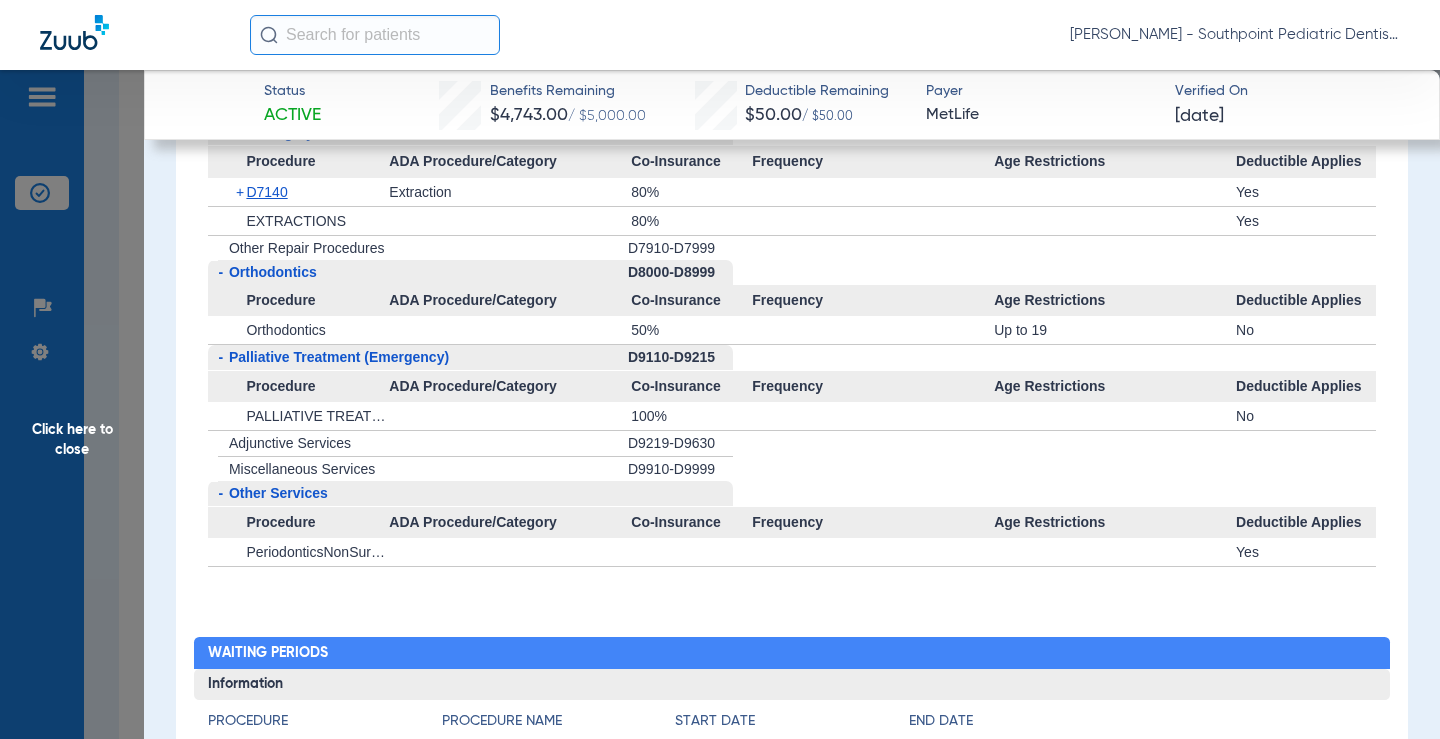 scroll, scrollTop: 5190, scrollLeft: 0, axis: vertical 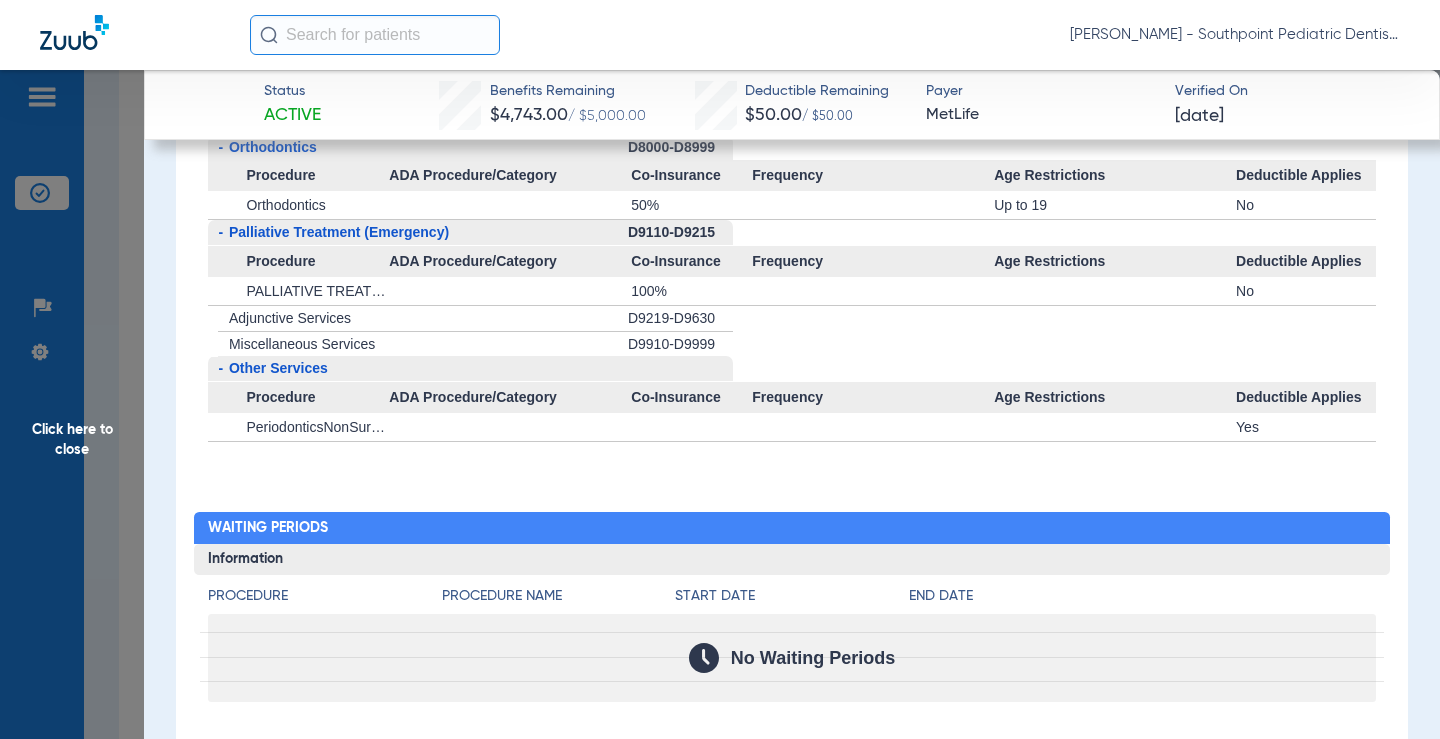 click on "Click here to close" 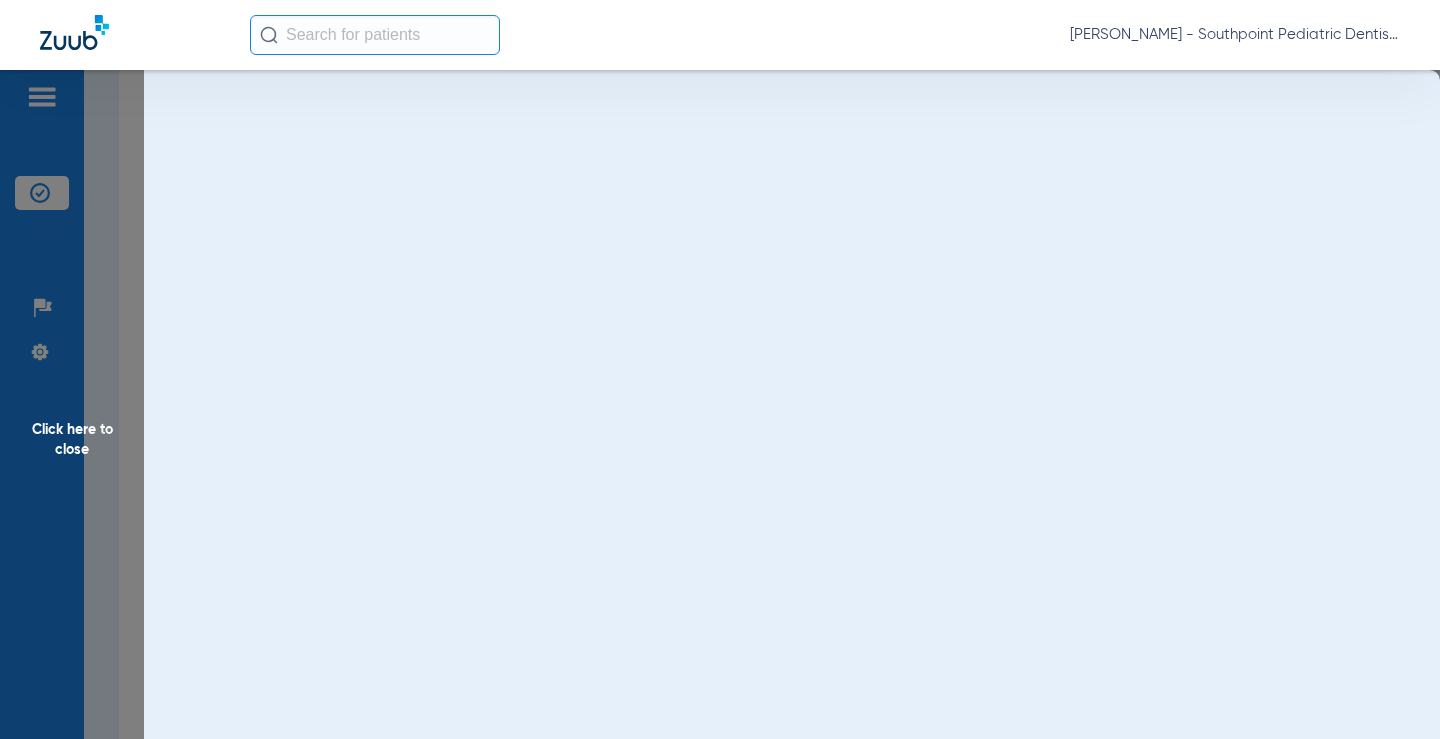scroll, scrollTop: 0, scrollLeft: 0, axis: both 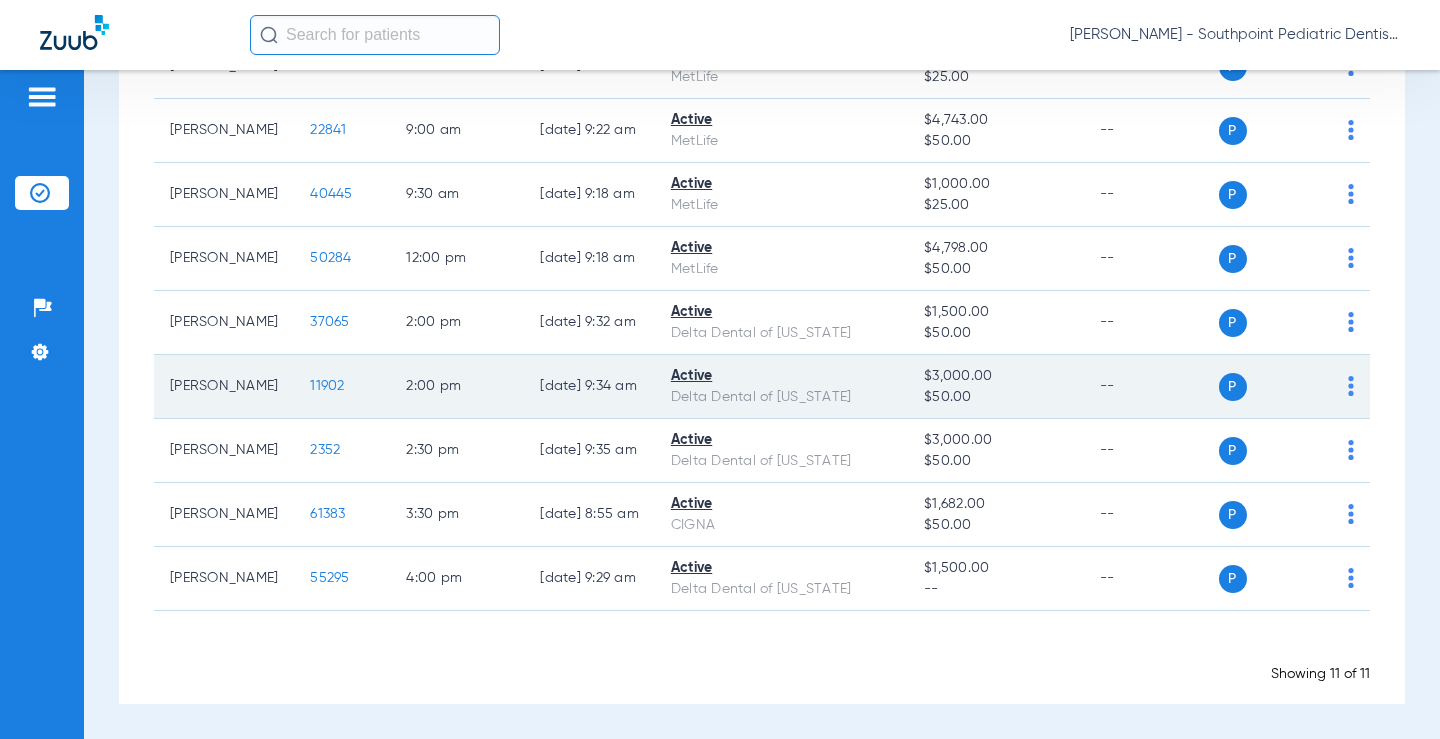 click on "11902" 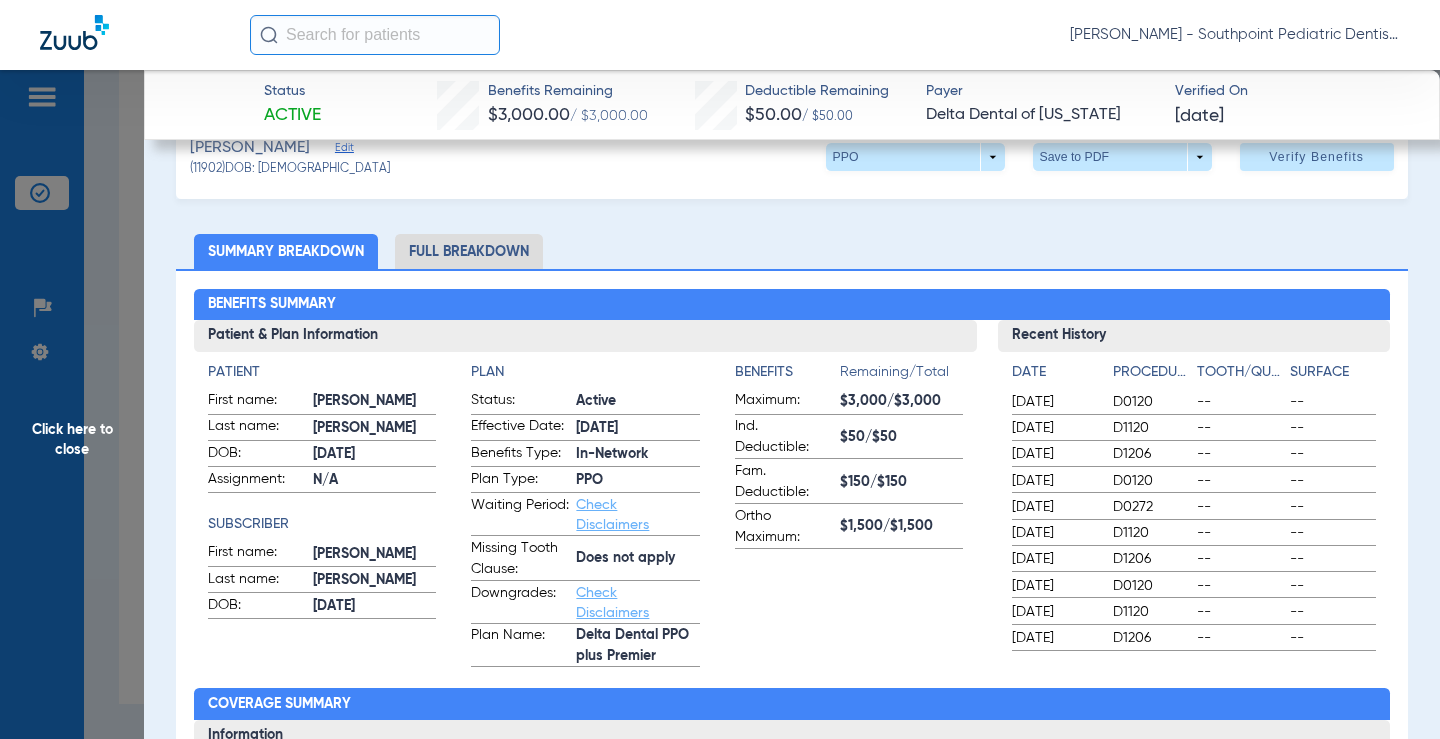 scroll, scrollTop: 100, scrollLeft: 0, axis: vertical 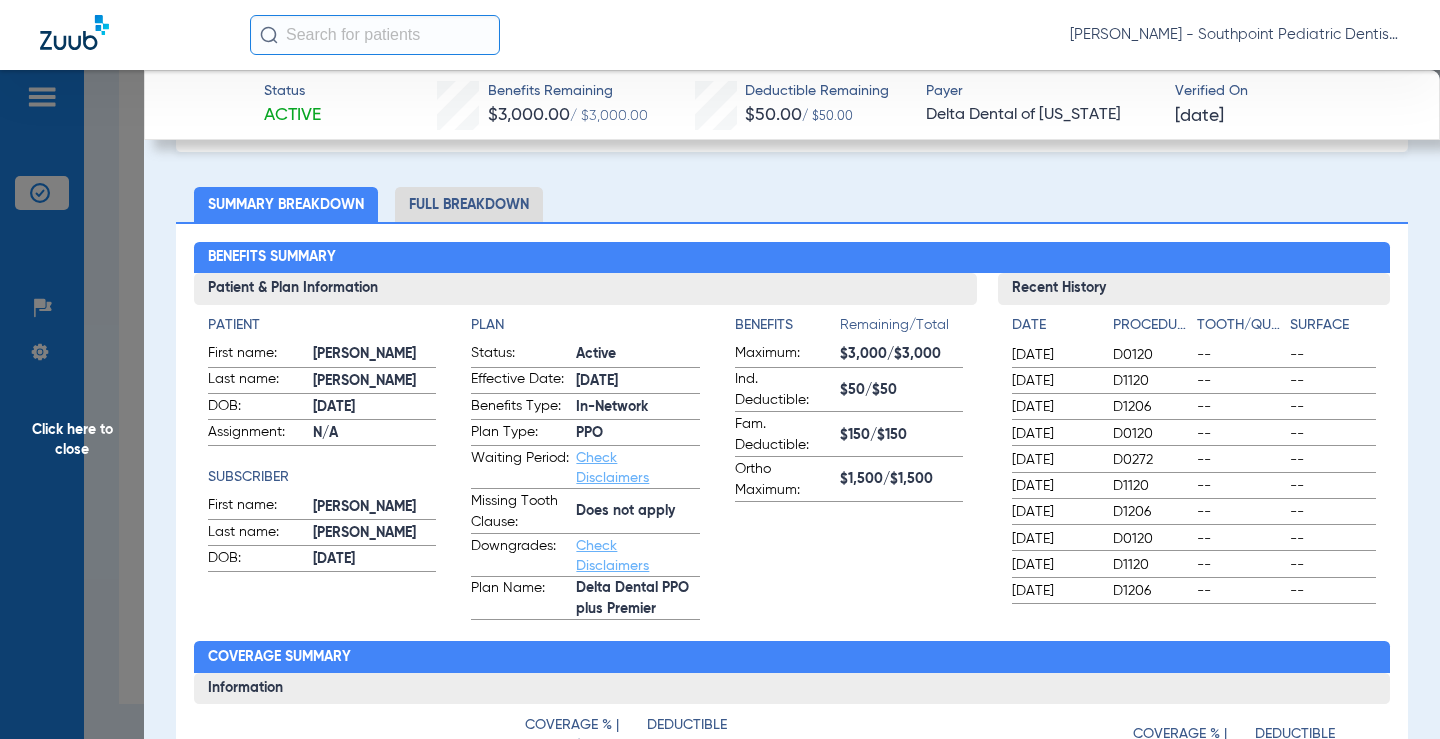 click on "Full Breakdown" 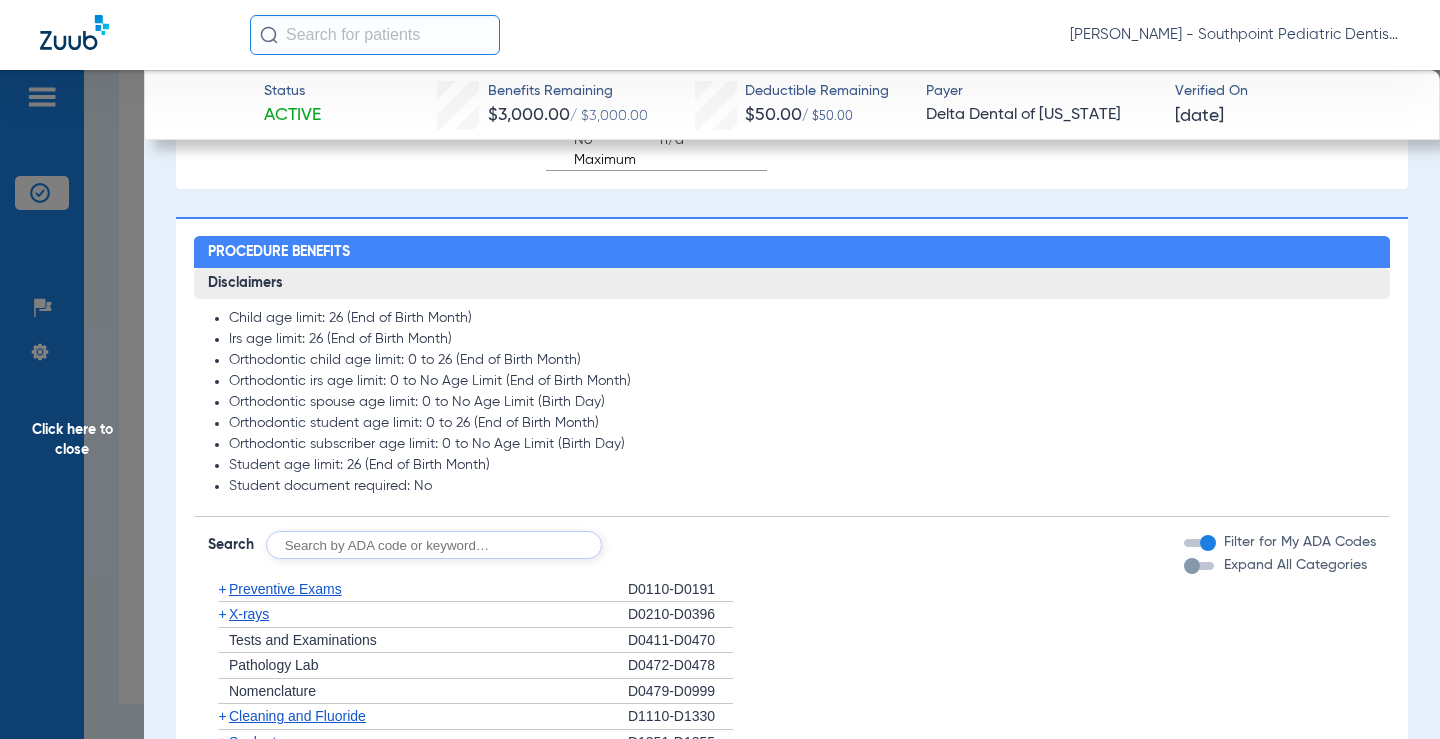 scroll, scrollTop: 1600, scrollLeft: 0, axis: vertical 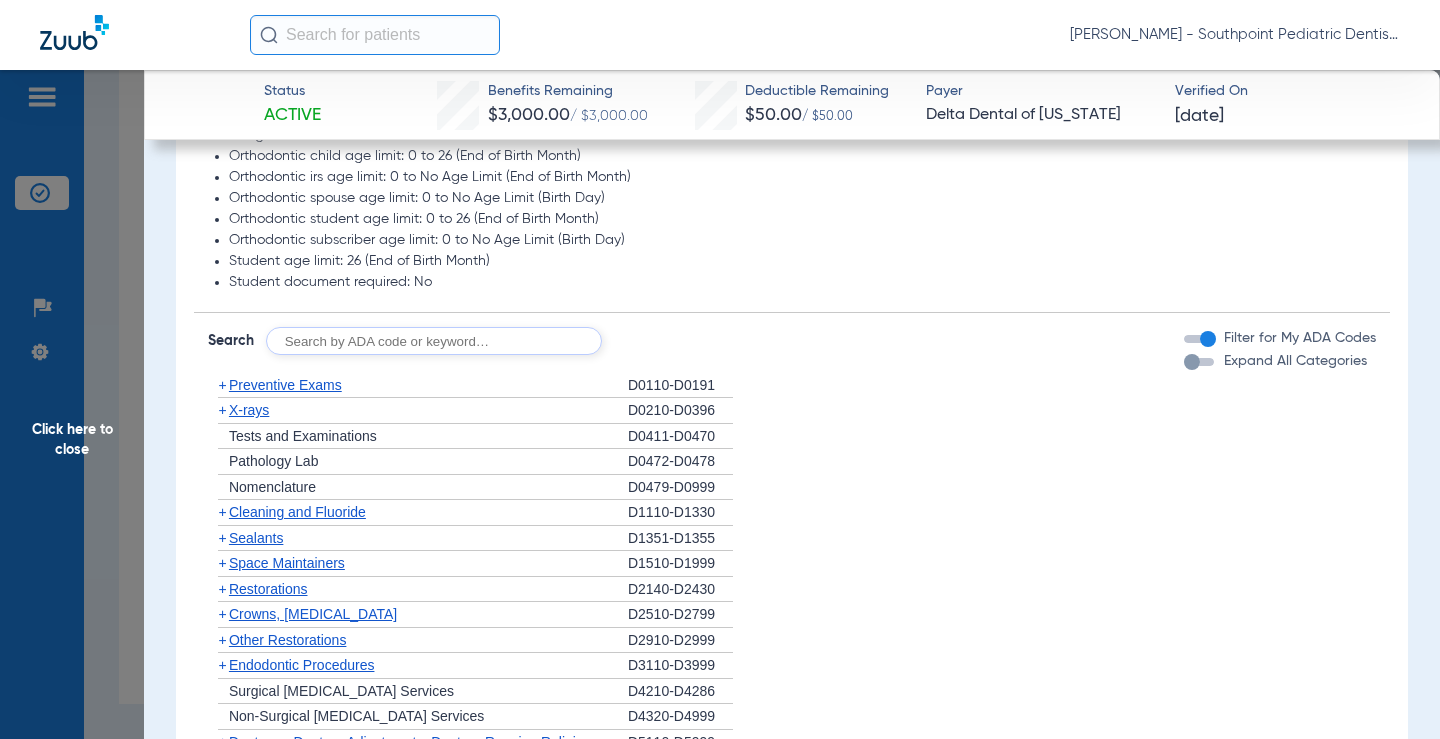 click on "Expand All Categories" at bounding box center [1295, 361] 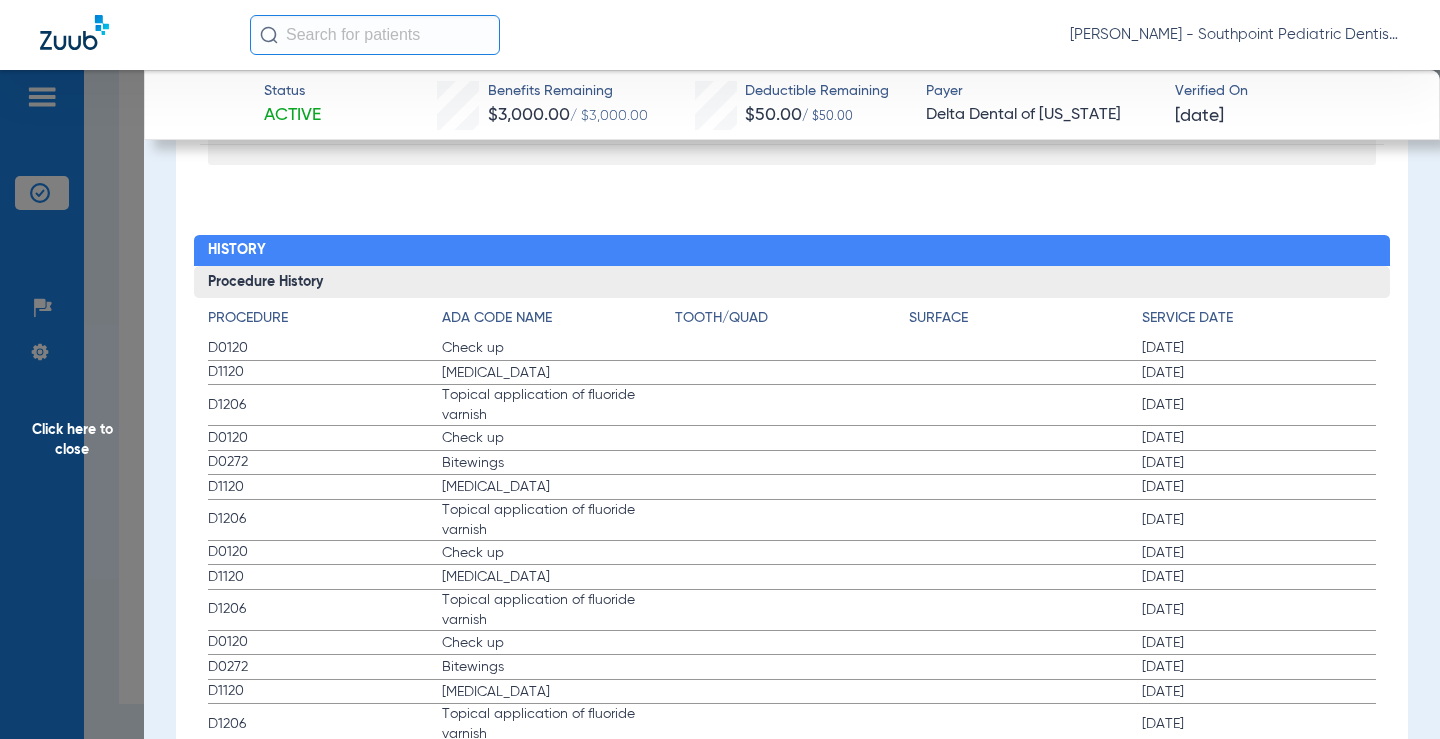 scroll, scrollTop: 4200, scrollLeft: 0, axis: vertical 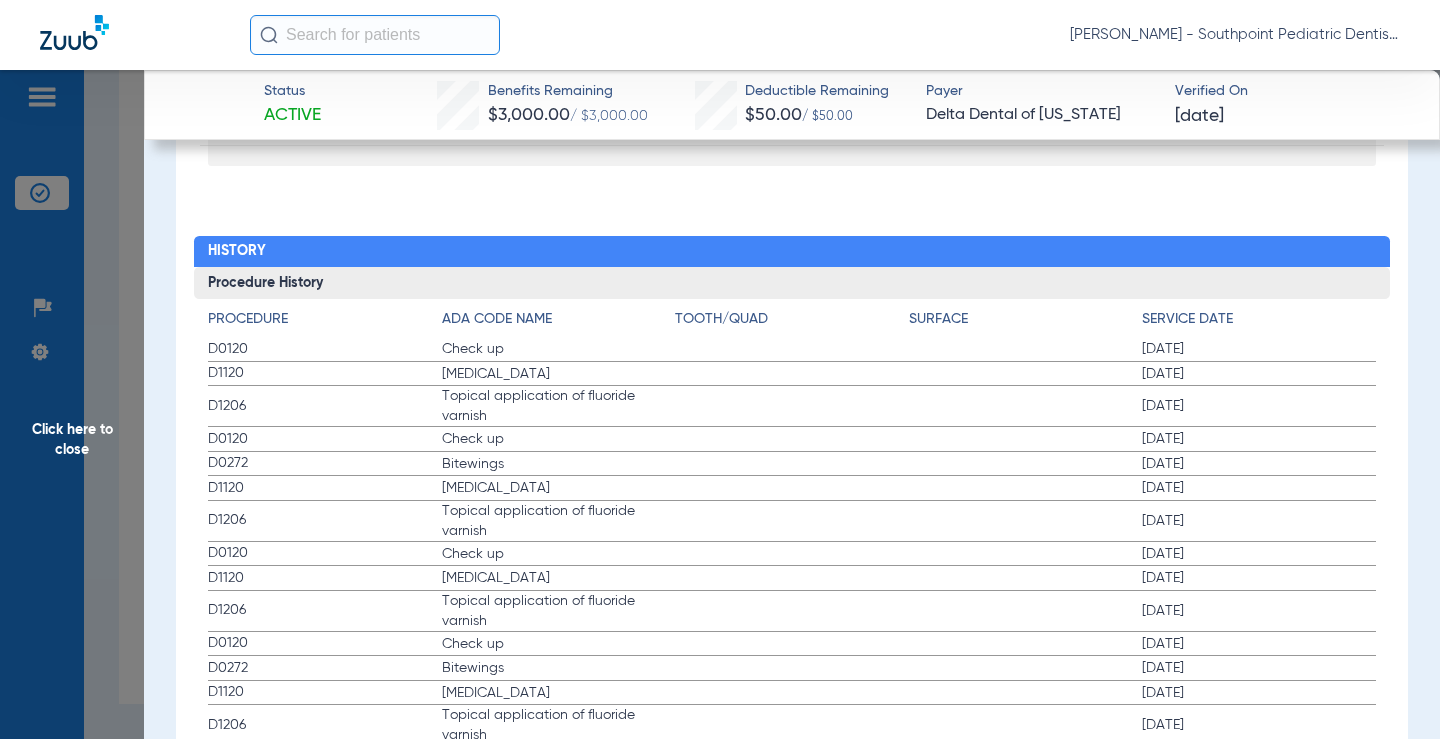 click on "Click here to close" 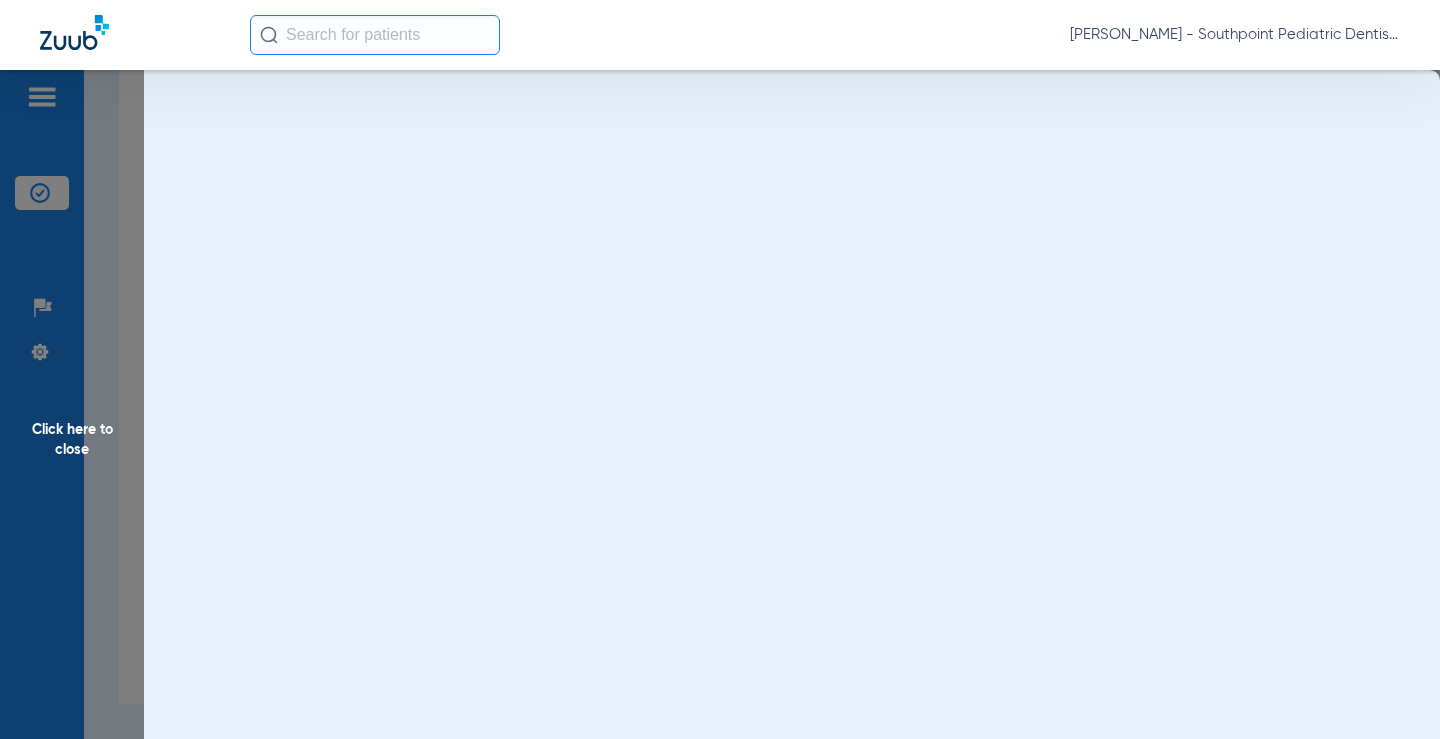 scroll, scrollTop: 0, scrollLeft: 0, axis: both 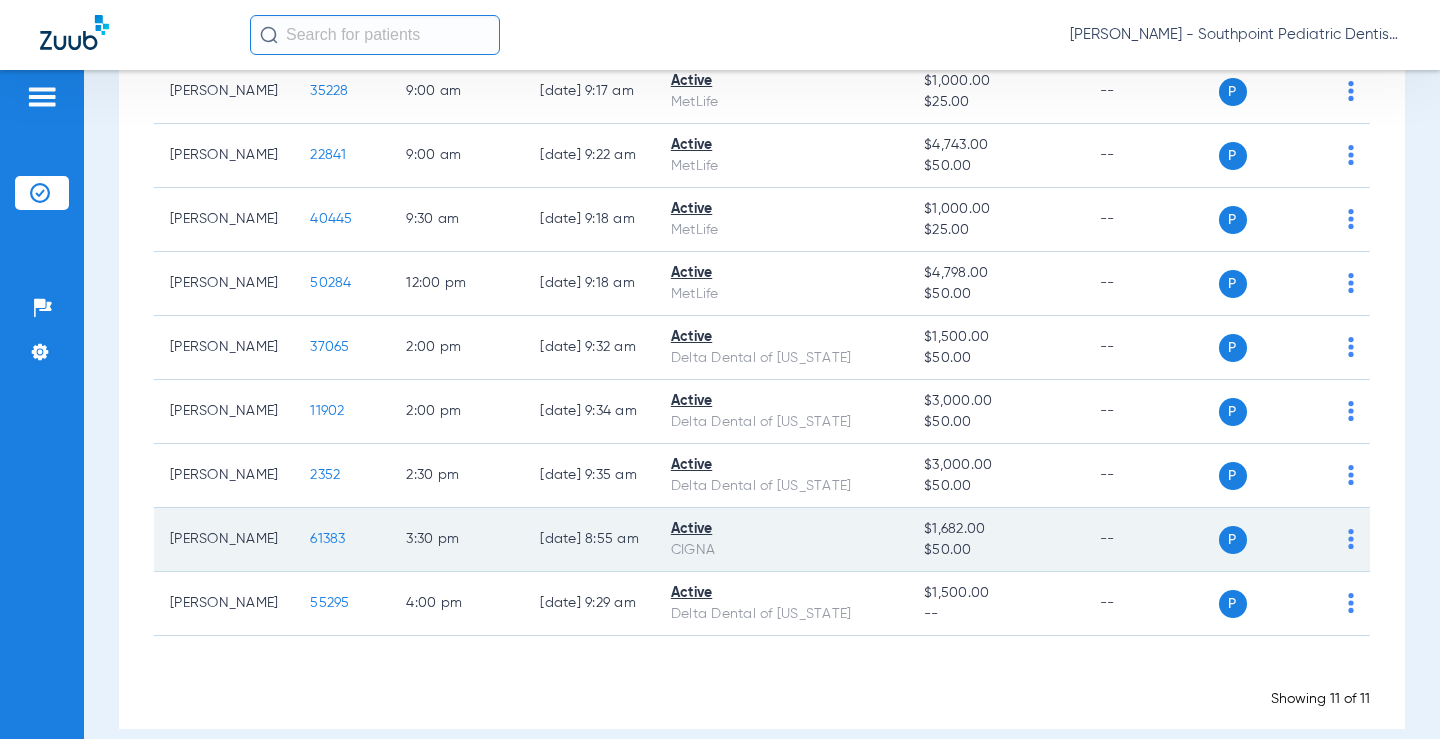 click on "61383" 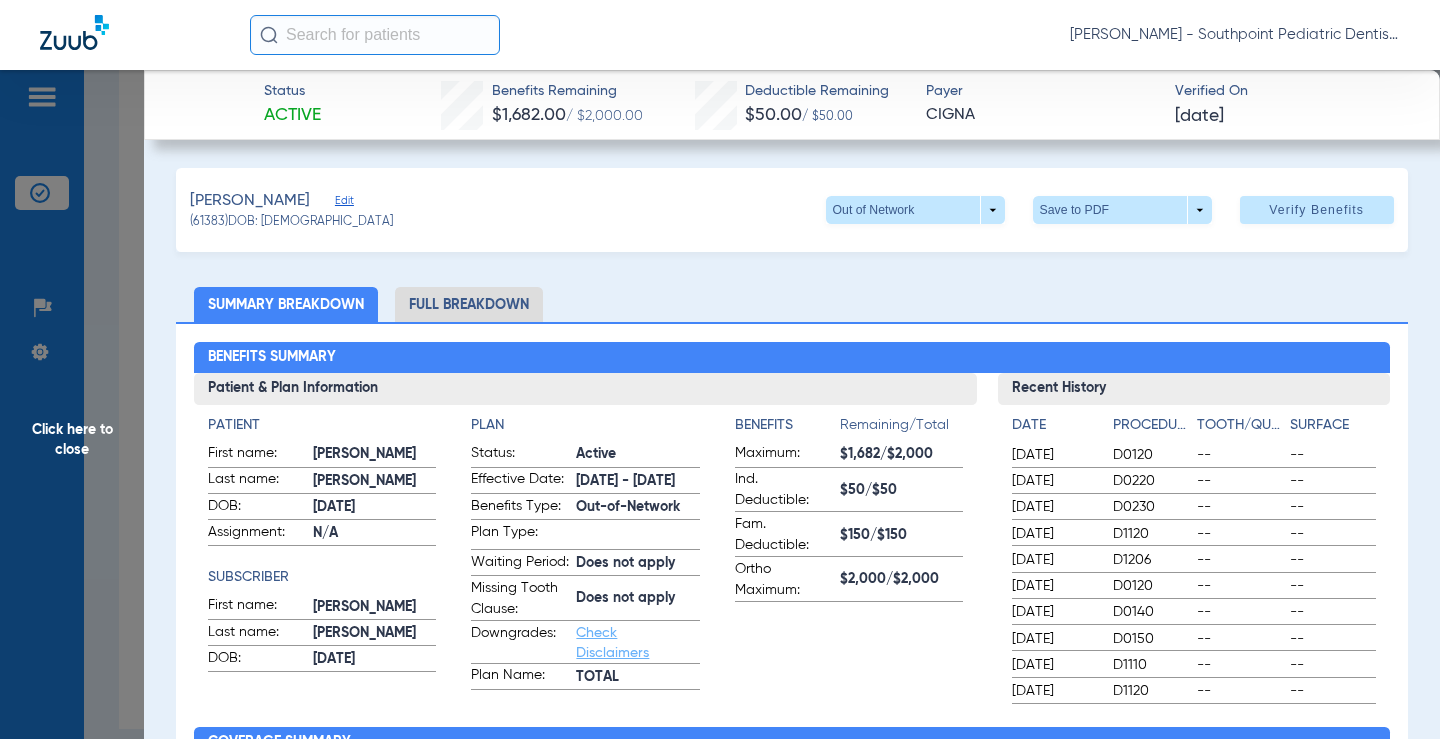 click on "Full Breakdown" 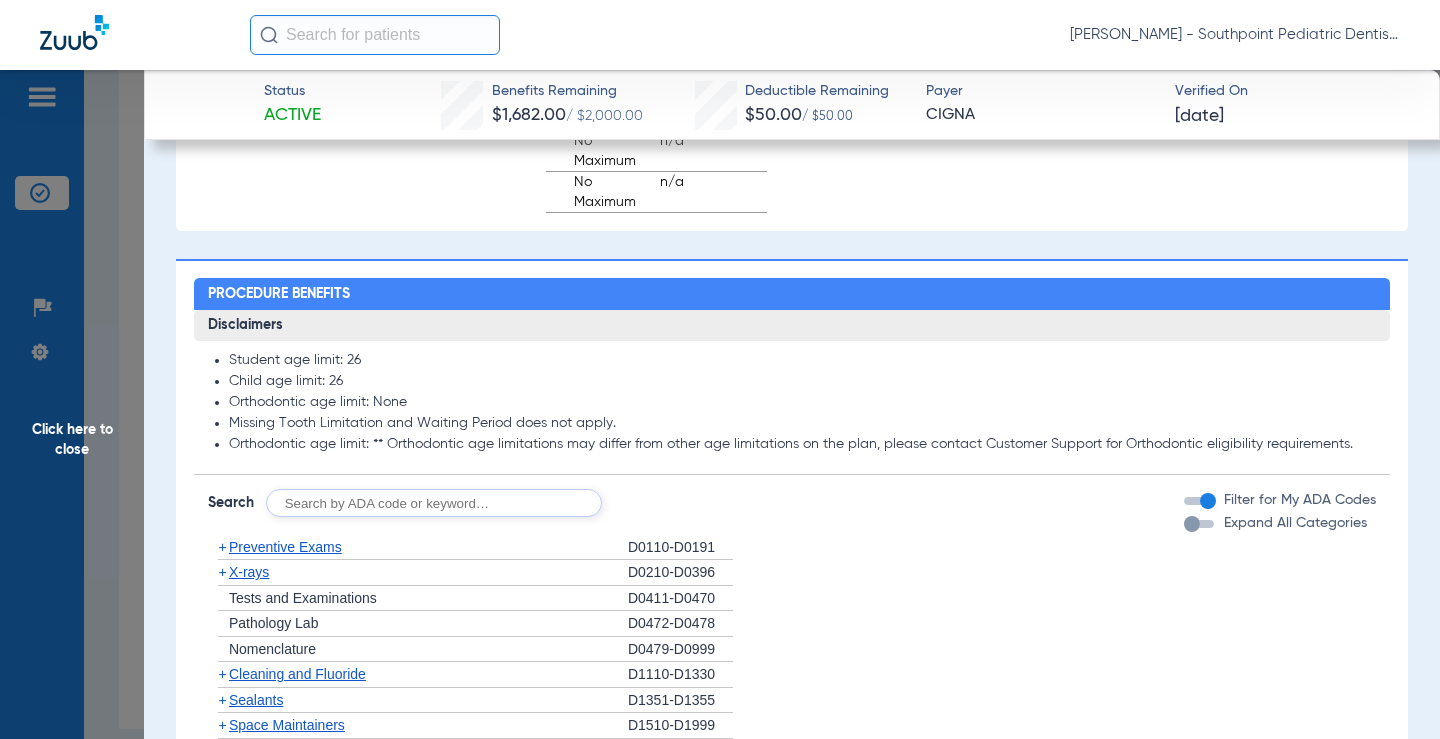 scroll, scrollTop: 1800, scrollLeft: 0, axis: vertical 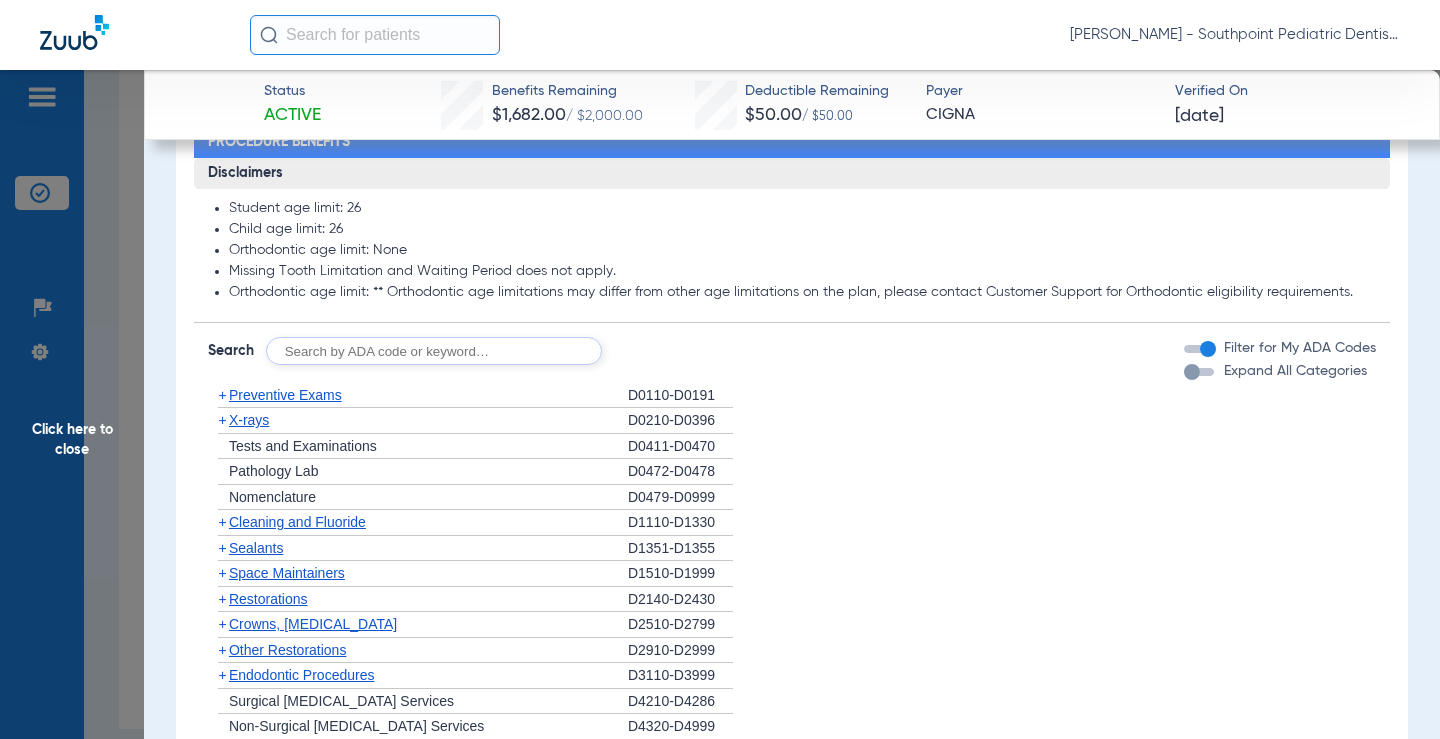 click on "Expand All Categories" at bounding box center [1293, 371] 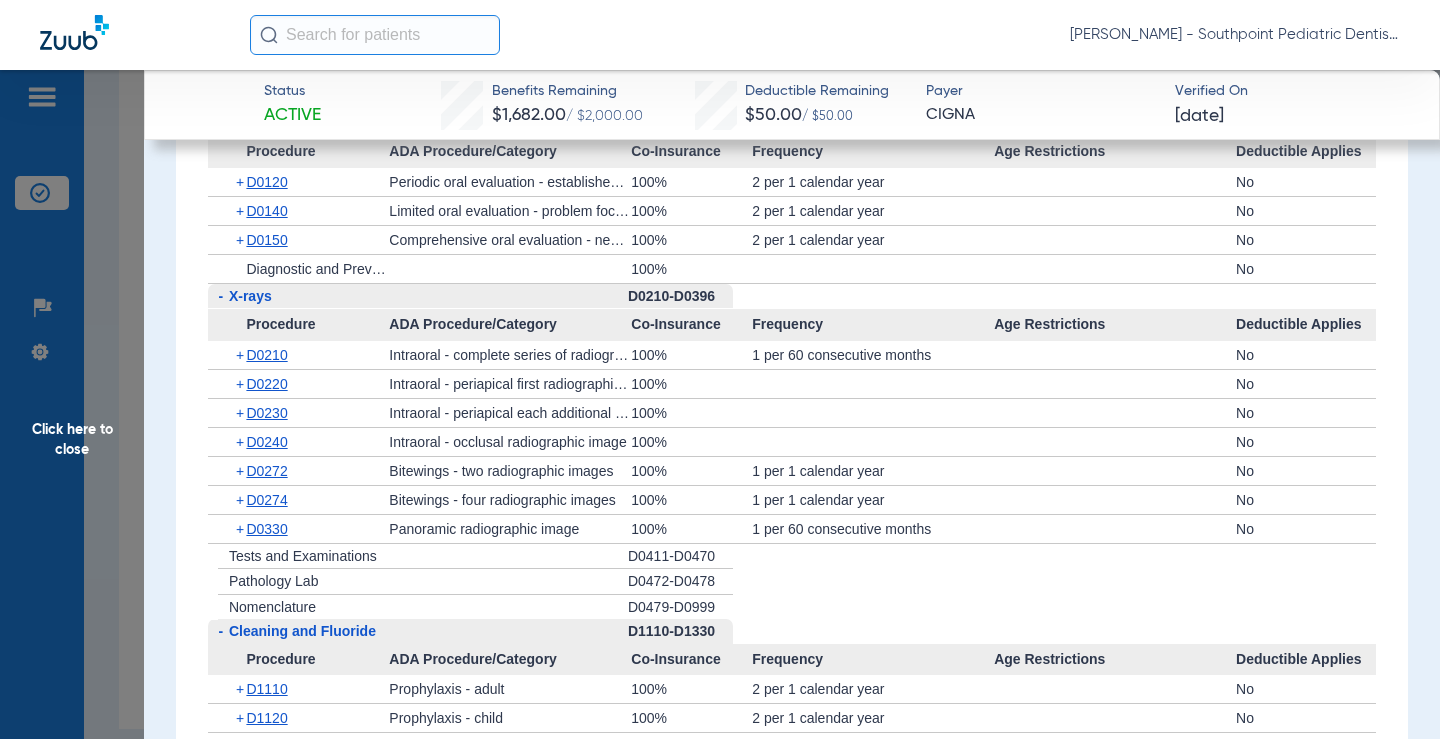 scroll, scrollTop: 2000, scrollLeft: 0, axis: vertical 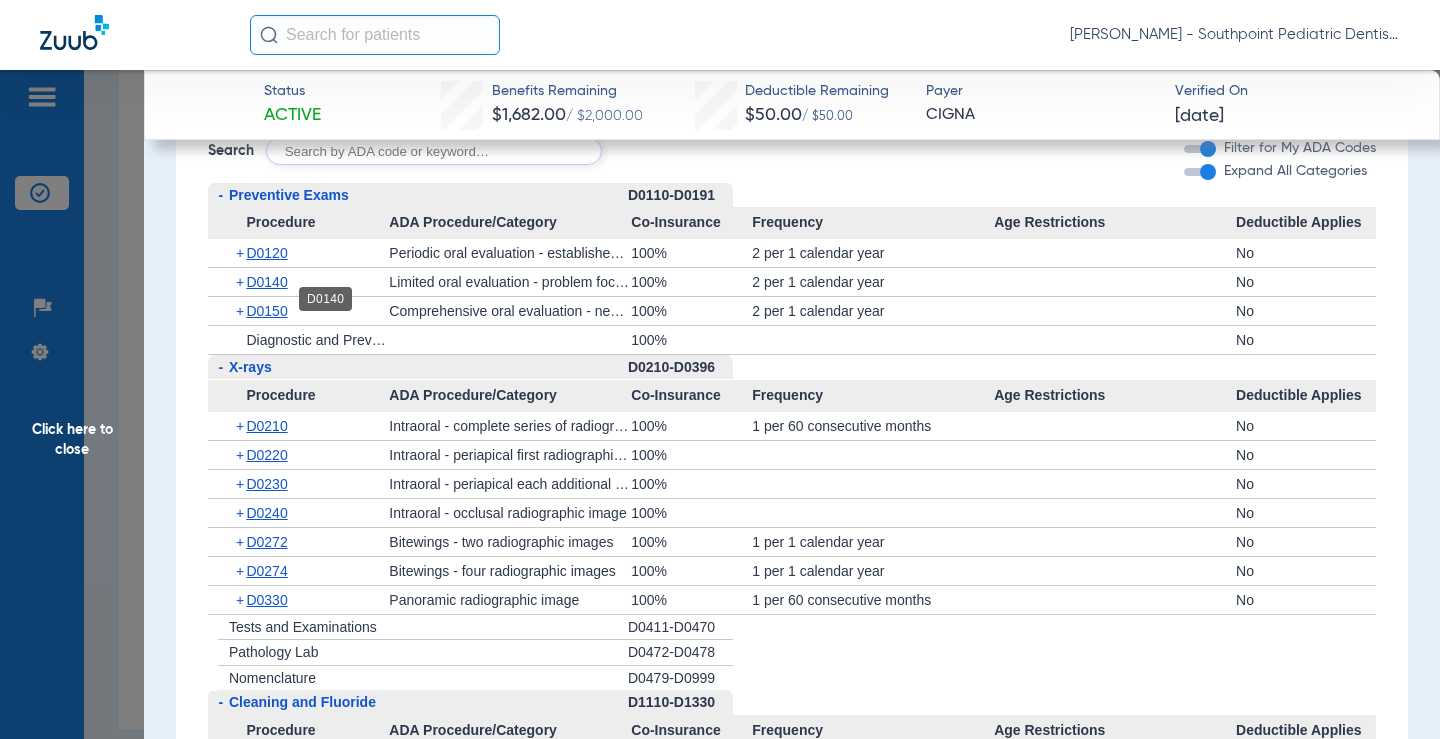 click on "D0140" 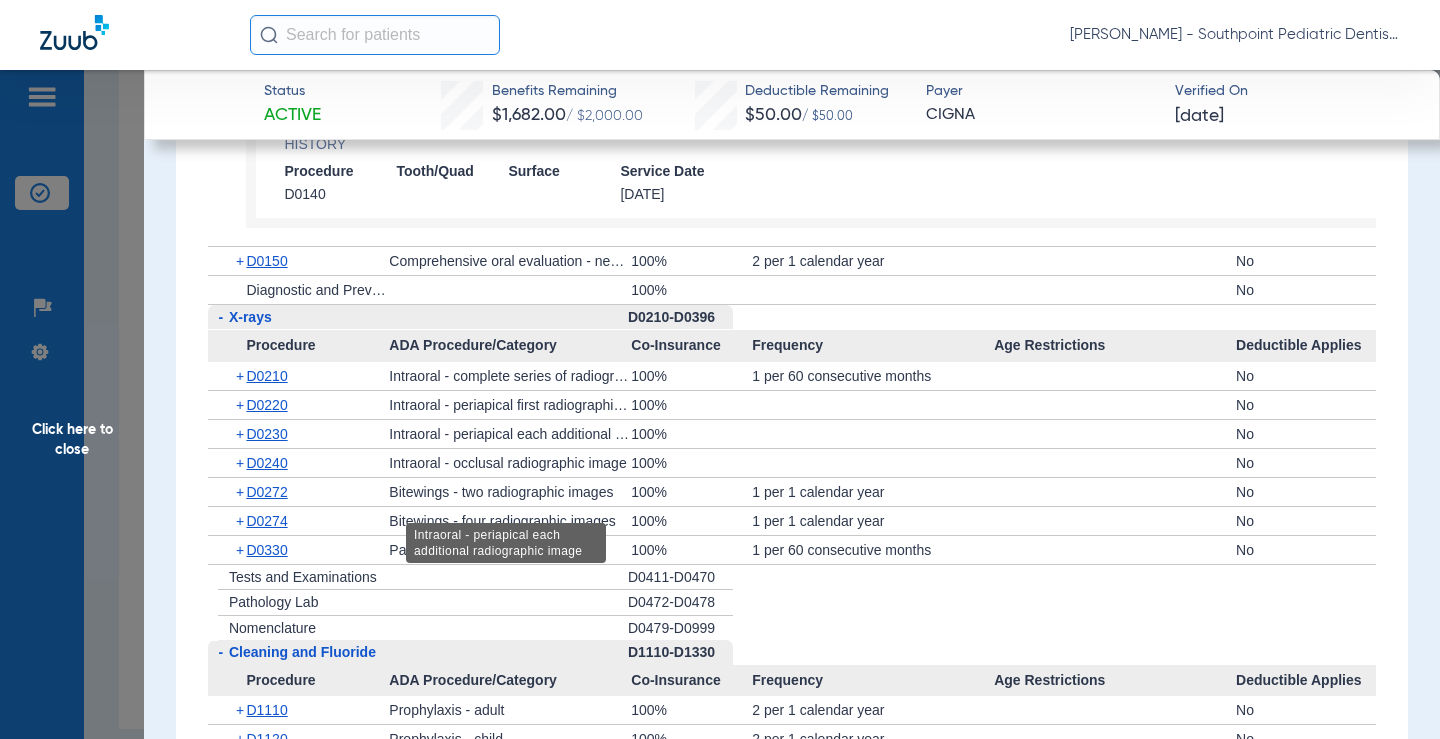 scroll, scrollTop: 2300, scrollLeft: 0, axis: vertical 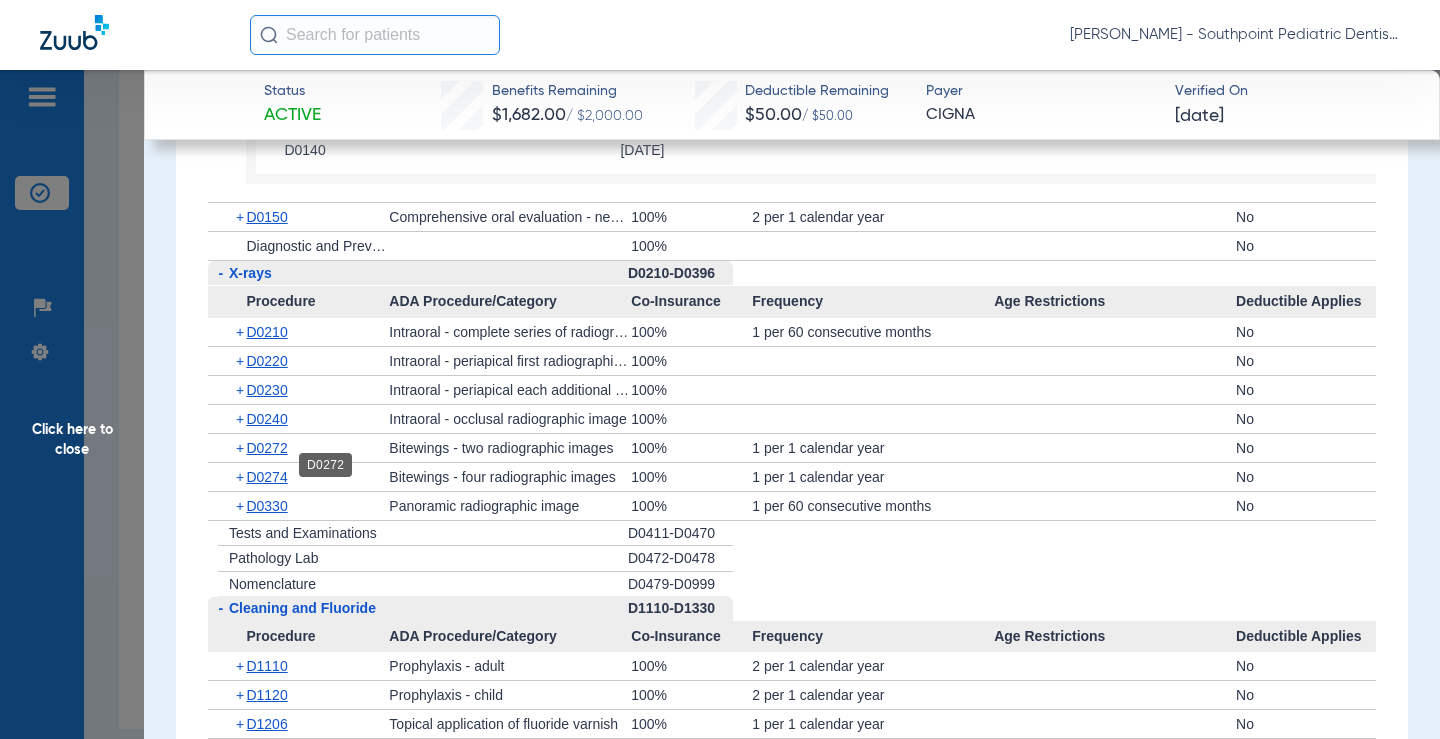 click on "D0272" 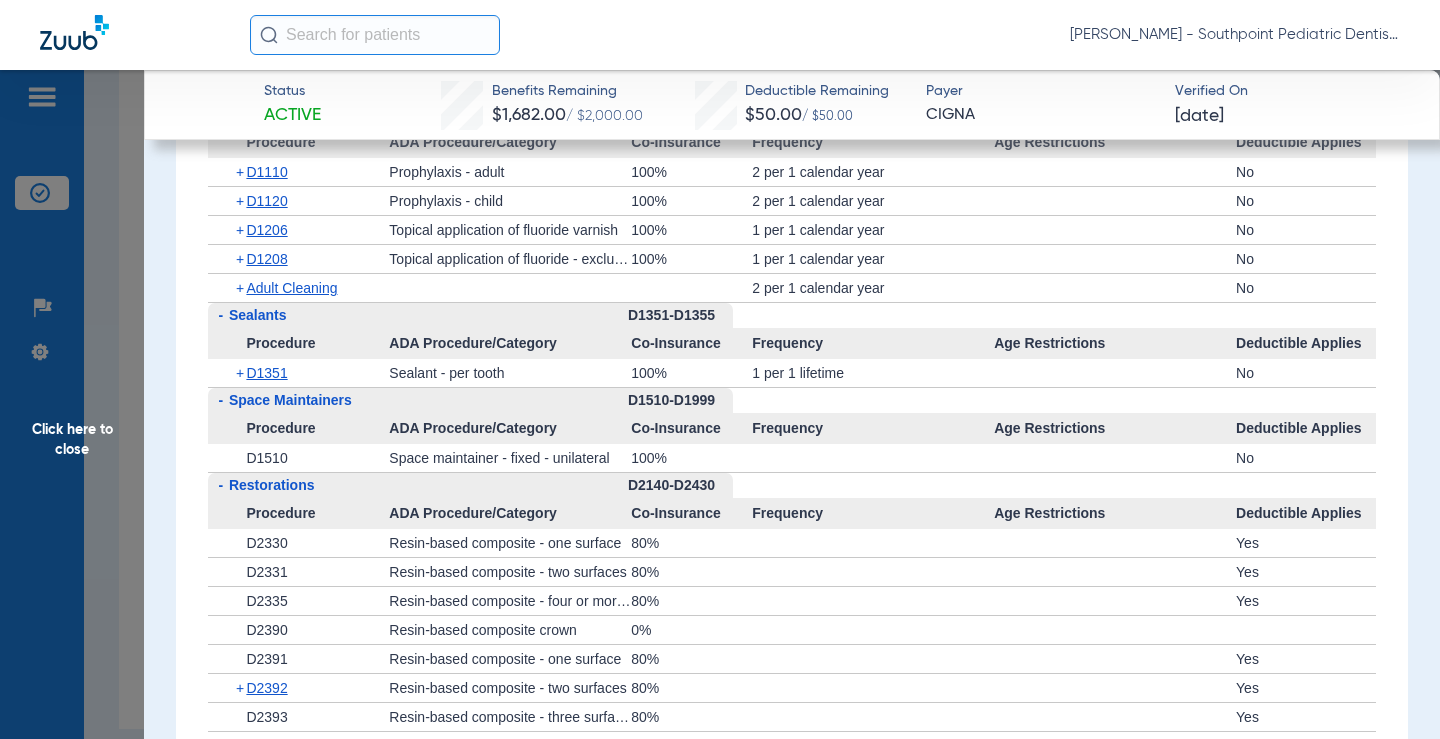 scroll, scrollTop: 3100, scrollLeft: 0, axis: vertical 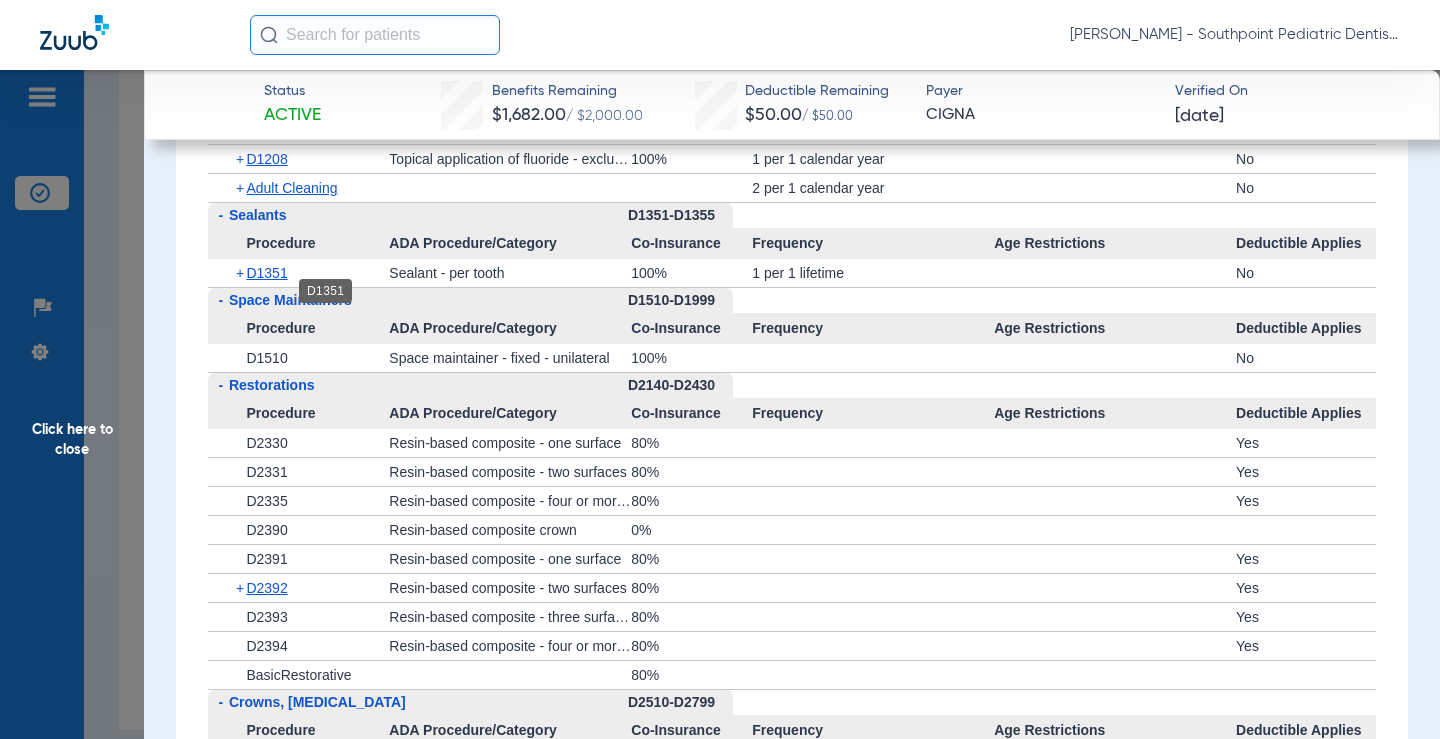 click on "D1351" 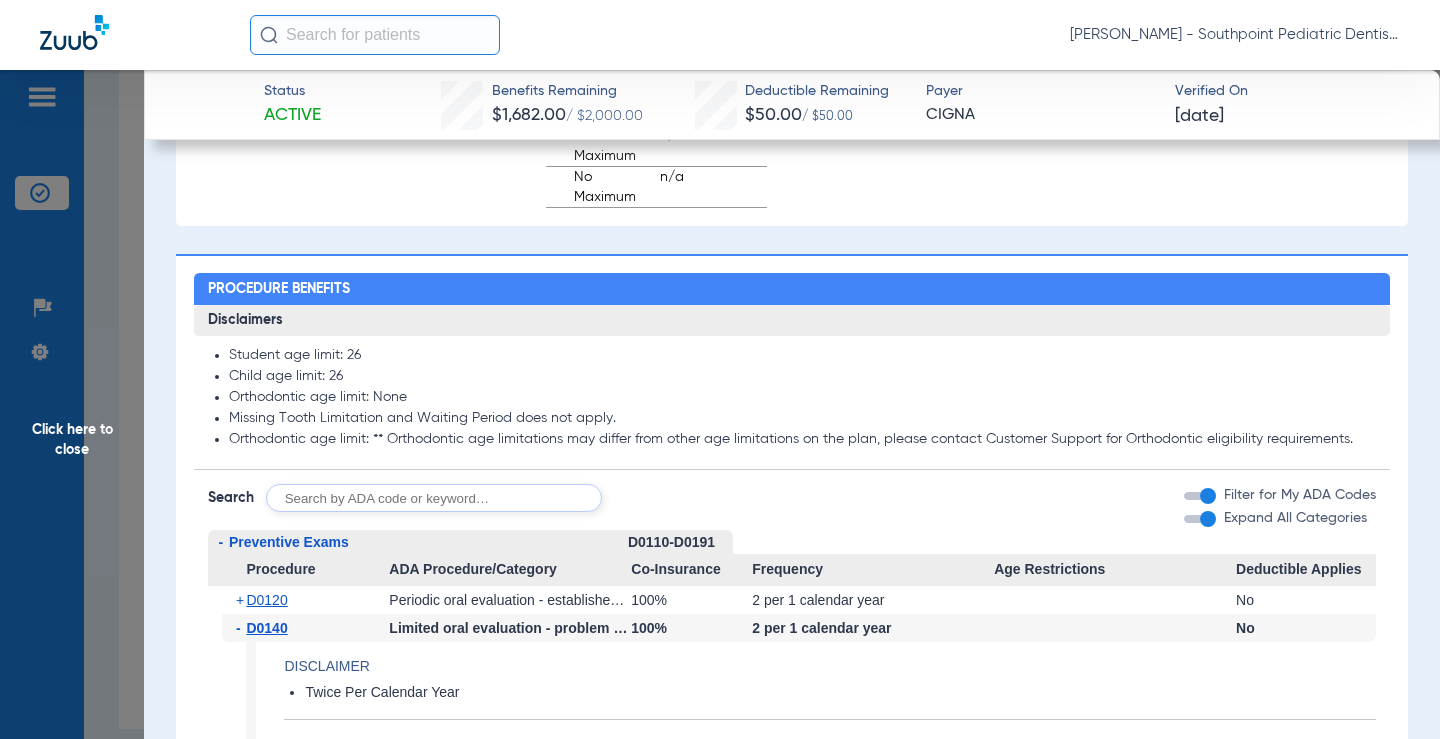 scroll, scrollTop: 1600, scrollLeft: 0, axis: vertical 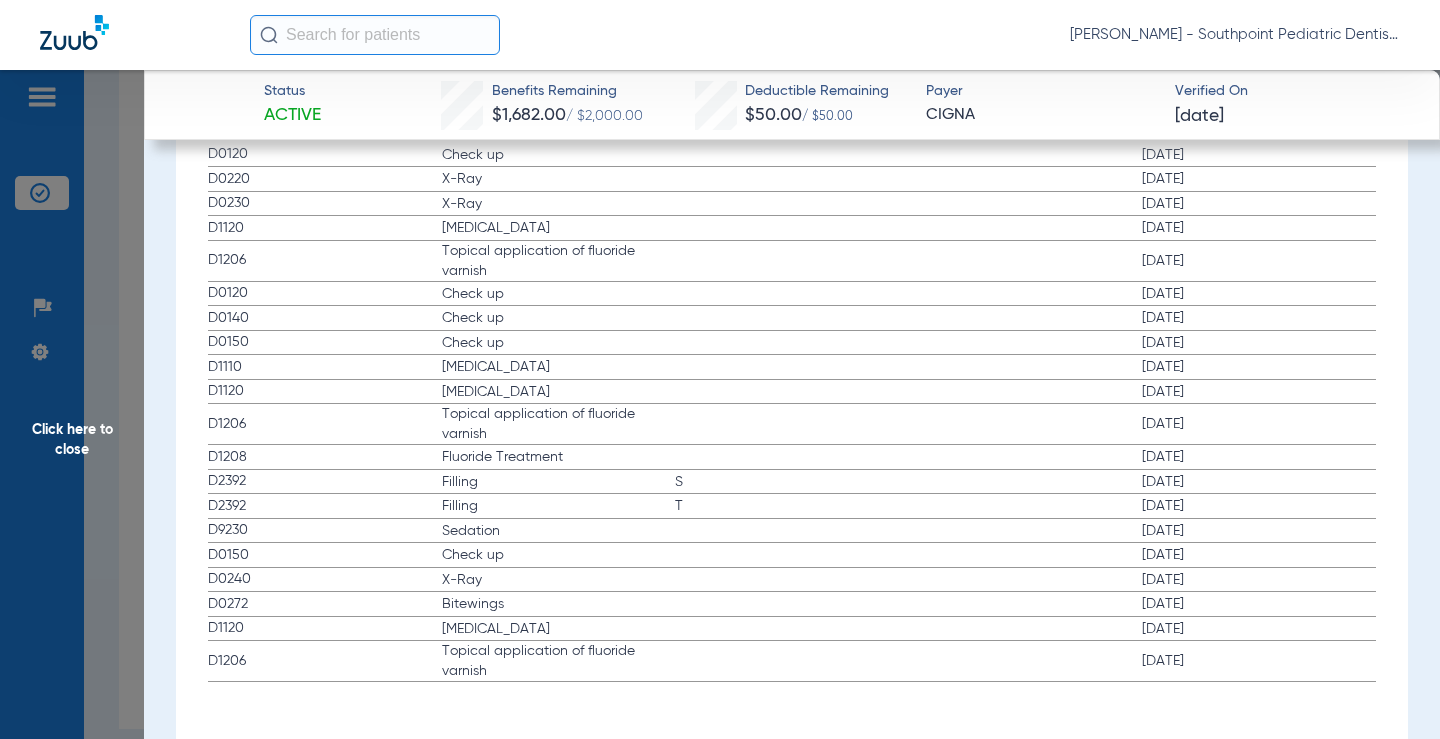 click on "Procedure ADA Code Name Tooth/Quad Surface Service Date D0120 Check up [DATE] D0220 X-Ray [DATE] D0230 X-Ray [DATE] D1120 [MEDICAL_DATA] [DATE] D1206 Topical application of fluoride varnish [DATE] D0120 Check up [DATE] D0140 Check up [DATE] D0150 Check up [DATE] D1110 [MEDICAL_DATA] [DATE] D1120 [MEDICAL_DATA] [DATE] D1206 Topical application of fluoride varnish [DATE] D1208 Fluoride Treatment [DATE] D2392 Filling S [DATE] D2392 Filling T [DATE] D9230 Sedation [DATE] D0150 Check up [DATE] D0240 X-Ray [DATE] D0272 Bitewings [DATE] D1120 [MEDICAL_DATA] [DATE] D1206 Topical application of fluoride varnish [DATE]" 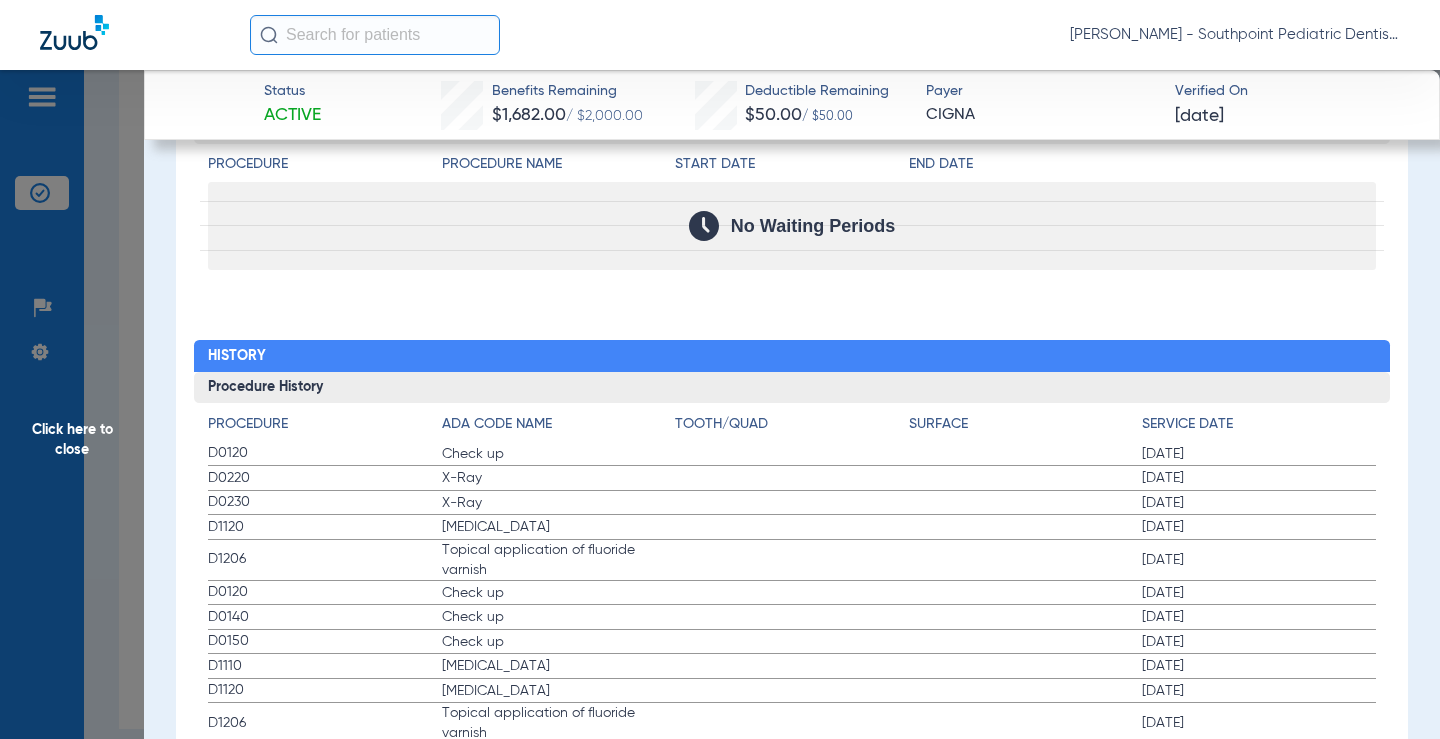 scroll, scrollTop: 4700, scrollLeft: 0, axis: vertical 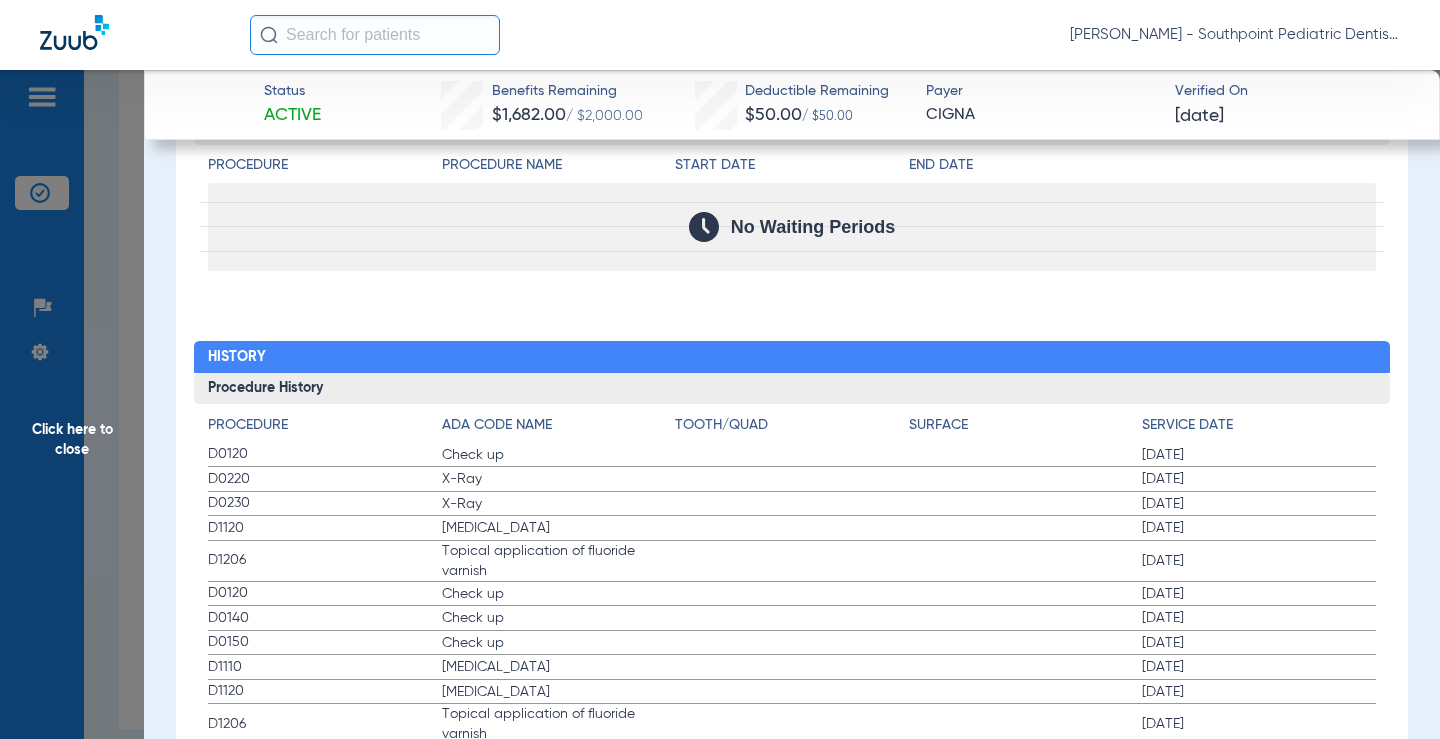 click on "Click here to close" 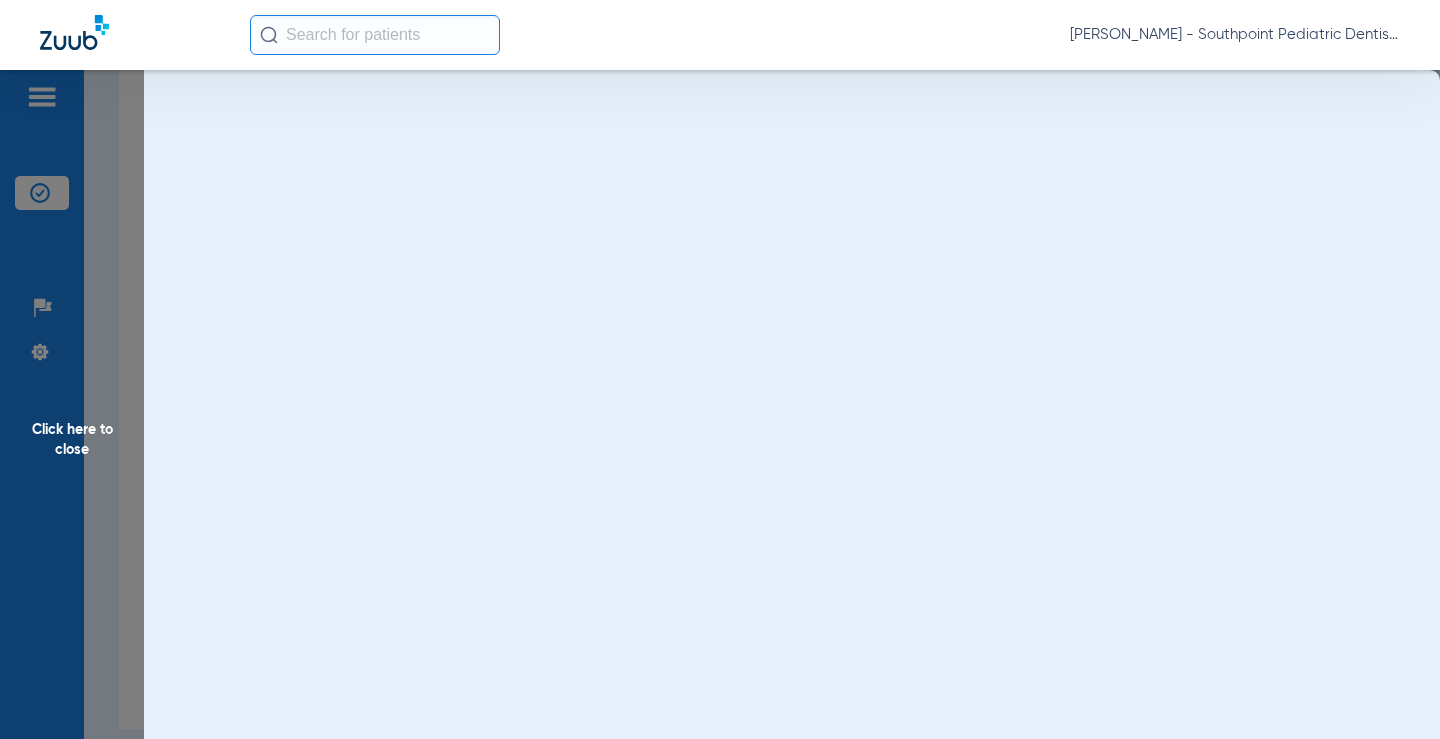 scroll, scrollTop: 0, scrollLeft: 0, axis: both 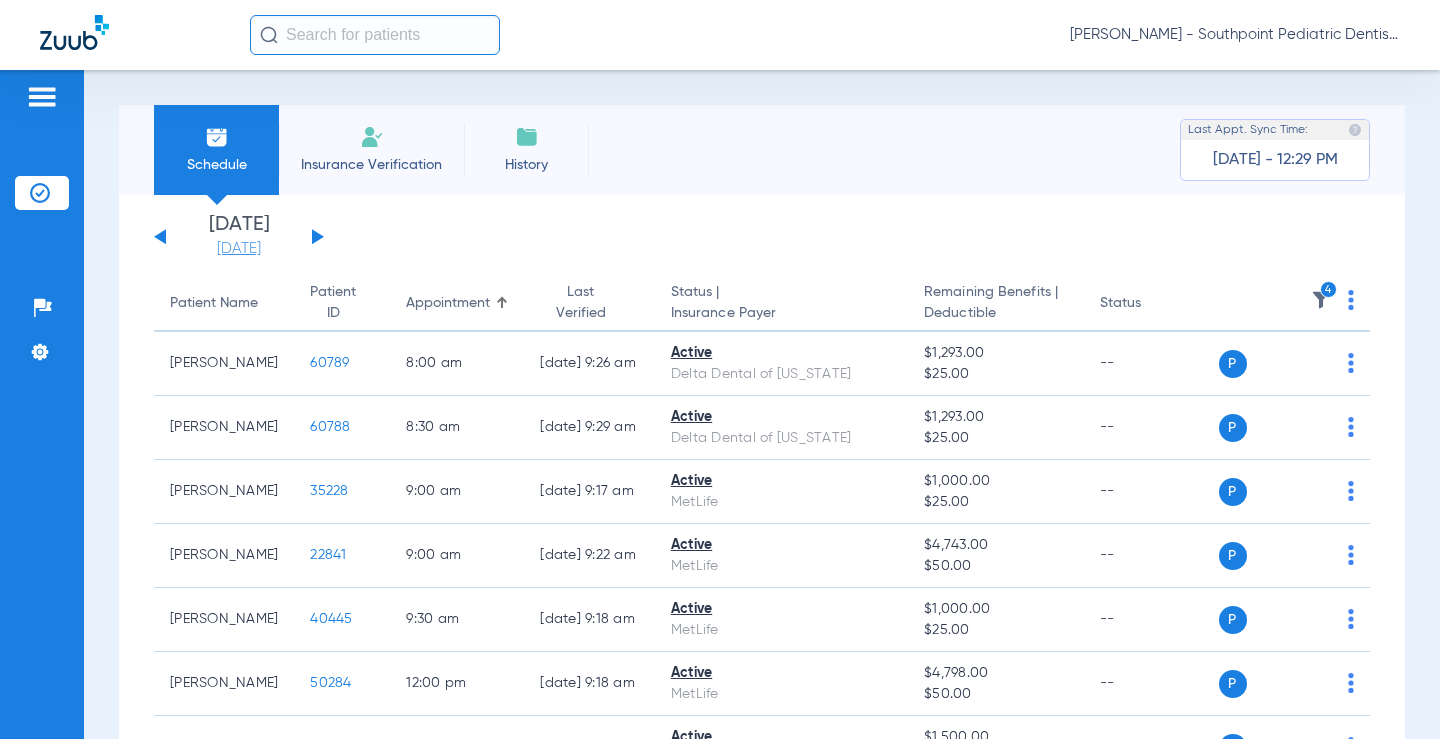 drag, startPoint x: 261, startPoint y: 244, endPoint x: 270, endPoint y: 254, distance: 13.453624 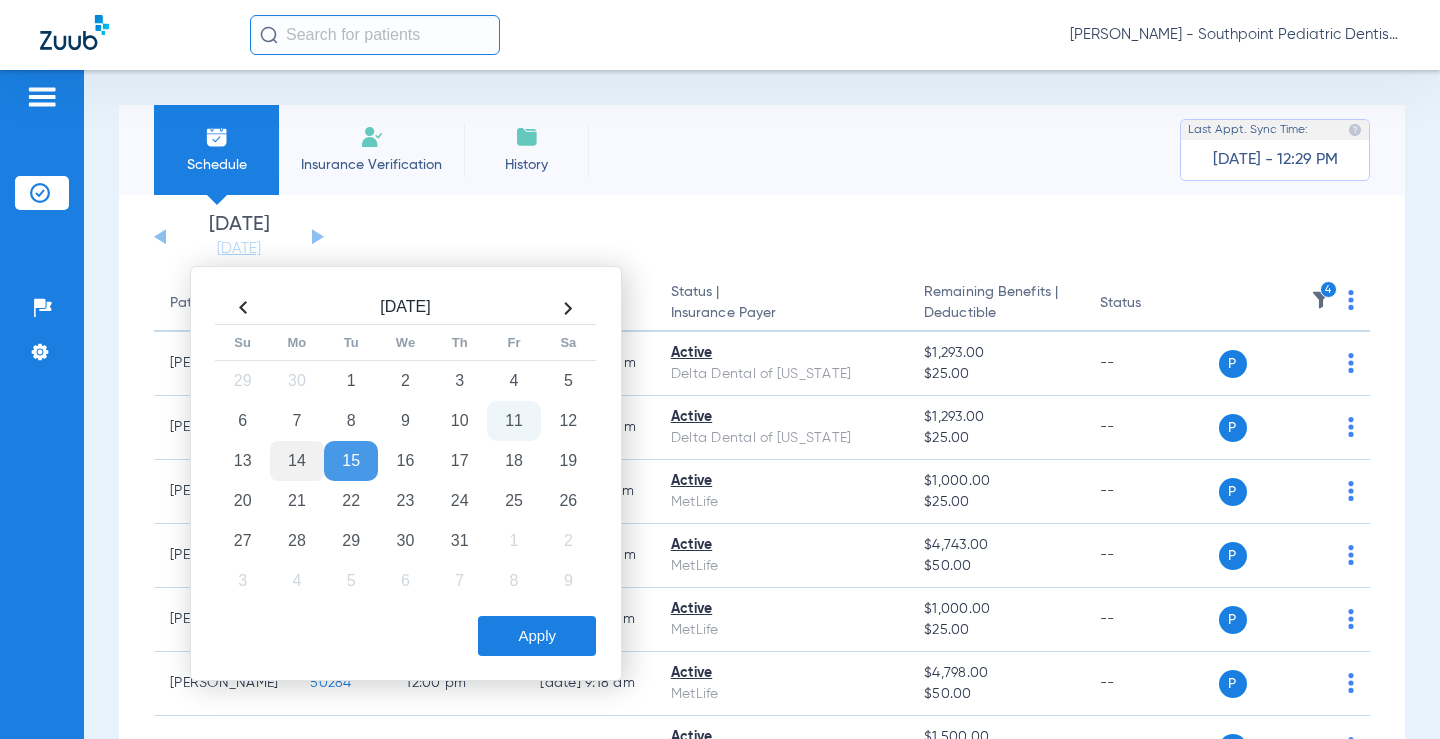 click on "14" 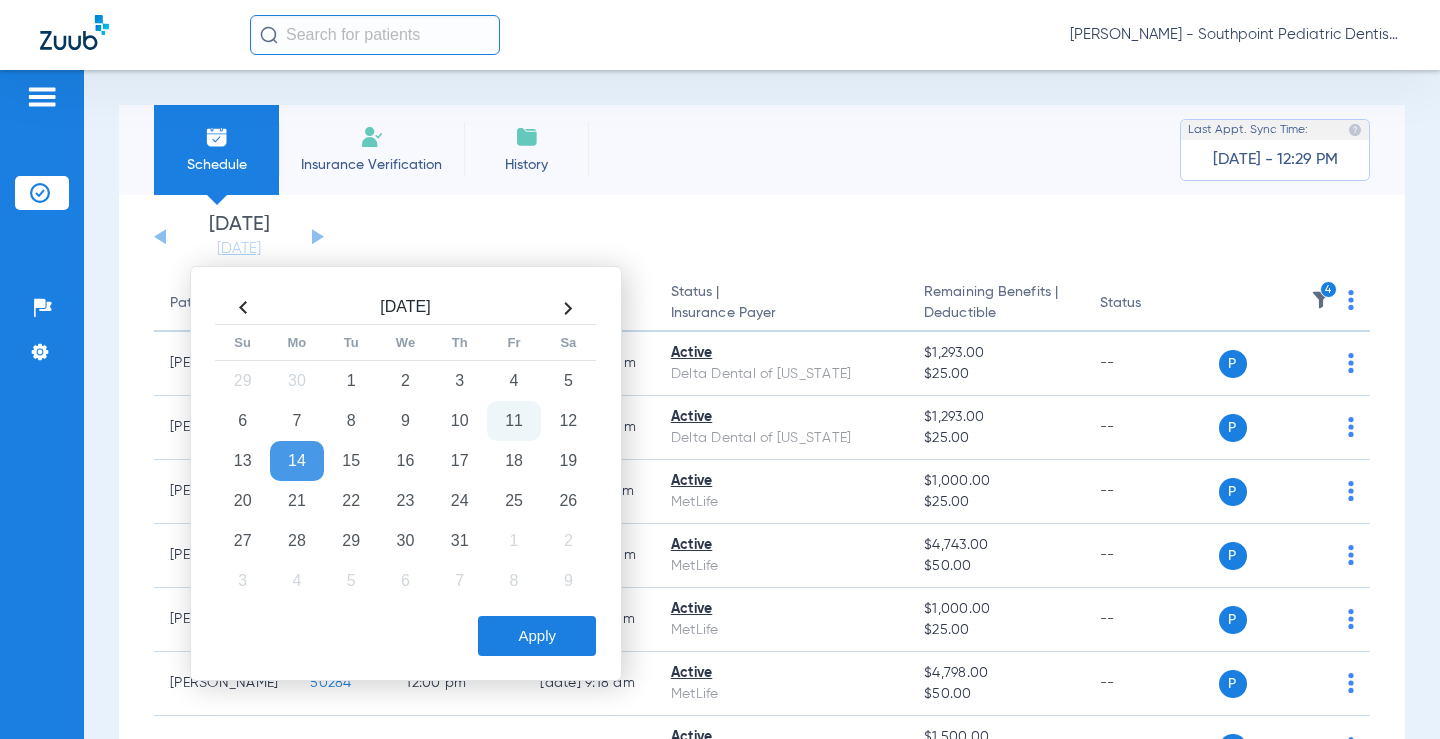 click on "Apply" 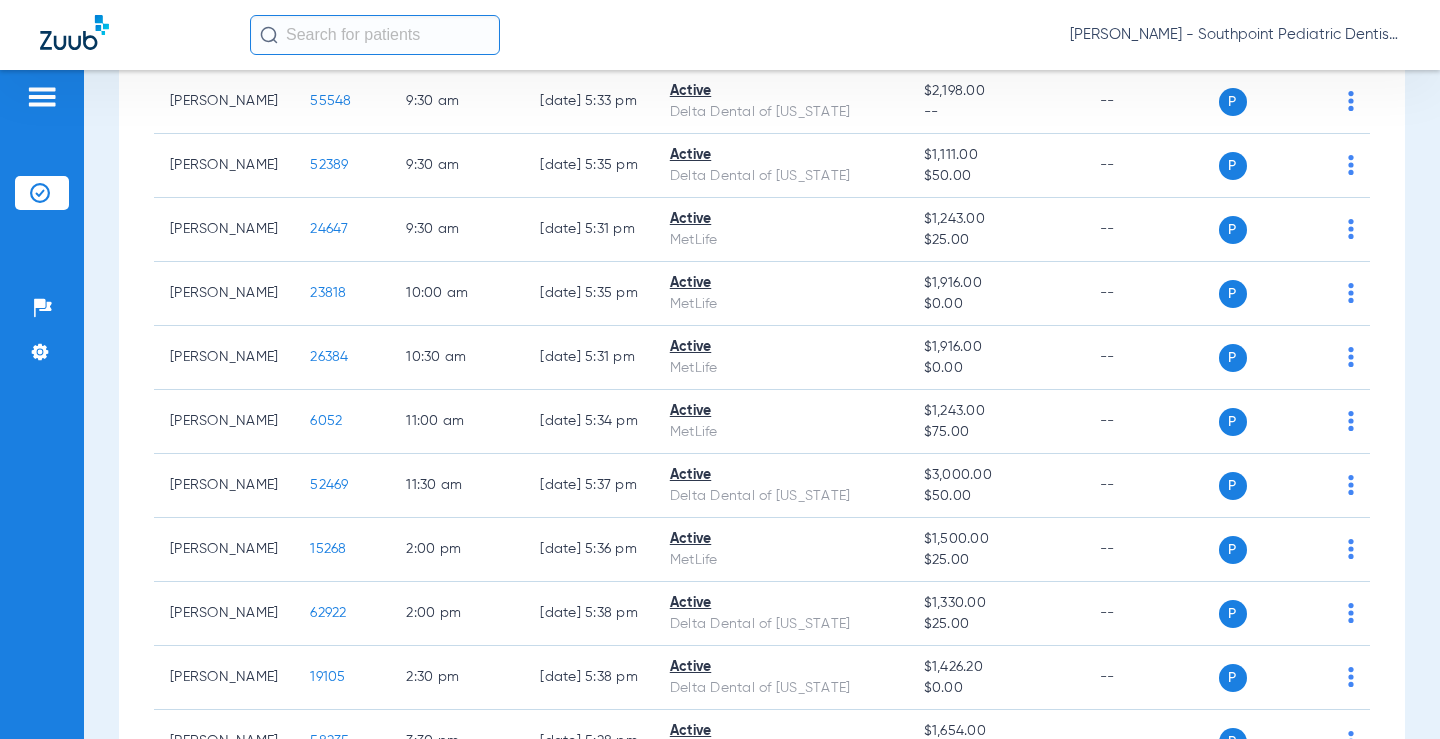 drag, startPoint x: 715, startPoint y: 748, endPoint x: 730, endPoint y: 761, distance: 19.849434 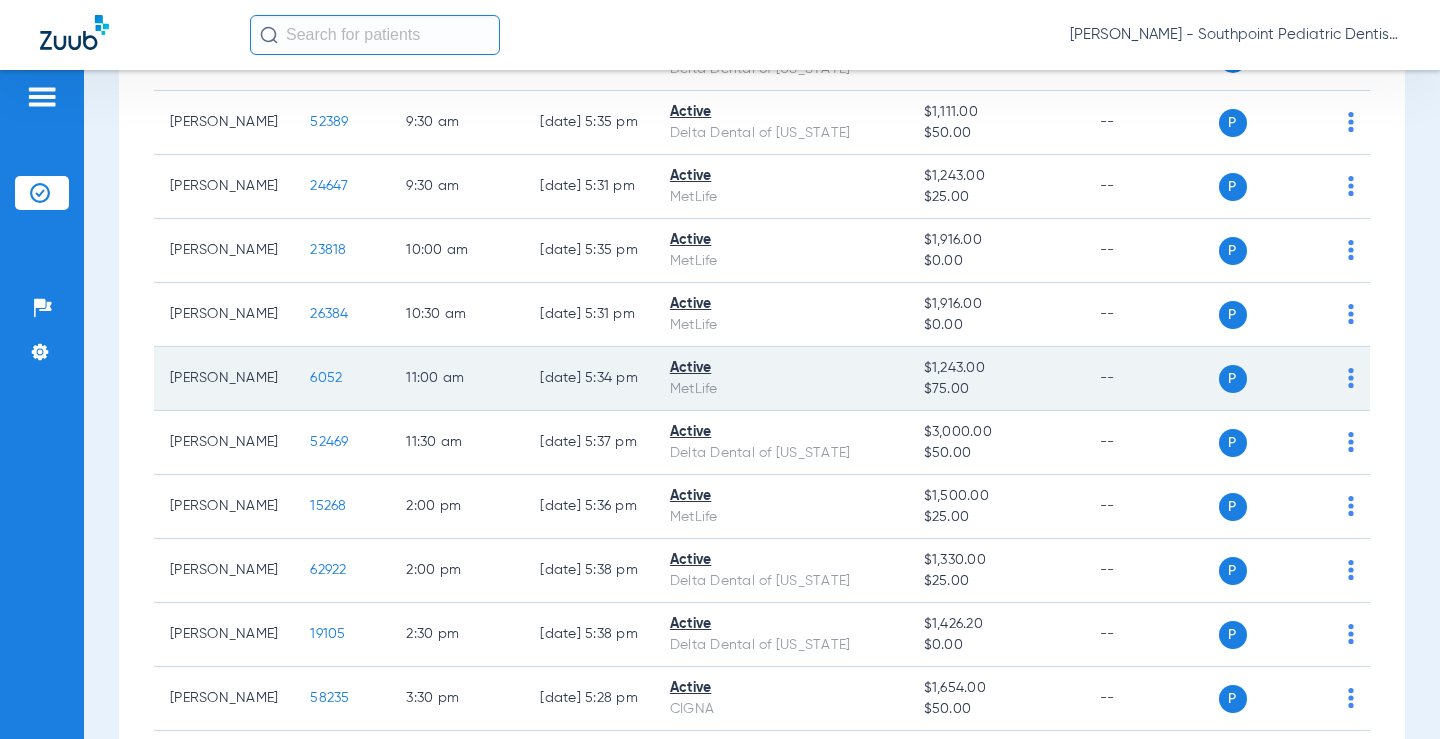 click on "Active" 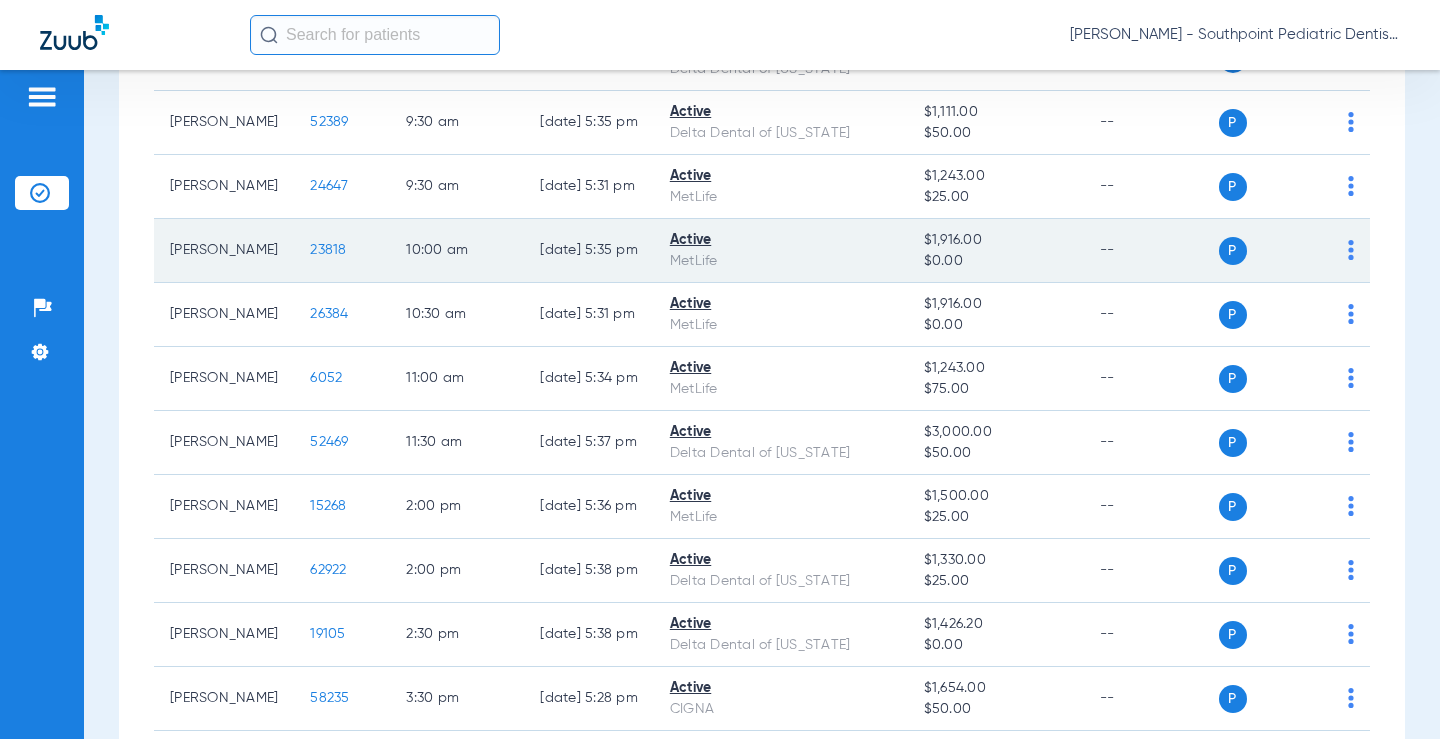 click on "Active" 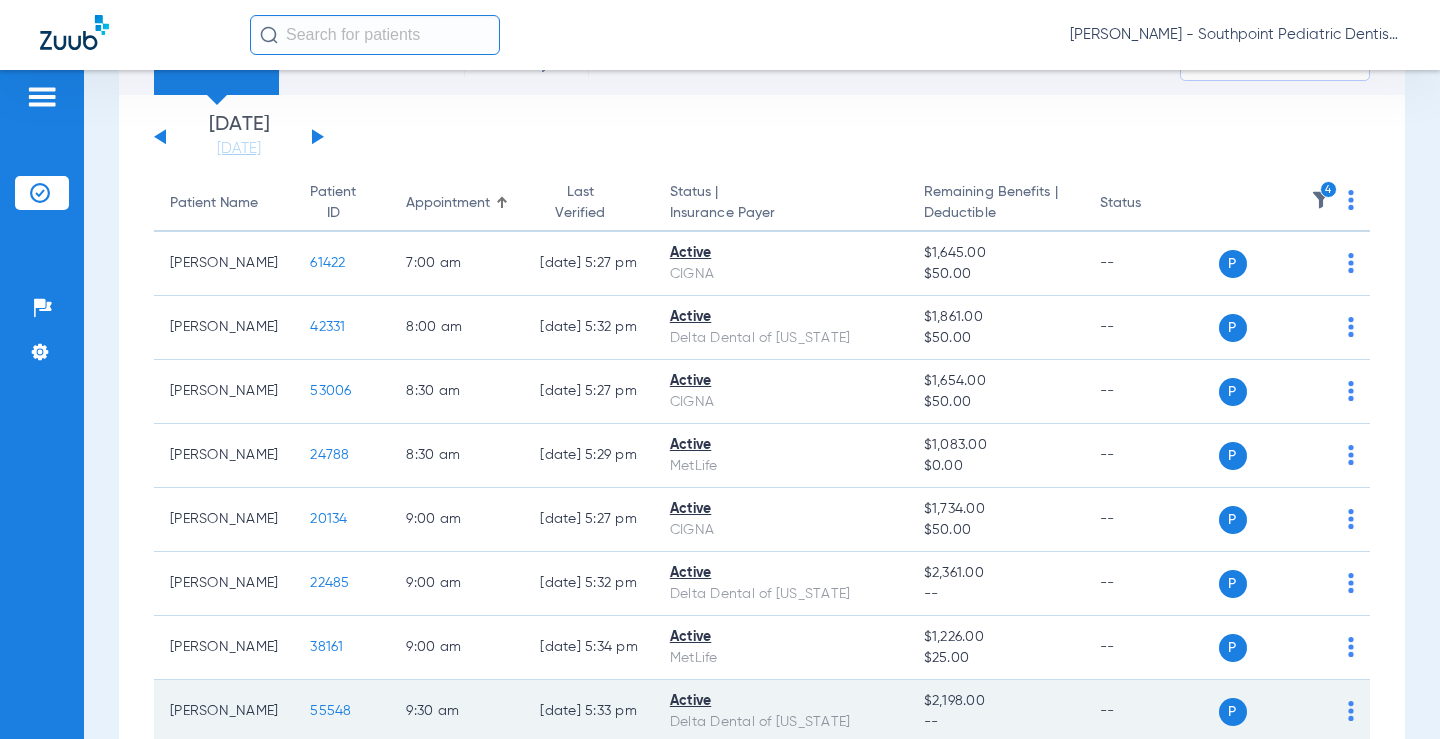 scroll, scrollTop: 200, scrollLeft: 0, axis: vertical 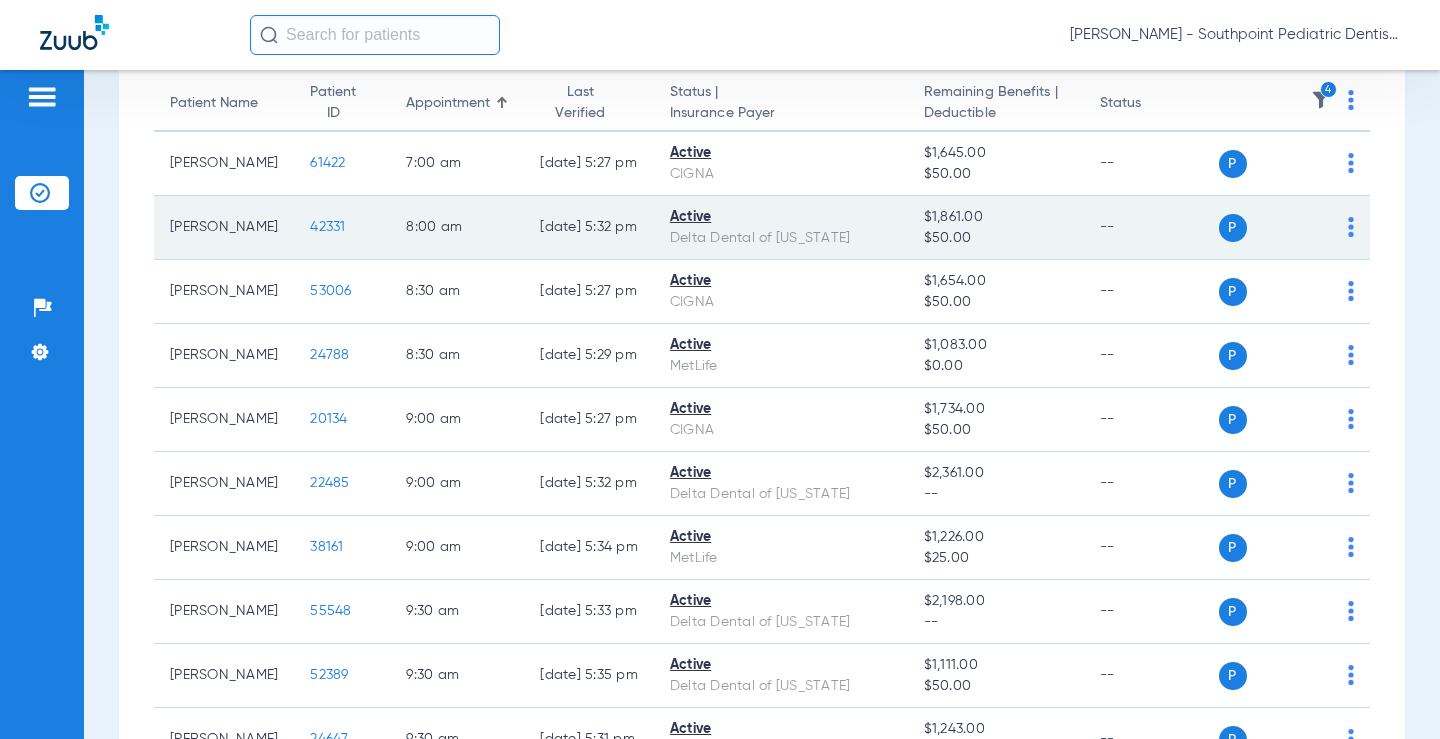 click on "42331" 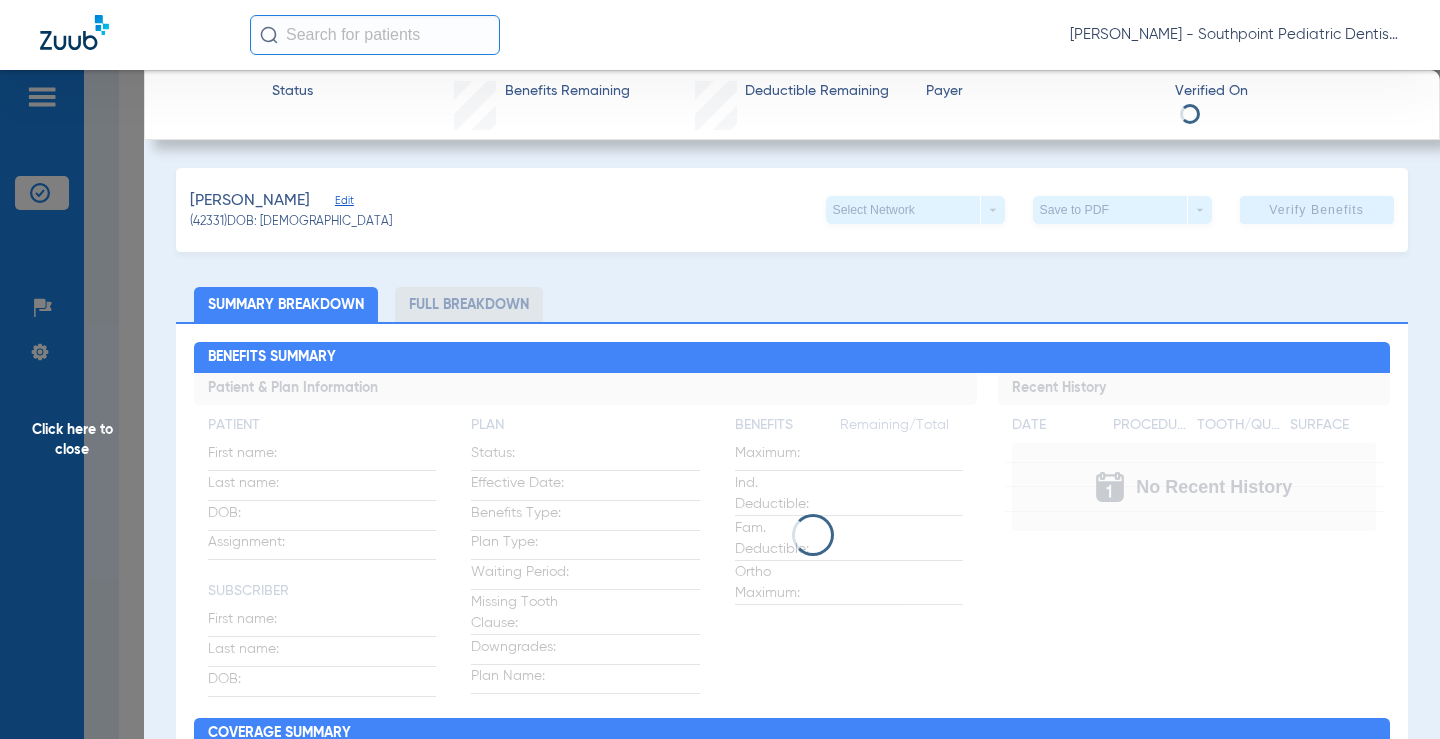 click on "Full Breakdown" 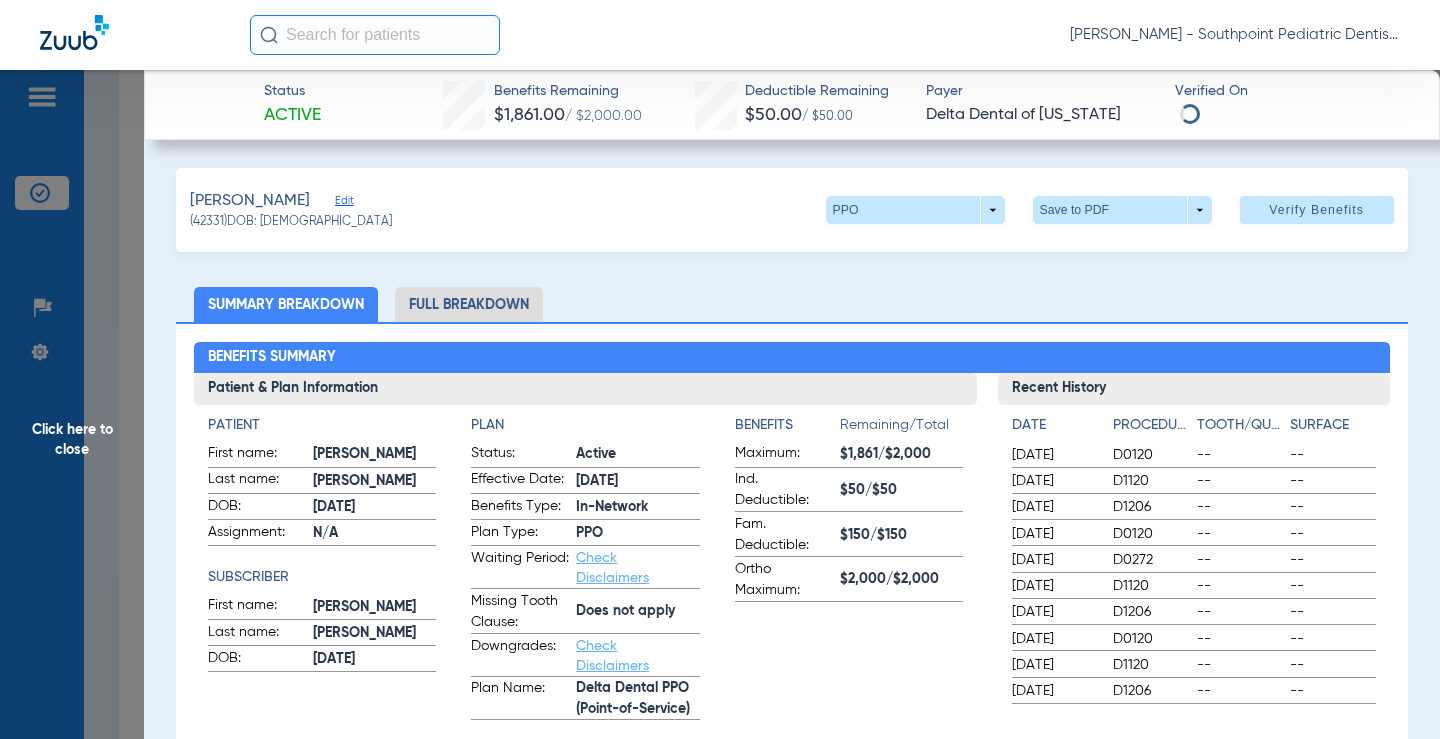 click on "Full Breakdown" 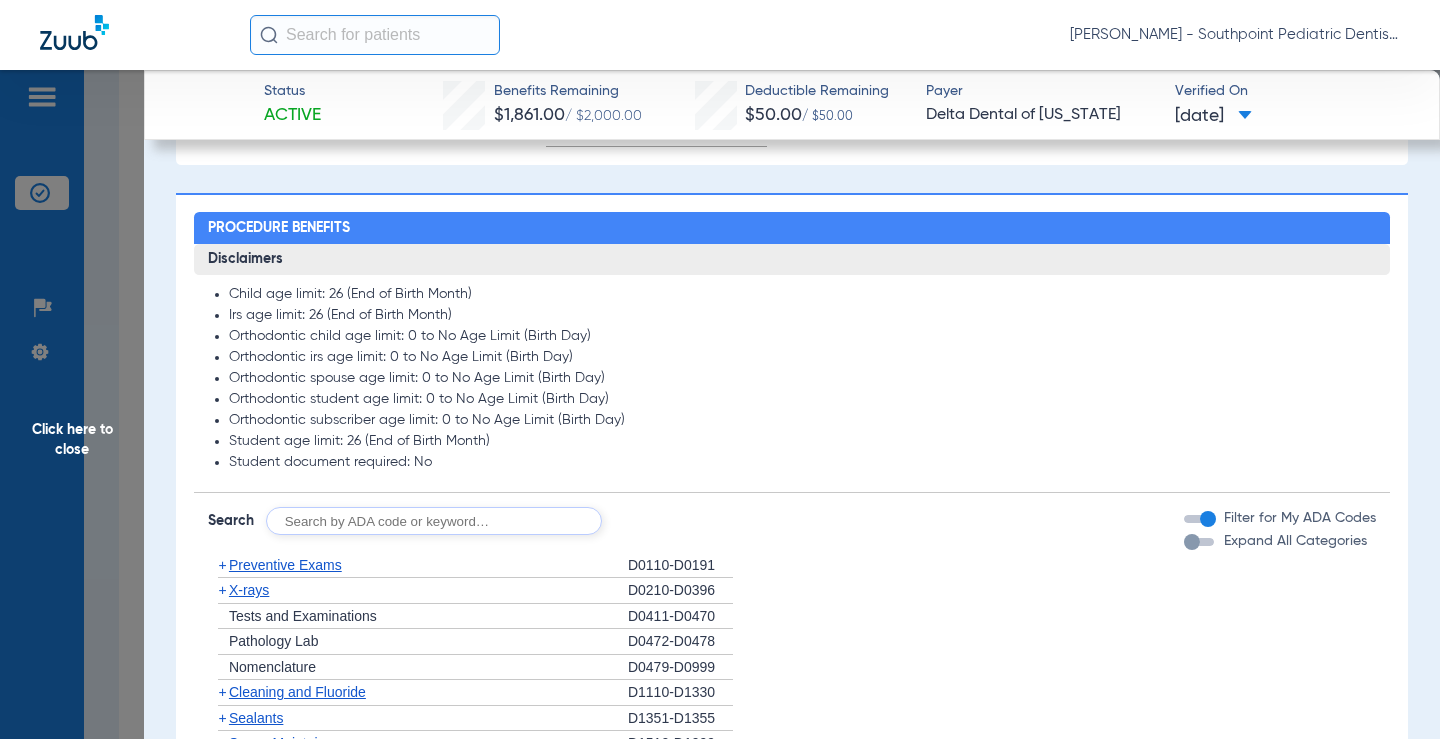 scroll, scrollTop: 1400, scrollLeft: 0, axis: vertical 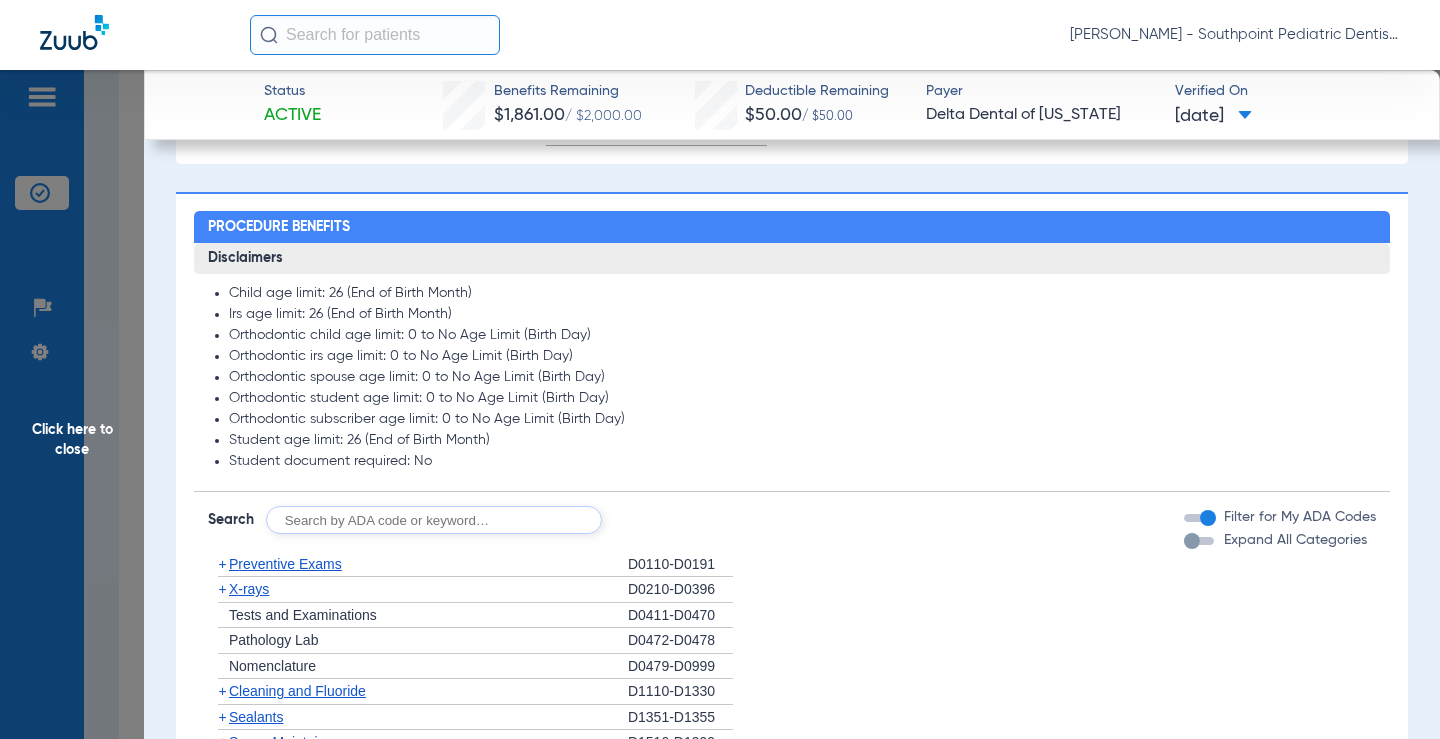 click on "Expand All Categories" at bounding box center (1295, 540) 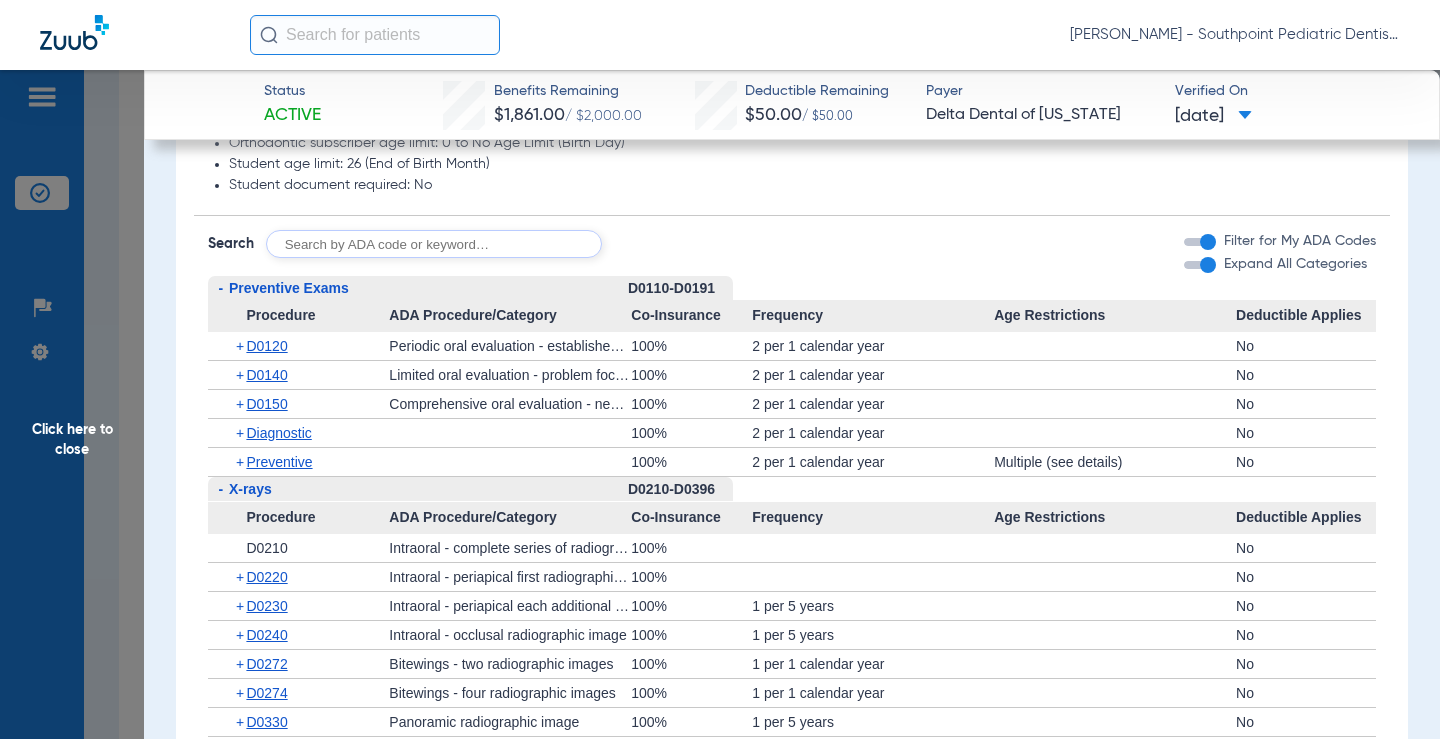 scroll, scrollTop: 1700, scrollLeft: 0, axis: vertical 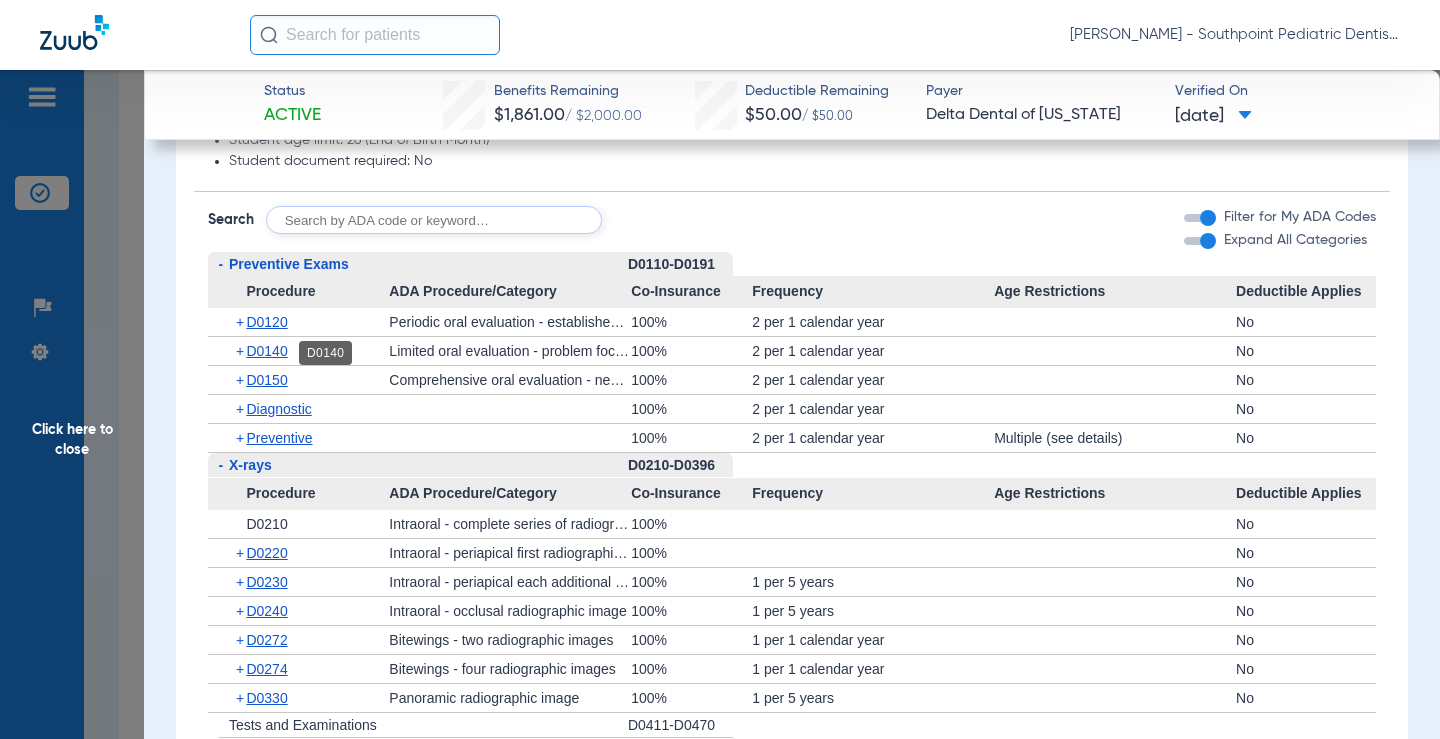 click on "D0140" 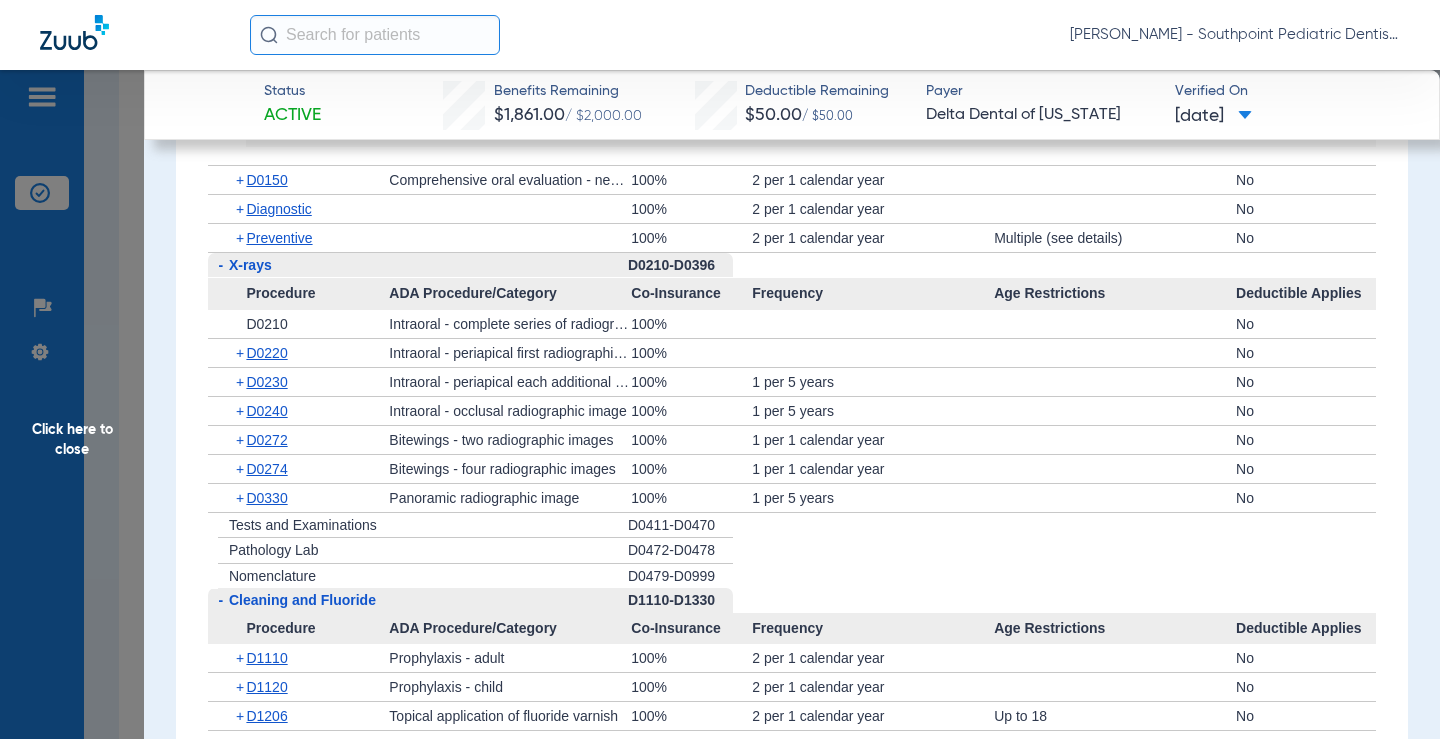 scroll, scrollTop: 2100, scrollLeft: 0, axis: vertical 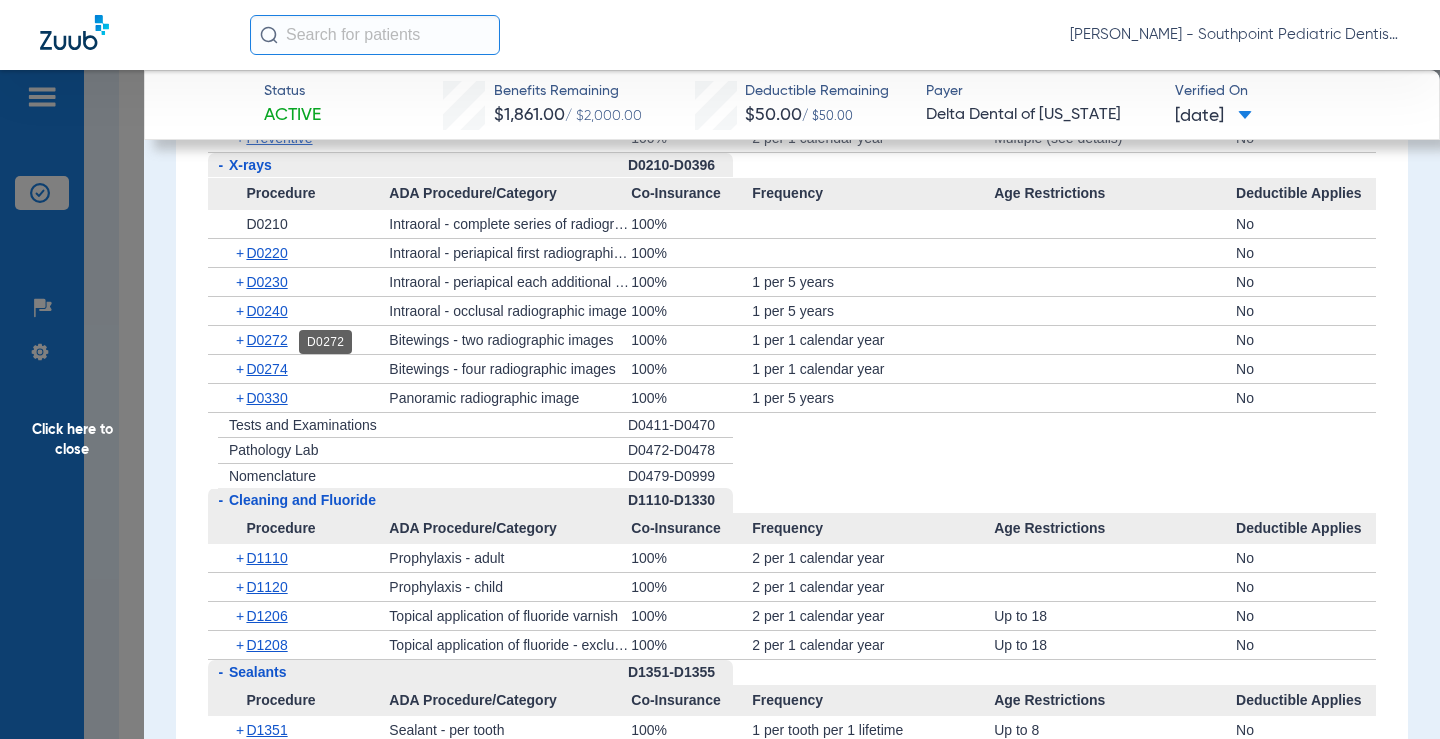 click on "D0272" 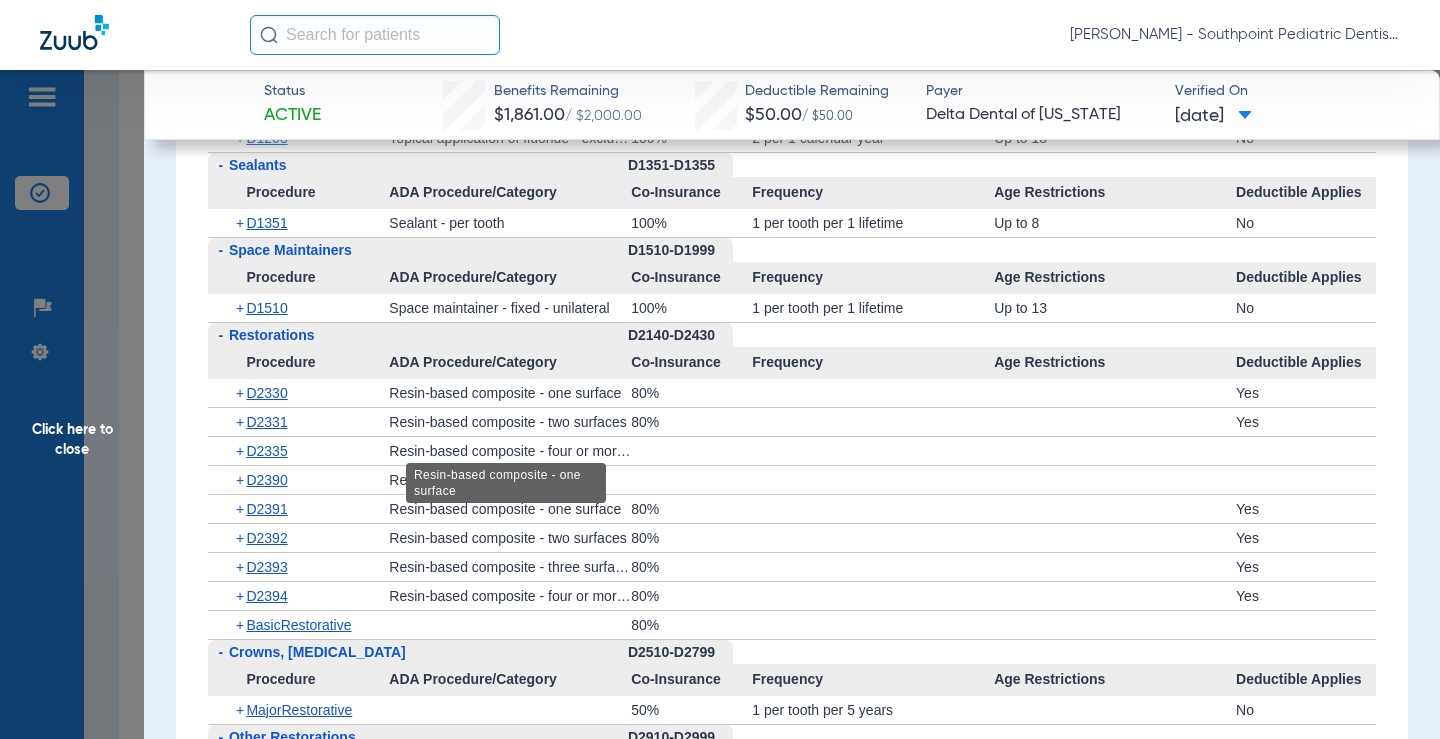 scroll, scrollTop: 2900, scrollLeft: 0, axis: vertical 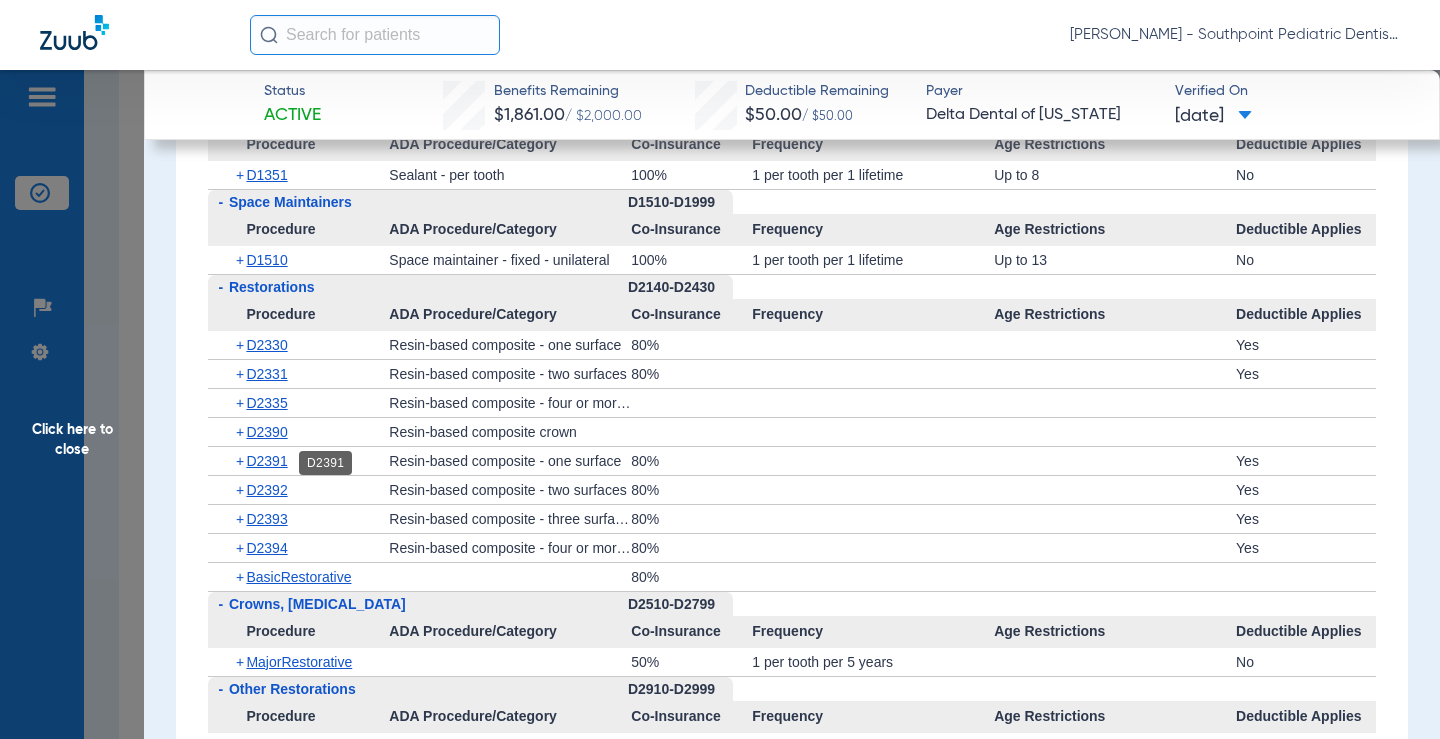 click on "D2391" 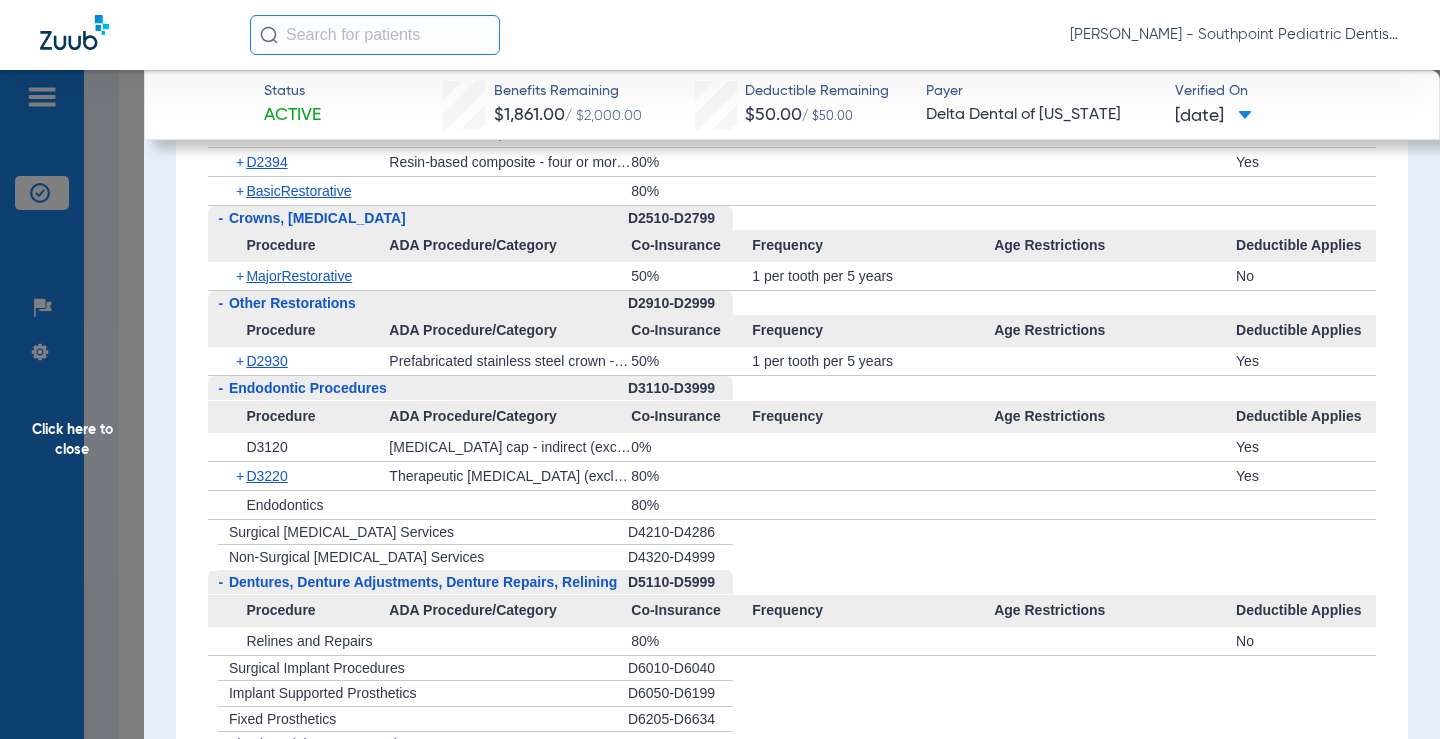 scroll, scrollTop: 3500, scrollLeft: 0, axis: vertical 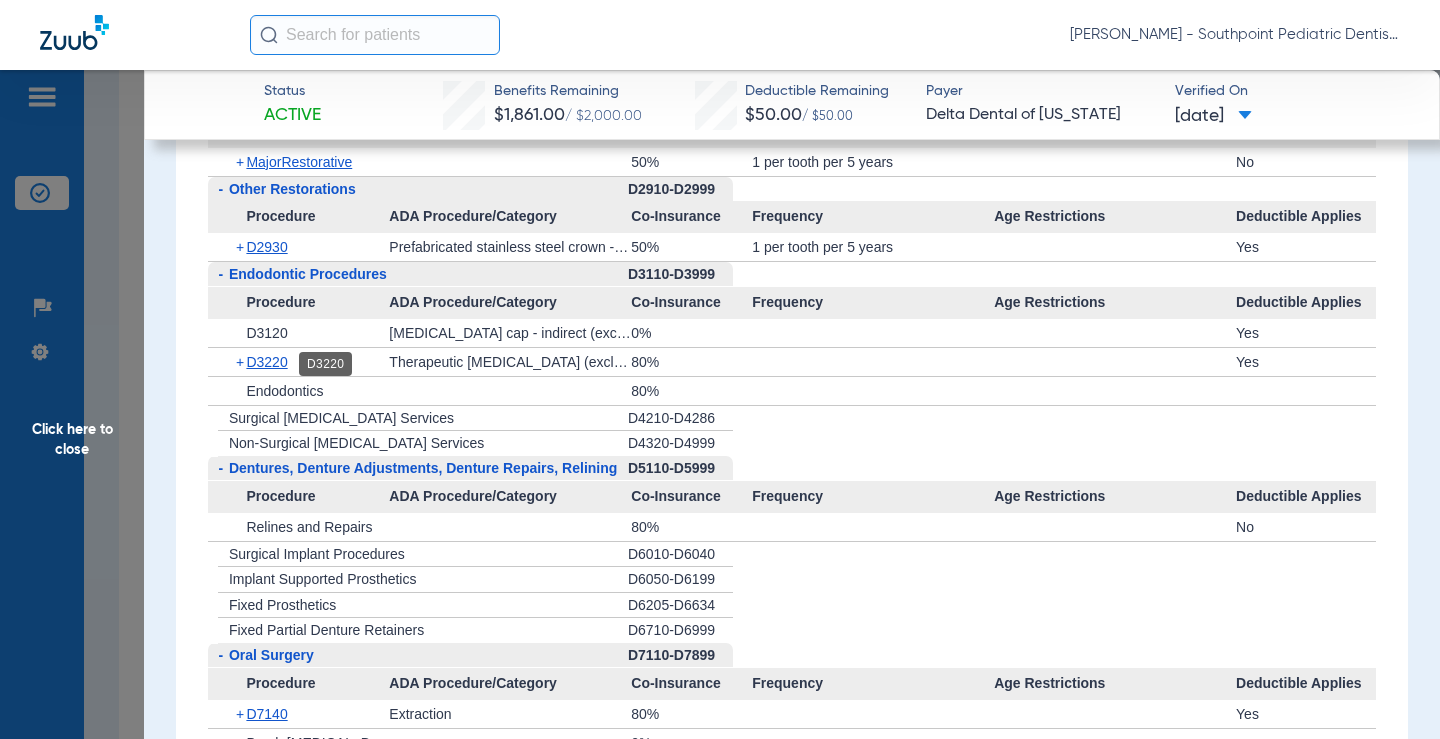 drag, startPoint x: 268, startPoint y: 365, endPoint x: 229, endPoint y: 391, distance: 46.872166 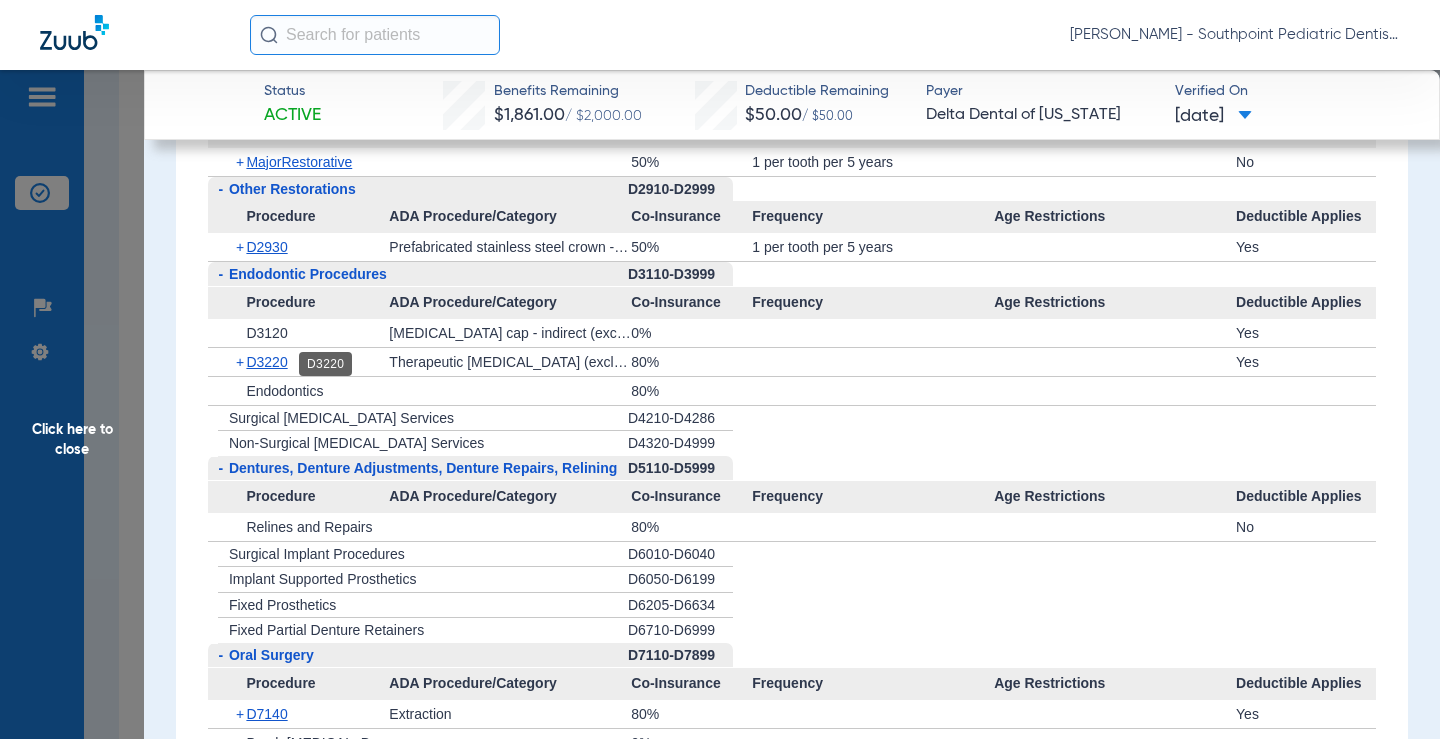 click on "+   D3220" 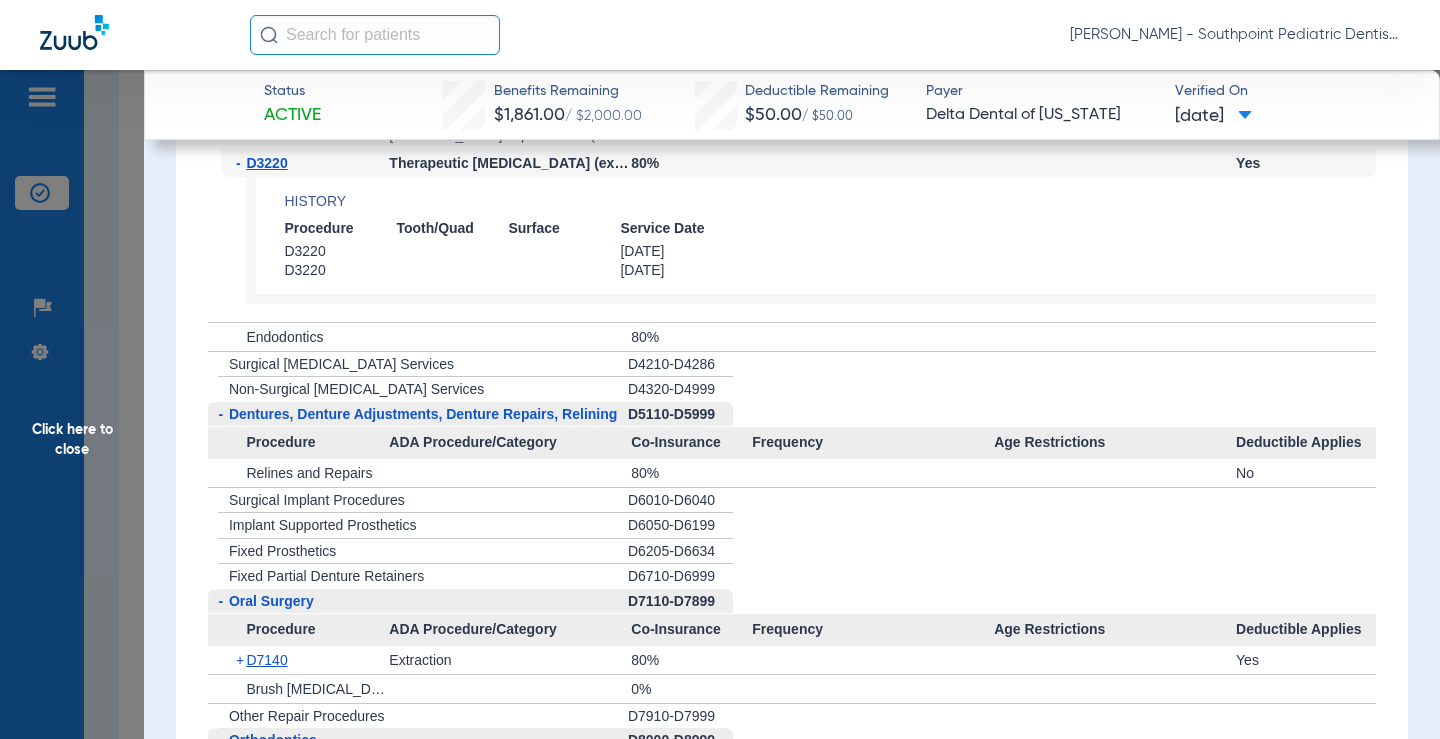 scroll, scrollTop: 3700, scrollLeft: 0, axis: vertical 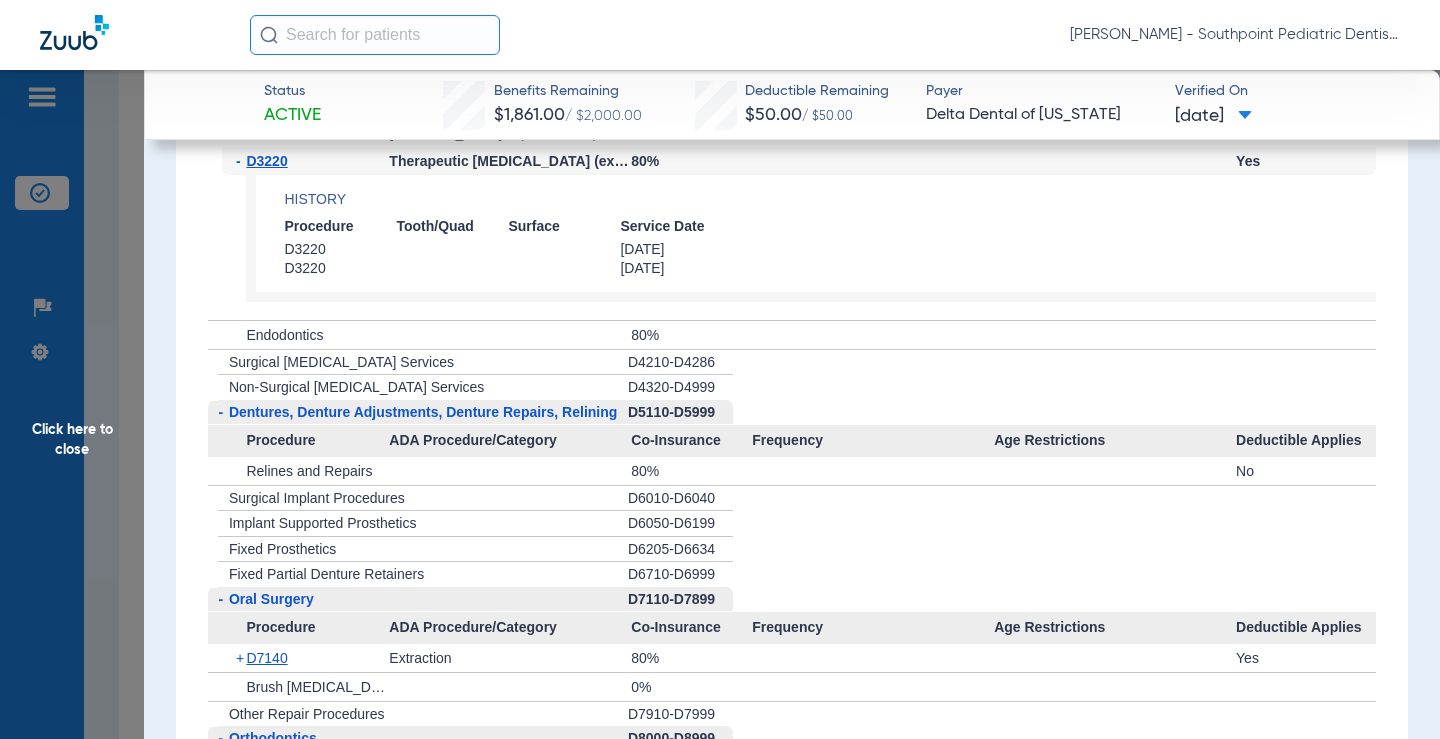 click on "+   Non-Surgical [MEDICAL_DATA] Services" 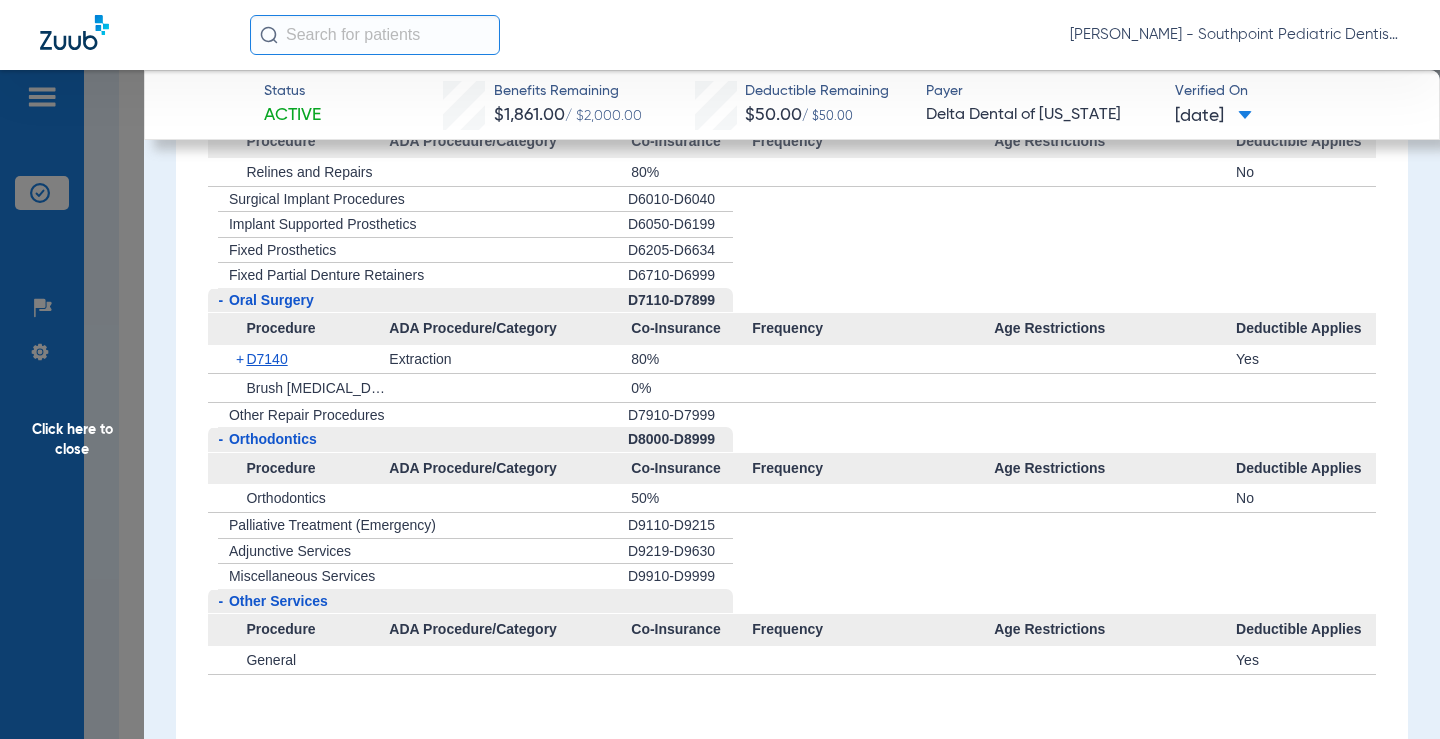 scroll, scrollTop: 4000, scrollLeft: 0, axis: vertical 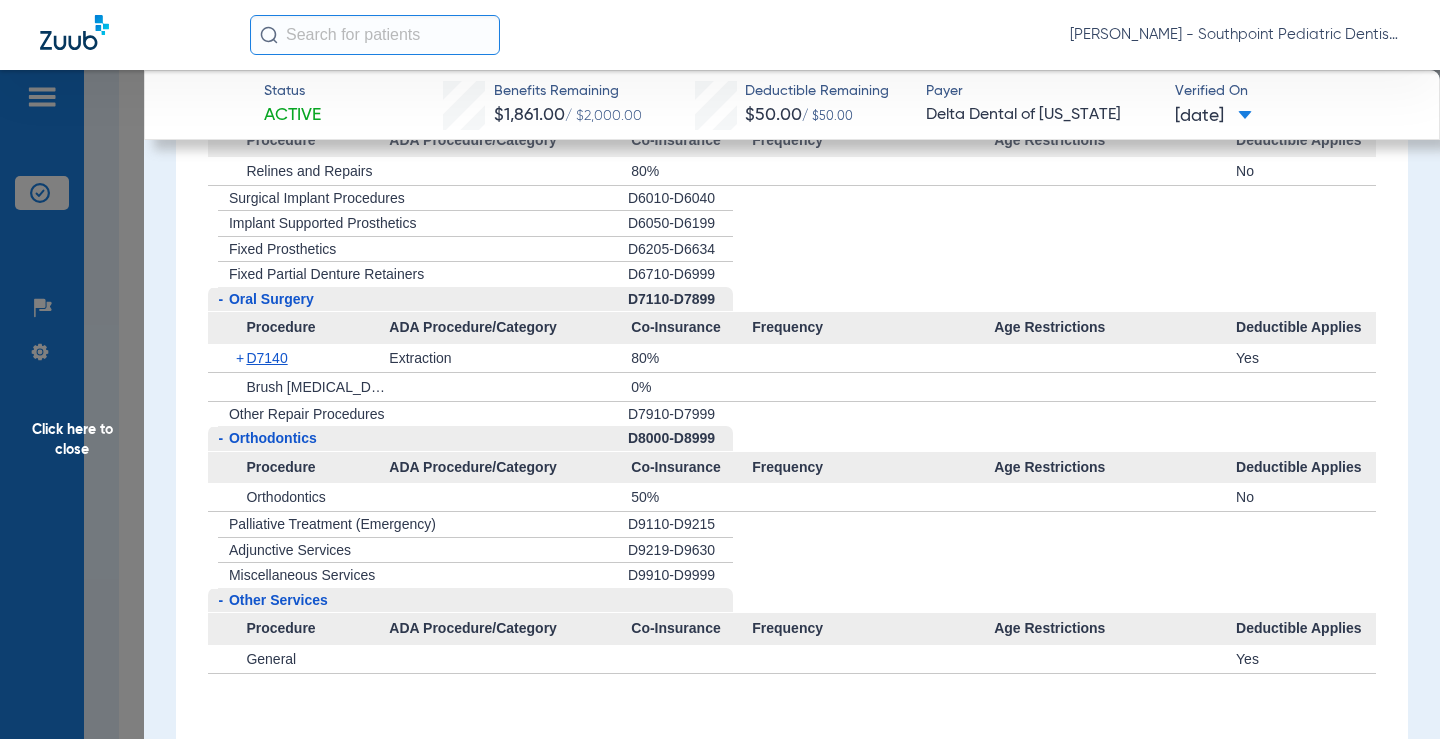click on "+   D7140" 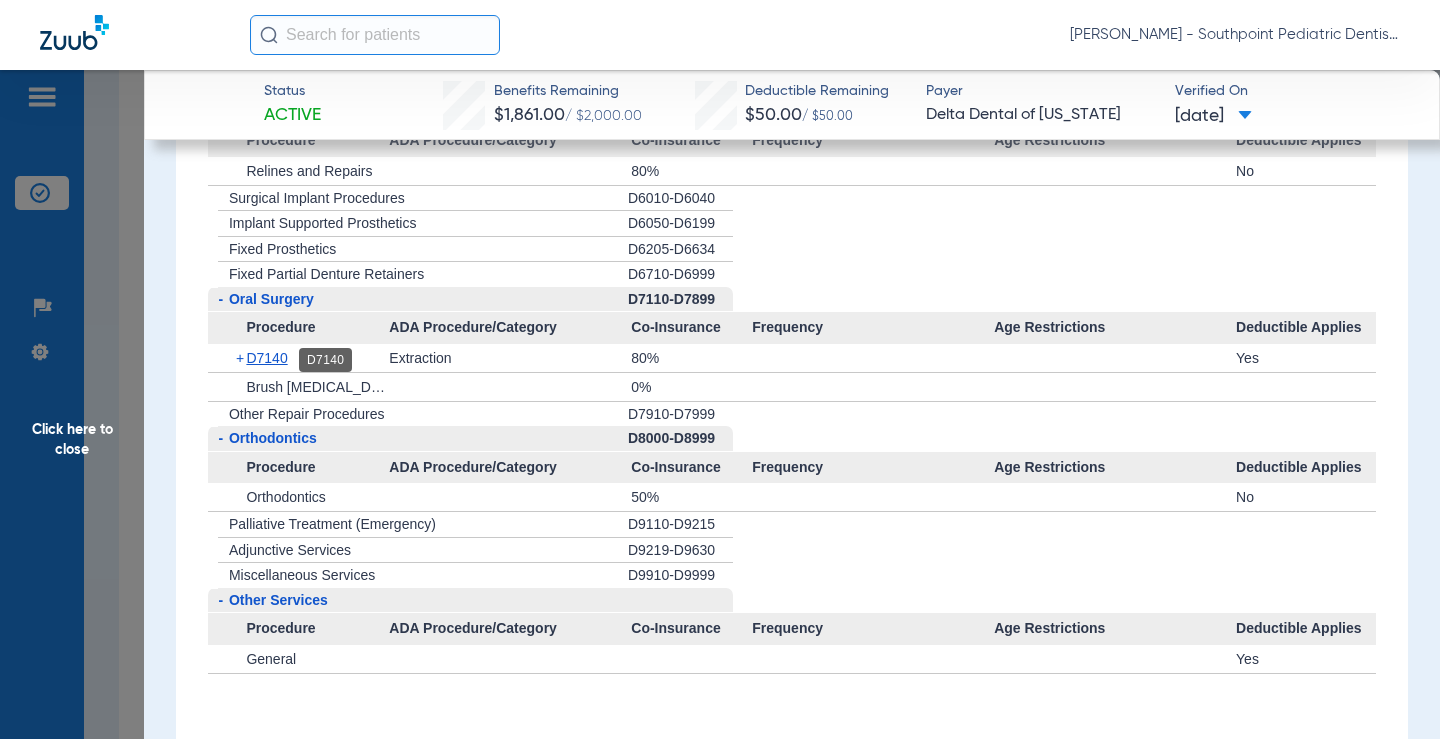 click on "D7140" 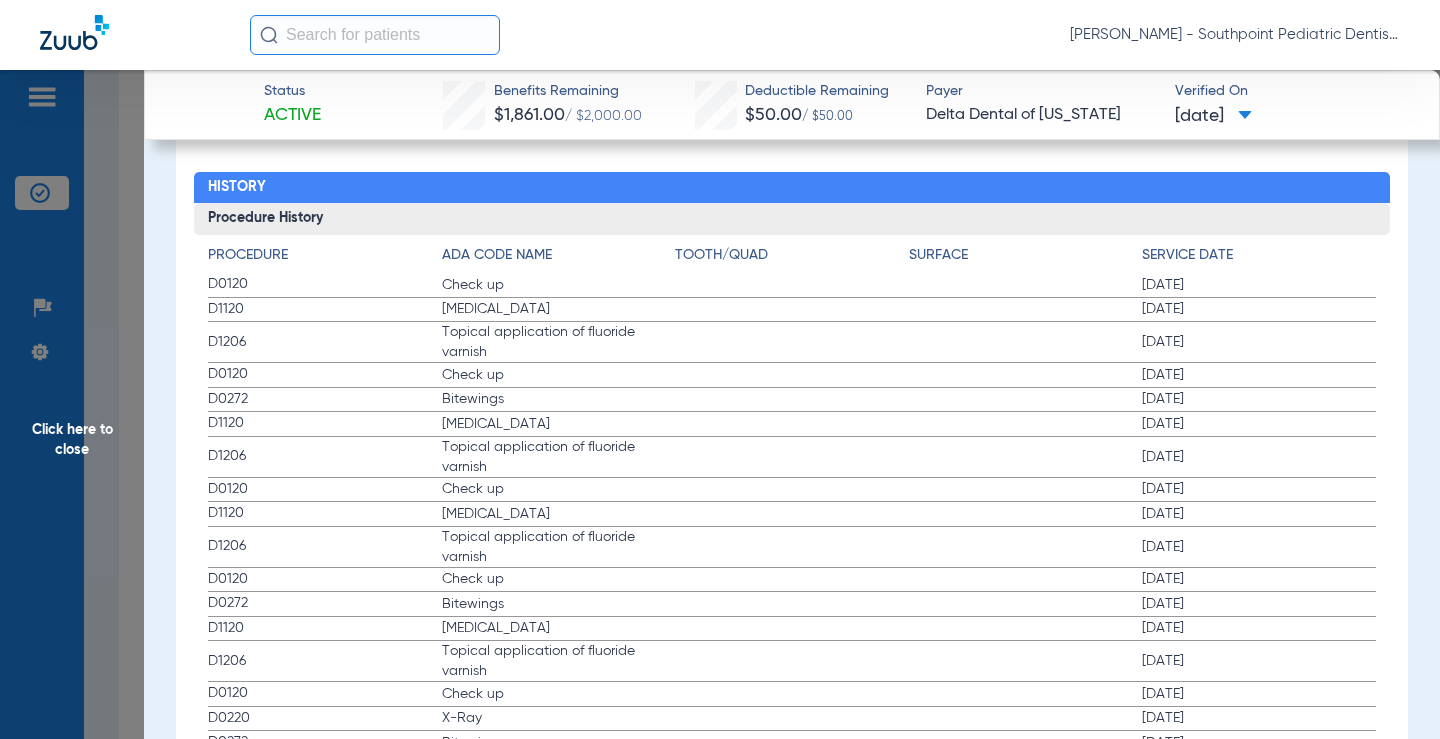 scroll, scrollTop: 5000, scrollLeft: 0, axis: vertical 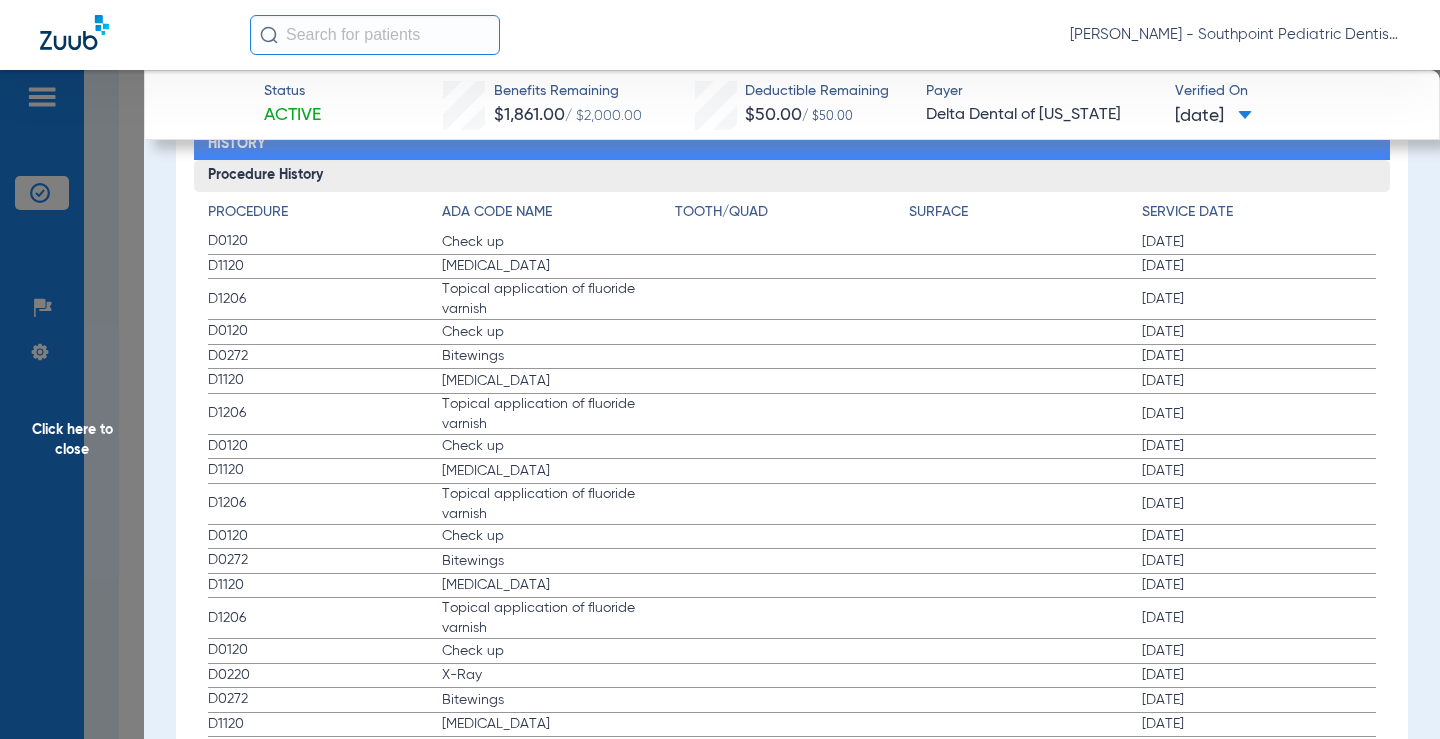 click on "Click here to close" 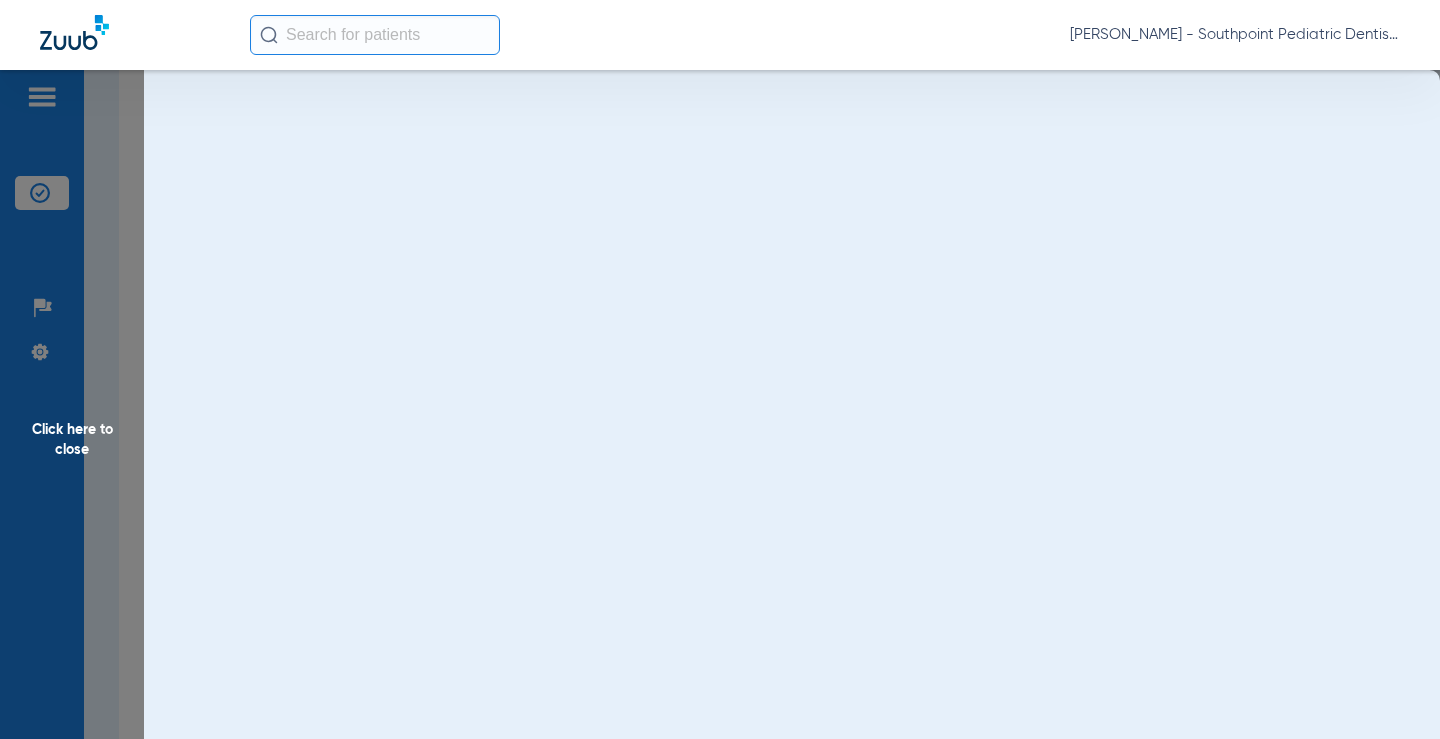 scroll, scrollTop: 0, scrollLeft: 0, axis: both 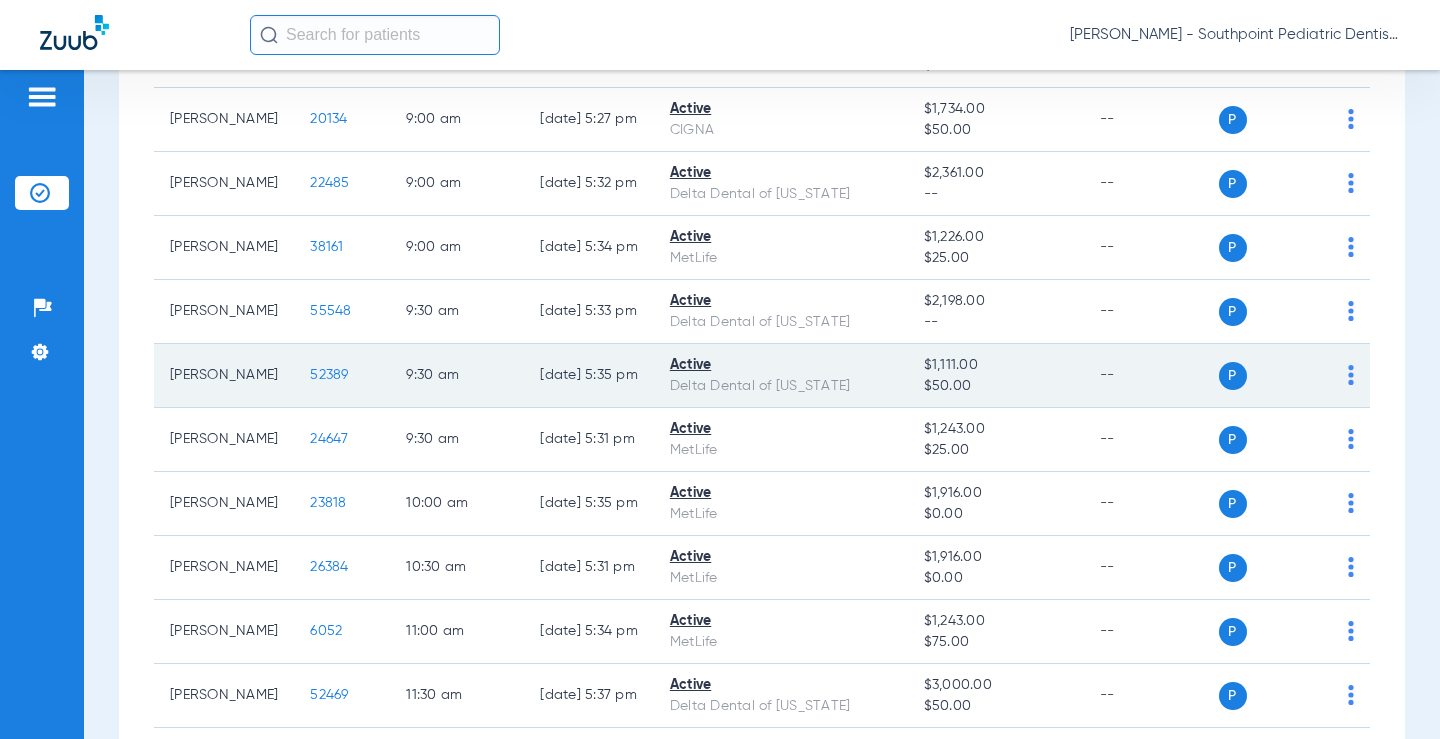 click on "52389" 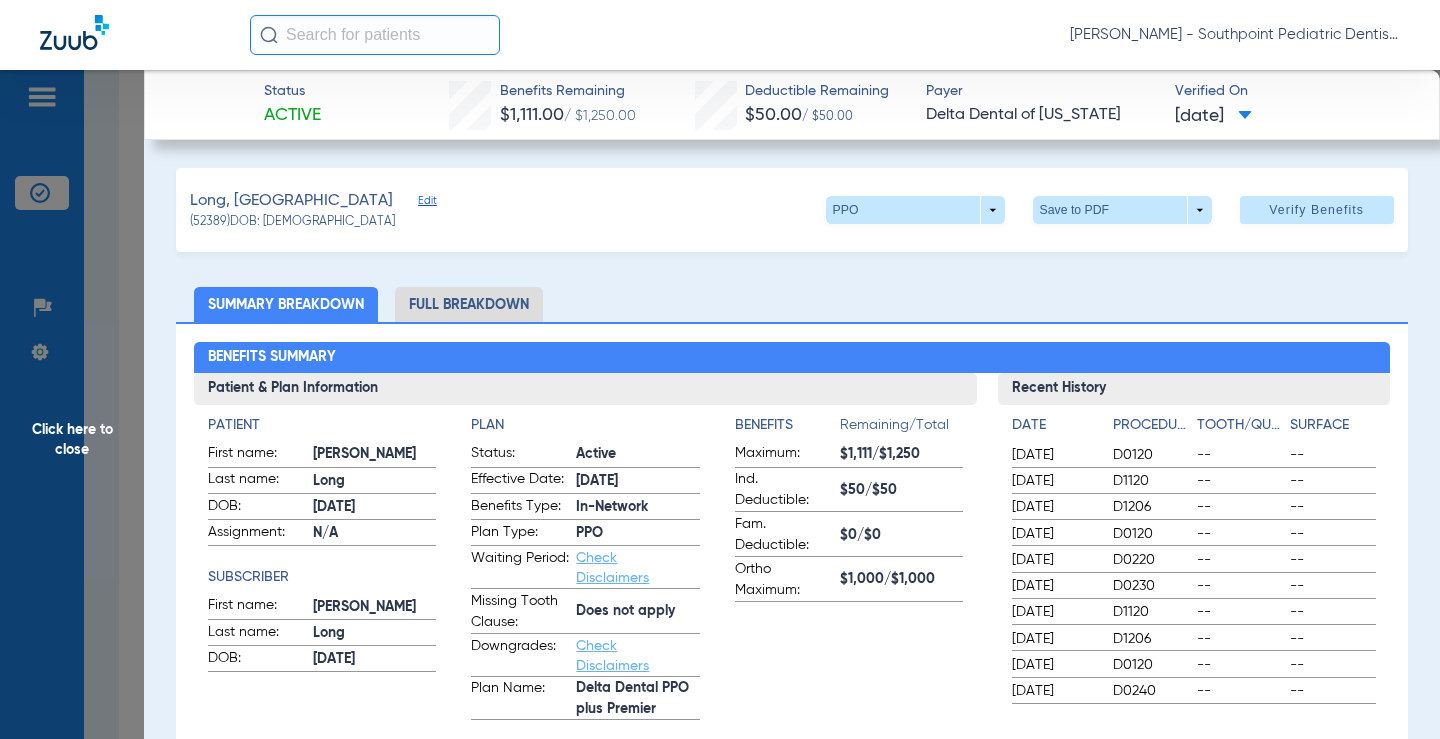 click on "Full Breakdown" 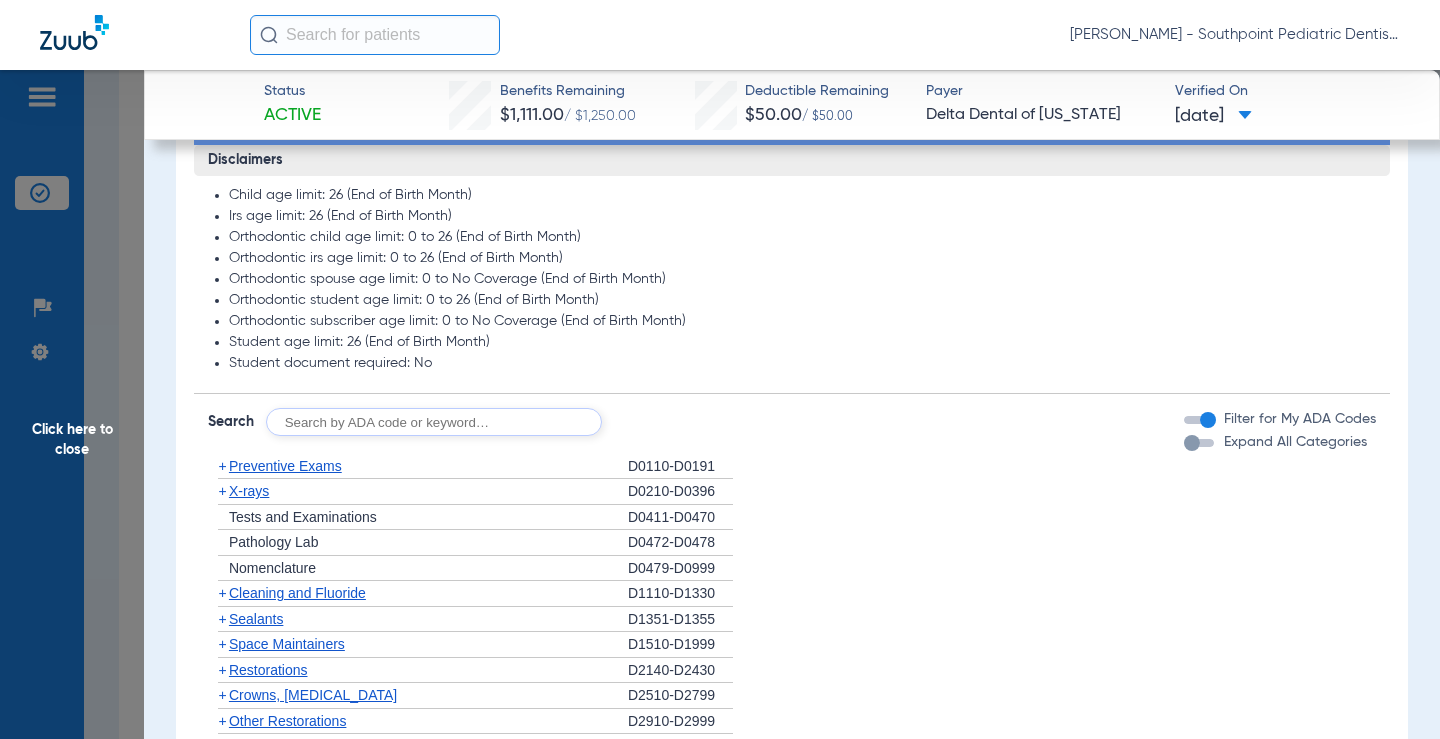 scroll, scrollTop: 1500, scrollLeft: 0, axis: vertical 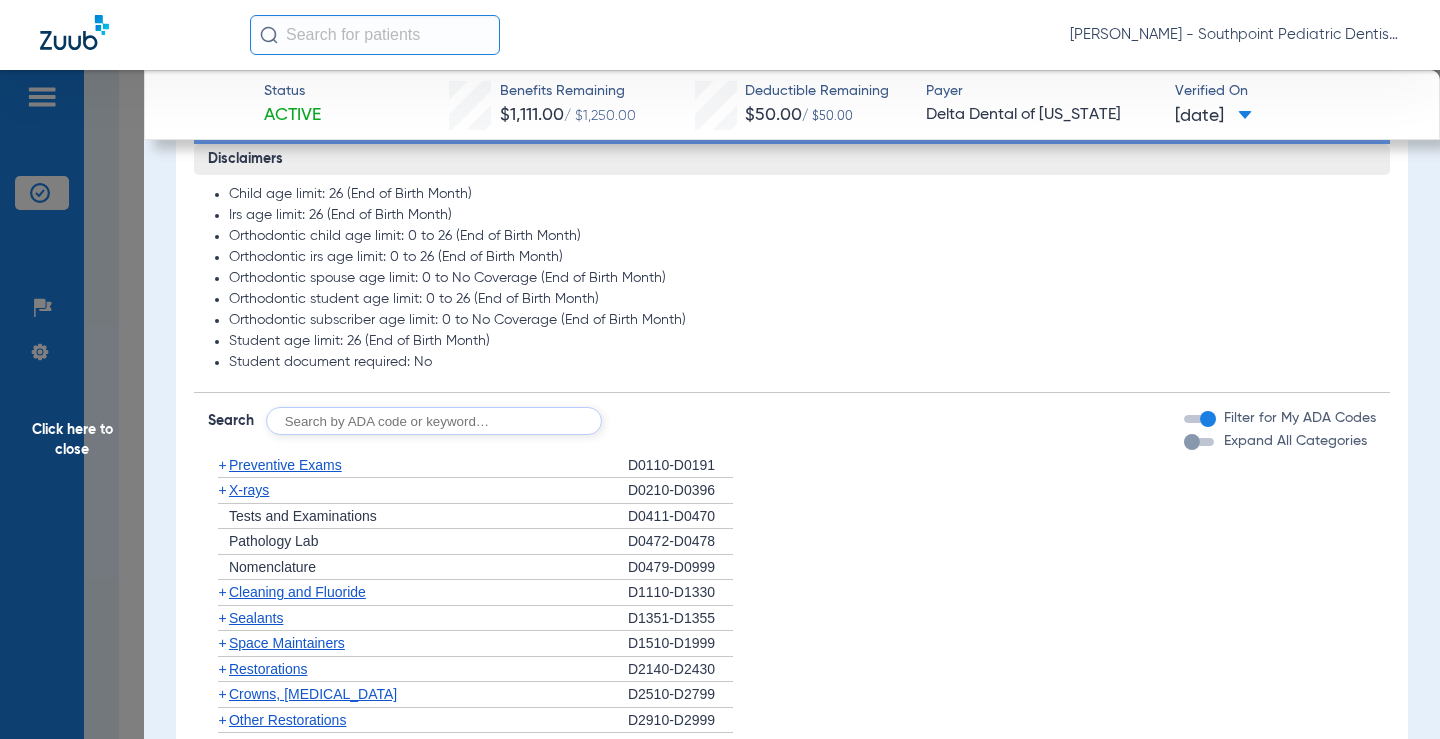 click on "Expand All Categories" at bounding box center (1293, 441) 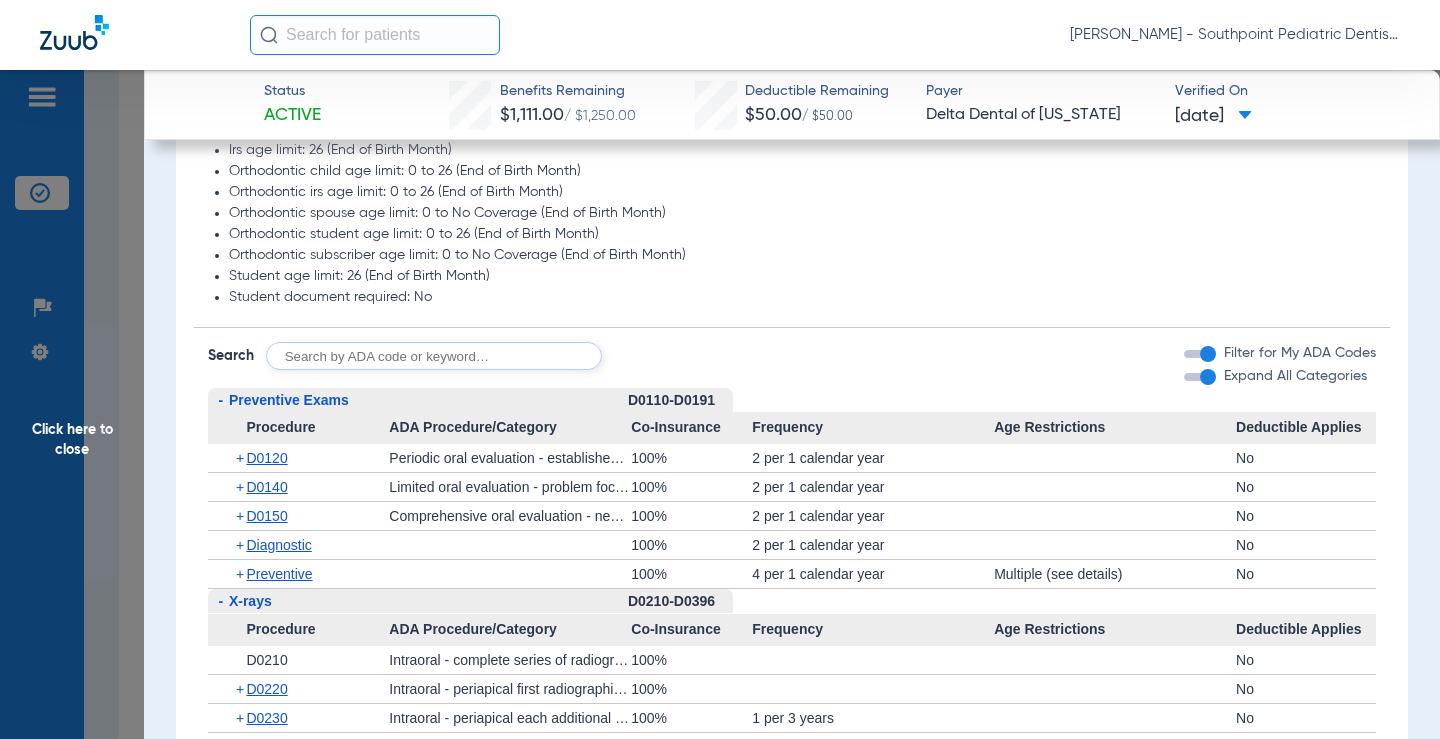 scroll, scrollTop: 1600, scrollLeft: 0, axis: vertical 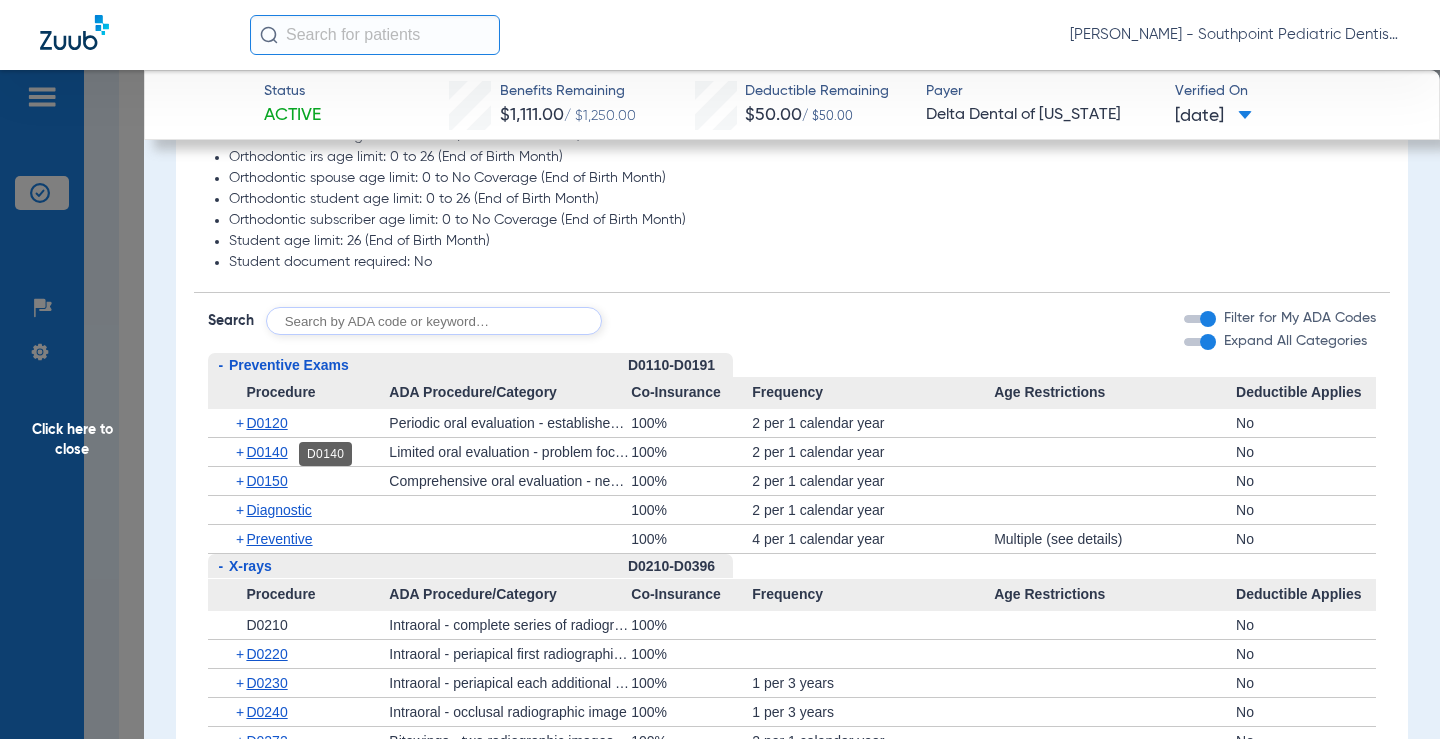 click on "D0140" 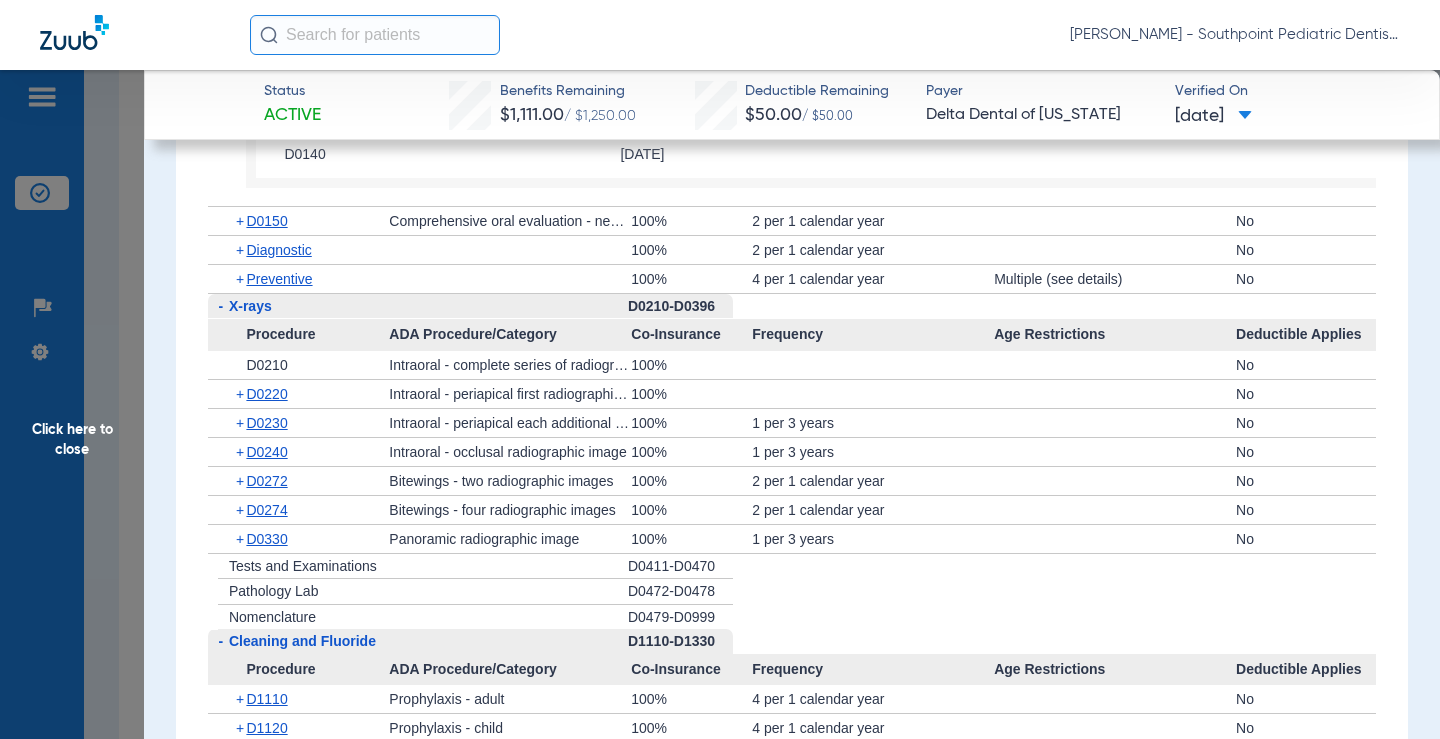 scroll, scrollTop: 2100, scrollLeft: 0, axis: vertical 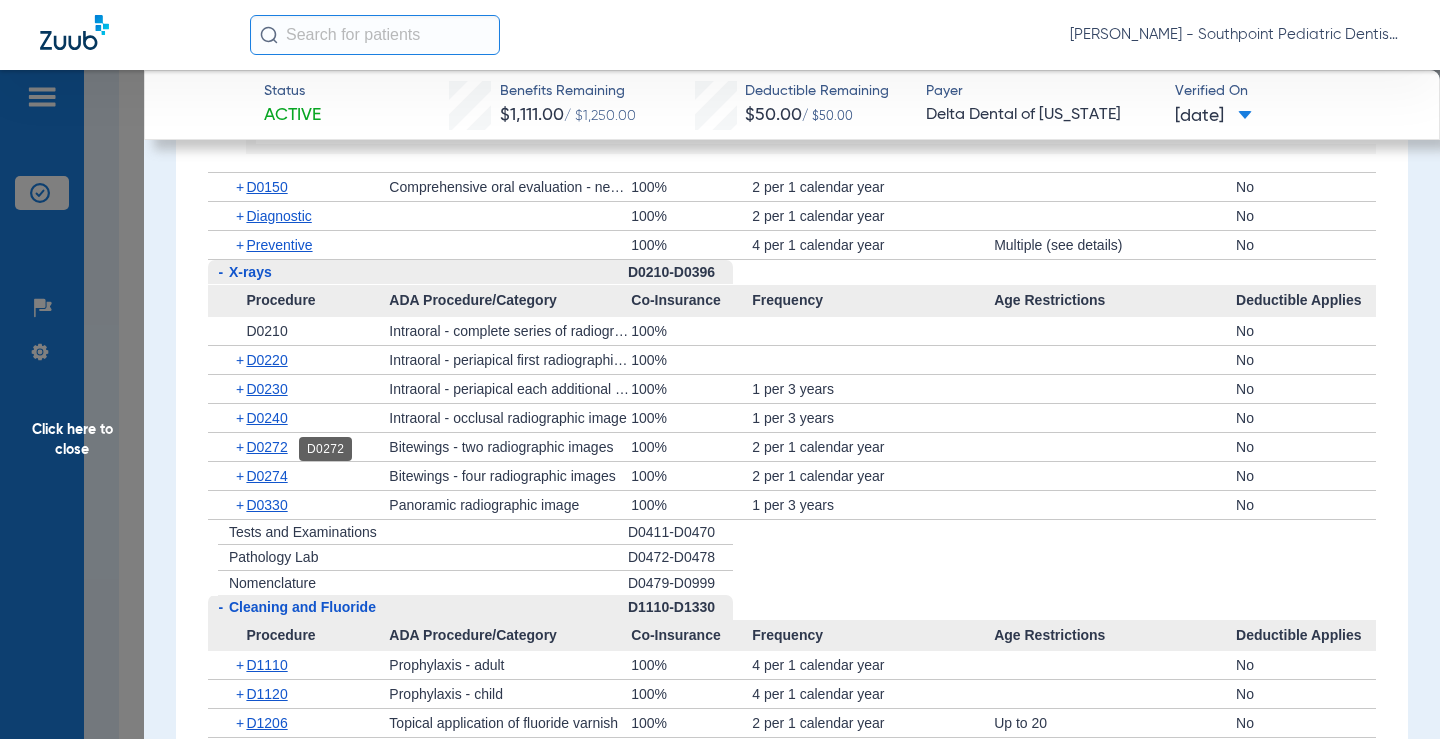 click on "D0272" 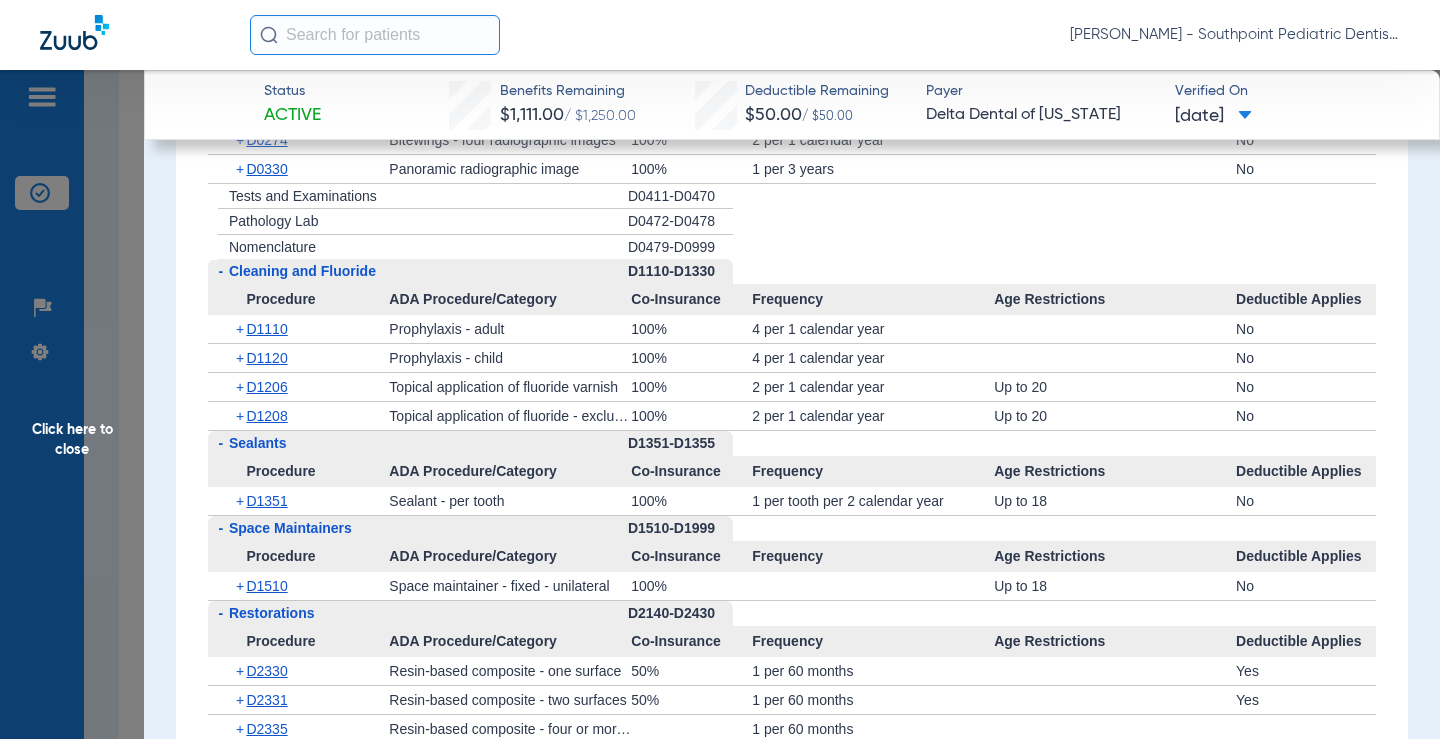 scroll, scrollTop: 2600, scrollLeft: 0, axis: vertical 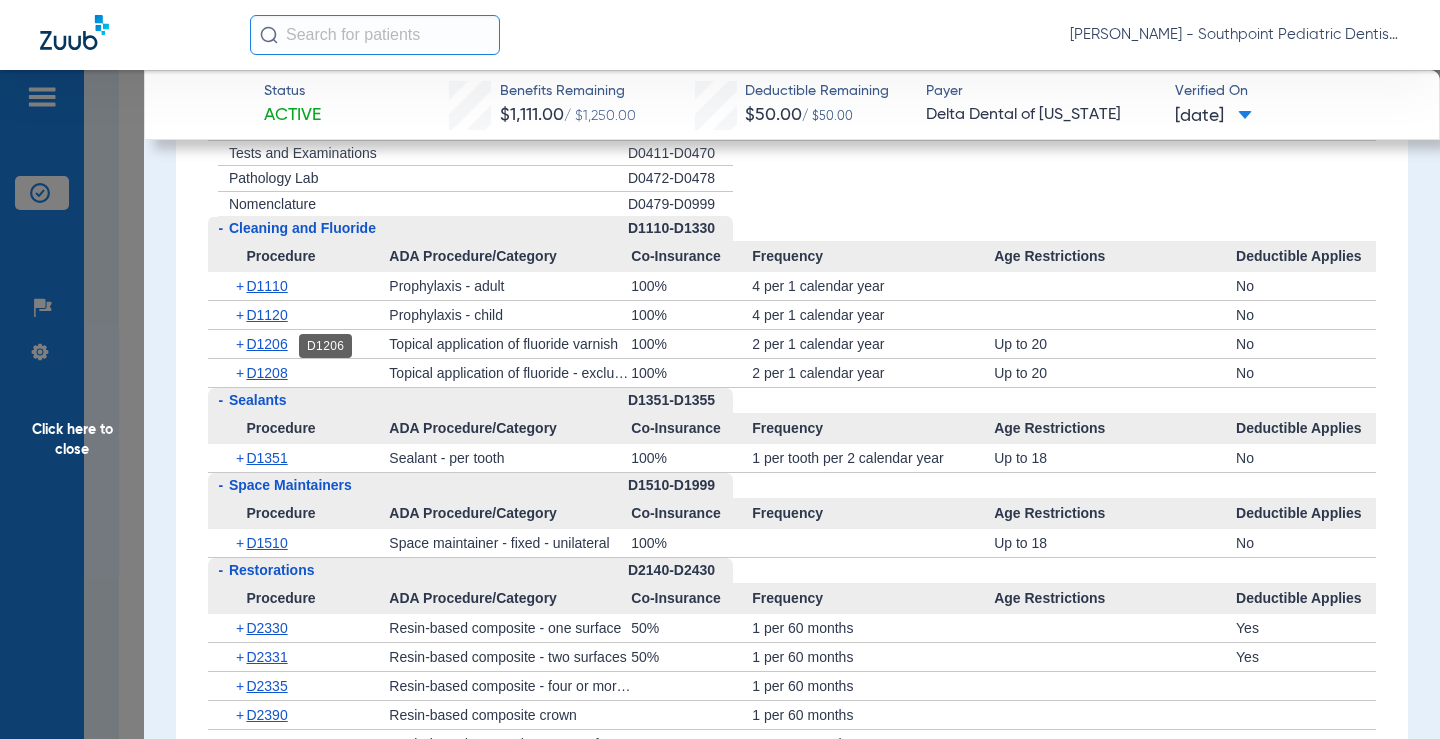 click on "+   D1206" 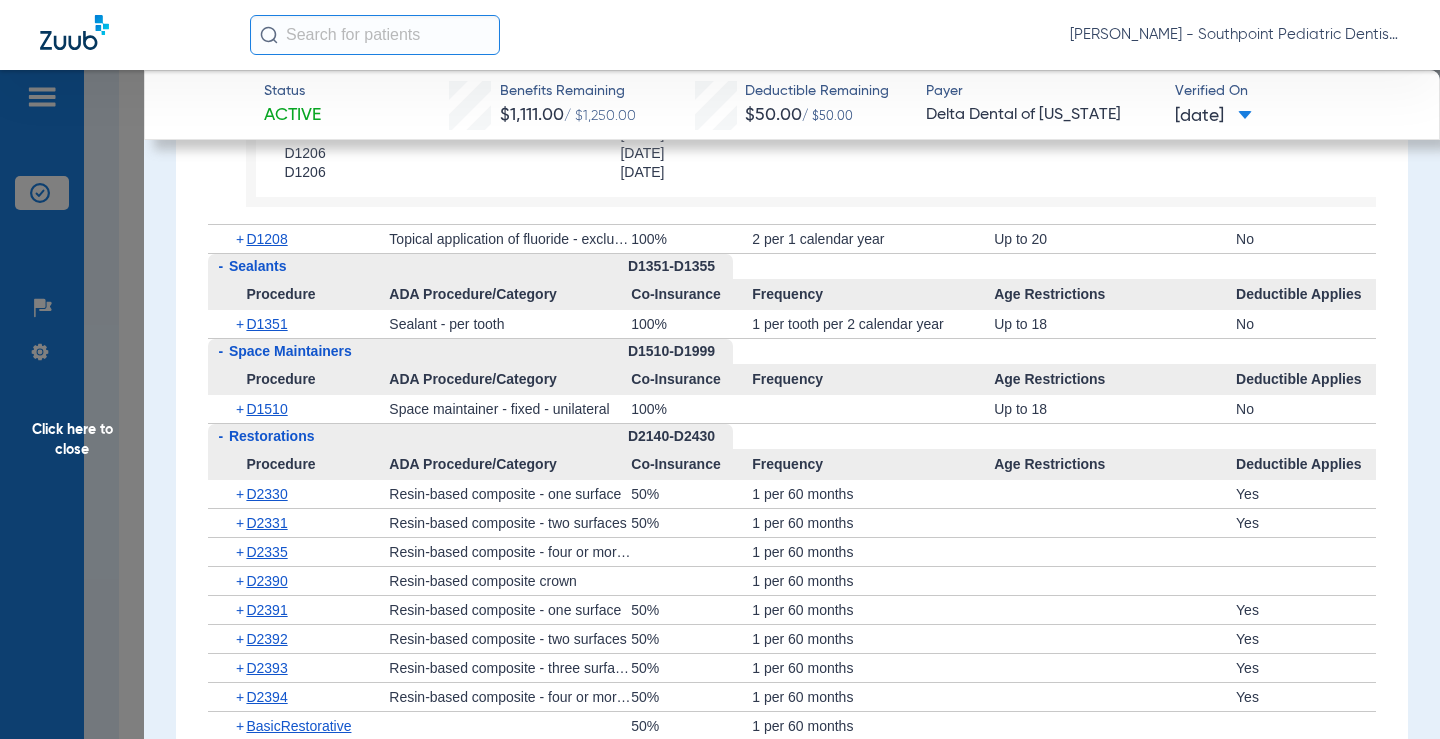 scroll, scrollTop: 3000, scrollLeft: 0, axis: vertical 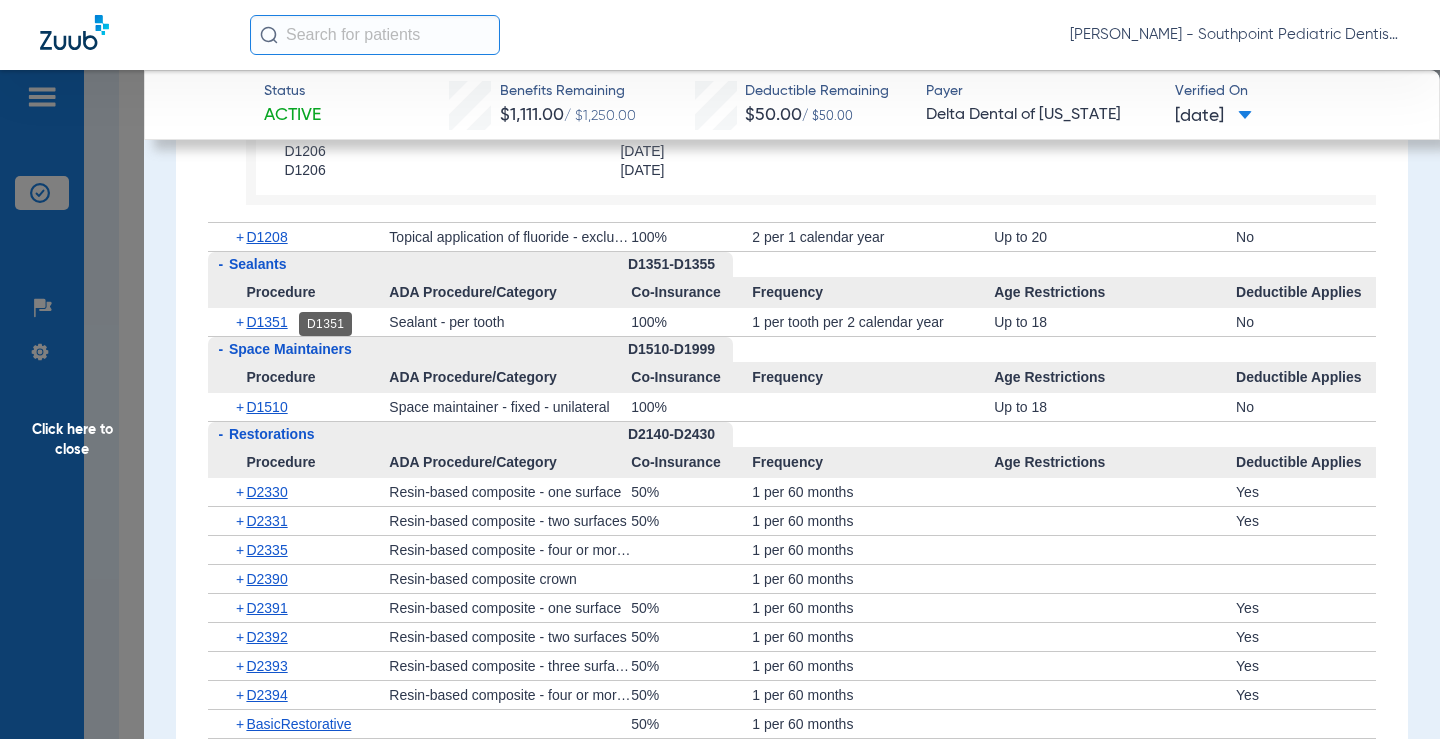 click on "D1351" 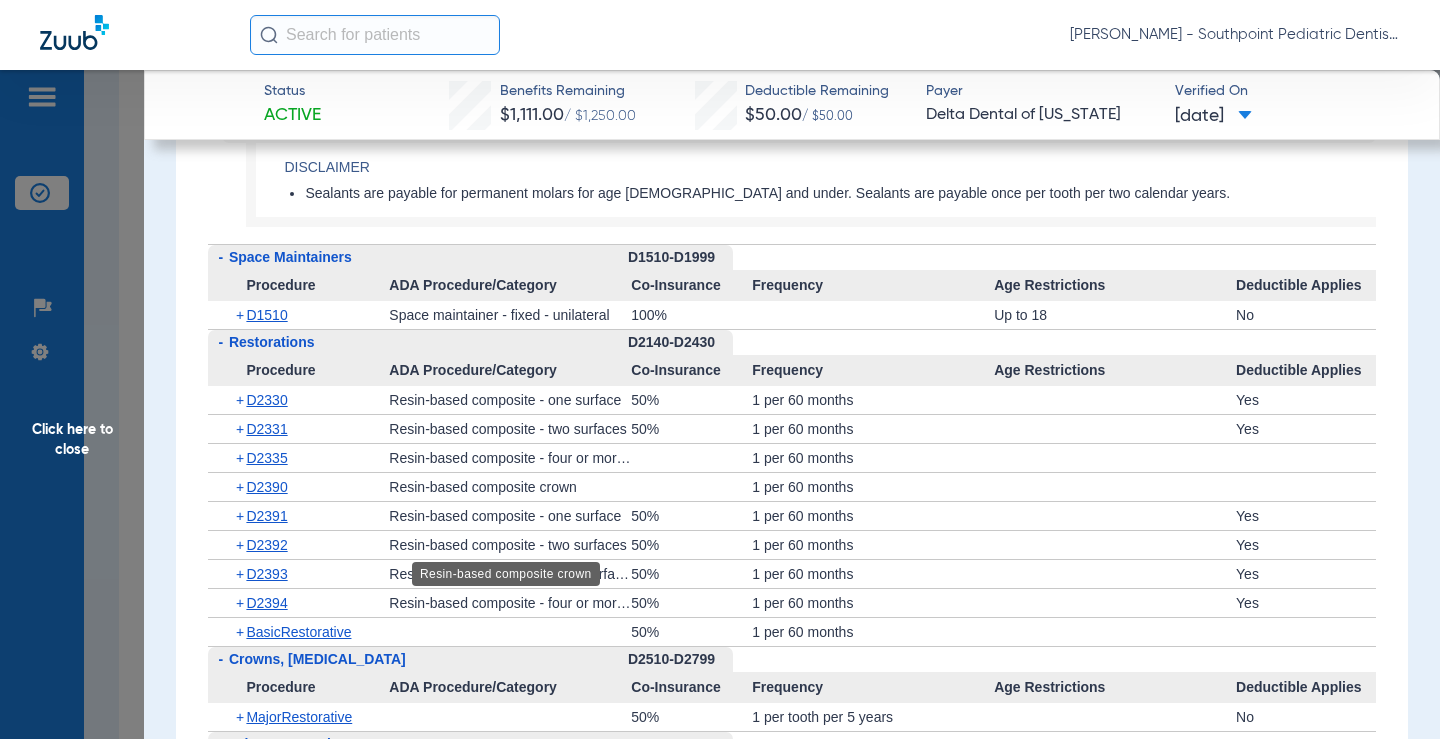 scroll, scrollTop: 3200, scrollLeft: 0, axis: vertical 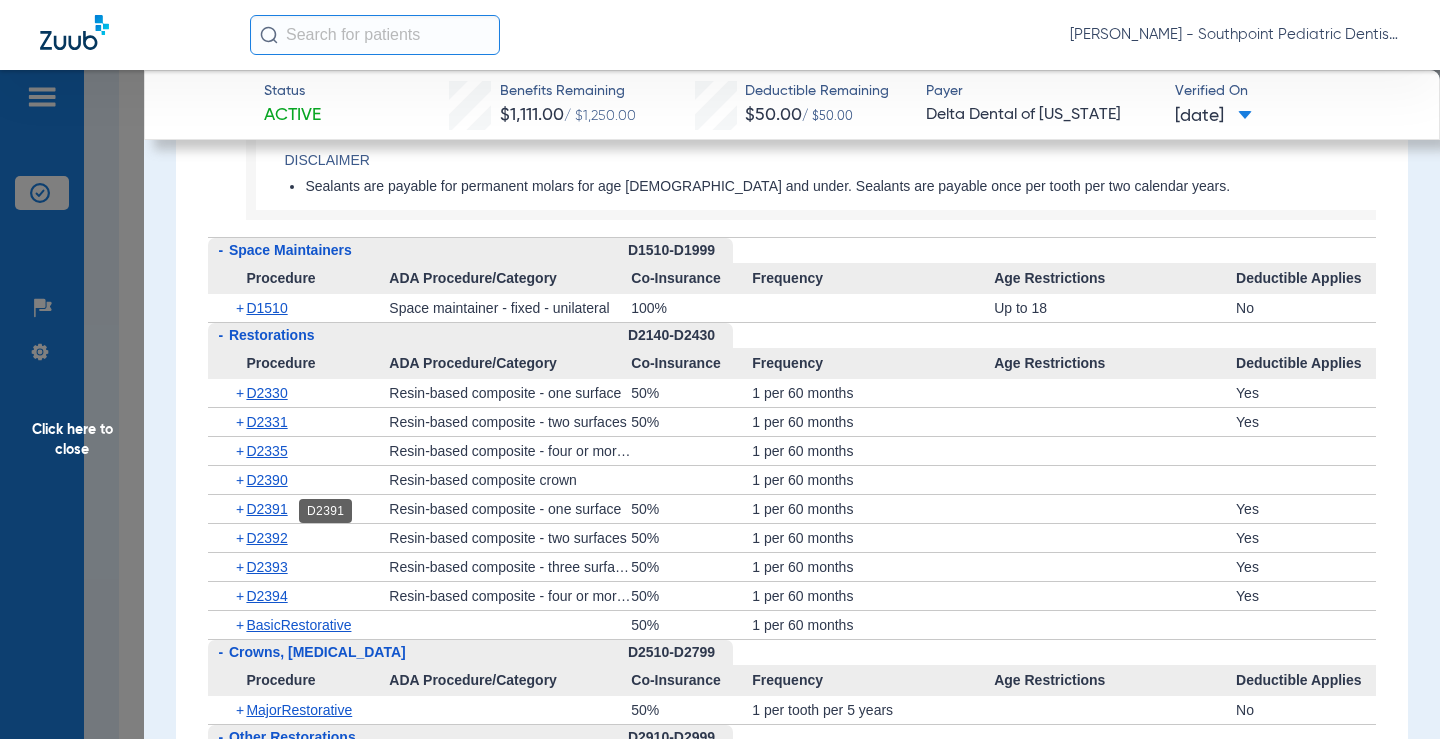 click on "D2391" 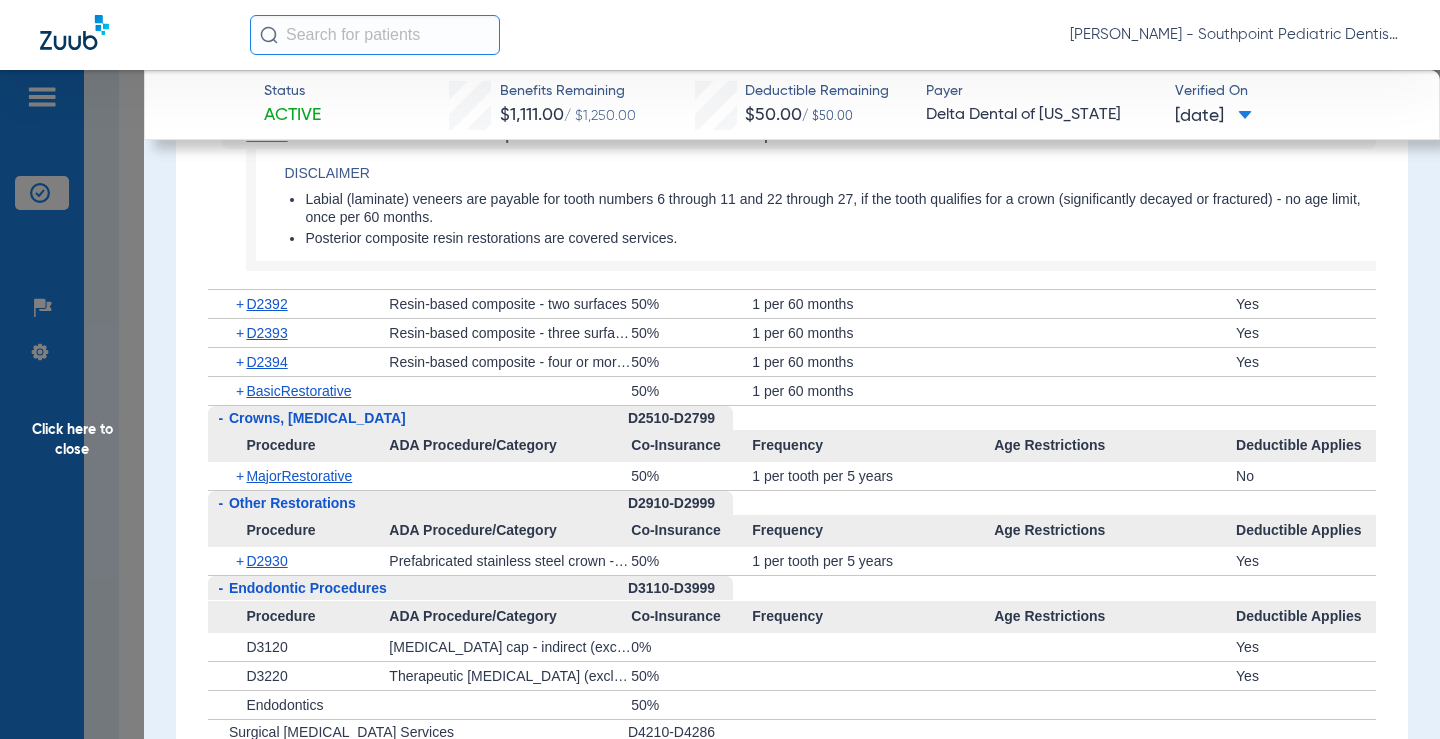 scroll, scrollTop: 3600, scrollLeft: 0, axis: vertical 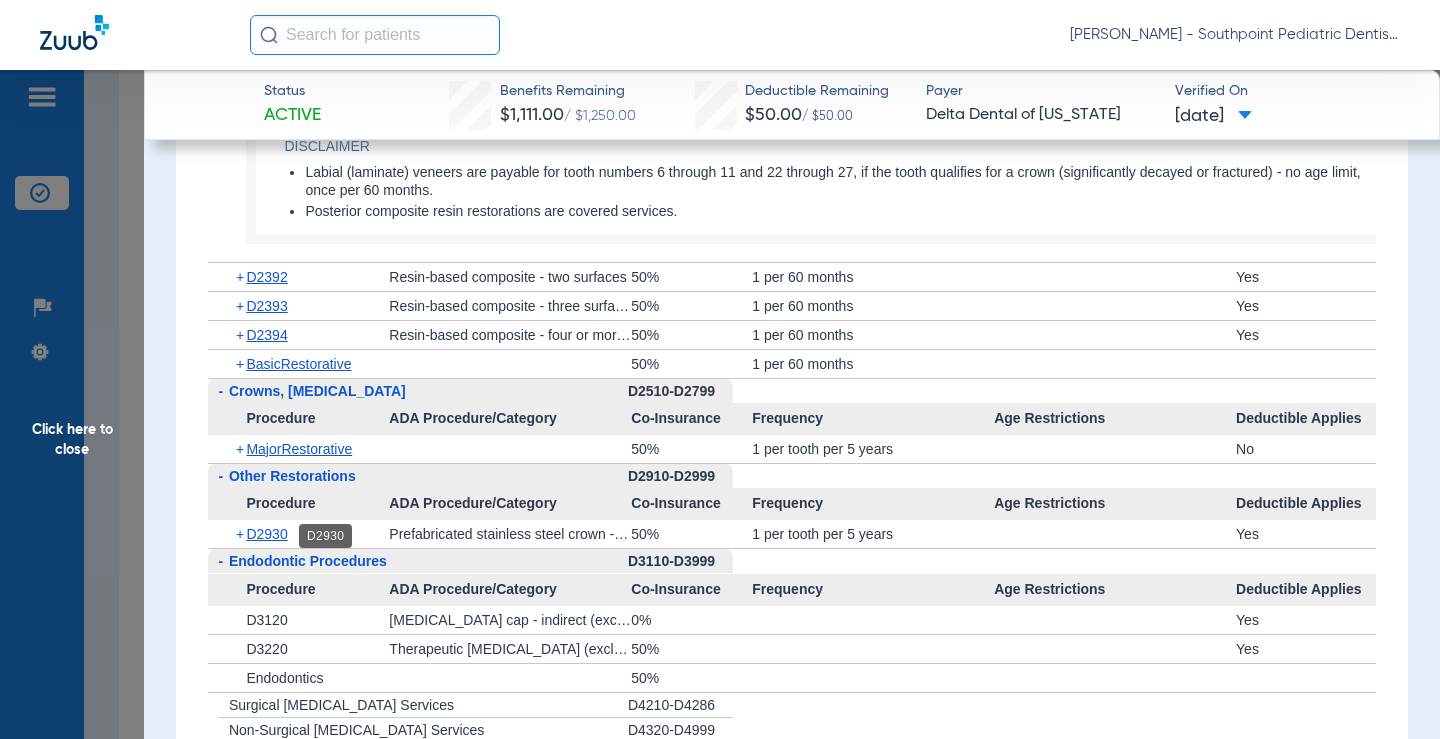 click on "D2930" 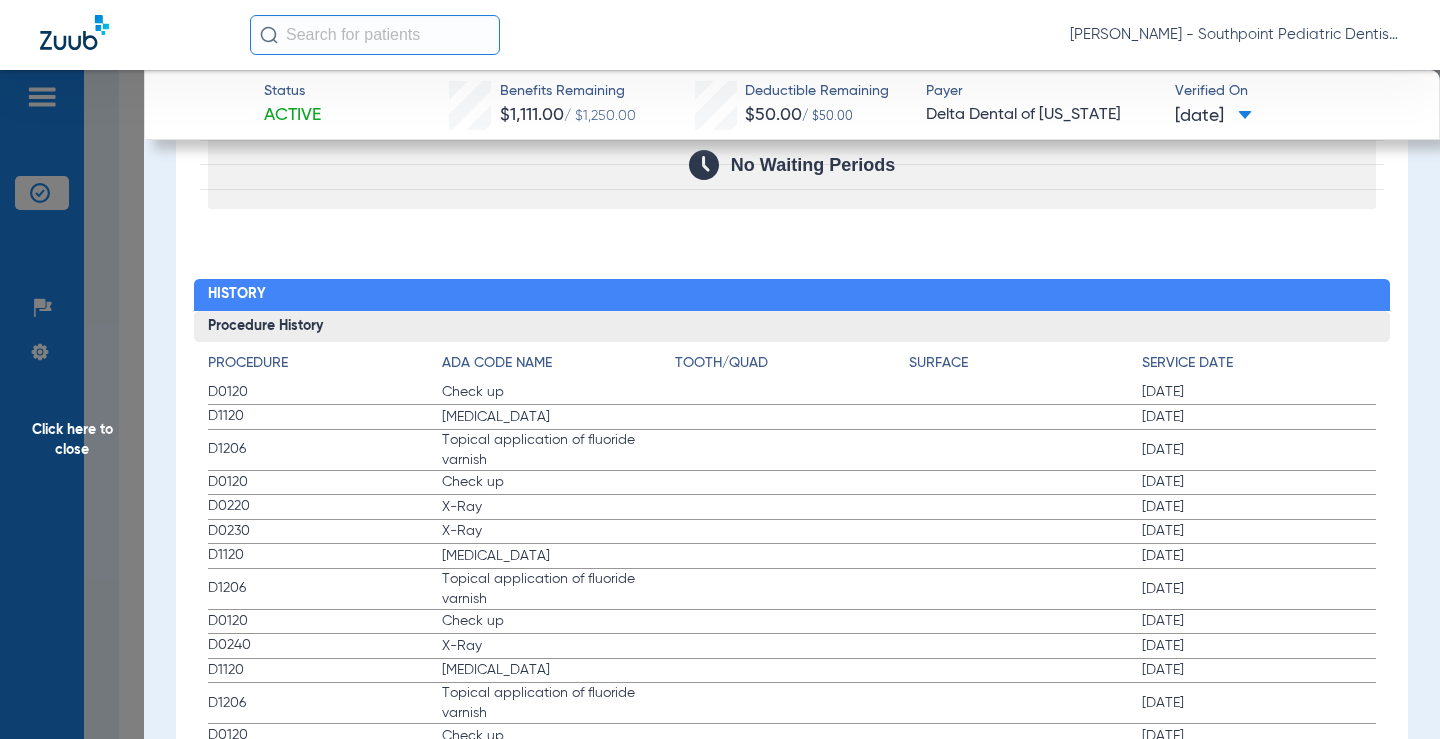 scroll, scrollTop: 5100, scrollLeft: 0, axis: vertical 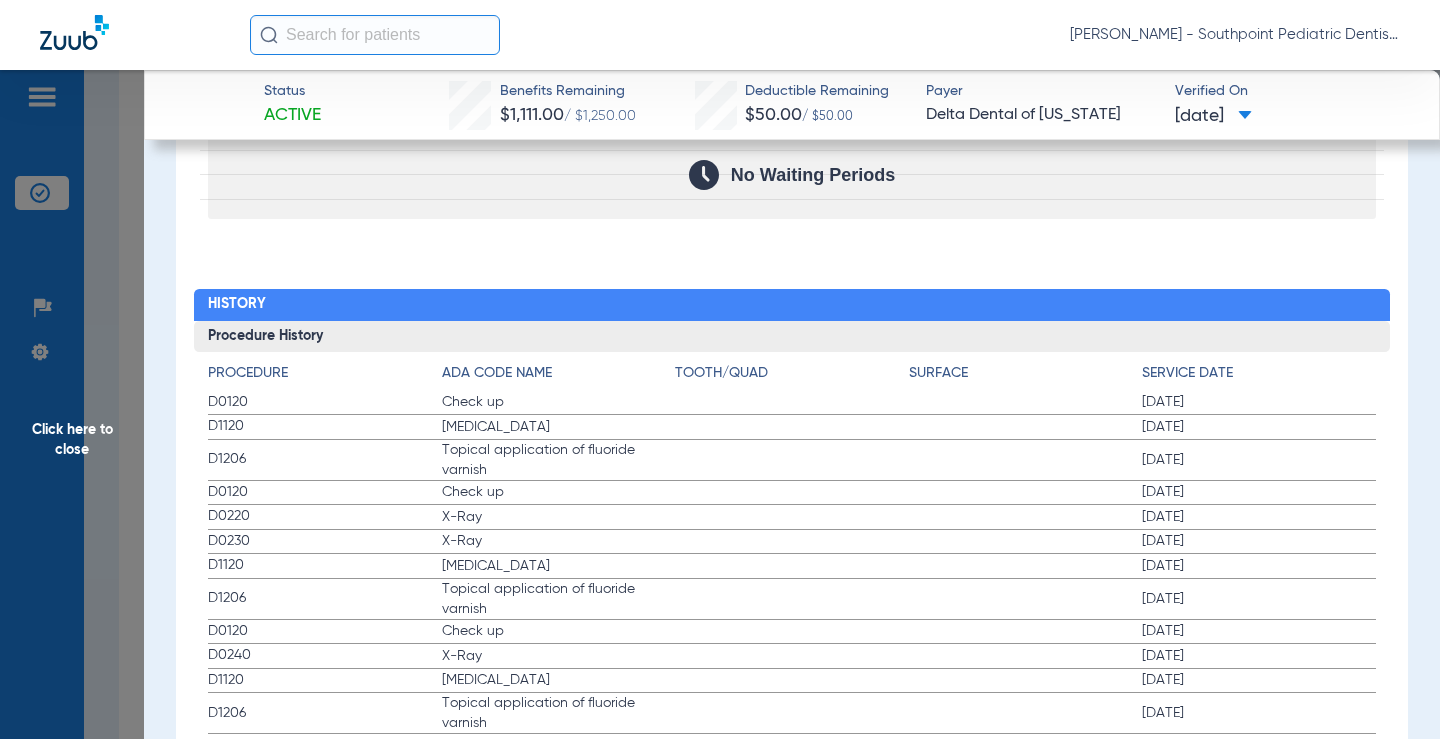 click on "Click here to close" 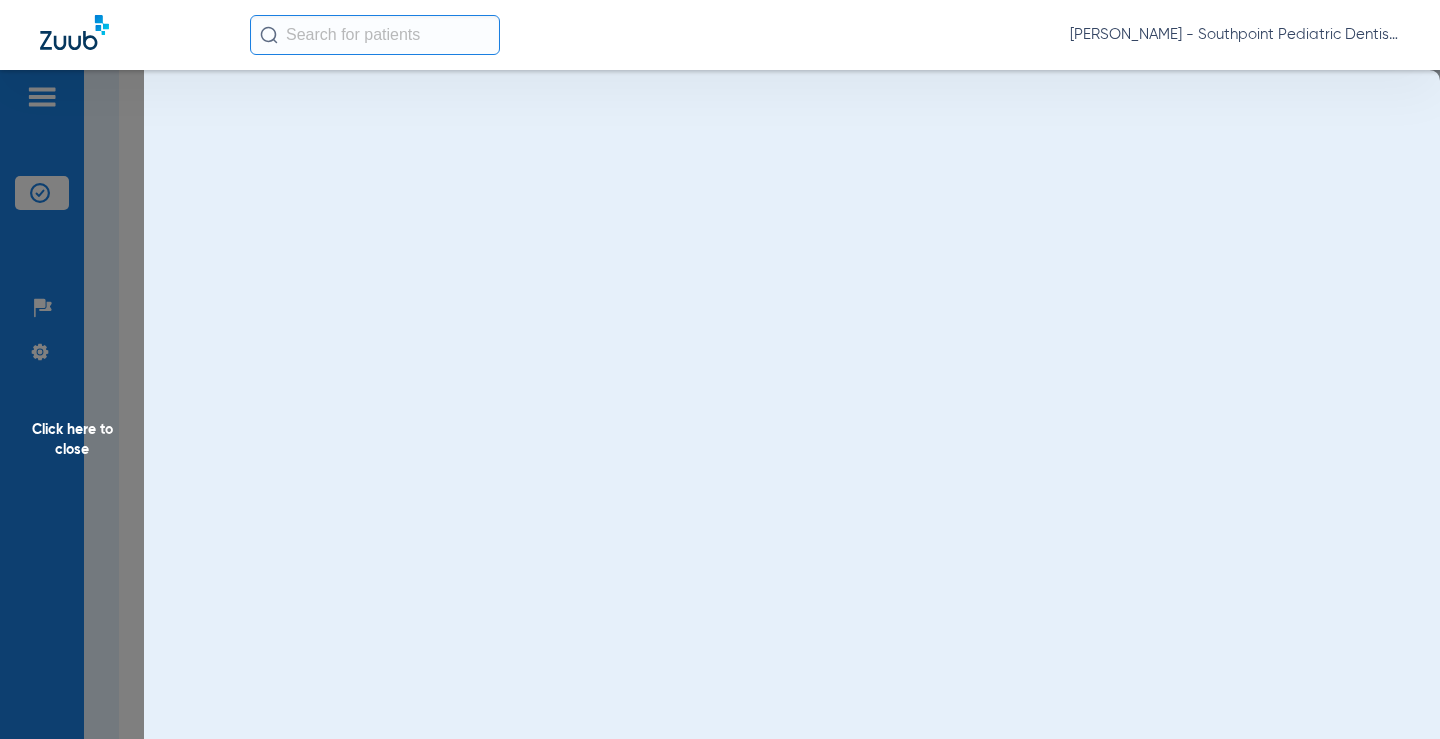 scroll, scrollTop: 0, scrollLeft: 0, axis: both 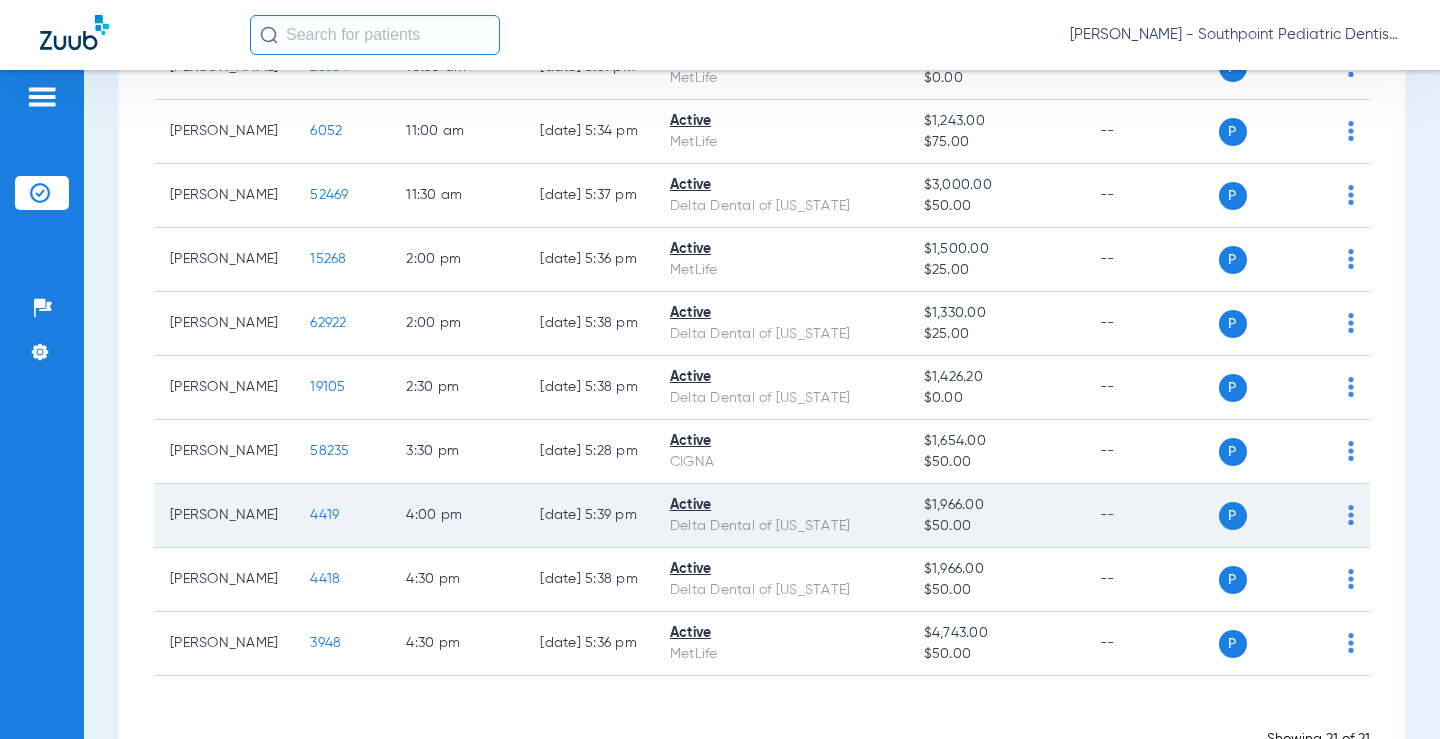 click on "4419" 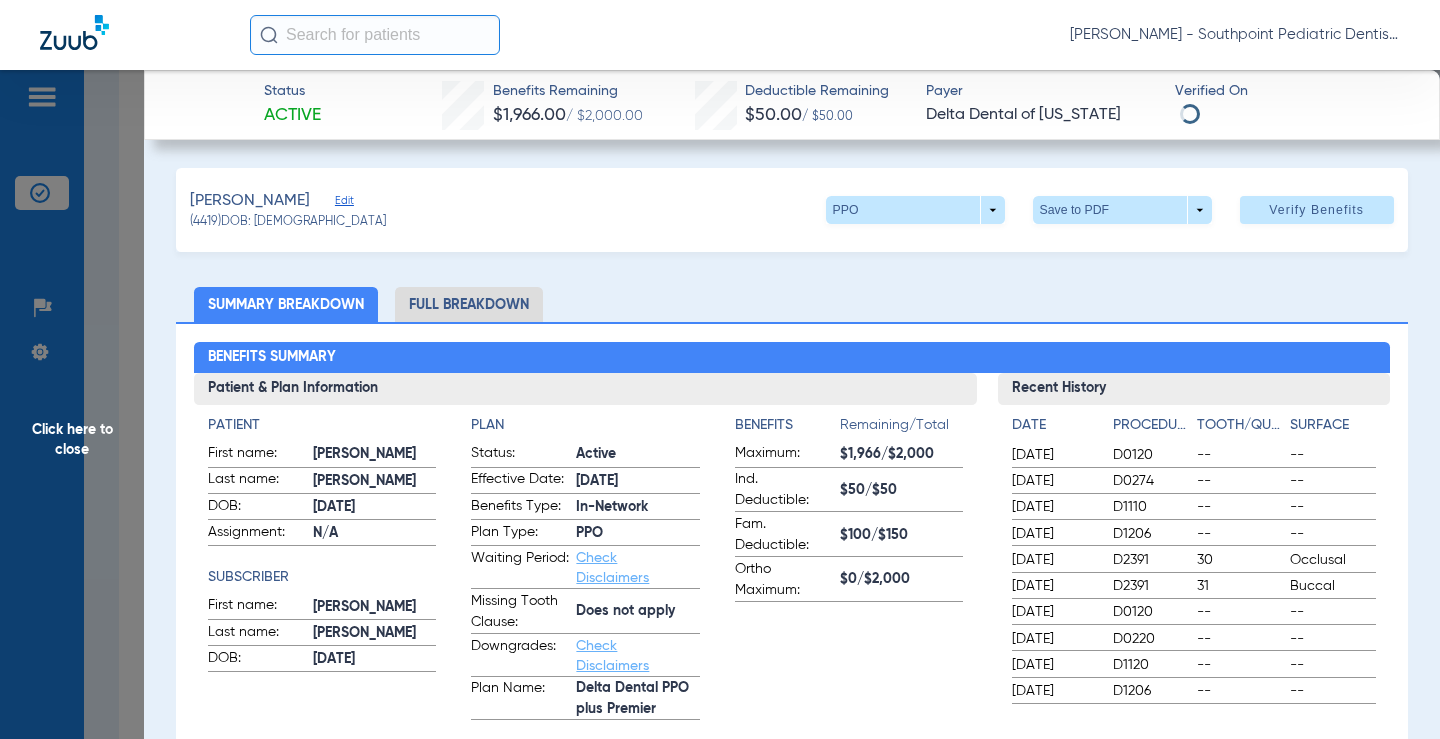 click on "Full Breakdown" 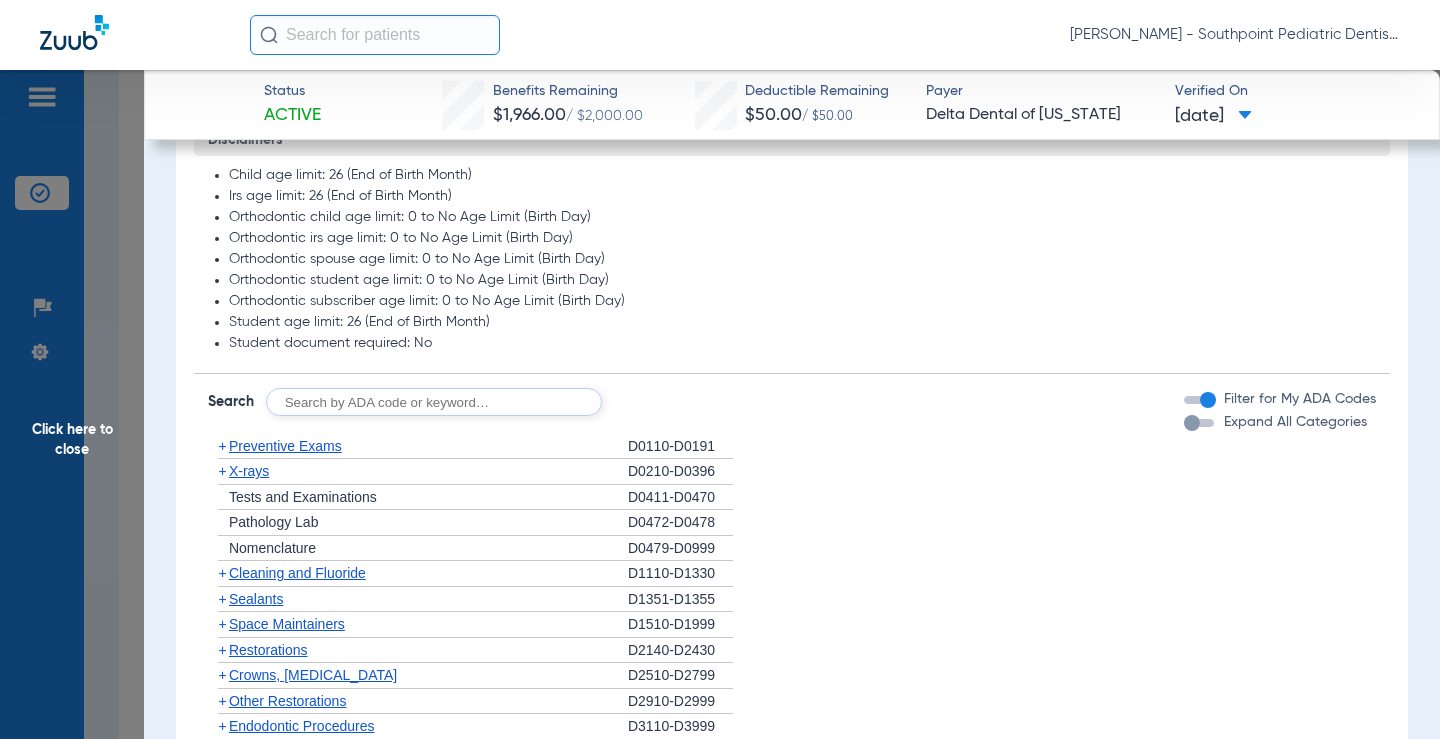 scroll, scrollTop: 1700, scrollLeft: 0, axis: vertical 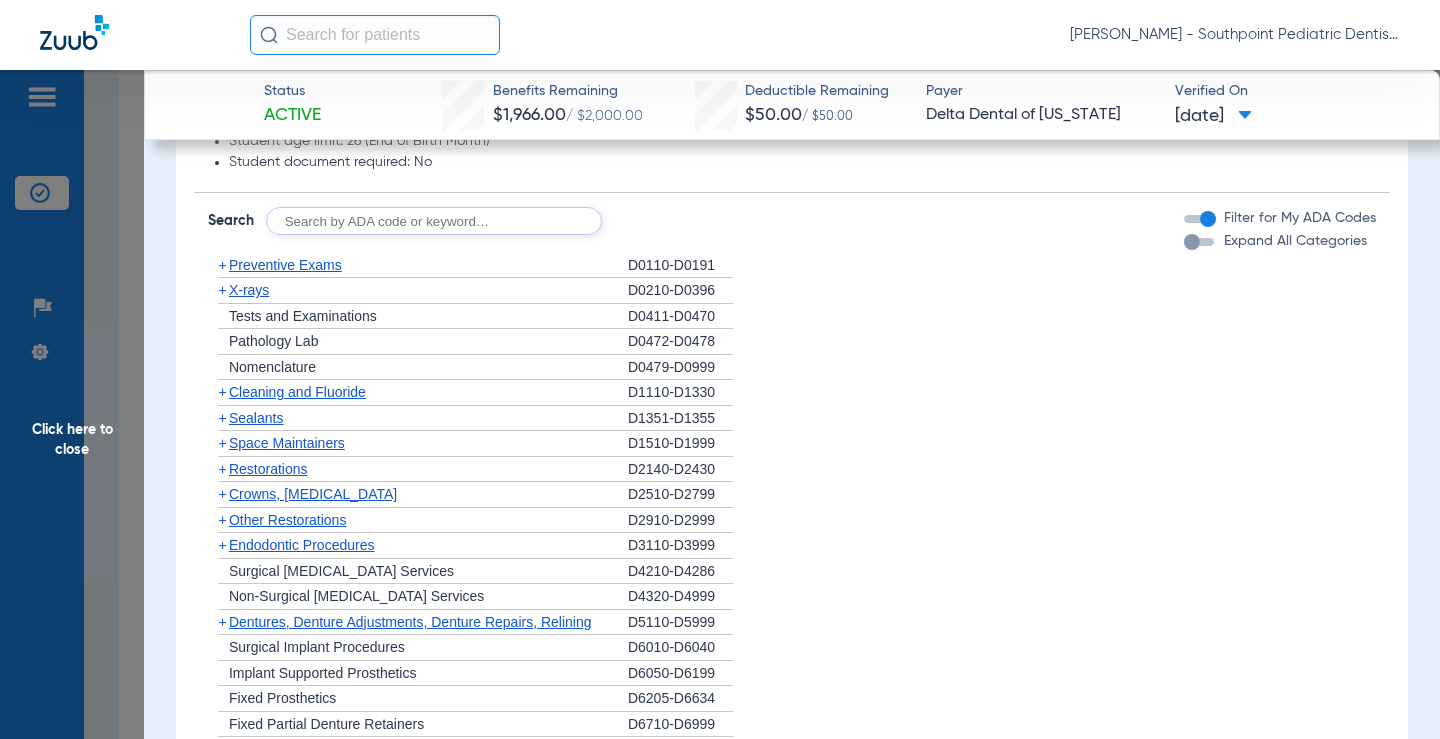 click on "Expand All Categories" at bounding box center [1295, 241] 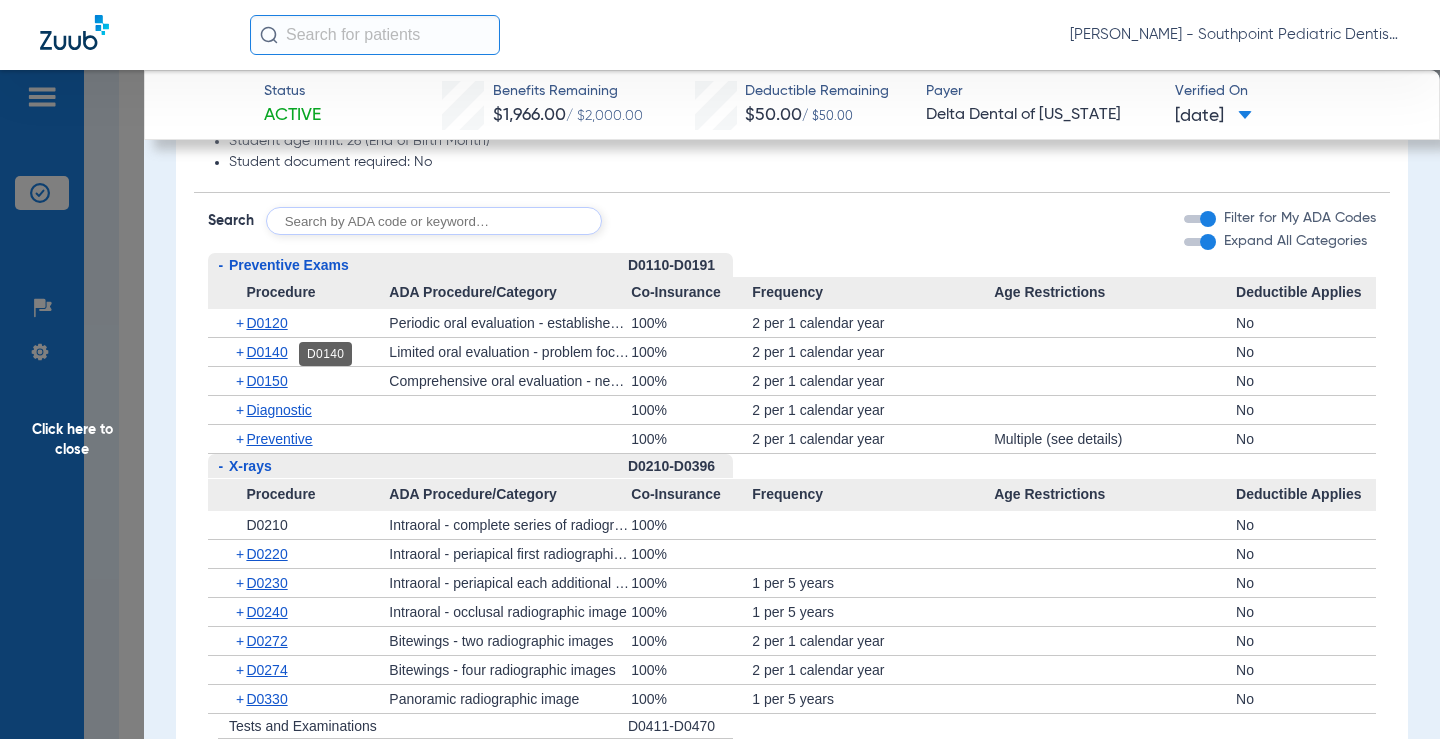 click on "D0140" 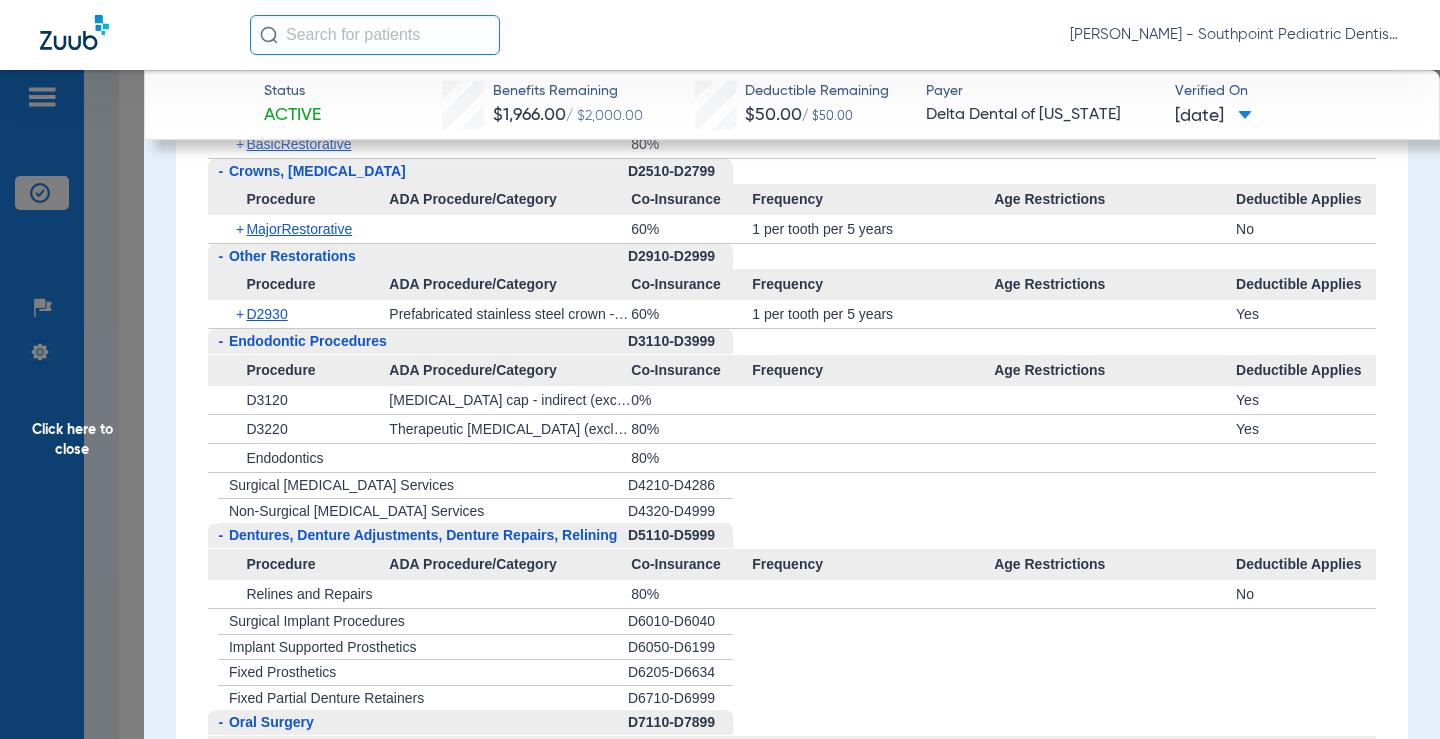 scroll, scrollTop: 3100, scrollLeft: 0, axis: vertical 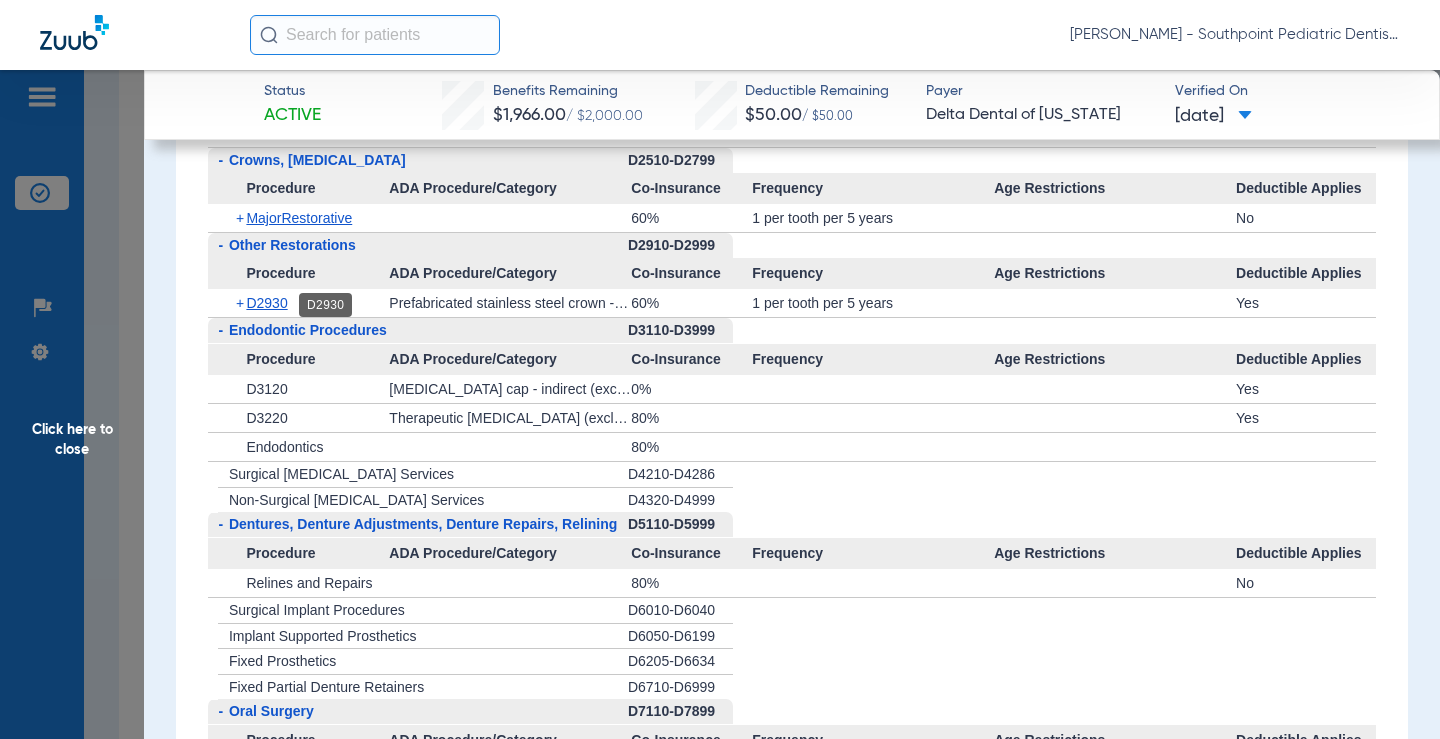 click on "D2930" 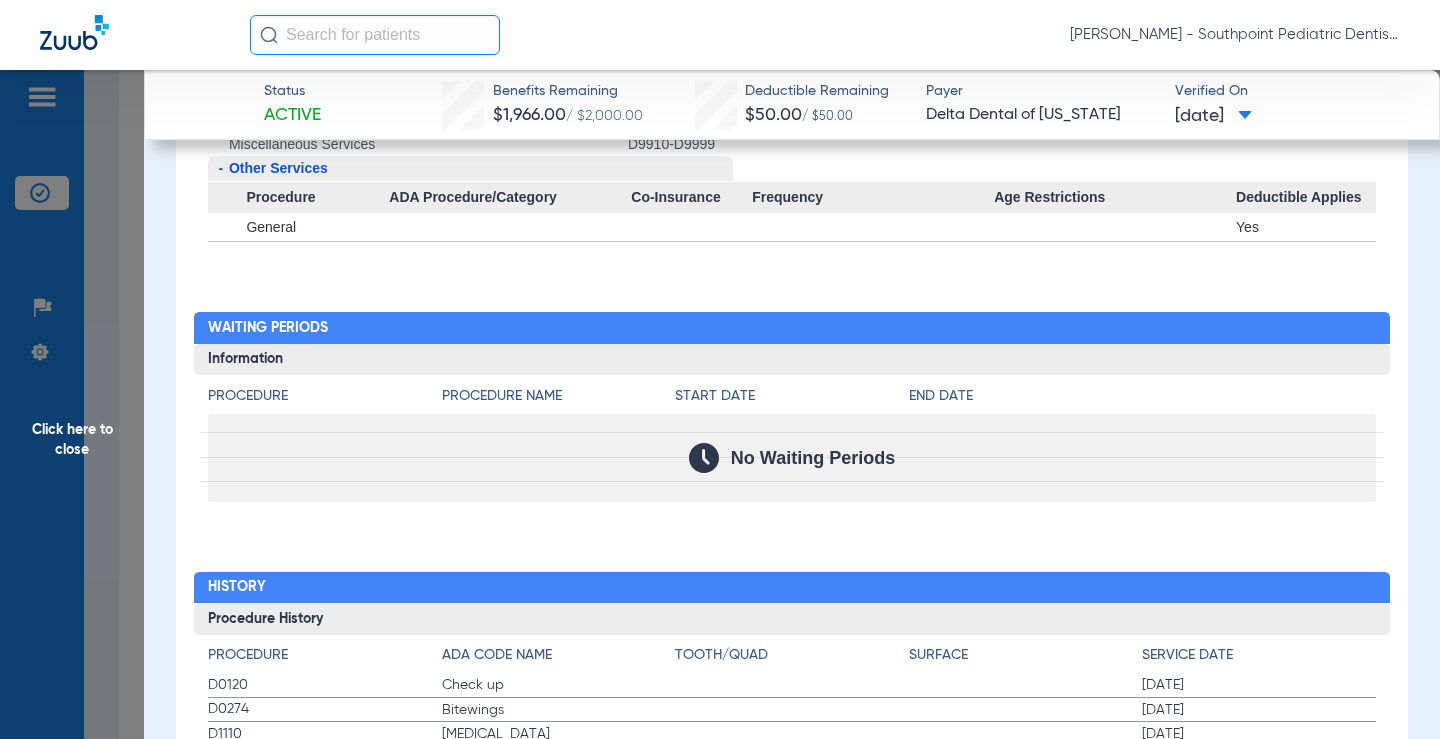 scroll, scrollTop: 4200, scrollLeft: 0, axis: vertical 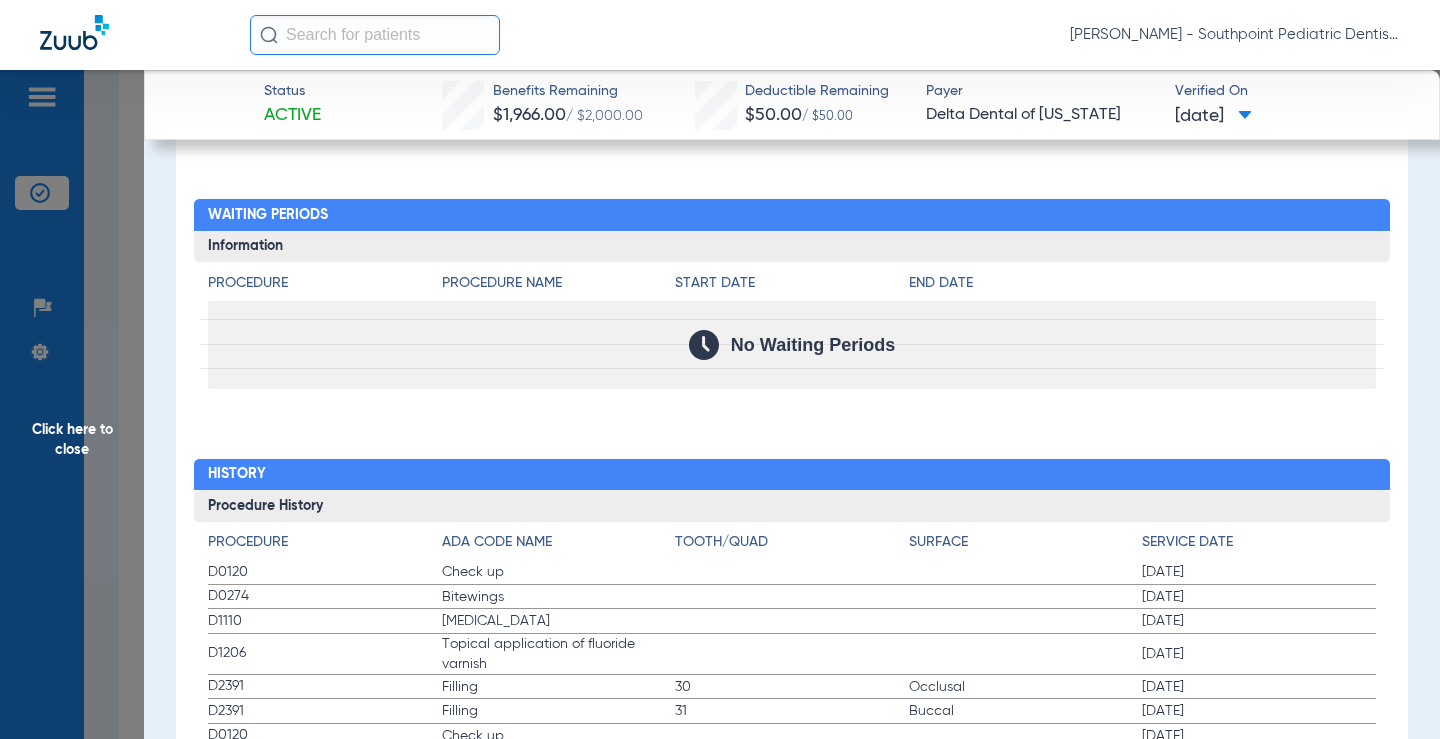click on "Click here to close" 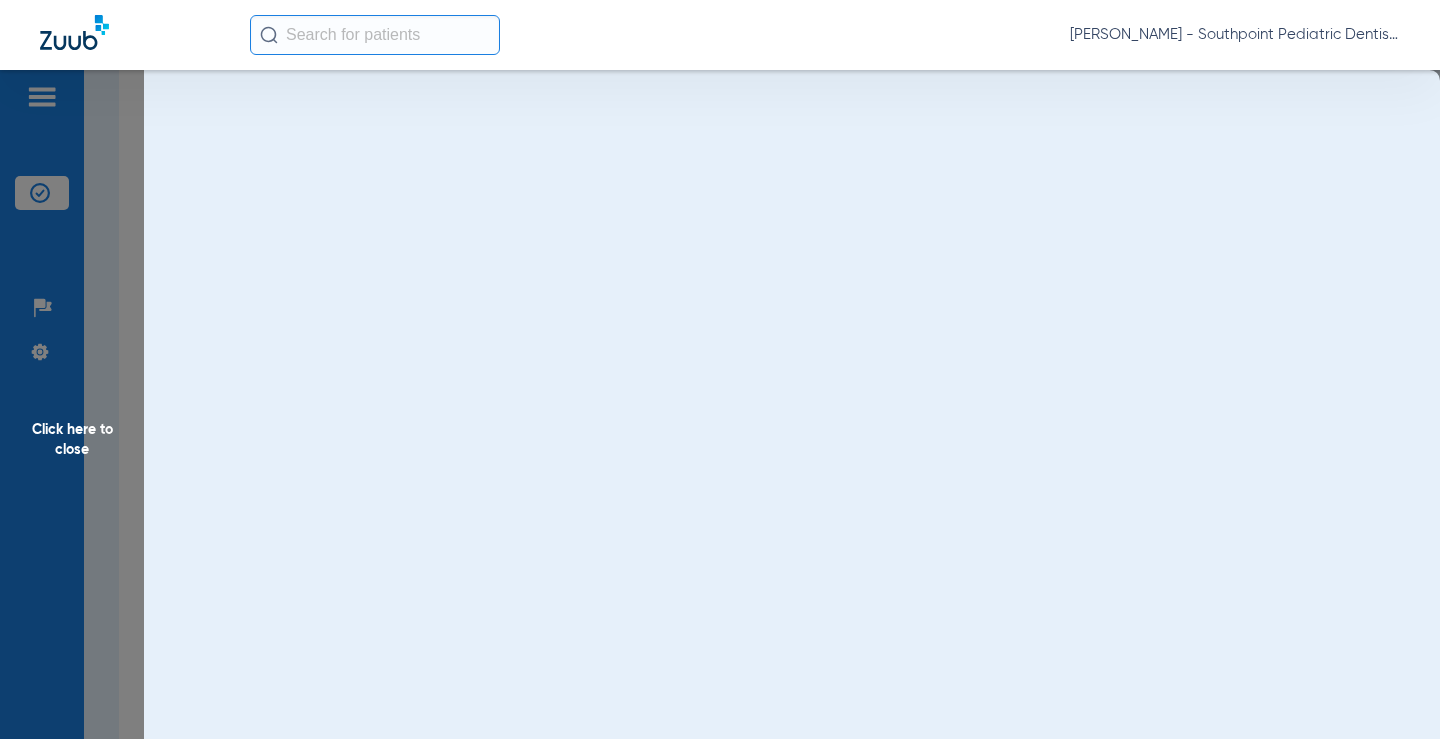 scroll, scrollTop: 0, scrollLeft: 0, axis: both 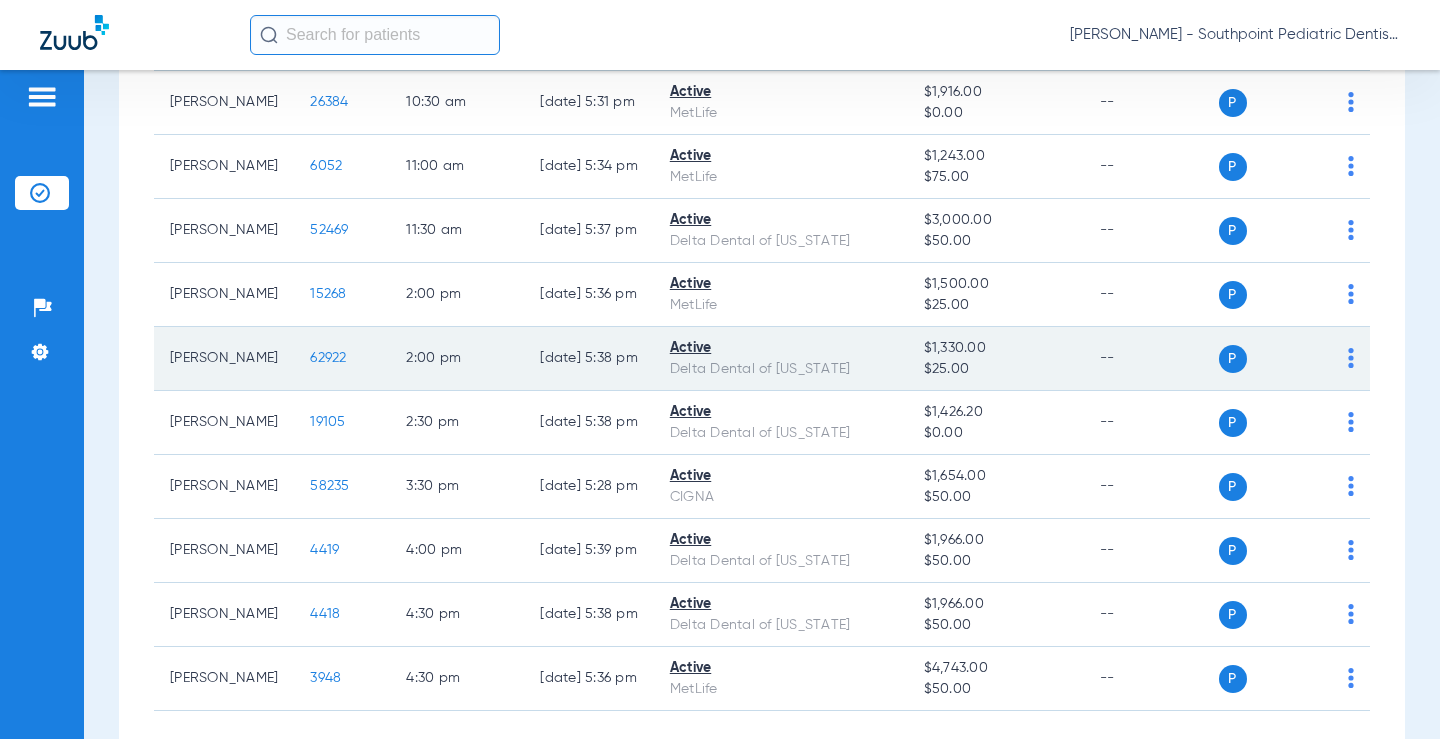click on "62922" 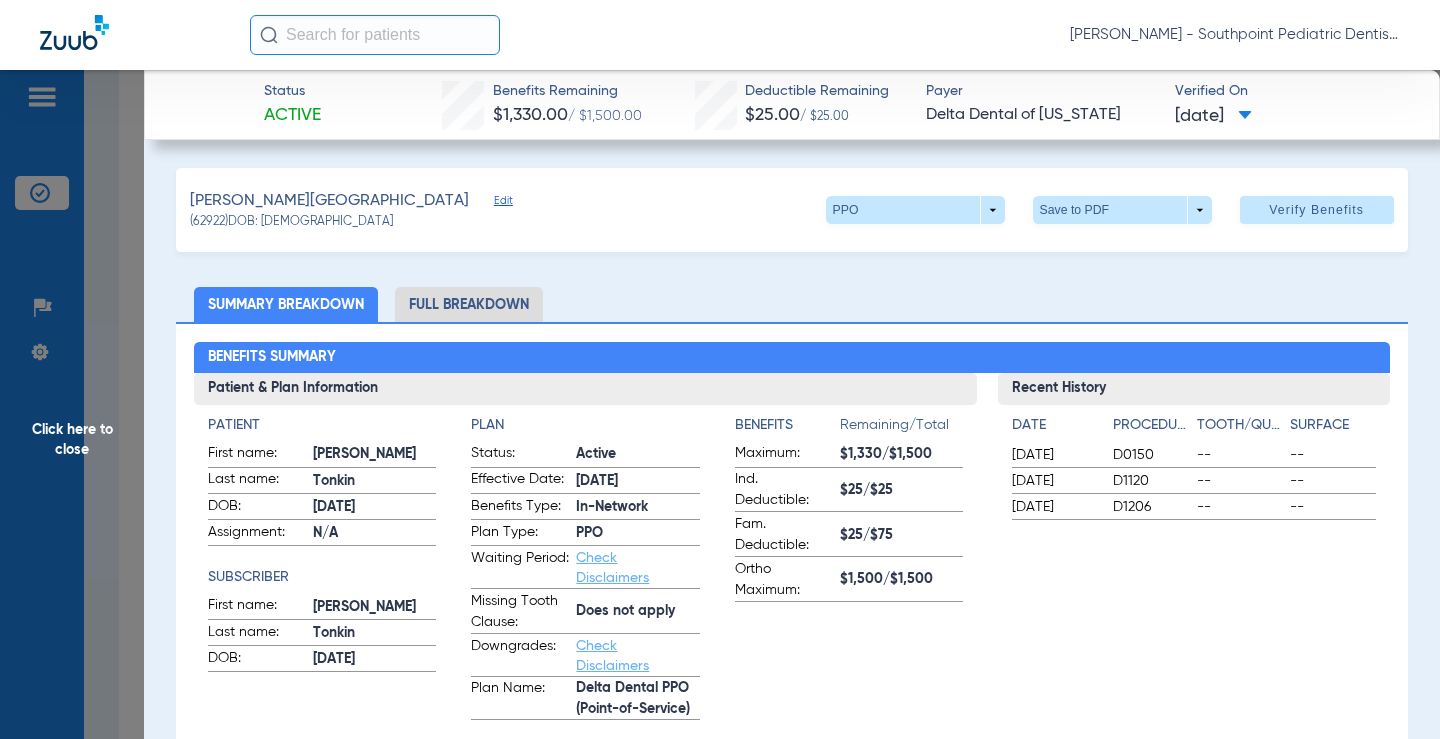 click on "Full Breakdown" 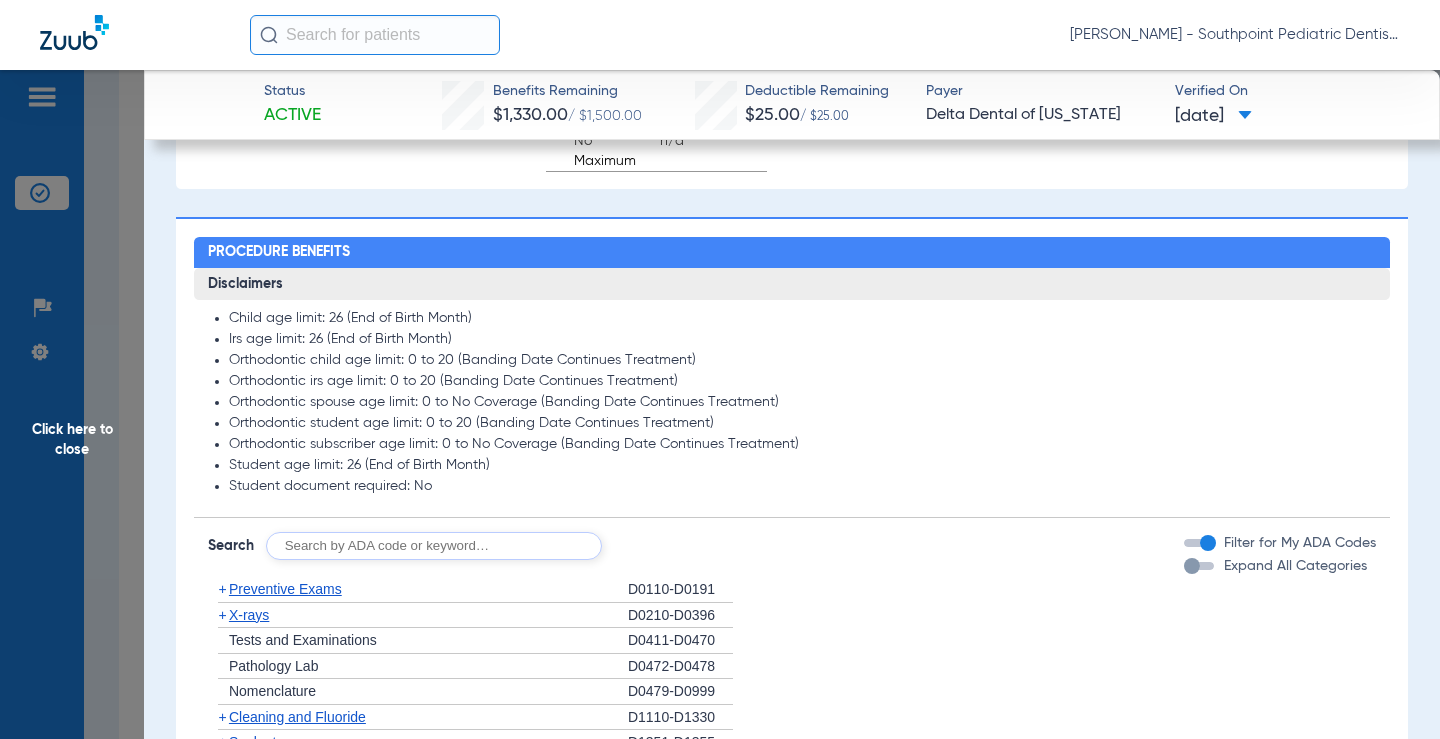 scroll, scrollTop: 1400, scrollLeft: 0, axis: vertical 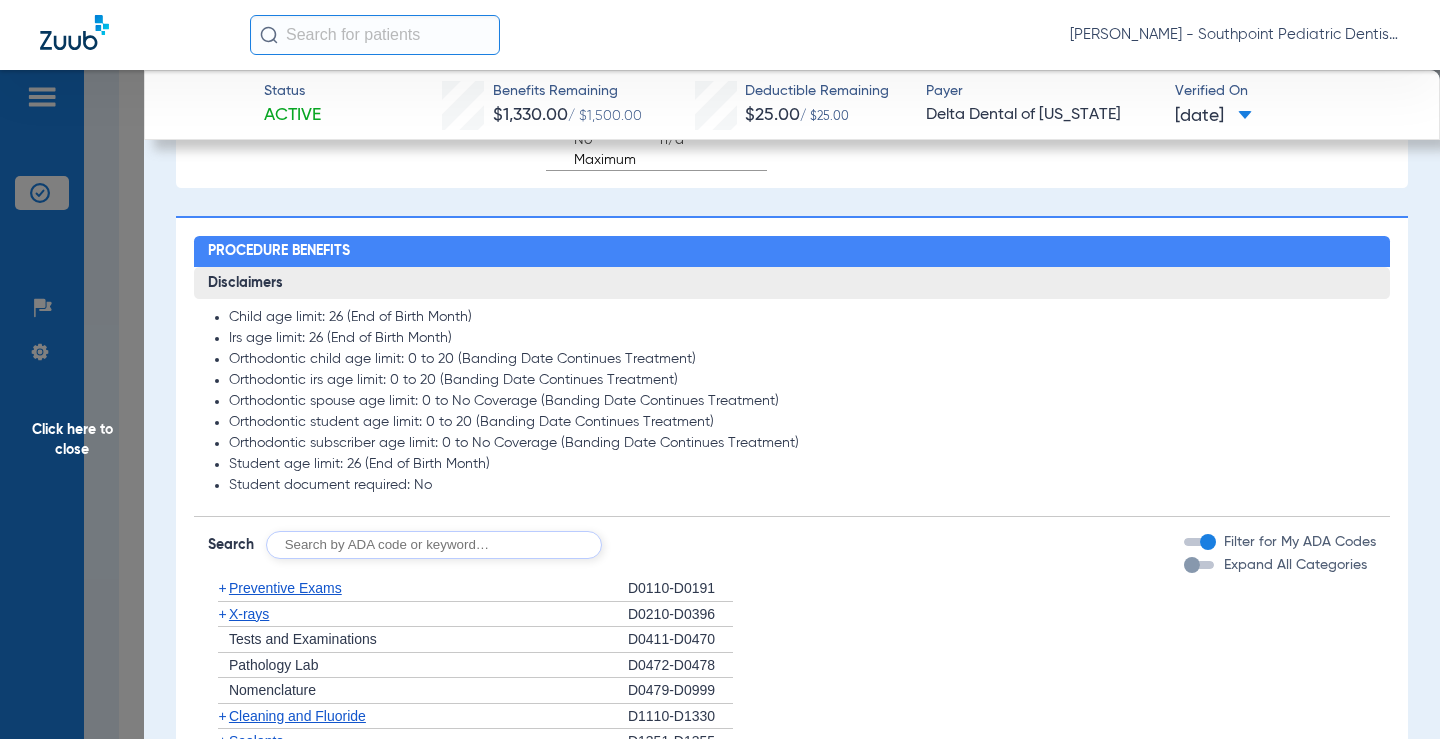 click on "Disclaimers Child age limit: 26 (End of Birth Month) Irs age limit: 26 (End of Birth Month) Orthodontic child age limit: 0 to 20 (Banding Date Continues Treatment) Orthodontic irs age limit: 0 to 20 (Banding Date Continues Treatment) Orthodontic spouse age limit: 0 to No Coverage (Banding Date Continues Treatment) Orthodontic student age limit: 0 to 20 (Banding Date Continues Treatment) Orthodontic subscriber age limit: 0 to No Coverage (Banding Date Continues Treatment) Student age limit: 26 (End of Birth Month) Student document required: No Search  Filter for My ADA Codes   Expand All Categories   +   Preventive Exams   D0110-D0191   +   X-rays   D0210-D0396   +   Tests and Examinations   D0411-D0470   +   Pathology Lab   D0472-D0478   +   Nomenclature   D0479-D0999   +   Cleaning and Fluoride   D1110-D1330   +   Sealants   D1351-D1355   +   Space Maintainers   D1510-D1999   +   Restorations   D2140-D2430   +   Crowns, [MEDICAL_DATA]   D2510-D2799   +   Other Restorations   D2910-D2999   +   D3110-D3999" 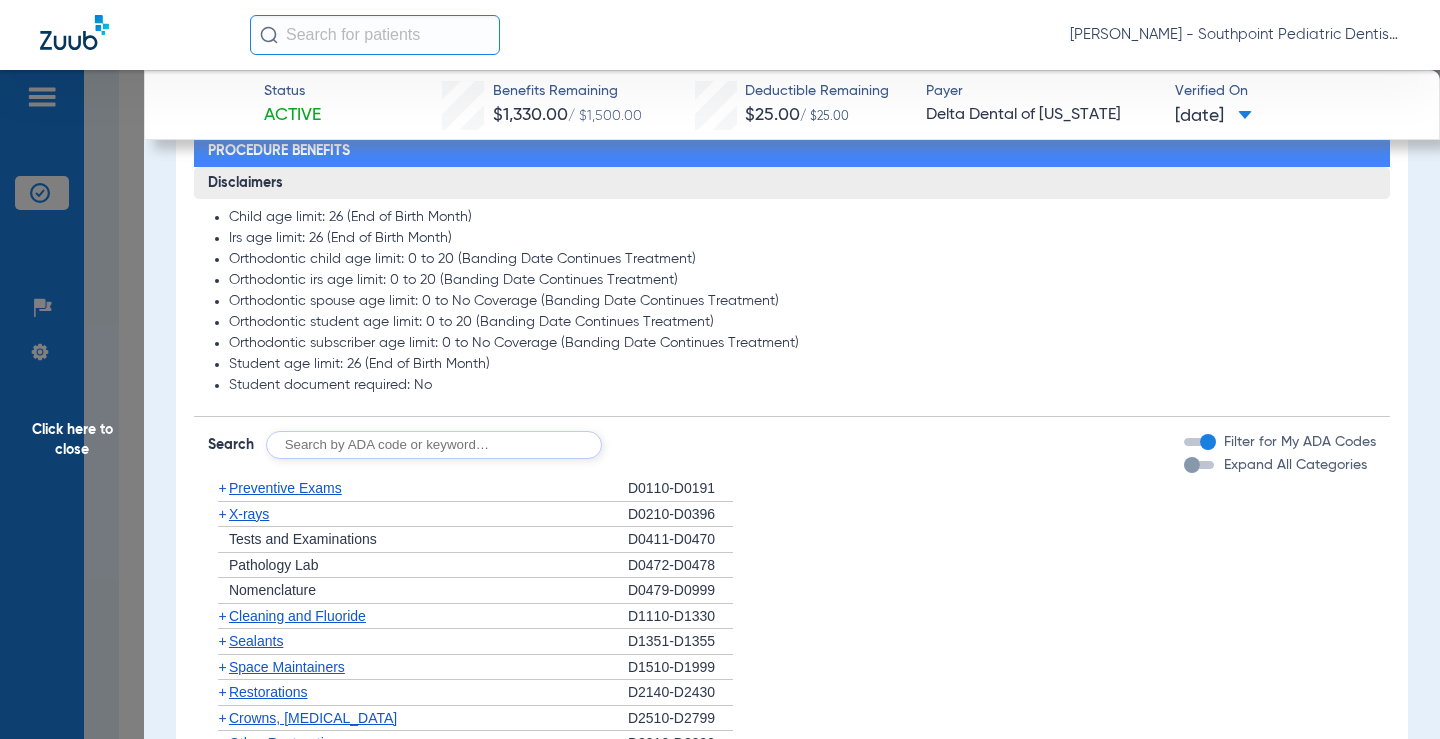 click on "Expand All Categories" at bounding box center (1295, 465) 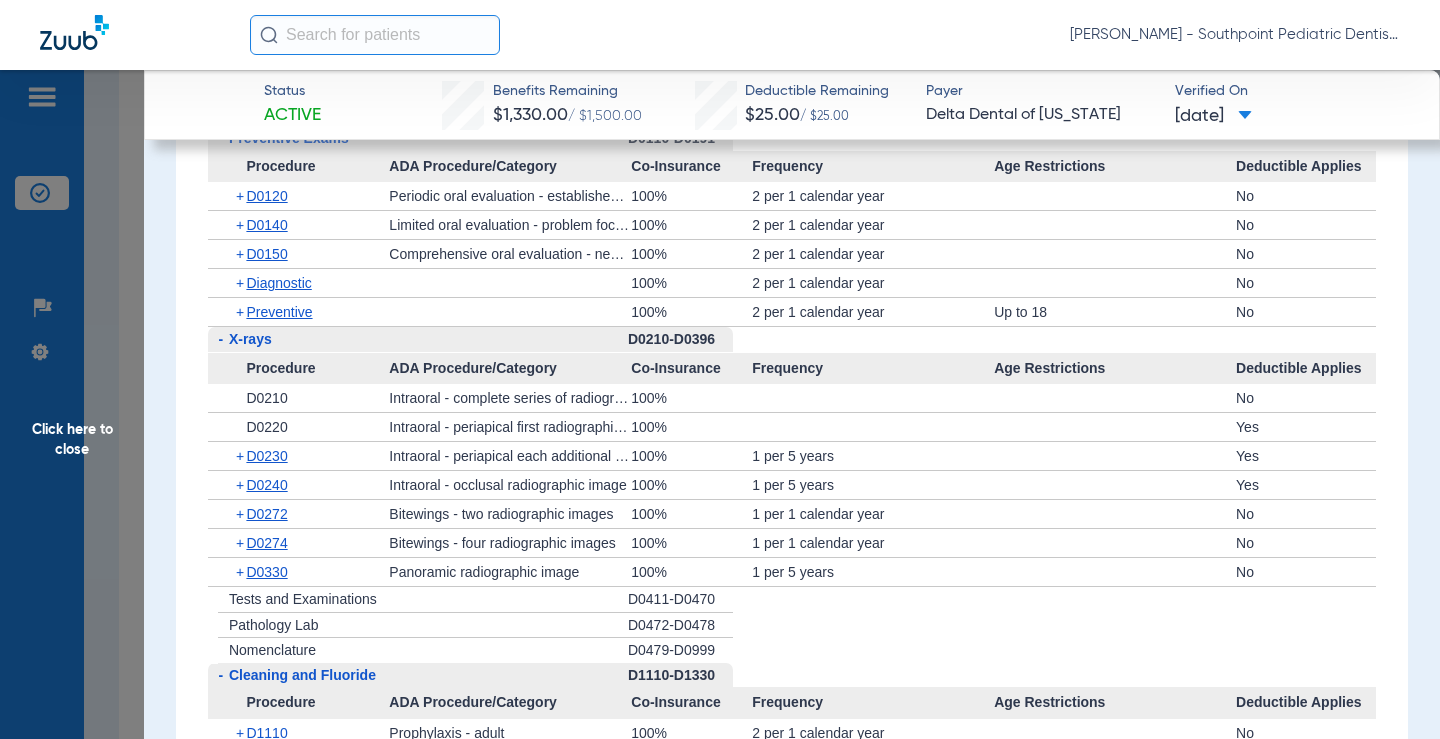 scroll, scrollTop: 1900, scrollLeft: 0, axis: vertical 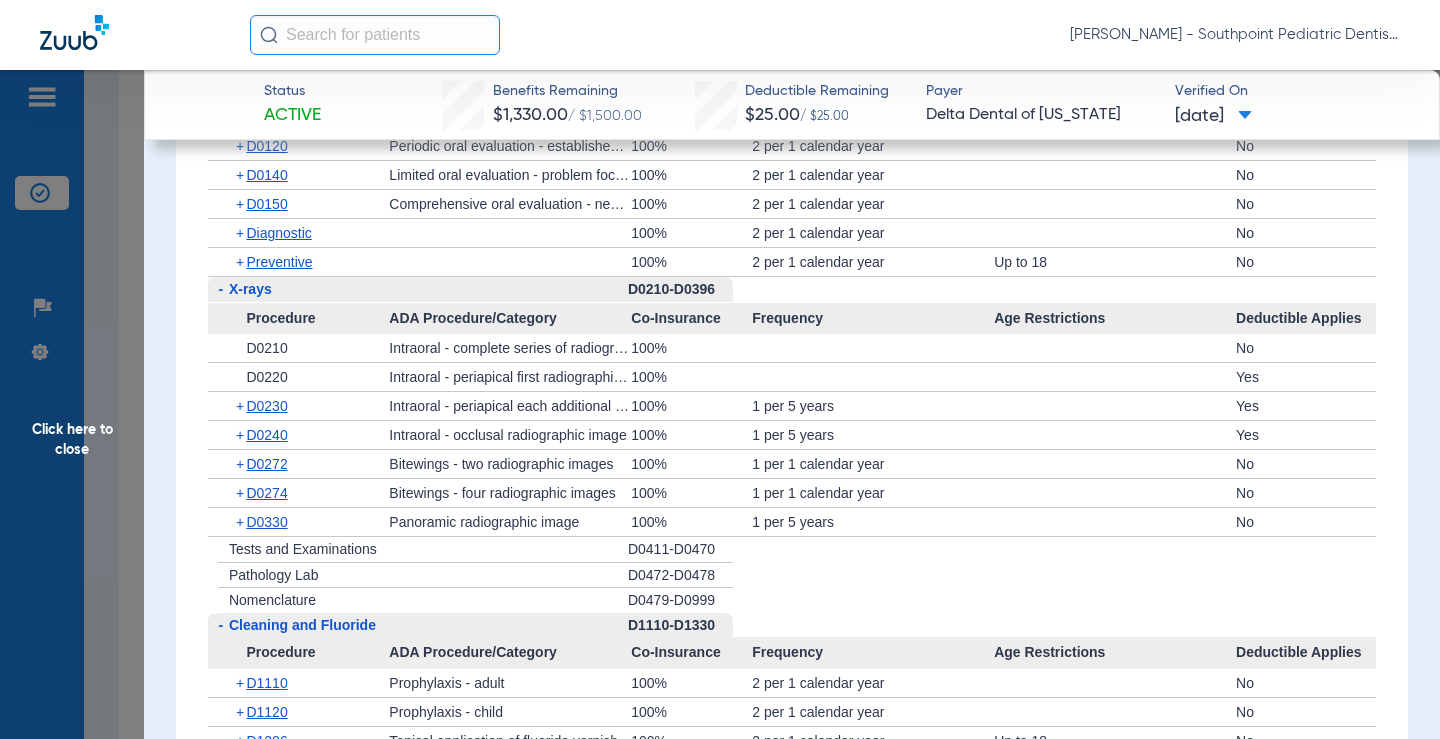 click on "100%" 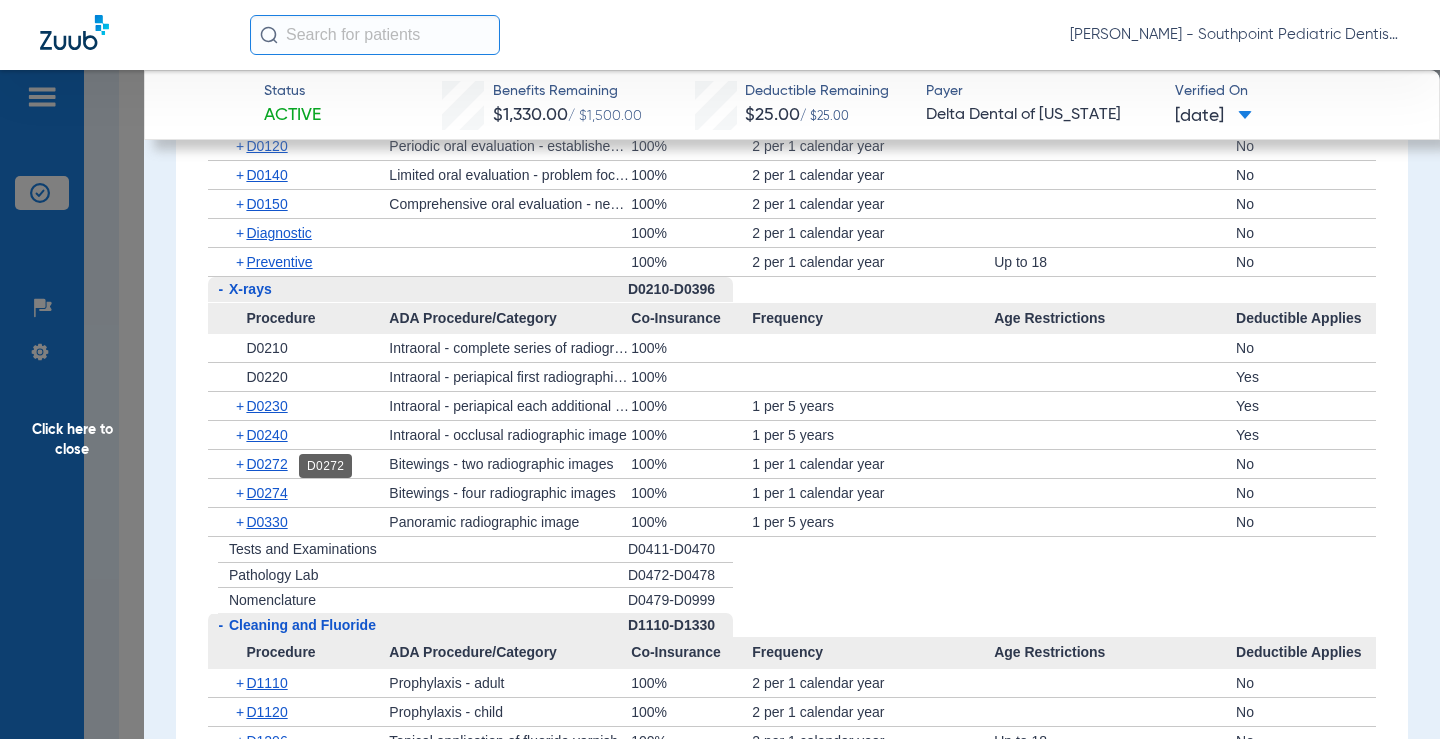 click on "D0272" 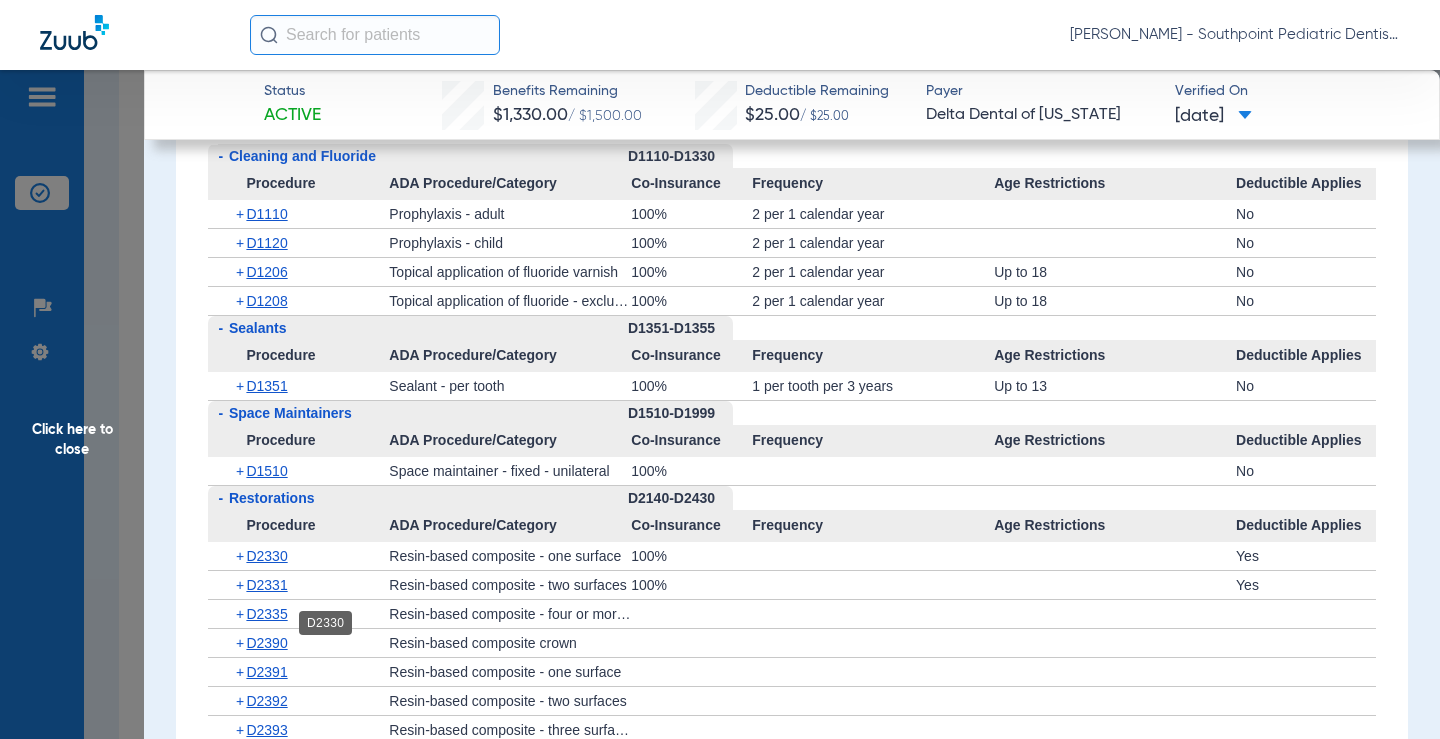scroll, scrollTop: 2500, scrollLeft: 0, axis: vertical 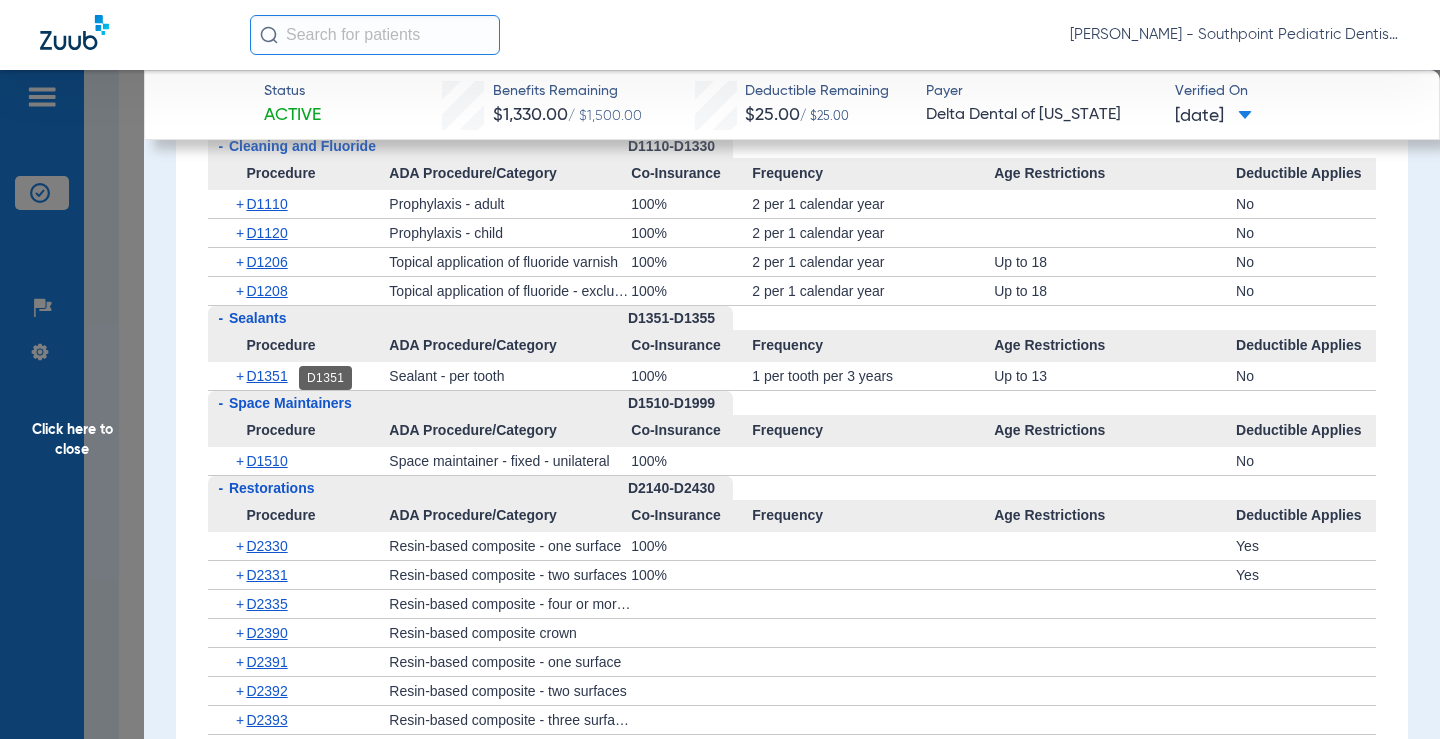 click on "D1351" 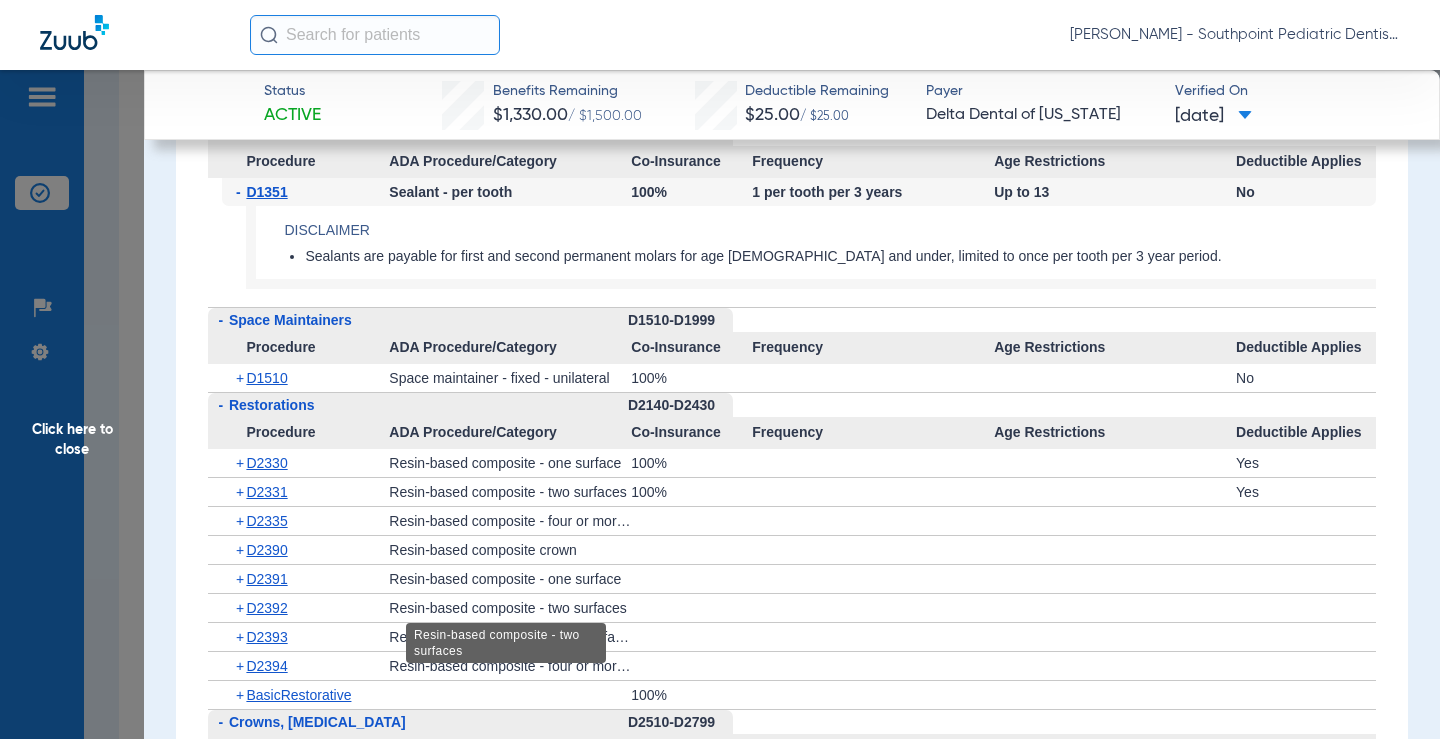 scroll, scrollTop: 2700, scrollLeft: 0, axis: vertical 